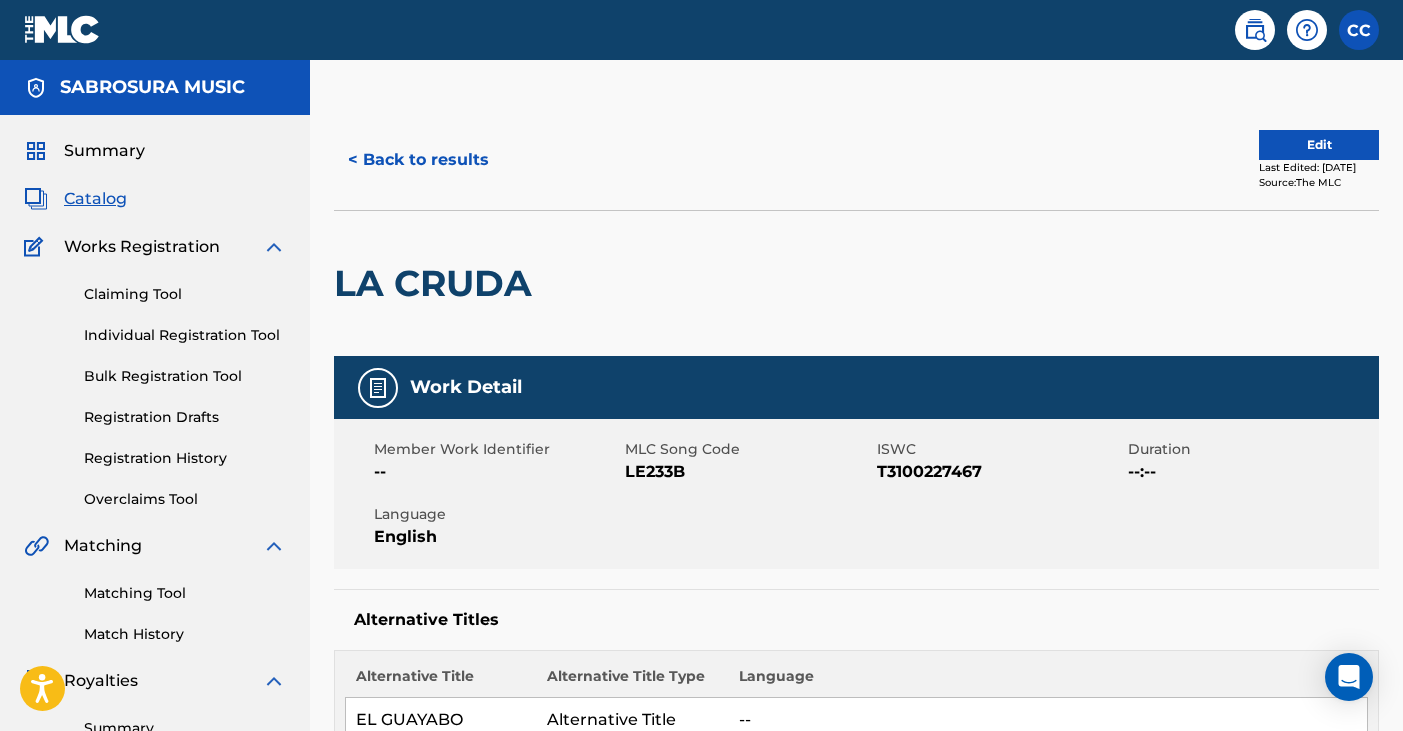 scroll, scrollTop: 0, scrollLeft: 0, axis: both 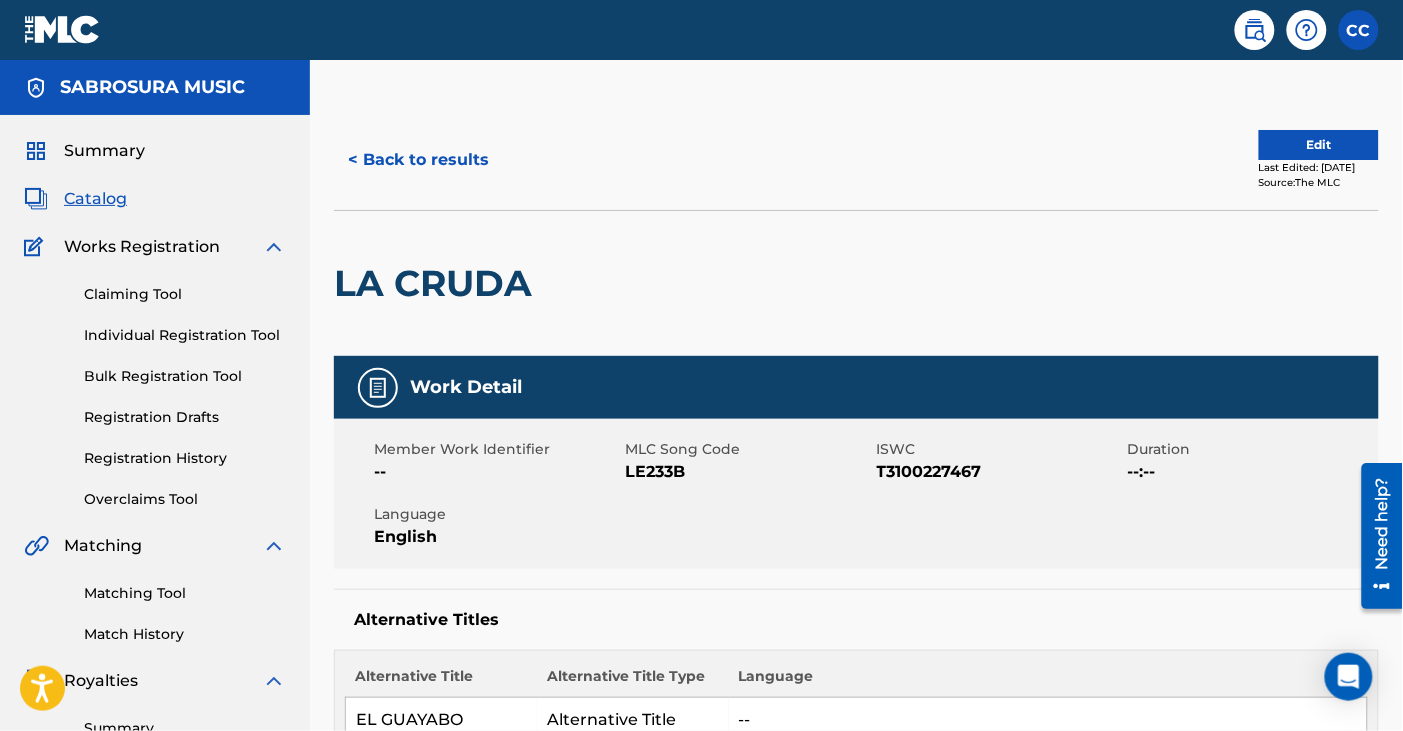 click on "LA CRUDA" at bounding box center [856, 283] 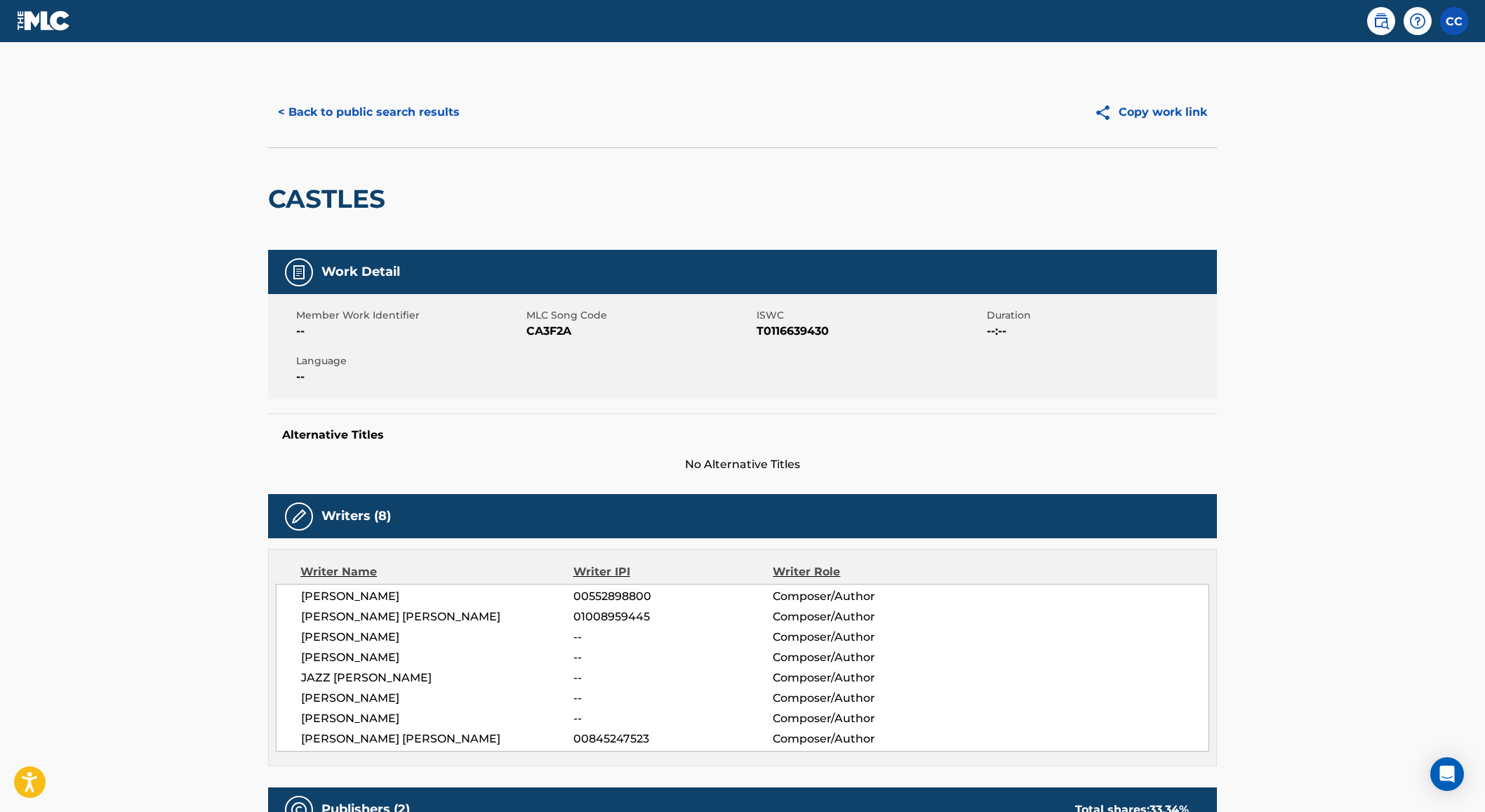 scroll, scrollTop: 0, scrollLeft: 0, axis: both 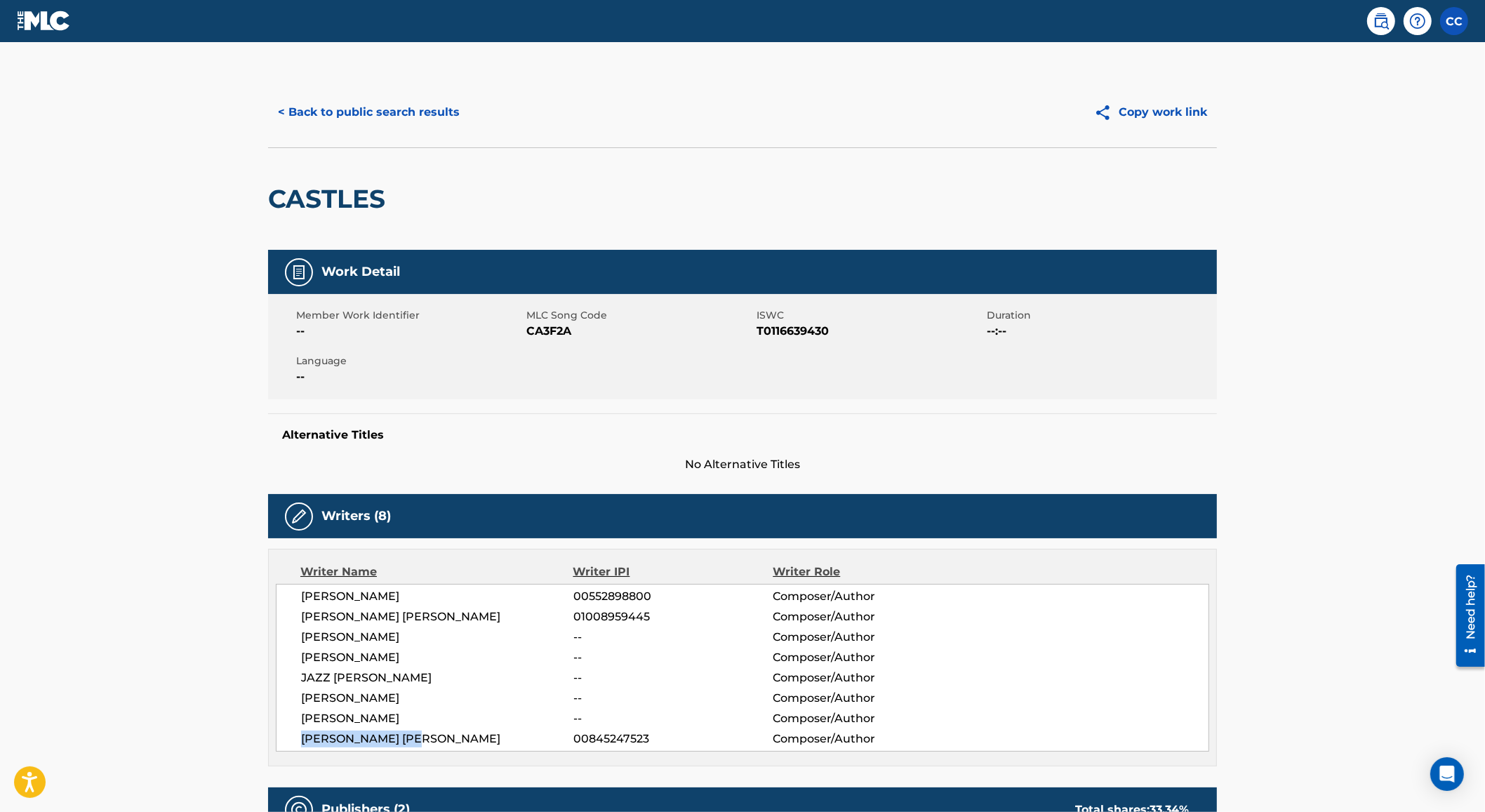 click on "< Back to public search results" at bounding box center [368, 112] 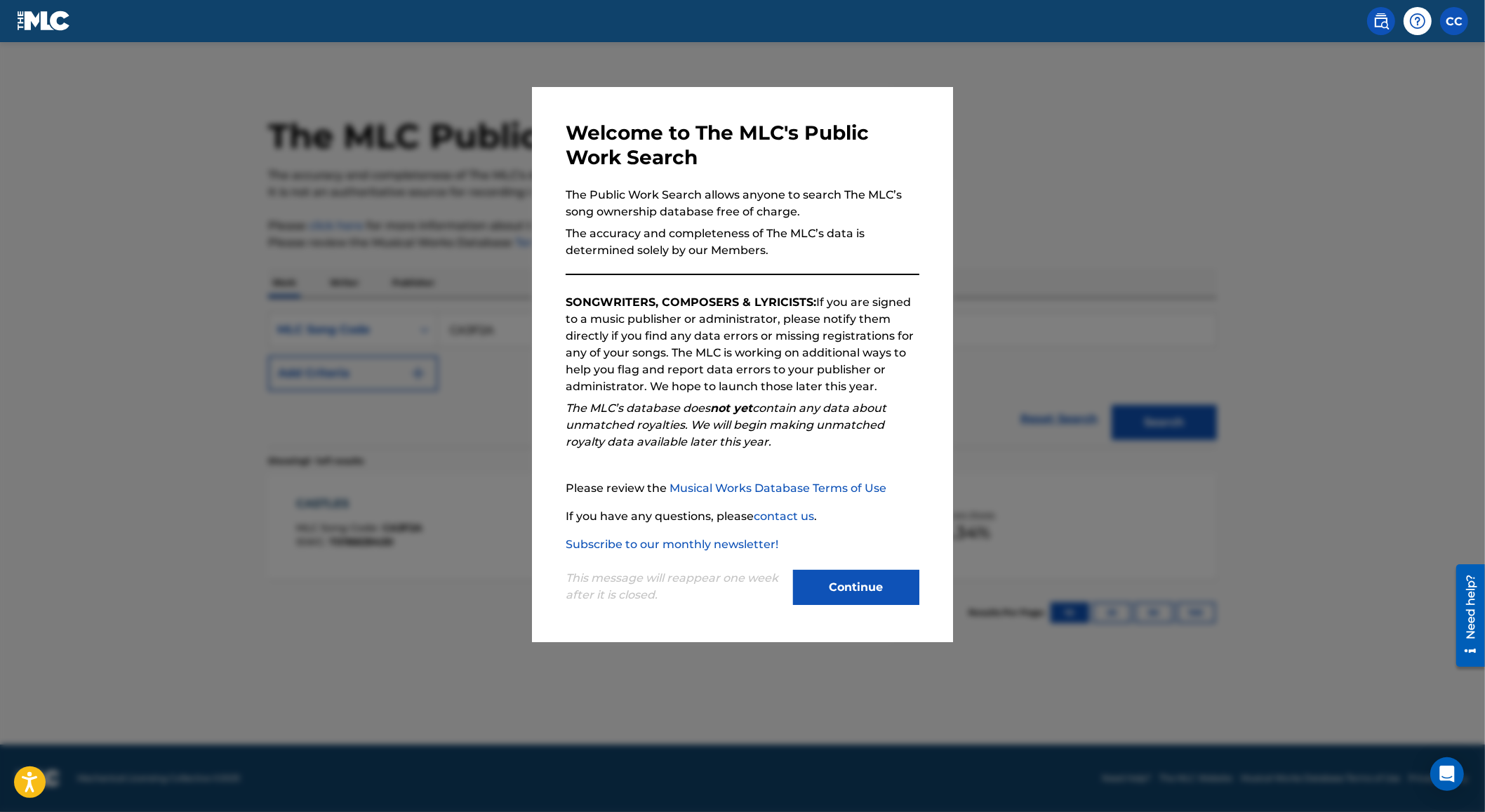 click at bounding box center (742, 448) 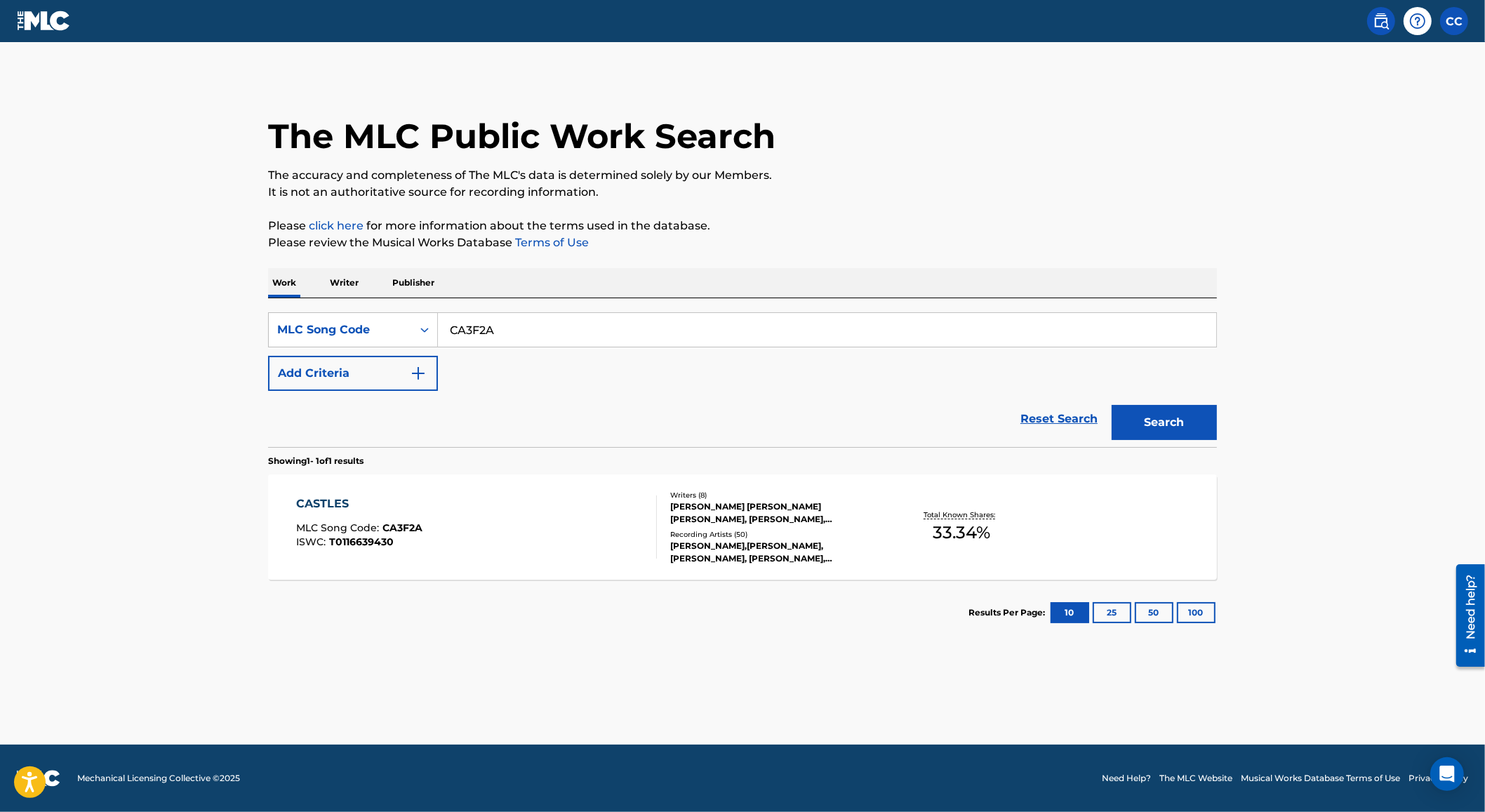 click on "CA3F2A" at bounding box center [827, 330] 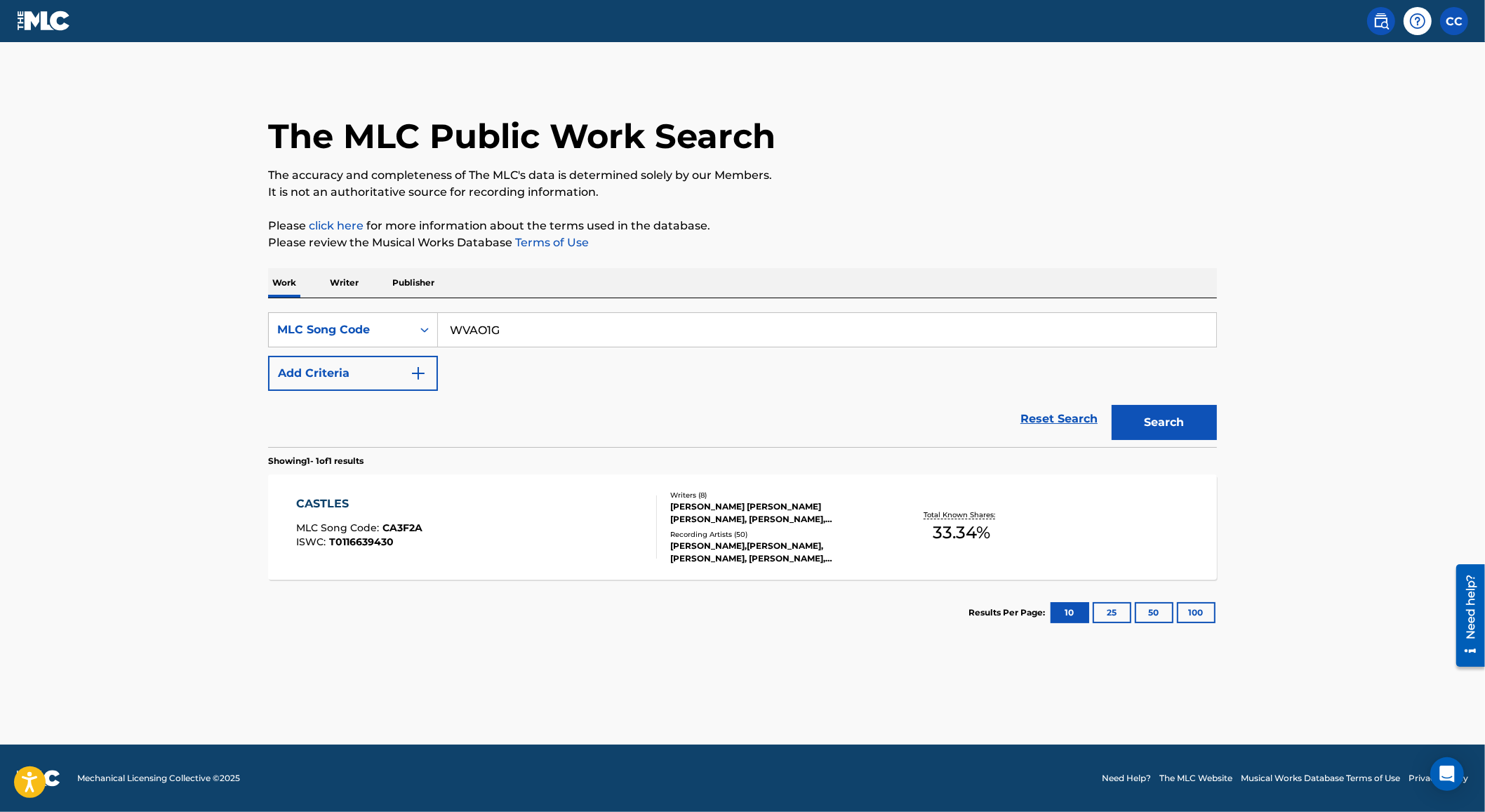 click on "Search" at bounding box center [1164, 422] 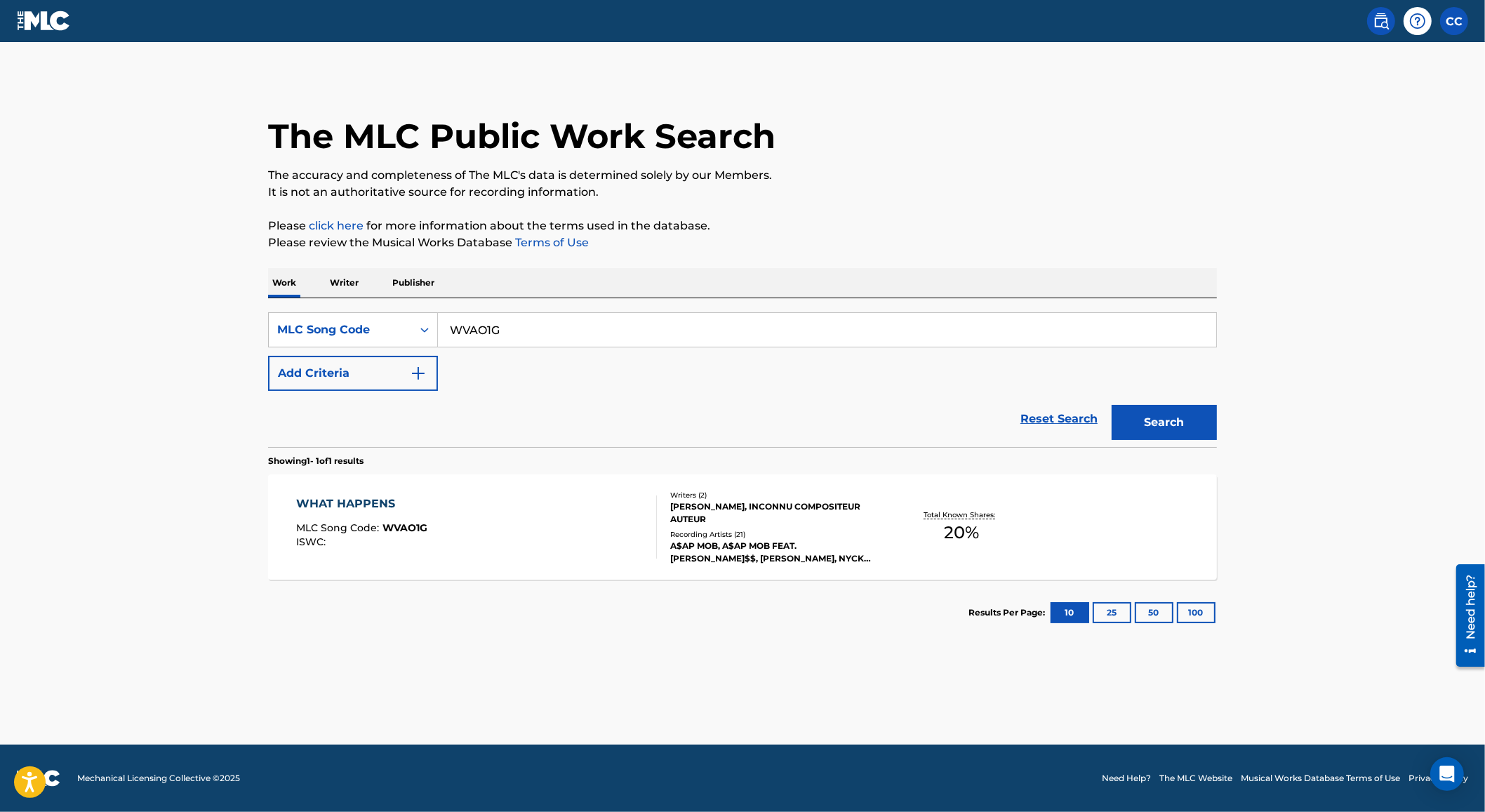 drag, startPoint x: 519, startPoint y: 330, endPoint x: 446, endPoint y: 324, distance: 73.24616 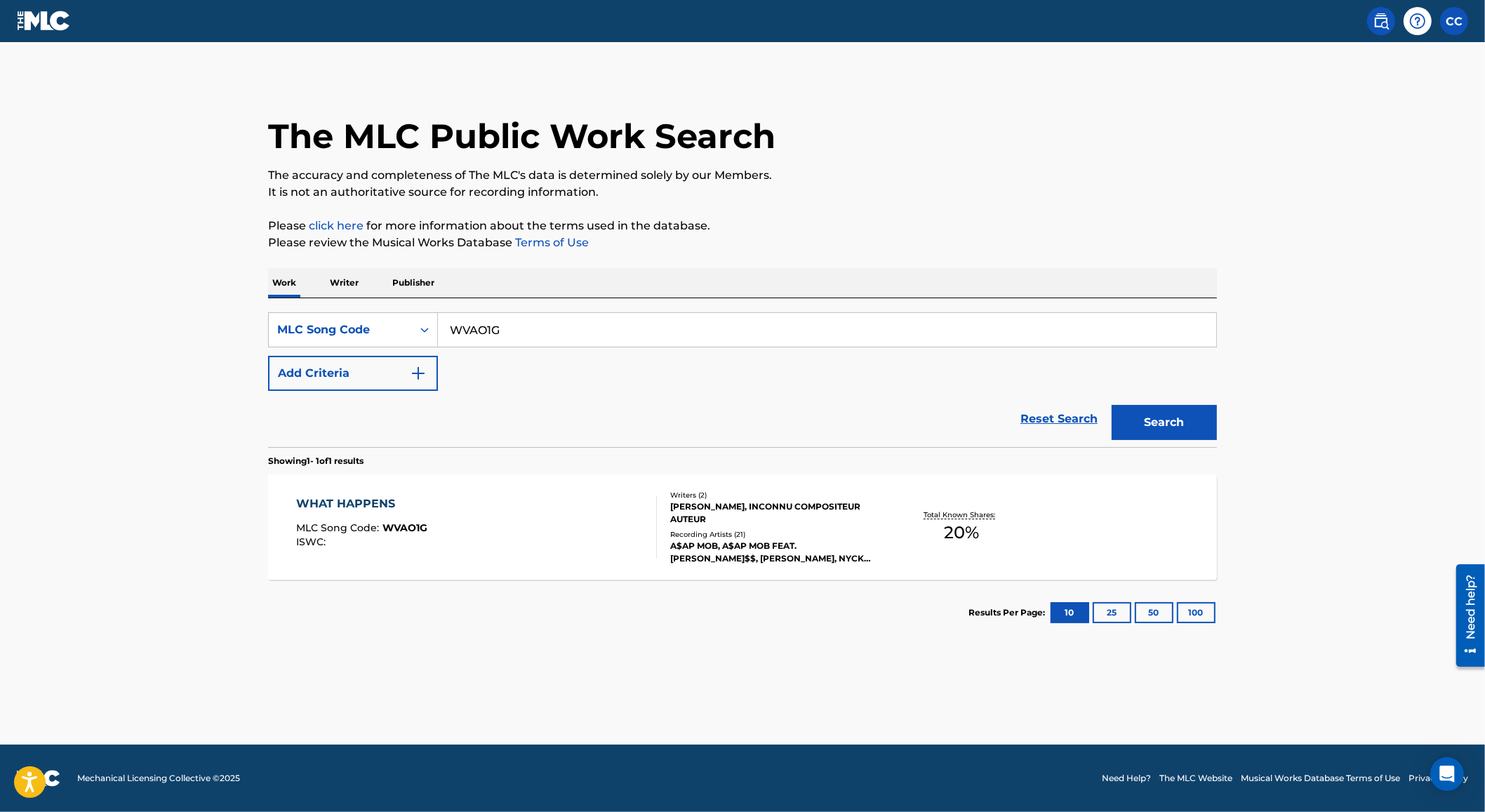click on "WVAO1G" at bounding box center [827, 330] 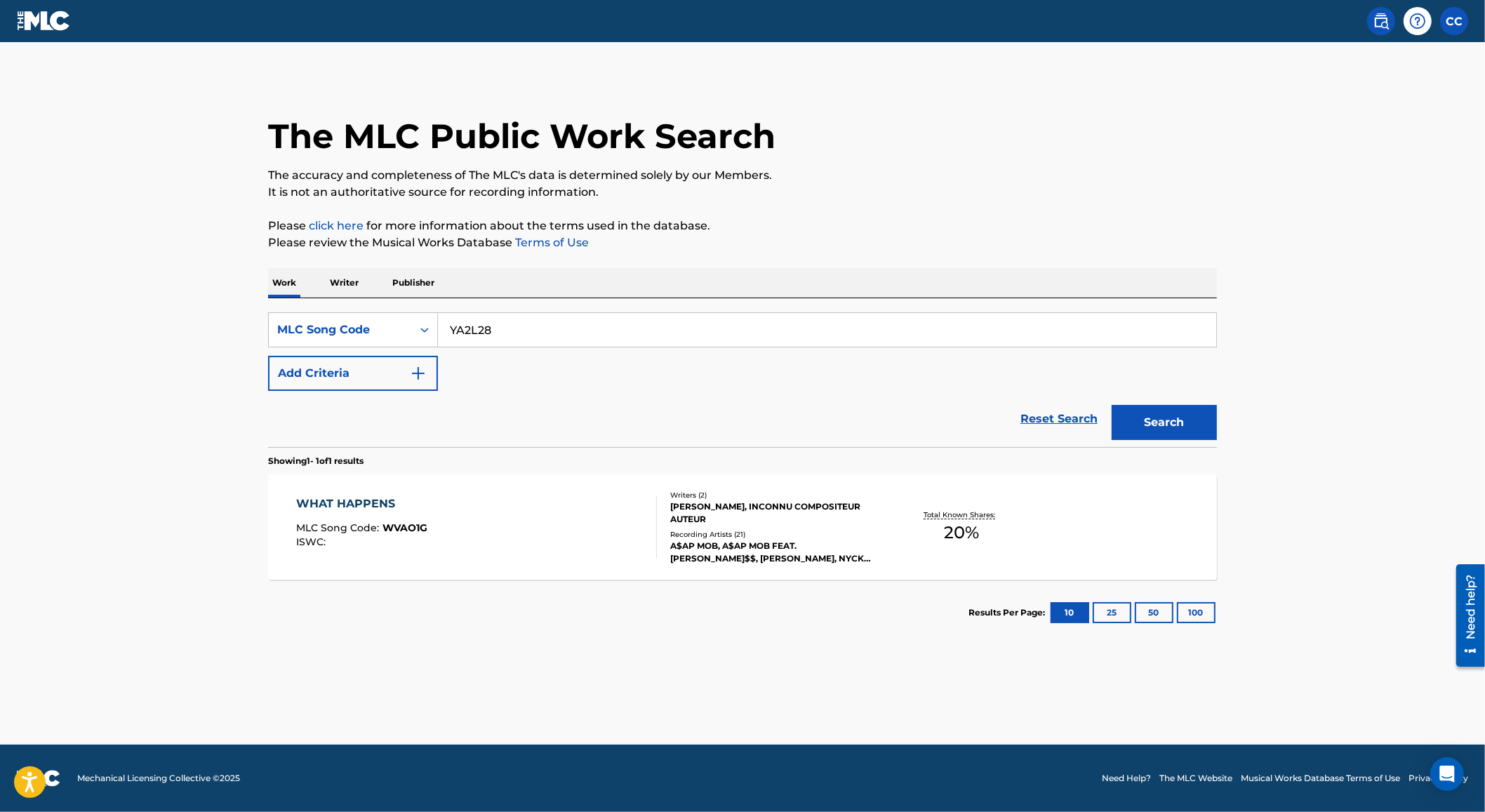 type on "YA2L28" 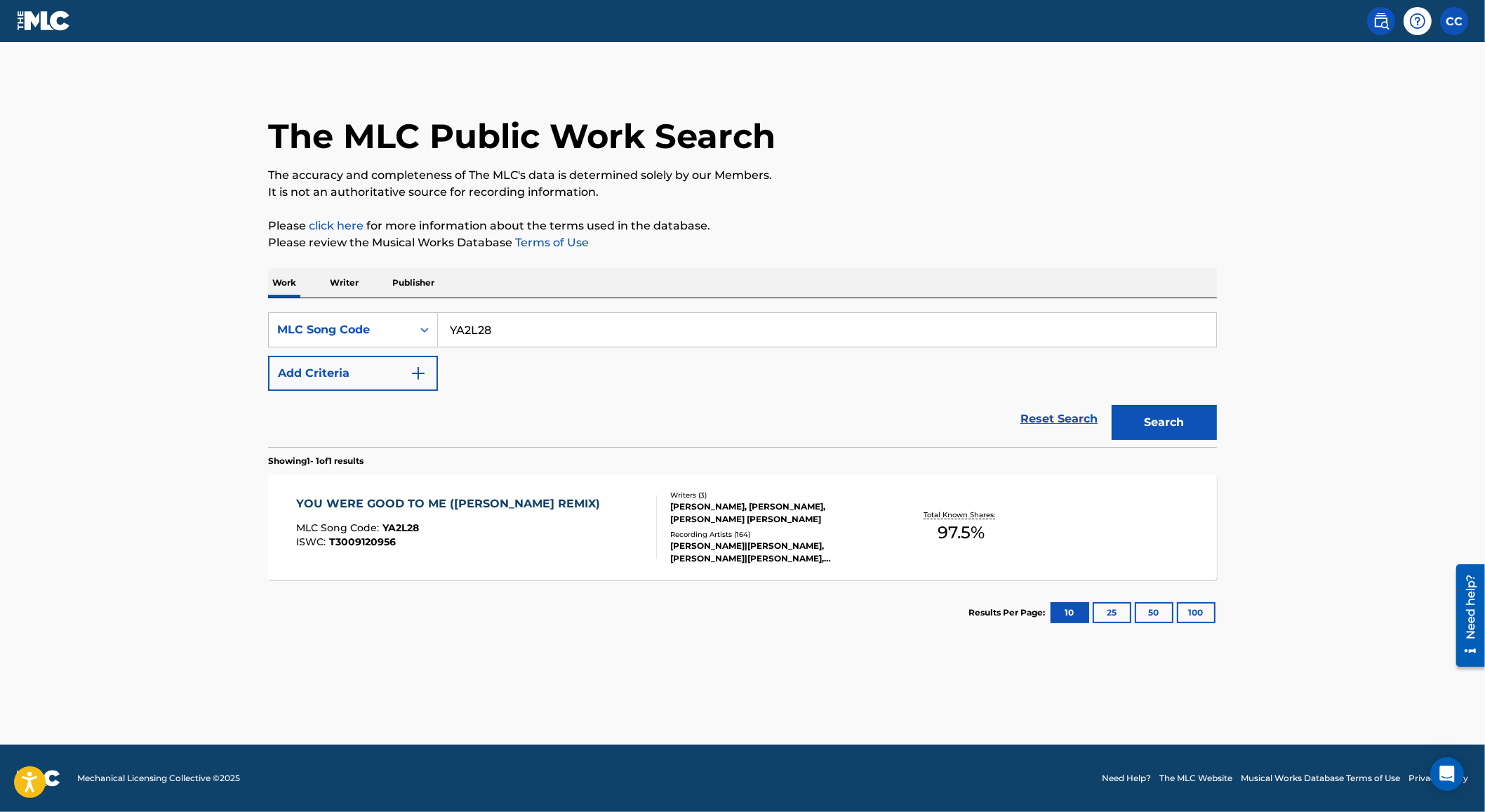 click on "YOU WERE GOOD TO ME (SHALLOU REMIX) MLC Song Code : YA2L28 ISWC : T3009120956" at bounding box center [477, 527] 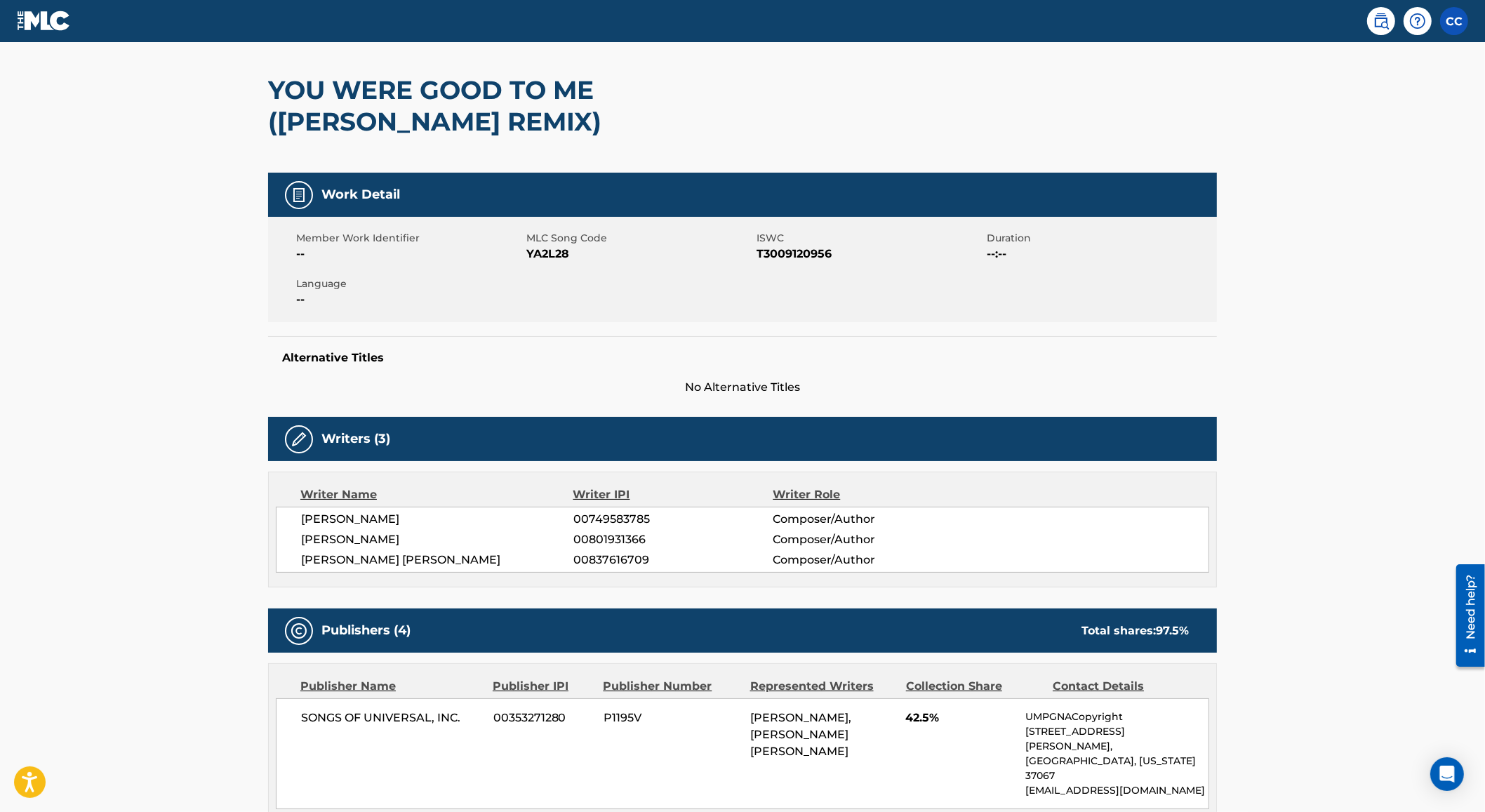 scroll, scrollTop: 0, scrollLeft: 0, axis: both 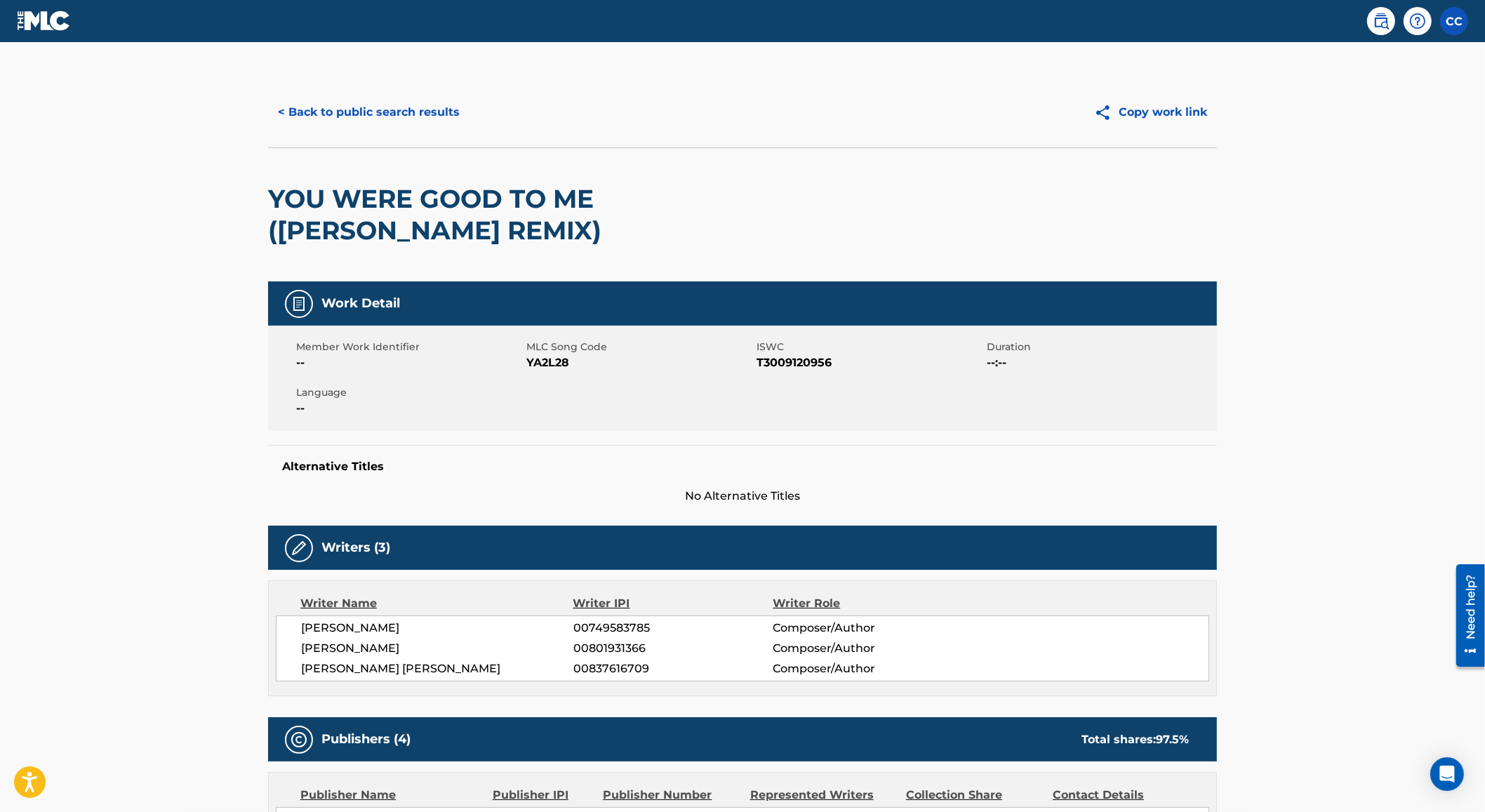 drag, startPoint x: 774, startPoint y: 250, endPoint x: 816, endPoint y: 262, distance: 43.680659 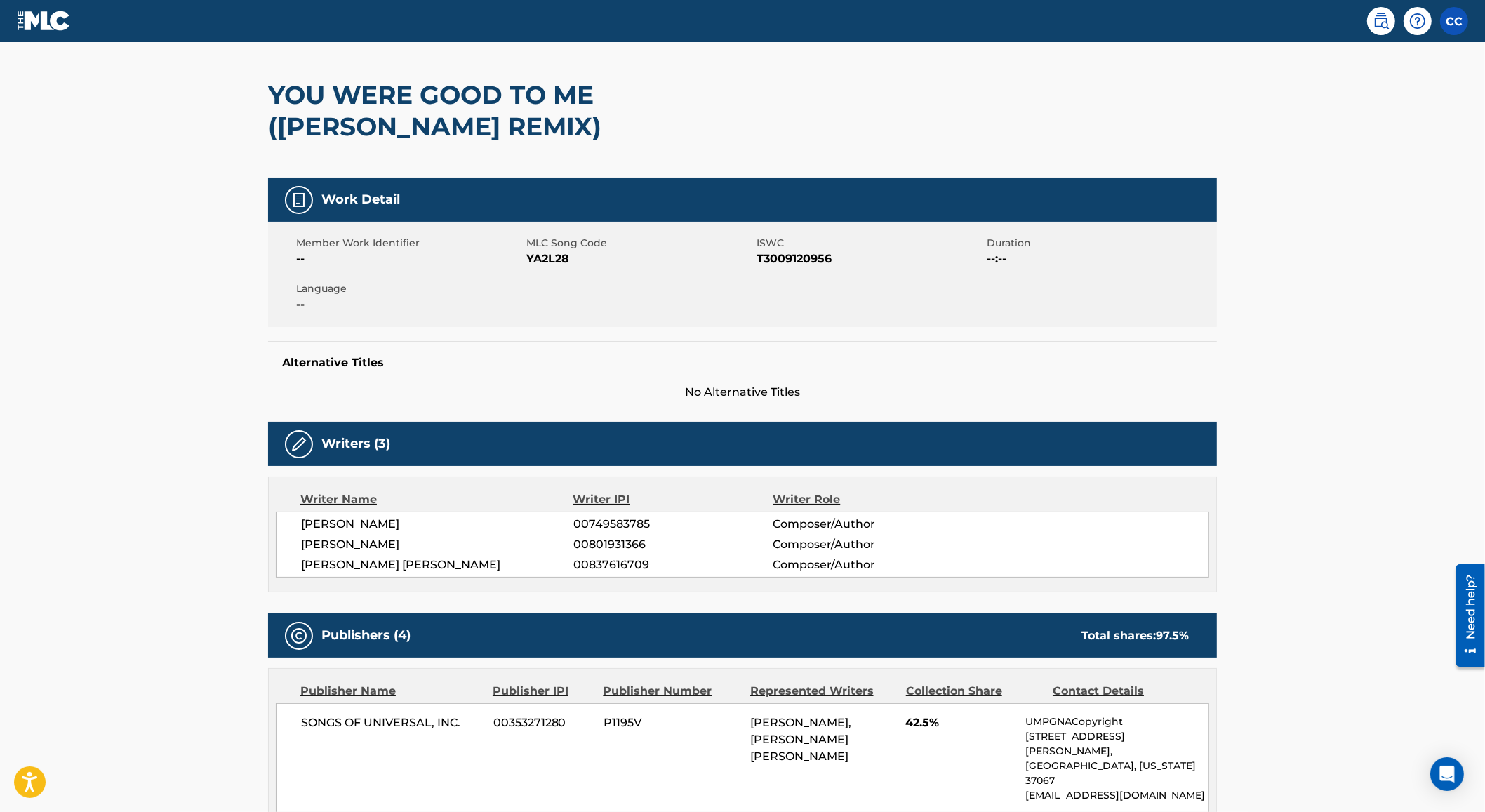 scroll, scrollTop: 0, scrollLeft: 0, axis: both 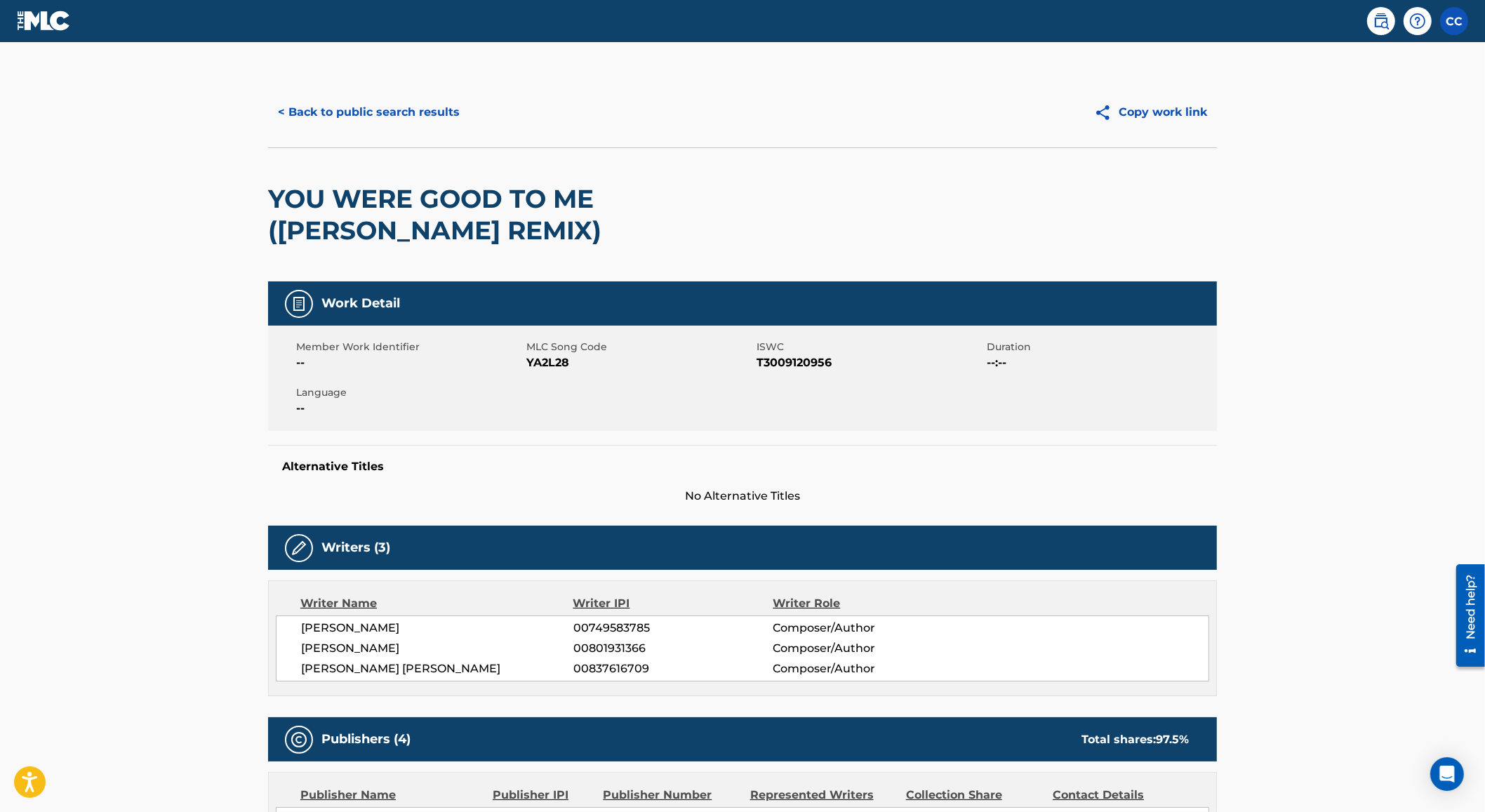 click on "< Back to public search results Copy work link" at bounding box center (742, 112) 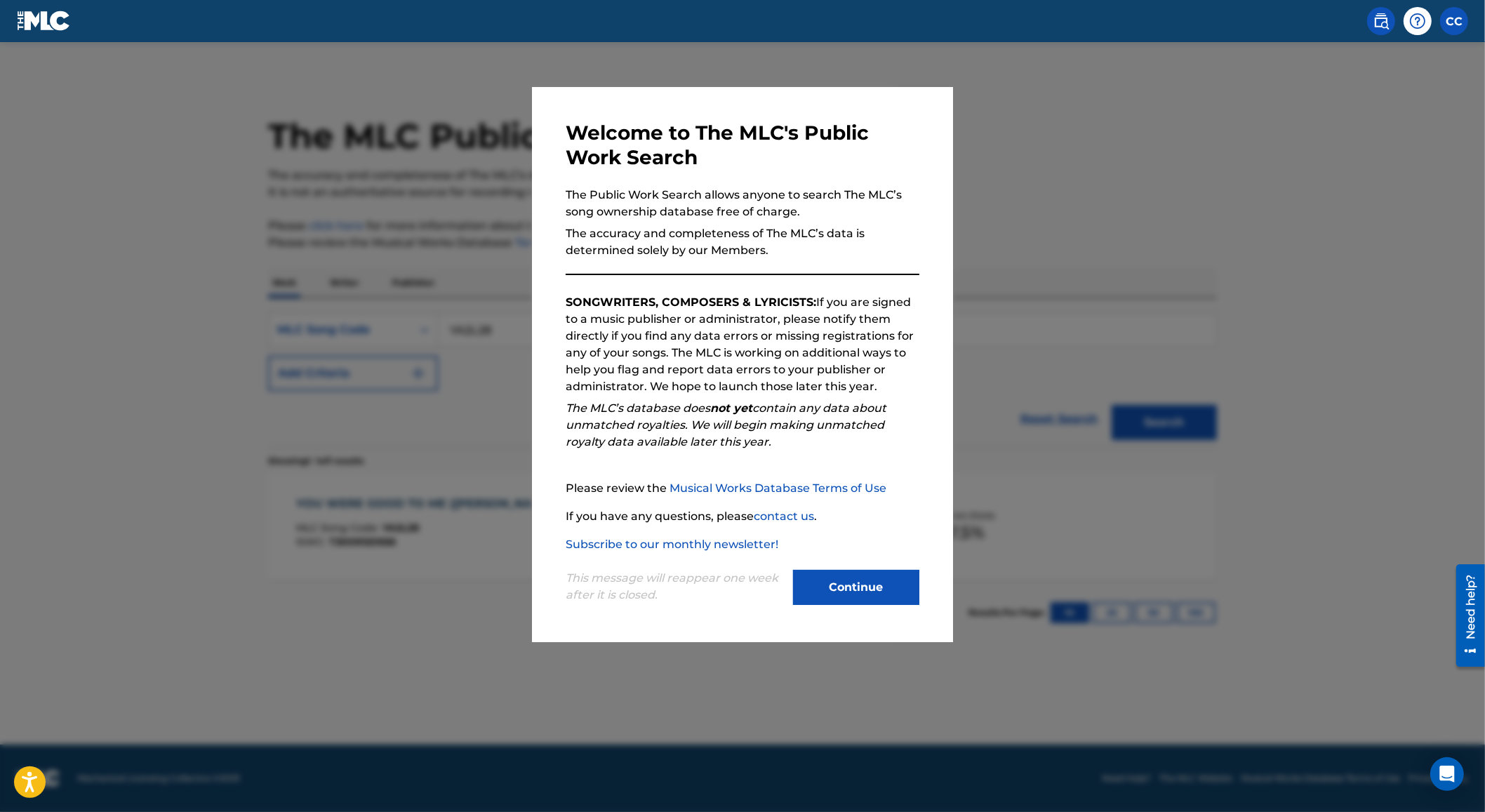 click at bounding box center [742, 448] 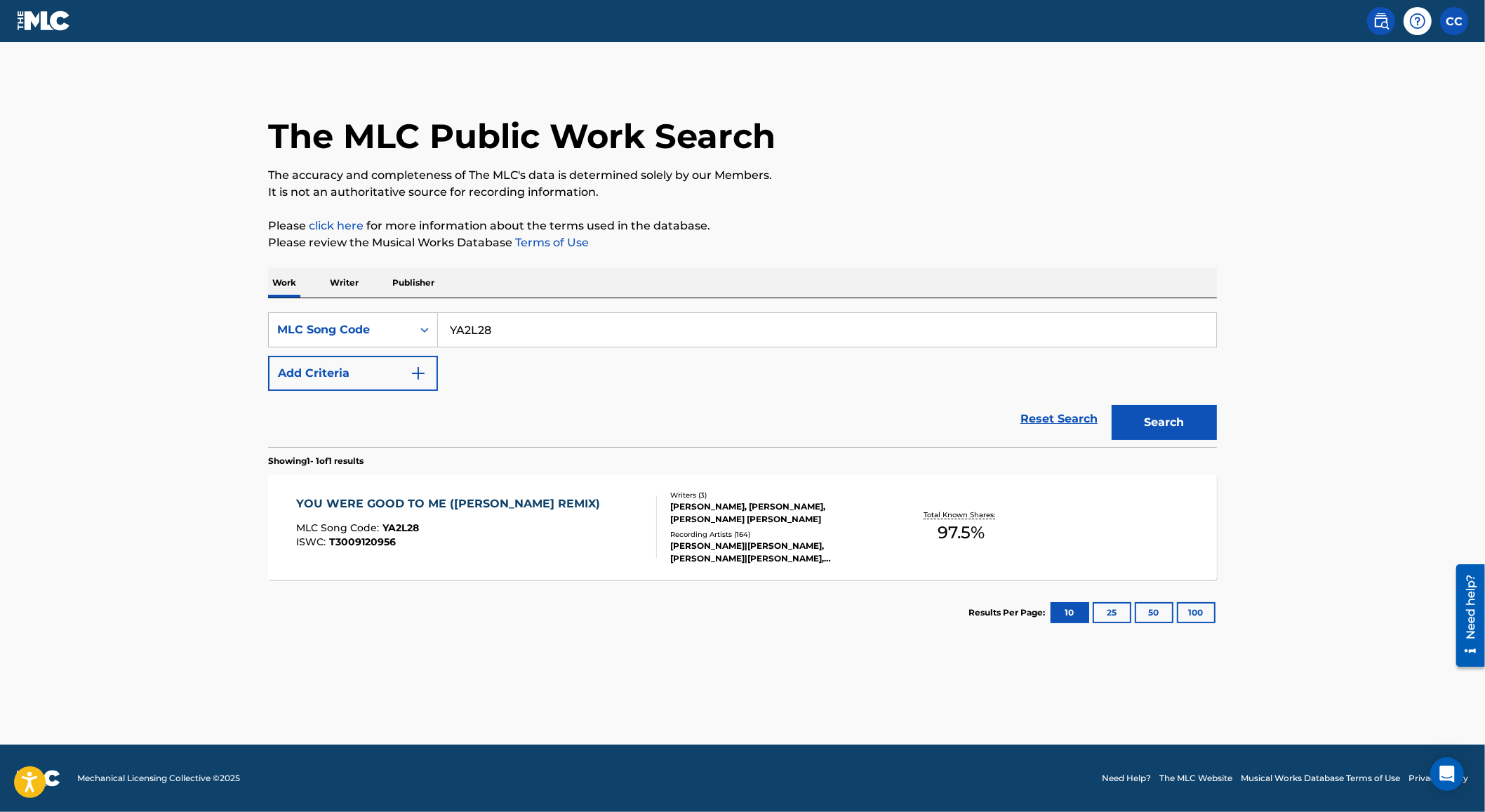 click on "YA2L28" at bounding box center (827, 330) 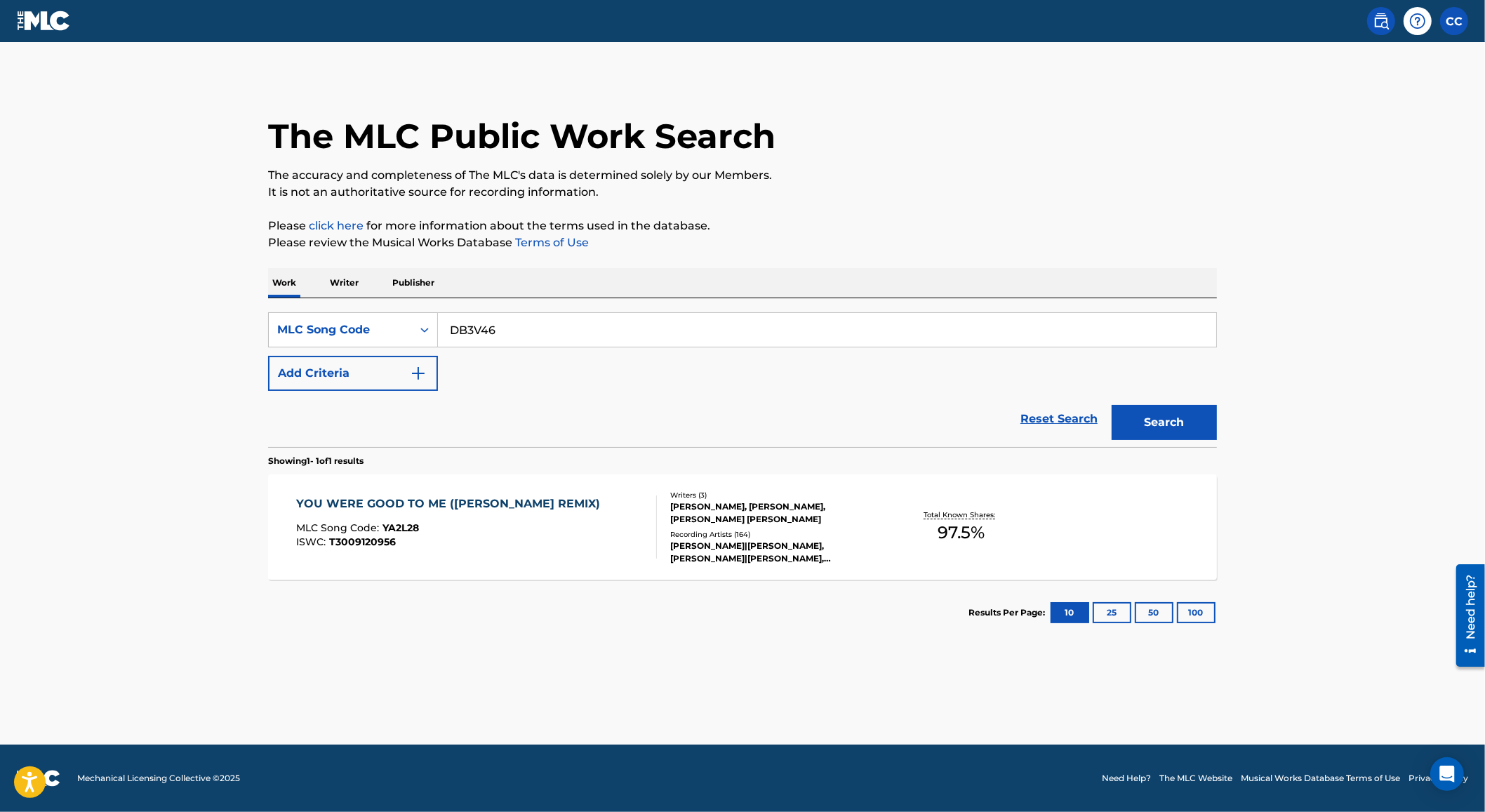 type on "DB3V46" 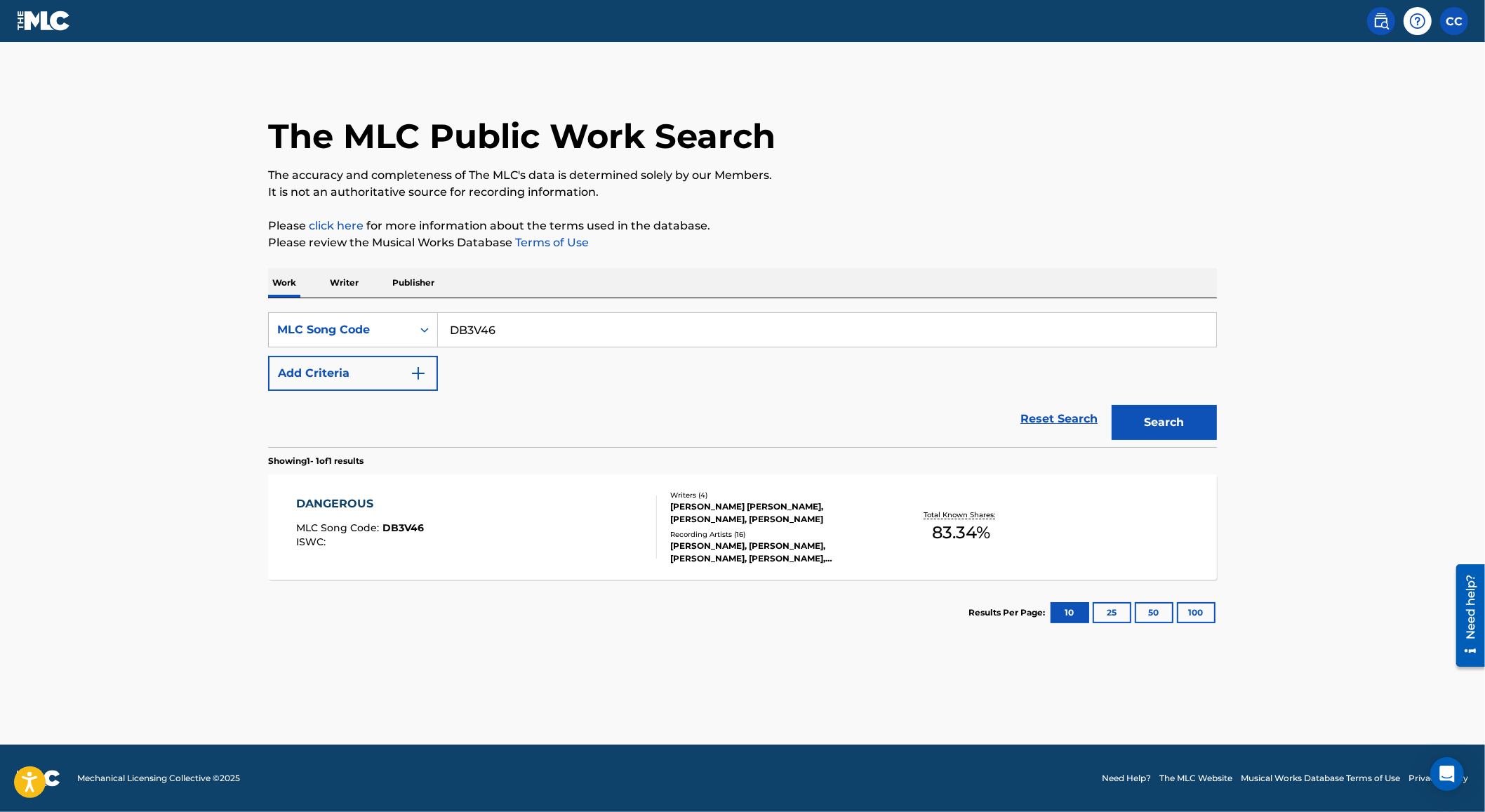 click on "DANGEROUS MLC Song Code : DB3V46 ISWC :" at bounding box center [477, 527] 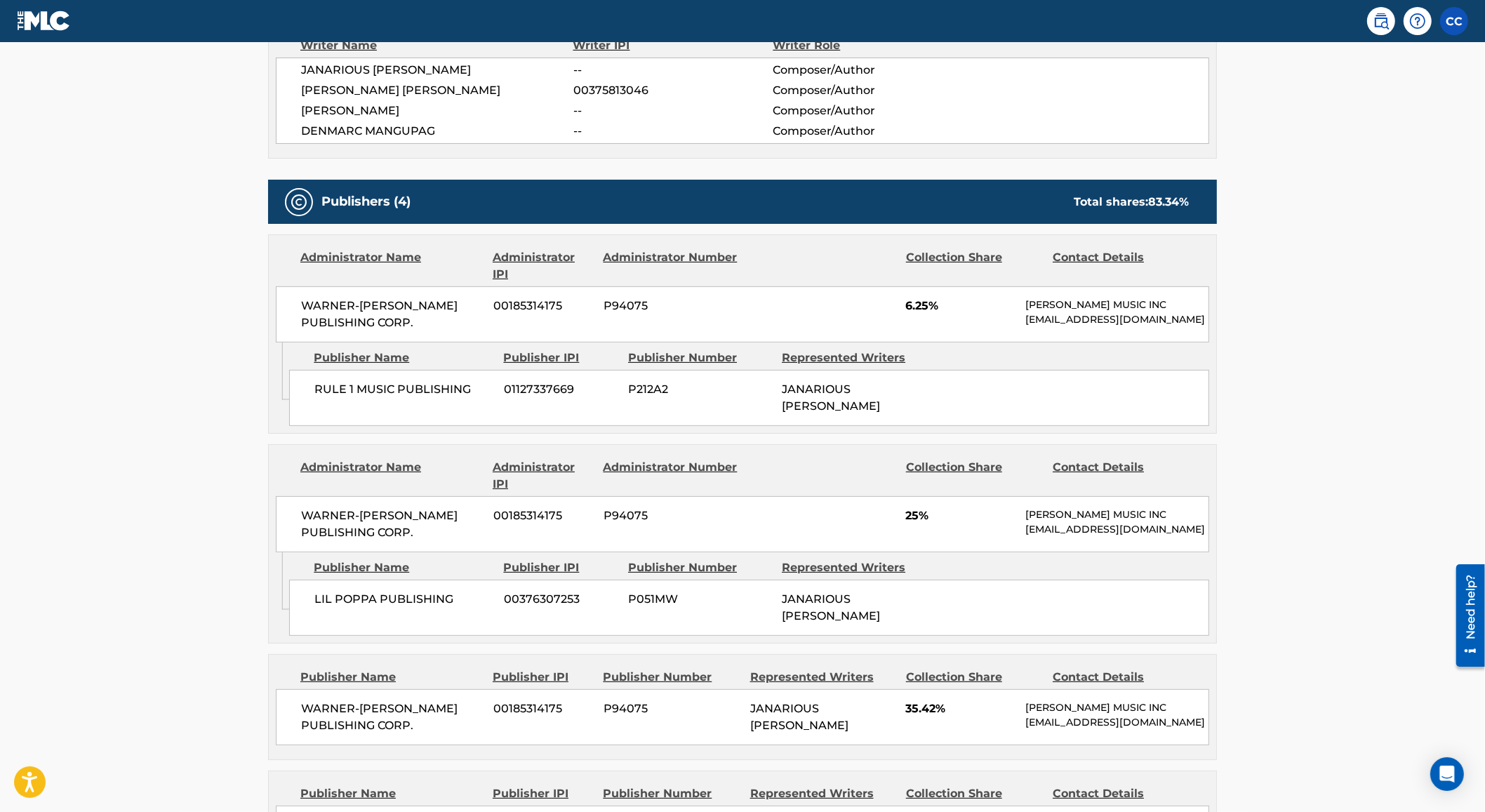 scroll, scrollTop: 0, scrollLeft: 0, axis: both 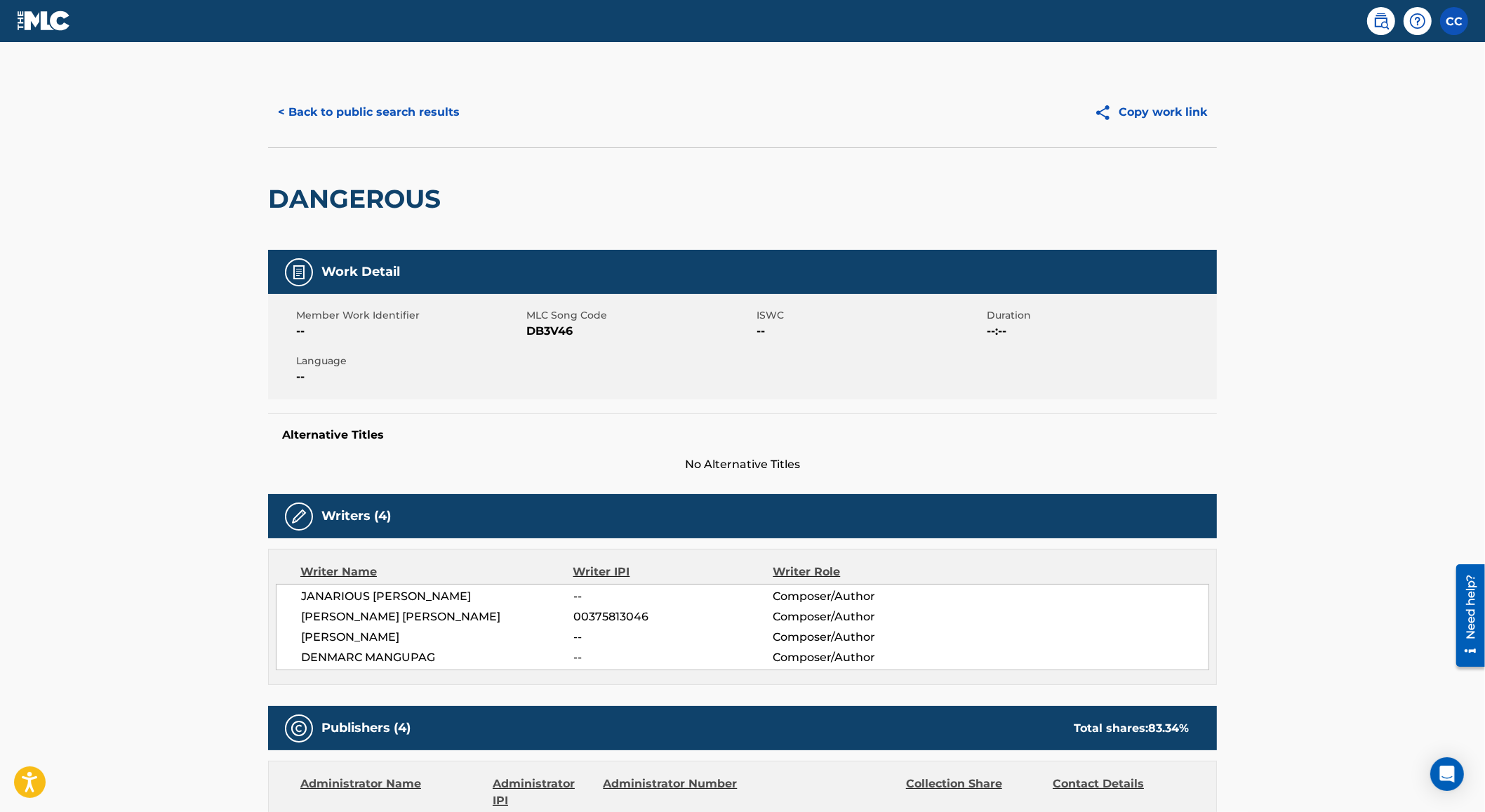 click on "< Back to public search results" at bounding box center [368, 112] 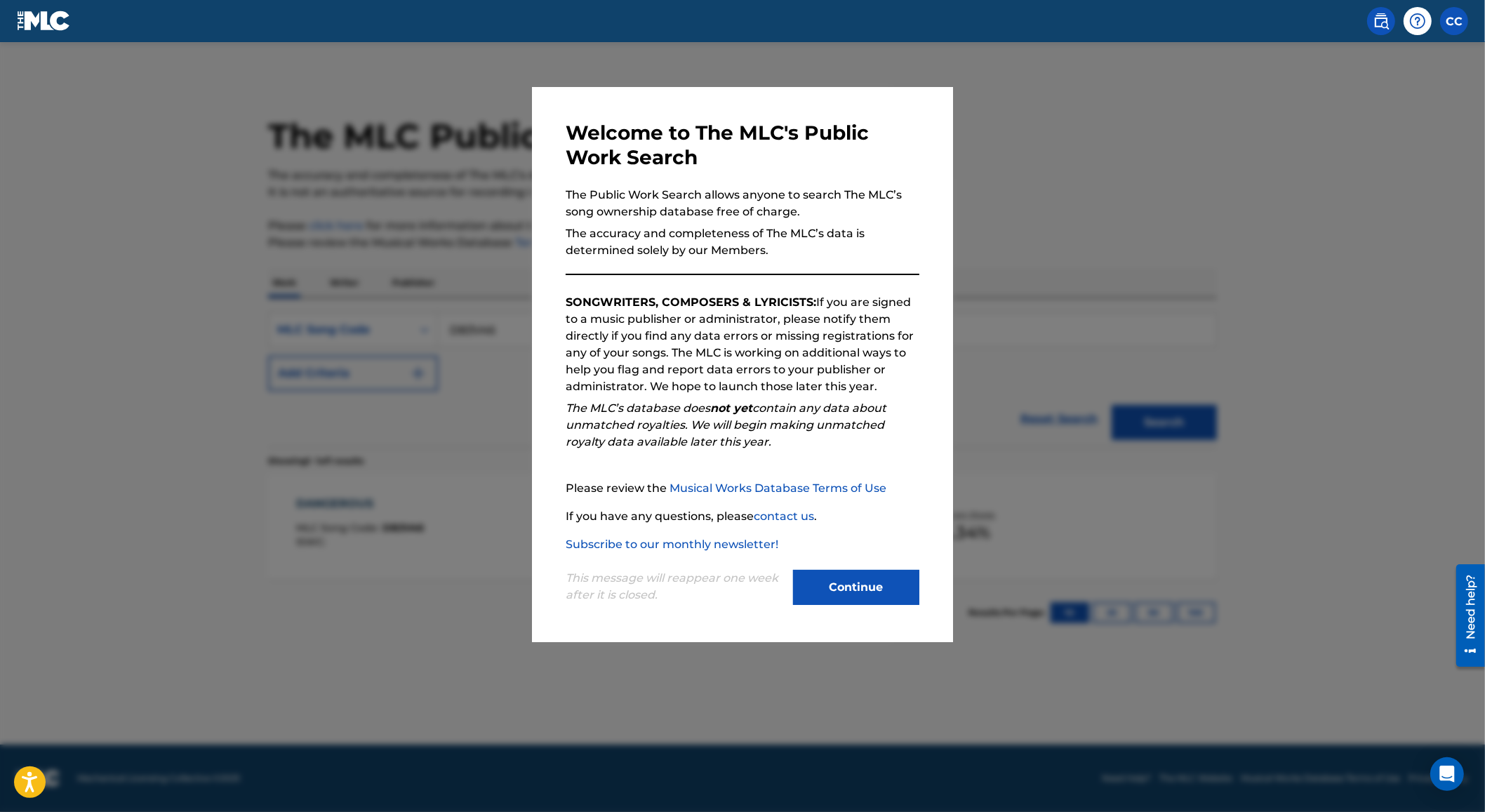 click at bounding box center (742, 448) 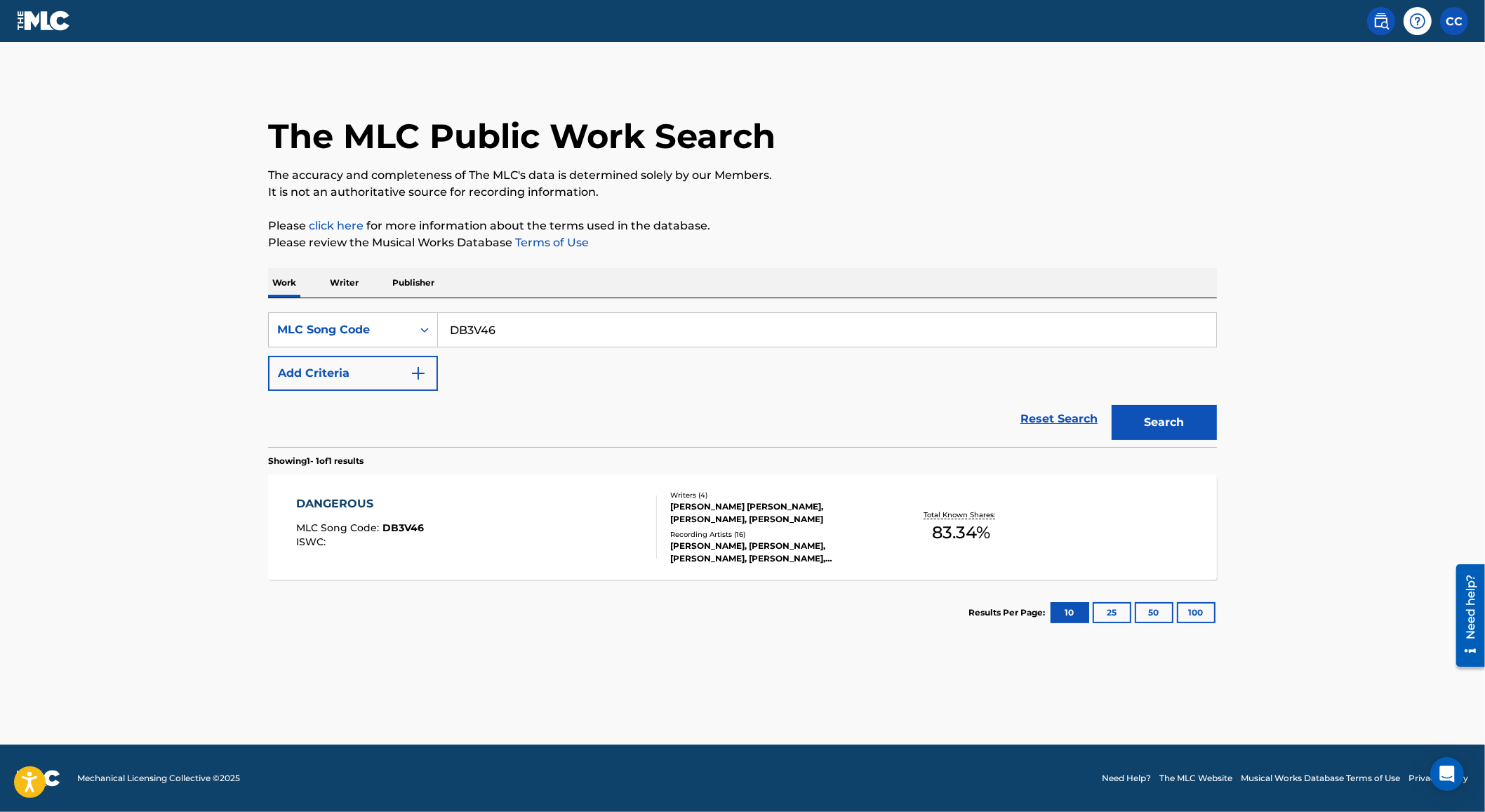 click on "DB3V46" at bounding box center (827, 330) 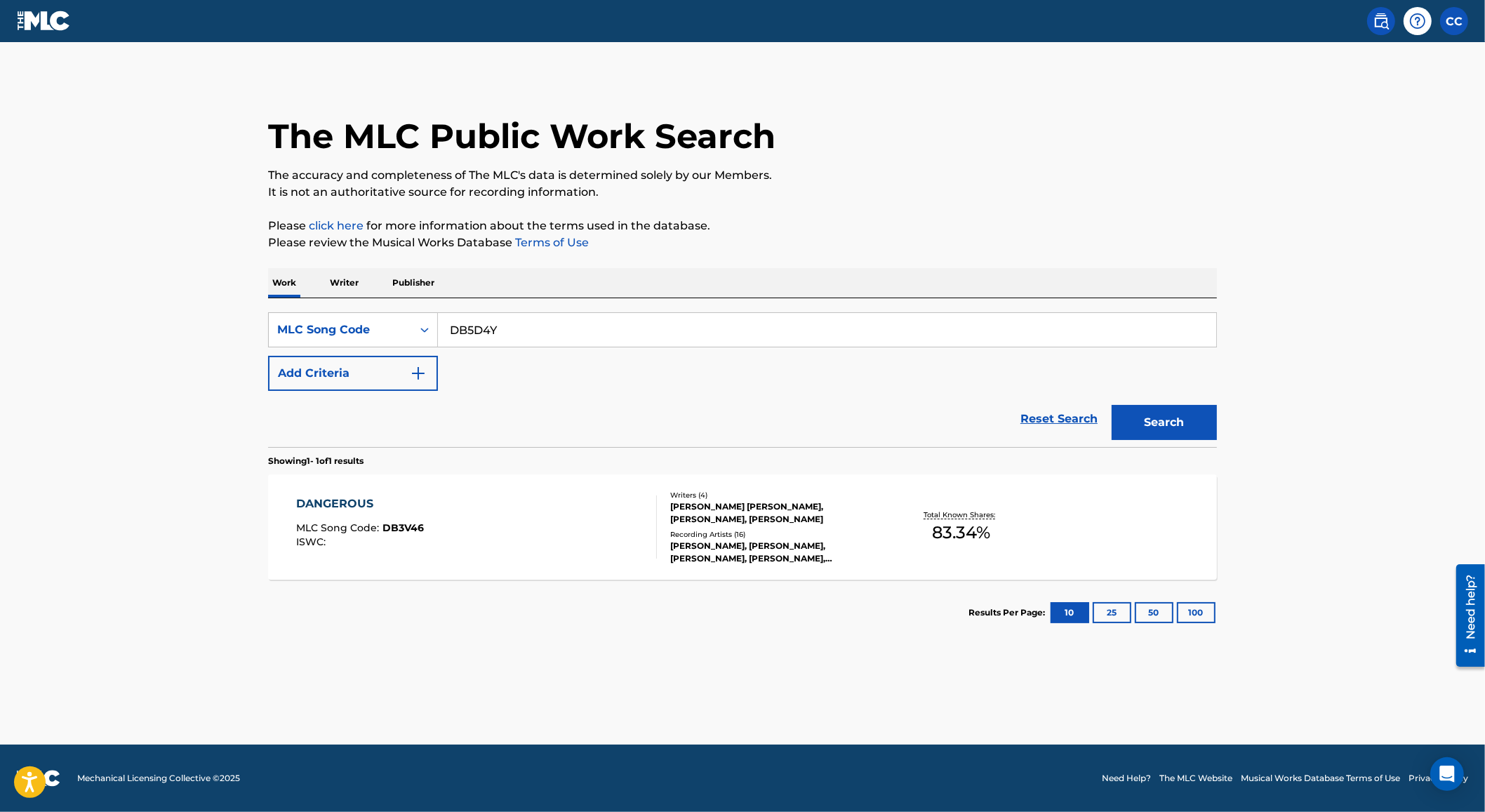 type on "DB5D4Y" 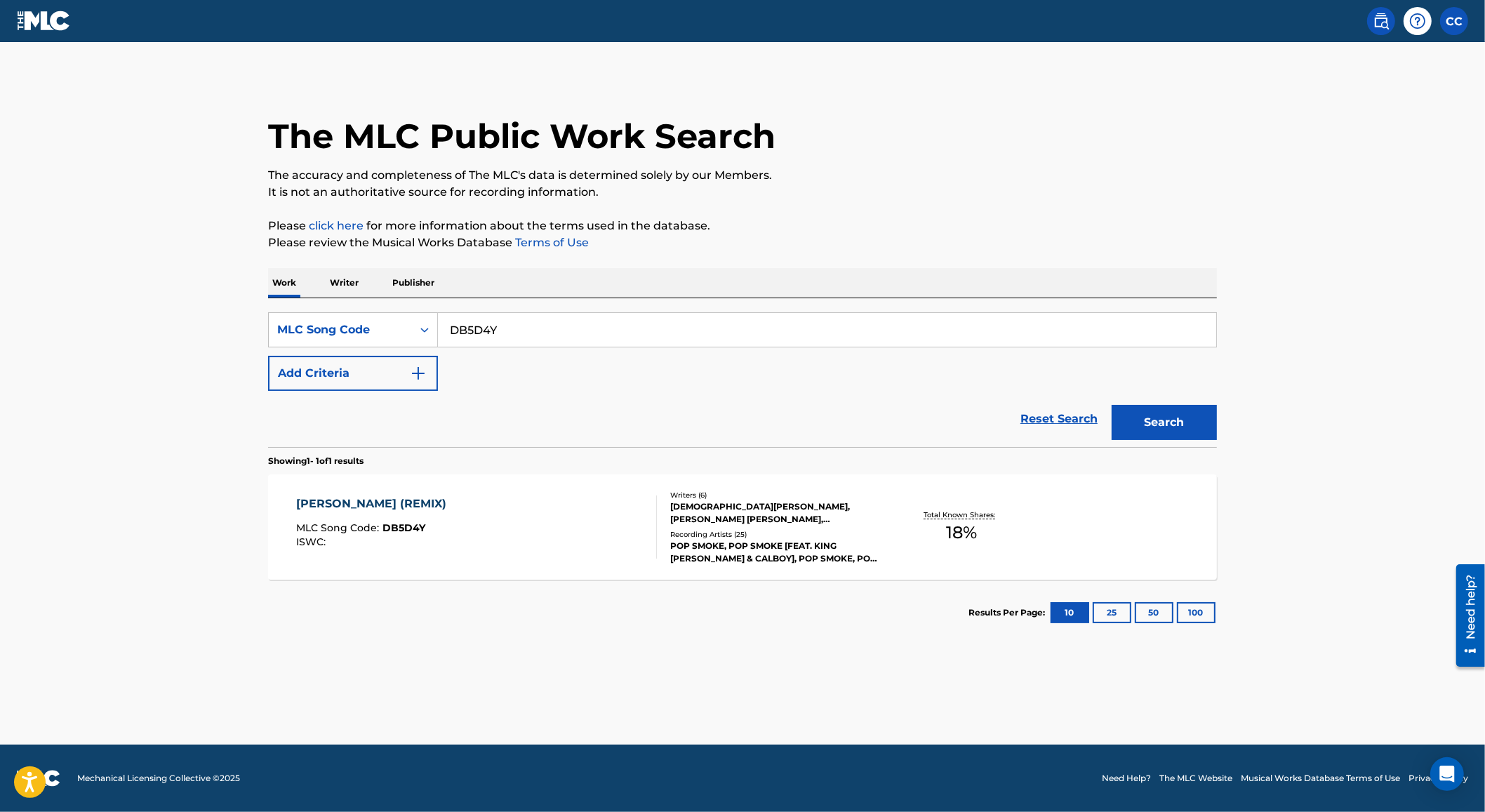 click on "DIANA (REMIX) MLC Song Code : DB5D4Y ISWC :" at bounding box center [477, 527] 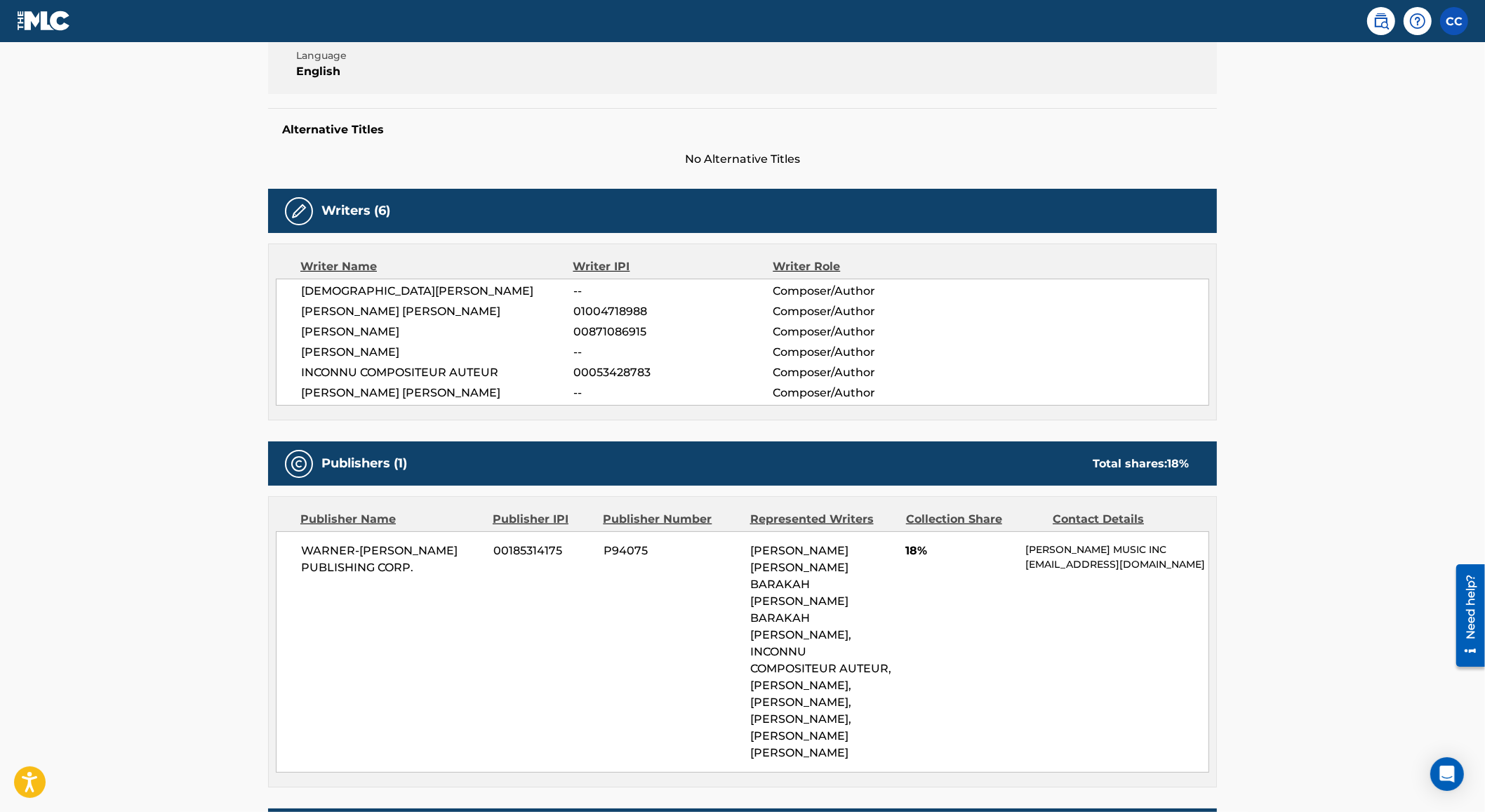 scroll, scrollTop: 0, scrollLeft: 0, axis: both 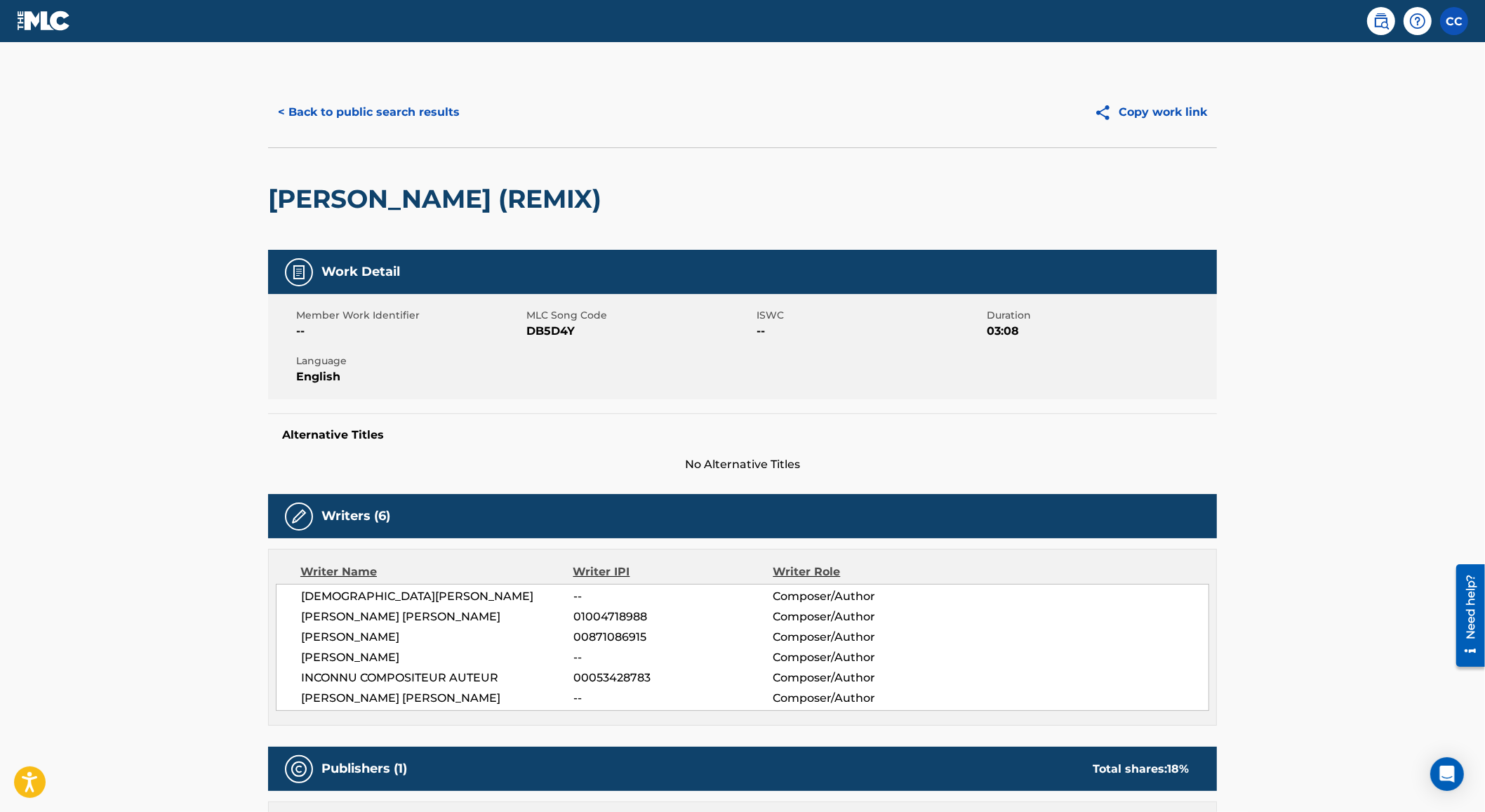click on "< Back to public search results" at bounding box center (368, 112) 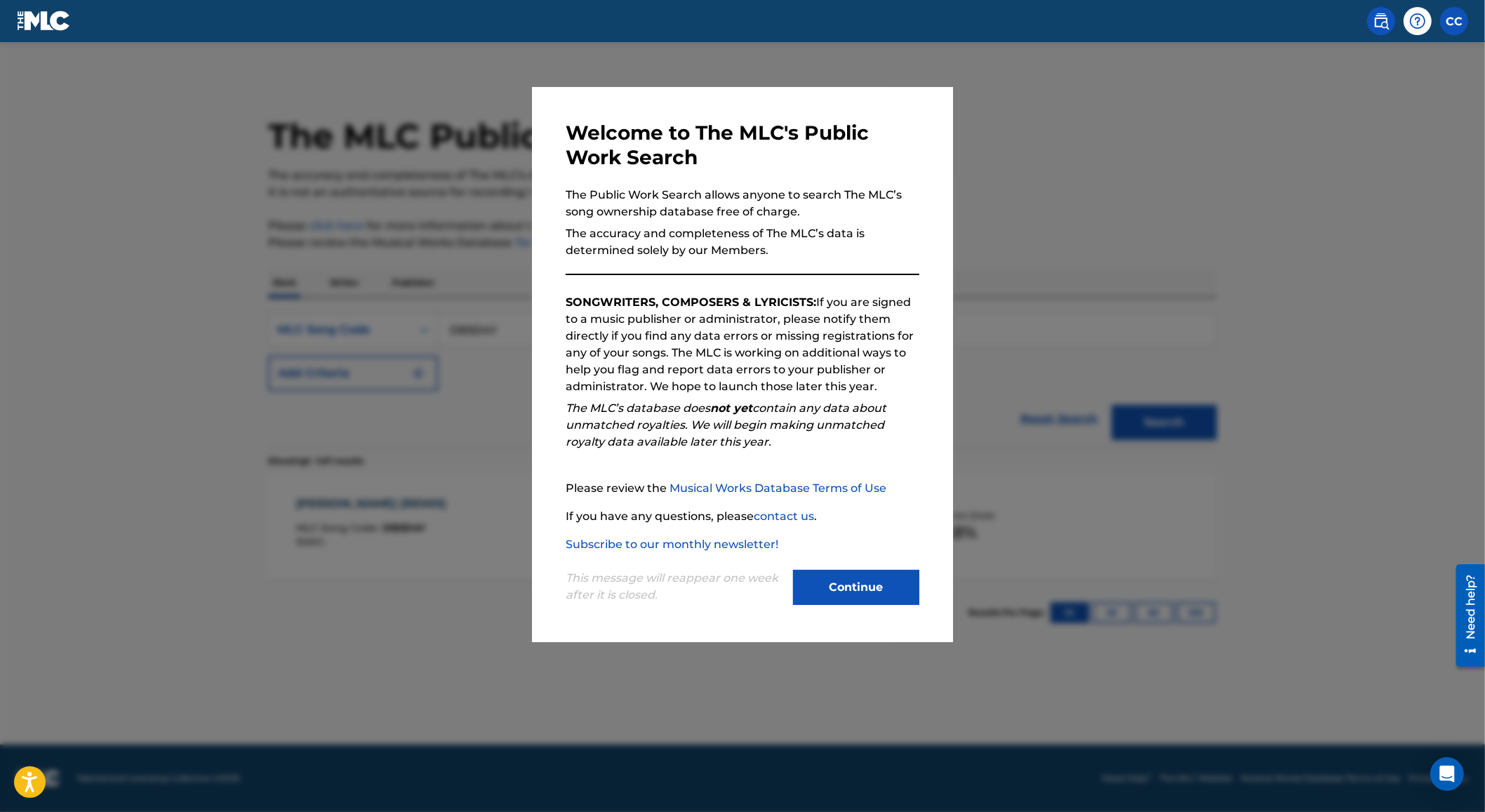click at bounding box center [742, 448] 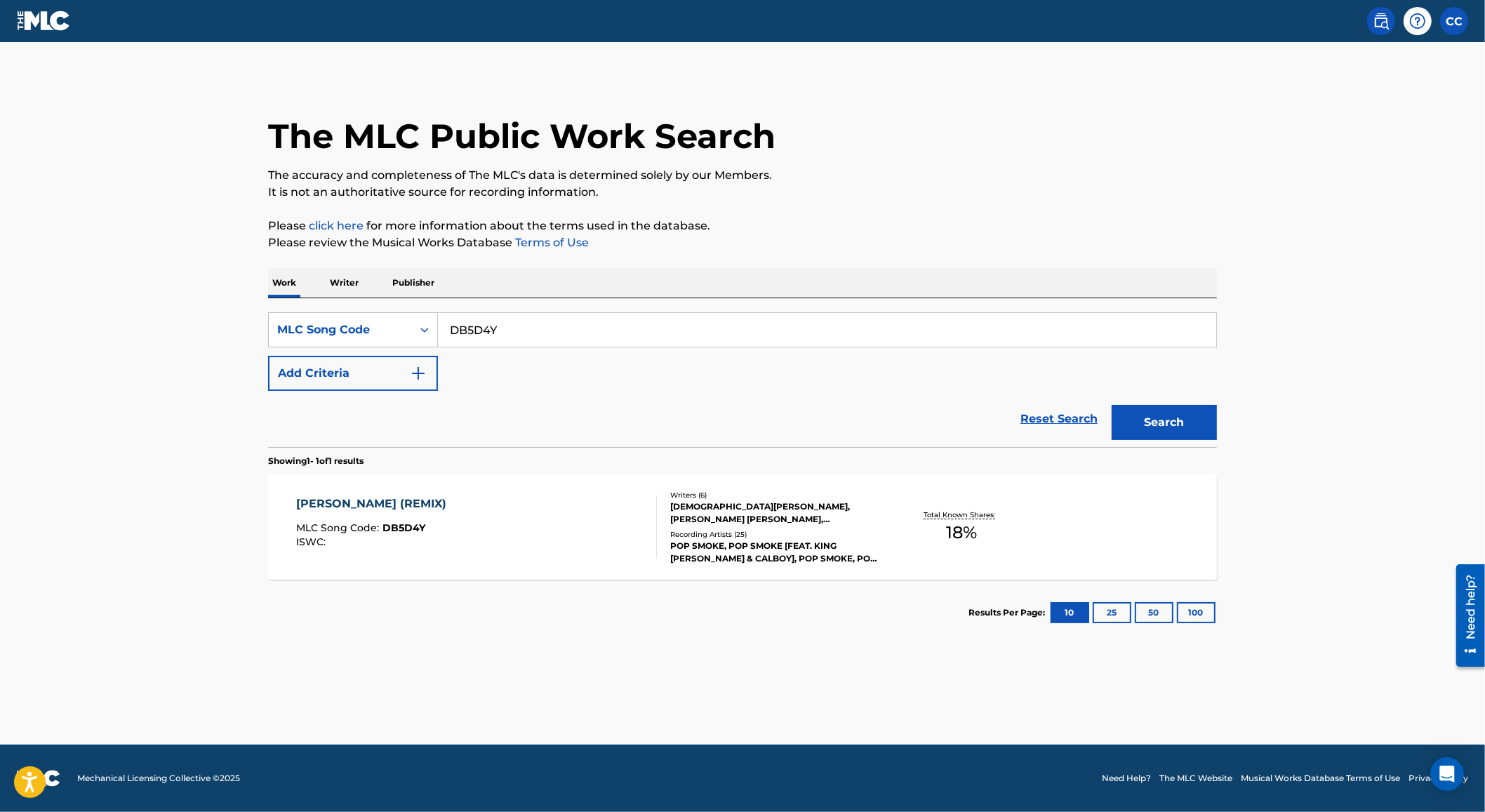 click on "DB5D4Y" at bounding box center [827, 330] 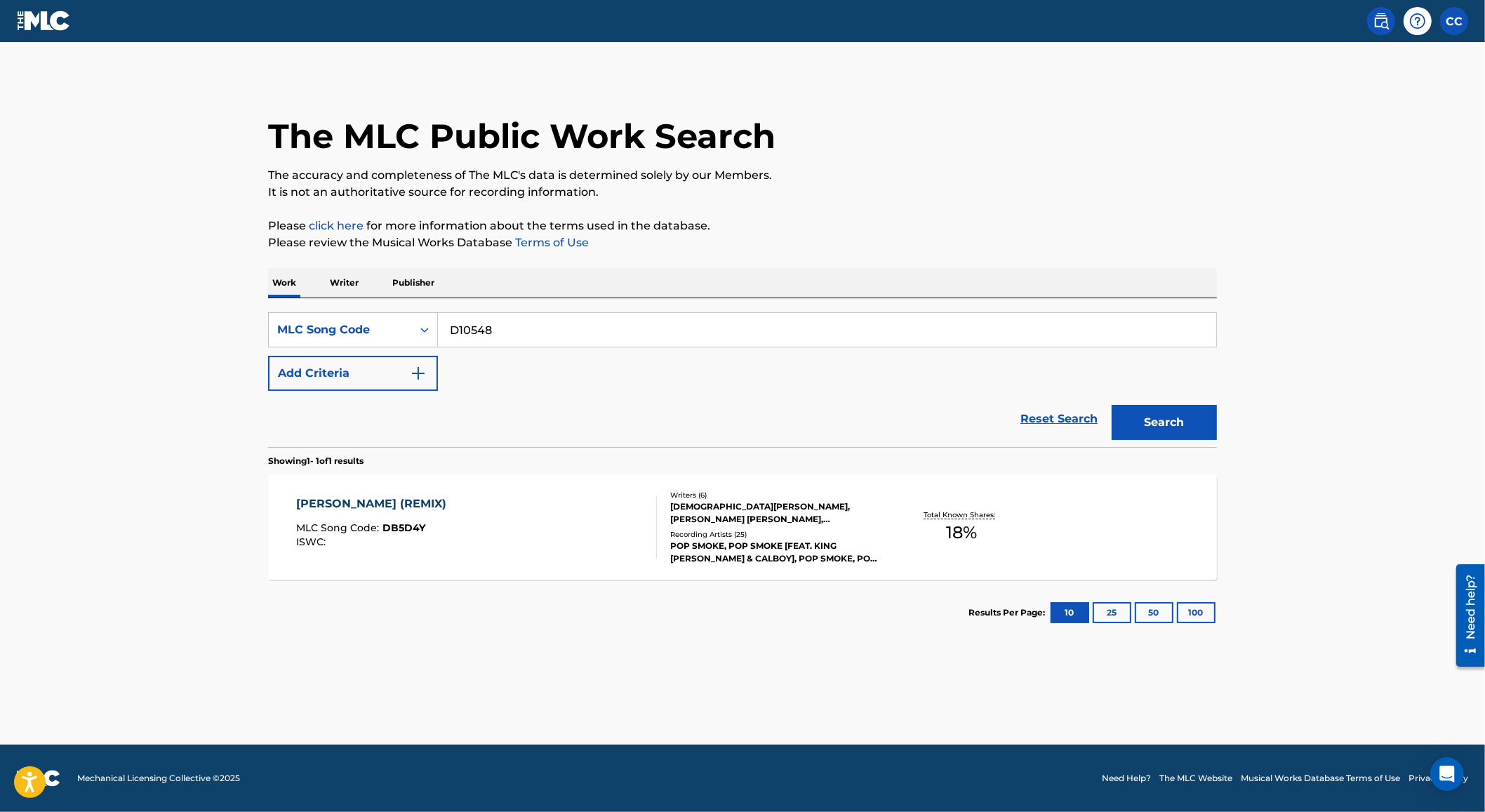 type on "D10548" 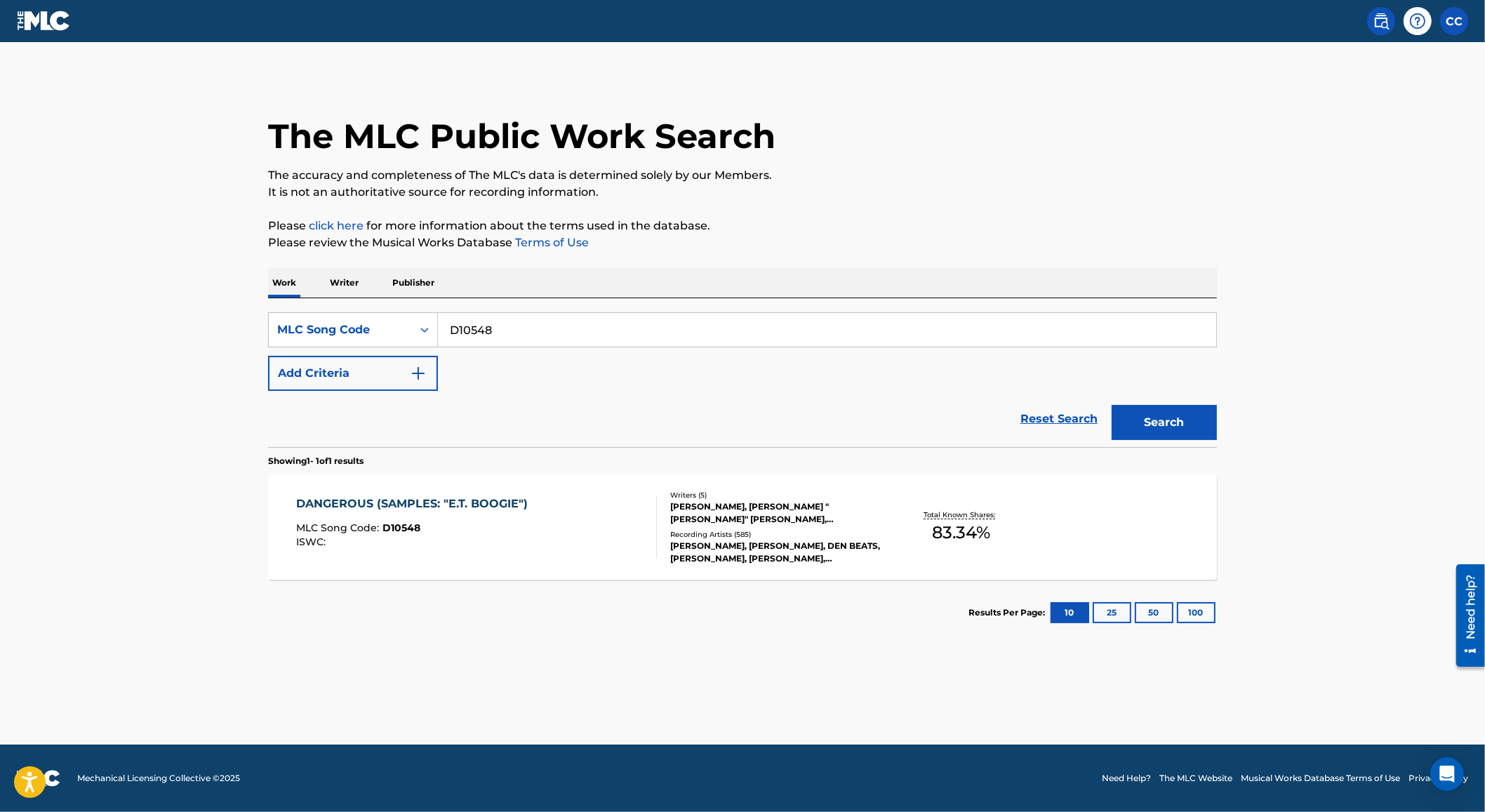 click on "DANGEROUS (SAMPLES: "E.T. BOOGIE") MLC Song Code : D10548 ISWC : Writers ( 5 ) FREDDY STONEWALL, TREVOR "BUSTA RHYMES" SMITH, RASHAD SMITH, HENRY STONE, LAWRENCE P. DERMER Recording Artists ( 585 ) LIL POPPA, YUNG LAN, DEN BEATS, LIL POPPA, KRISTINE, BUSTA RHYMES, BUSTA RHYMES Total Known Shares: 83.34 %" at bounding box center [742, 527] 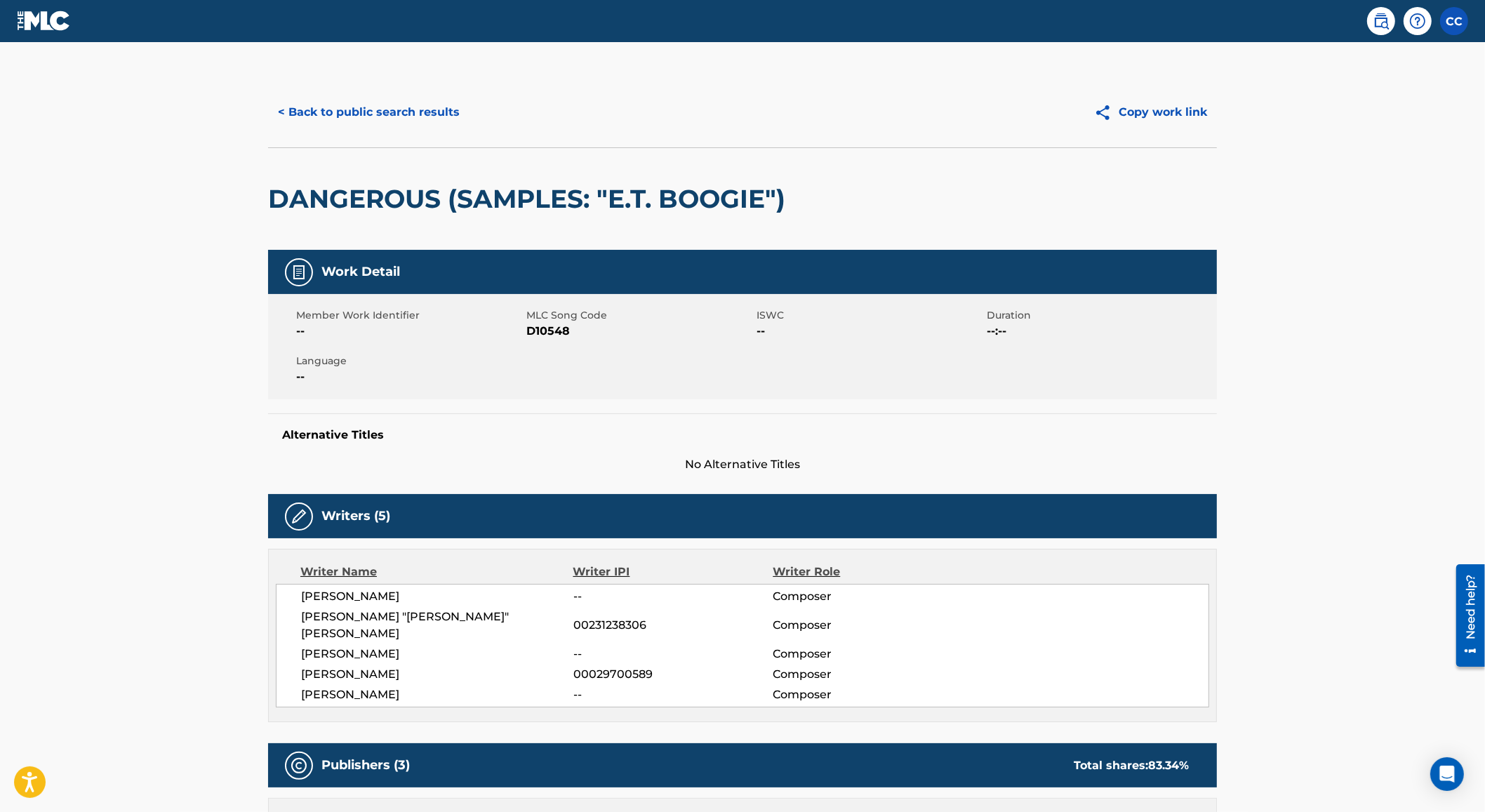click on "< Back to public search results" at bounding box center (368, 112) 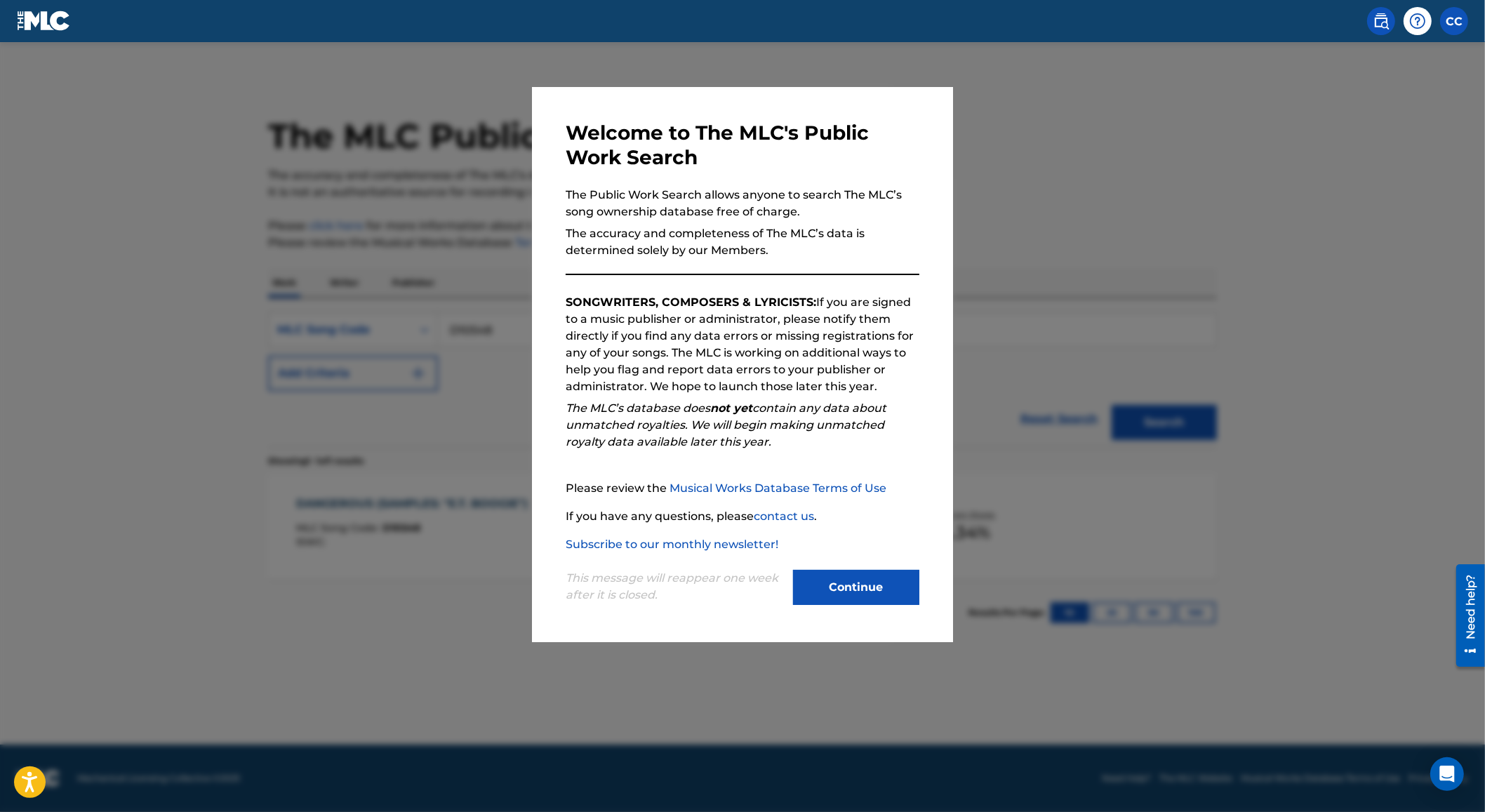 click at bounding box center [742, 448] 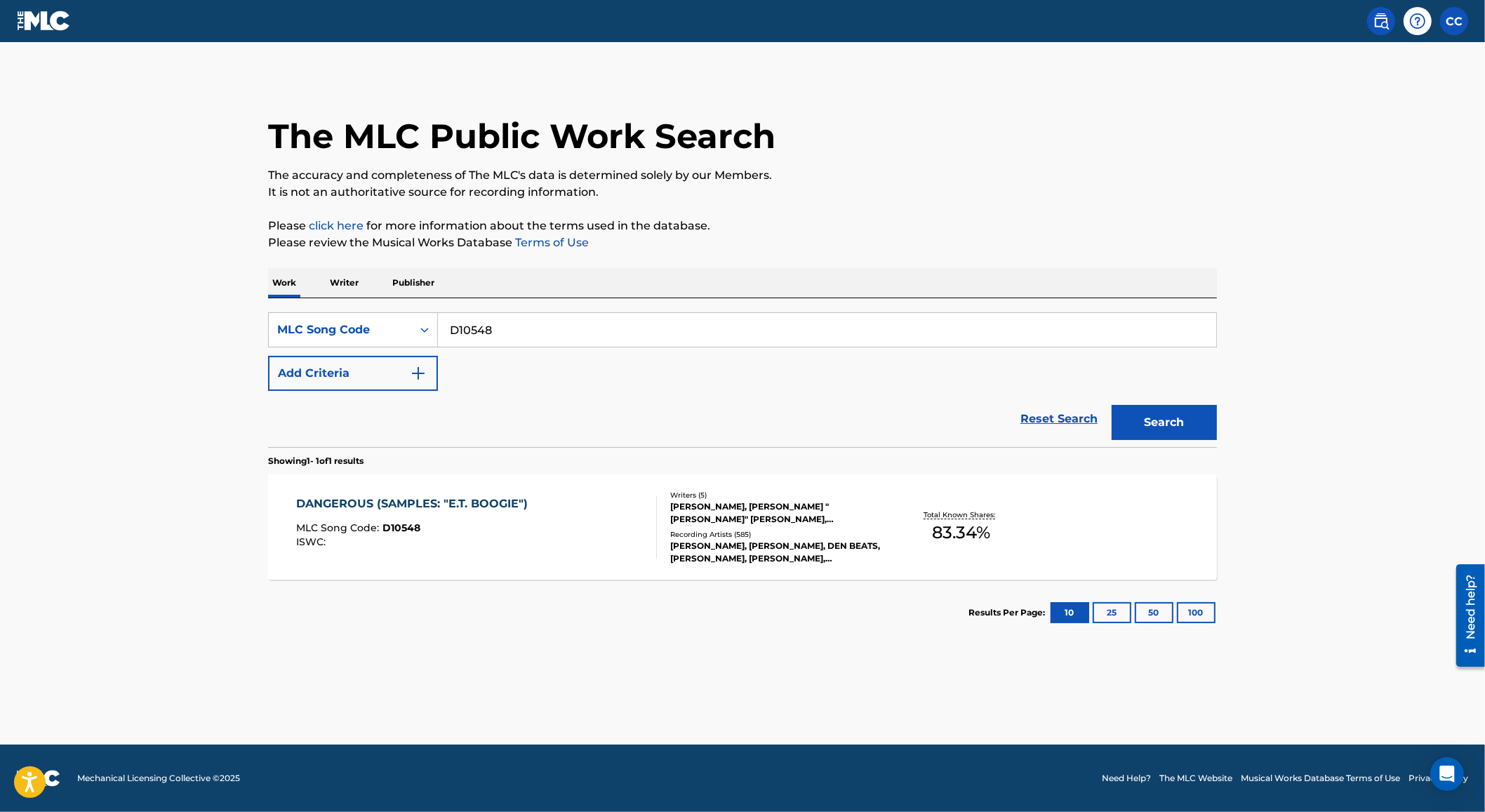 click on "D10548" at bounding box center (827, 330) 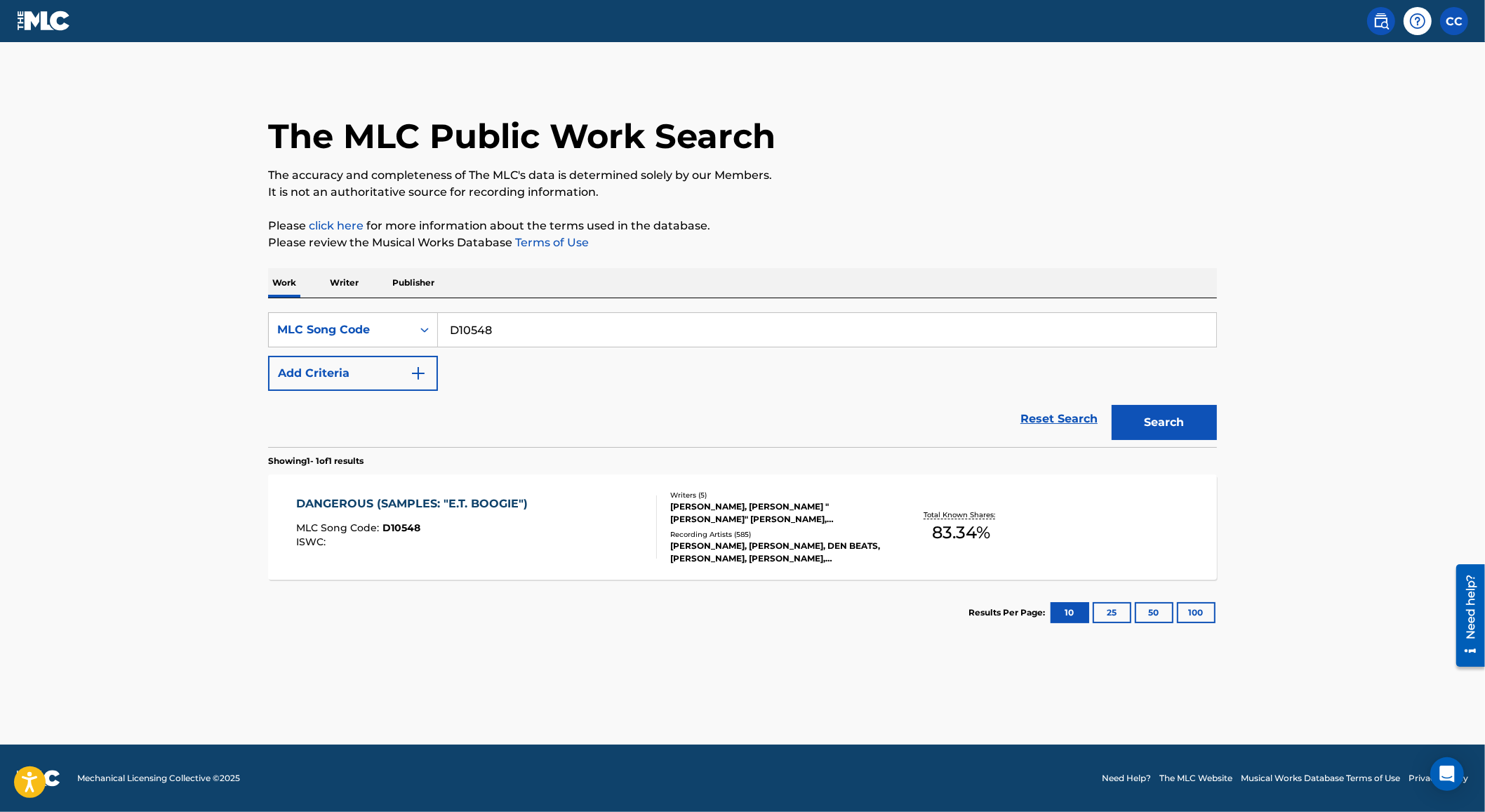 paste on "3054V" 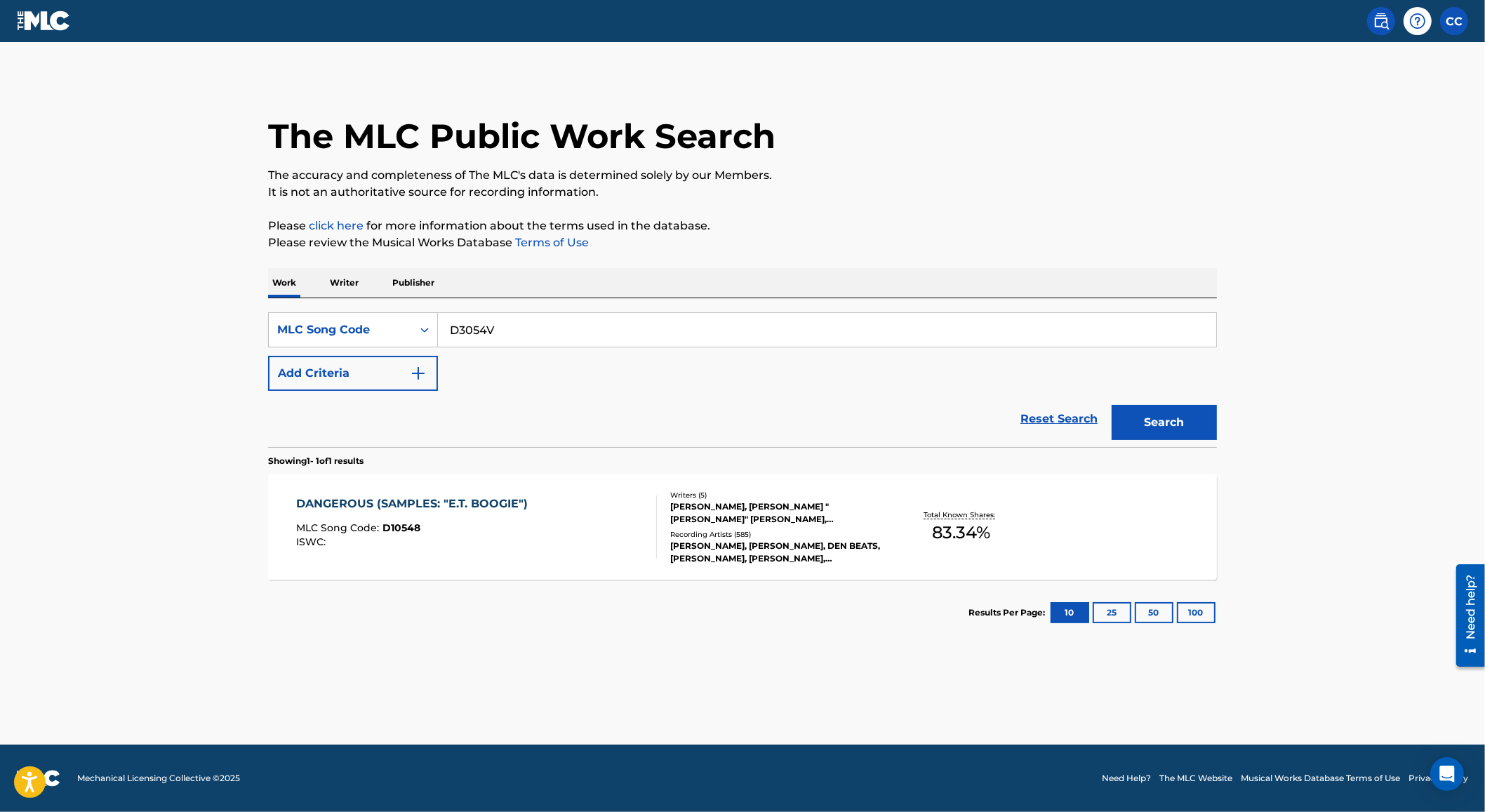 type on "D3054V" 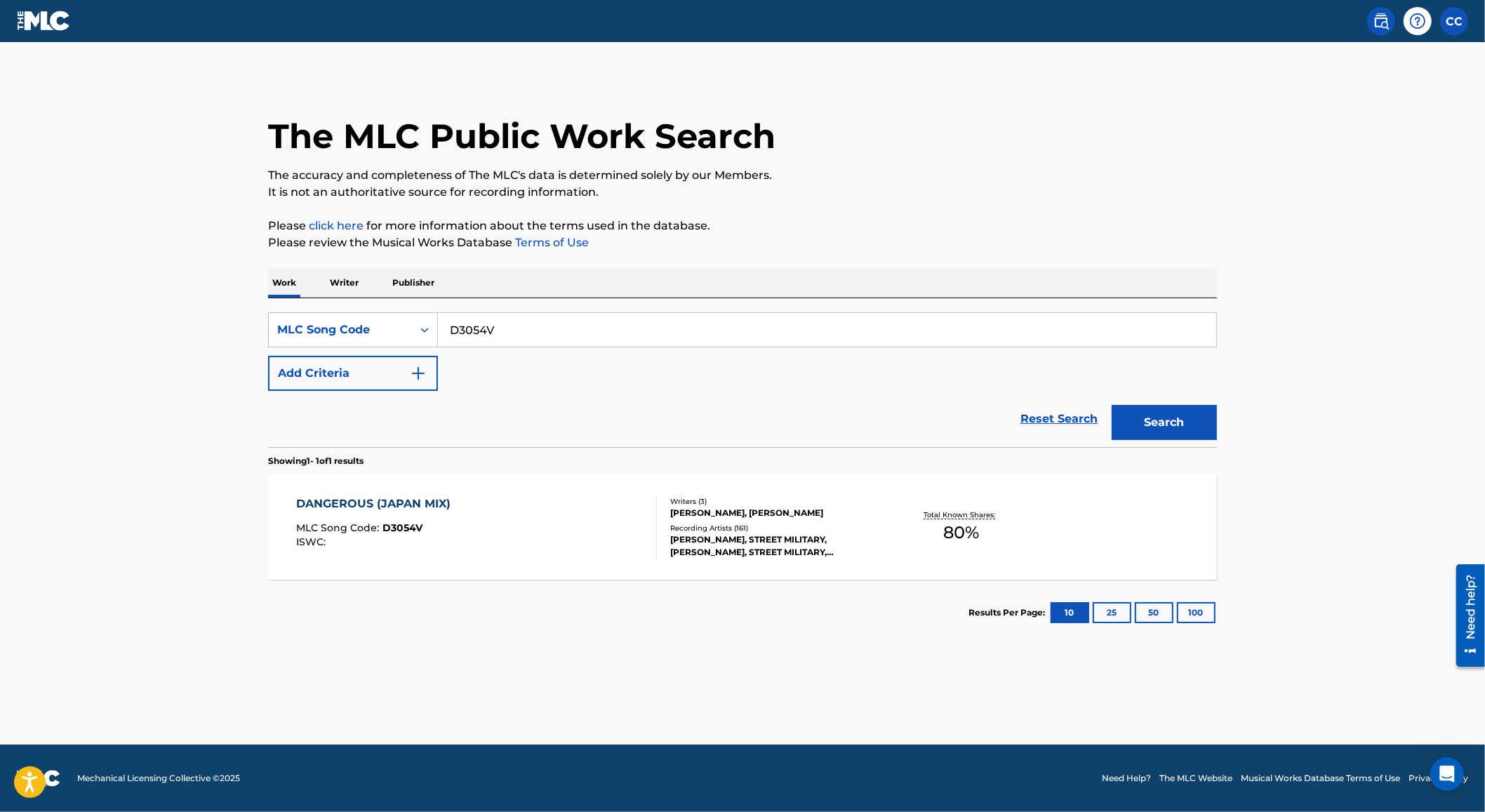 click on "DANGEROUS (JAPAN MIX) MLC Song Code : D3054V ISWC :" at bounding box center (477, 527) 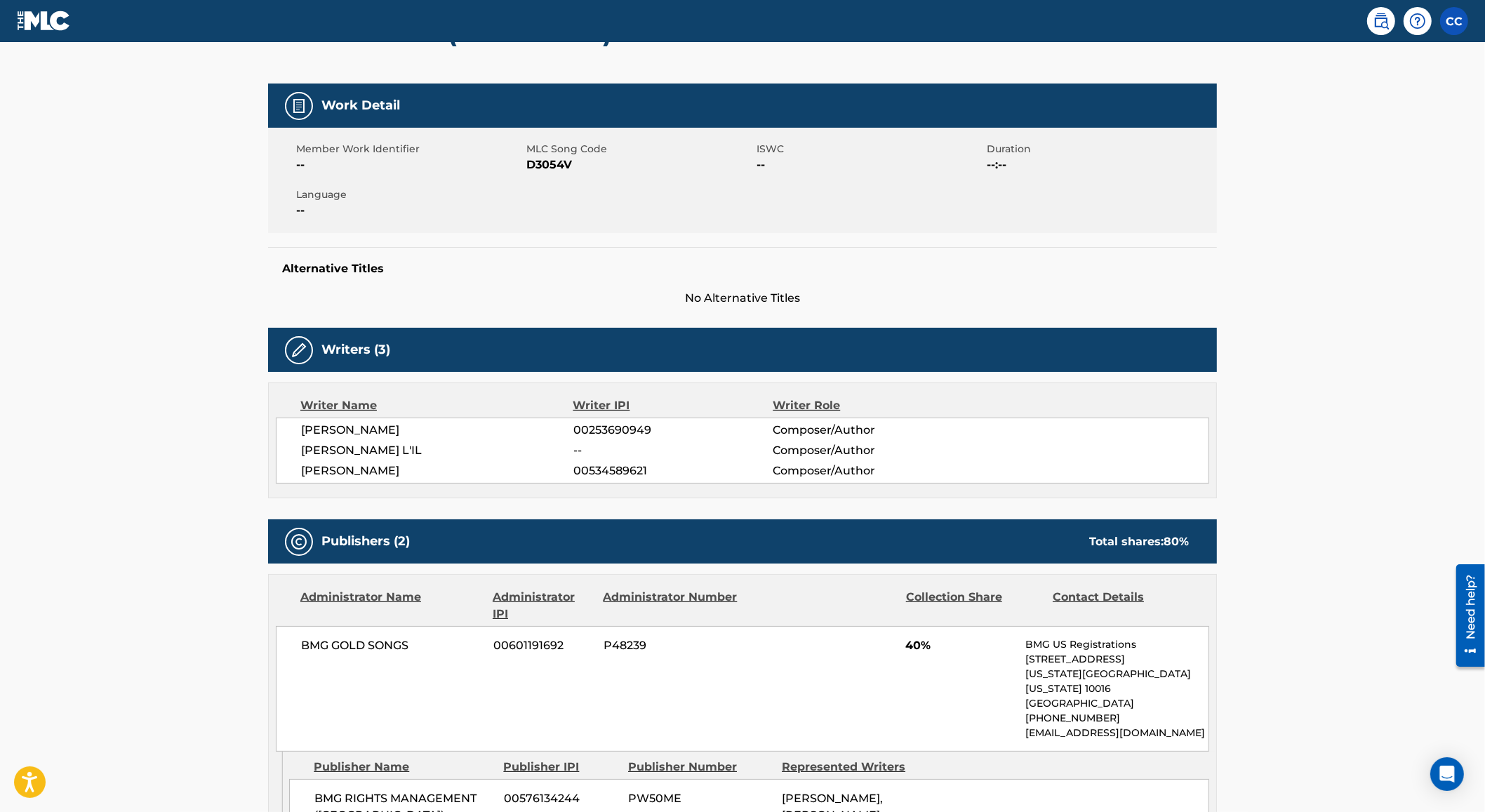 scroll, scrollTop: 0, scrollLeft: 0, axis: both 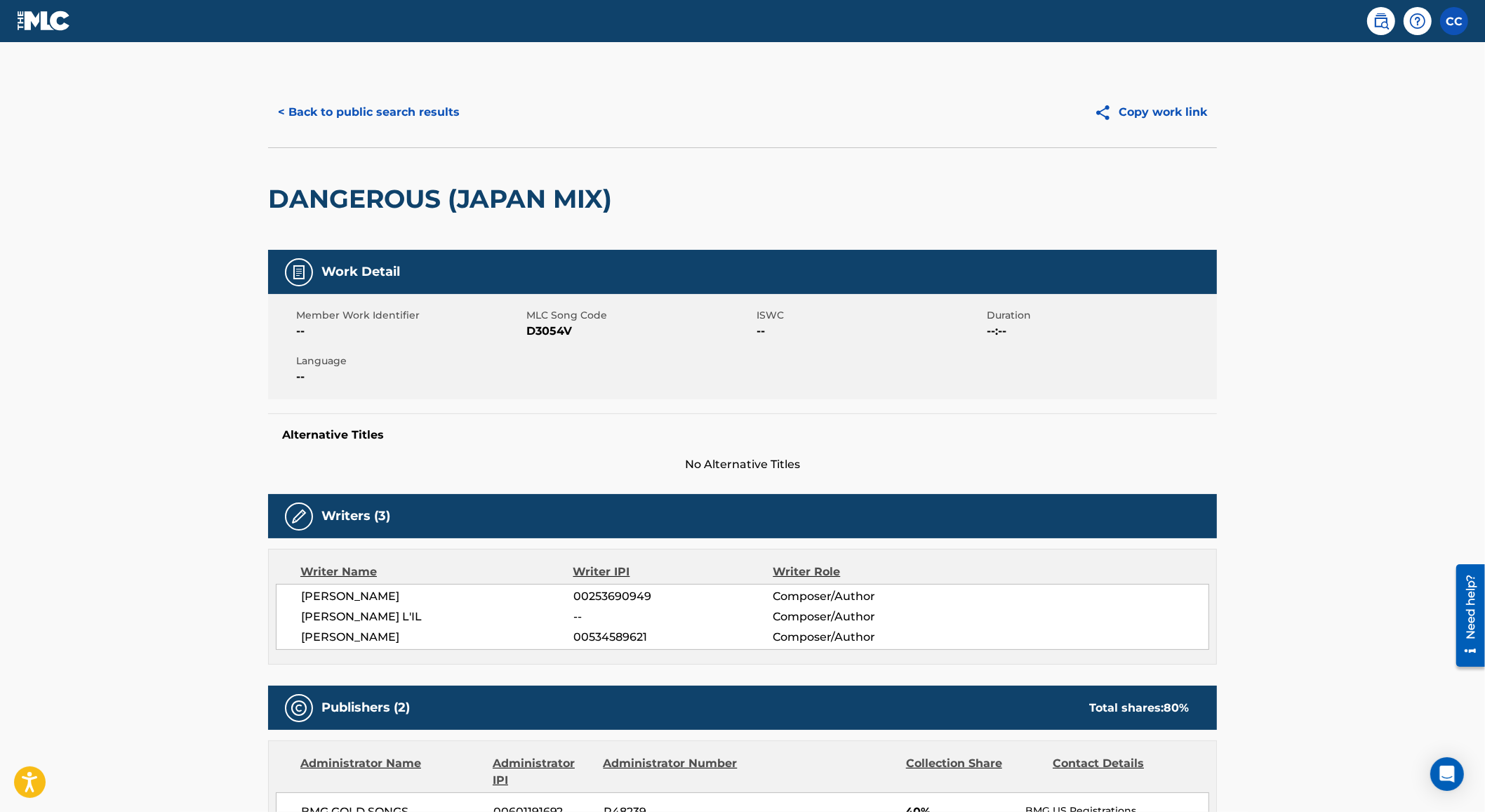 click on "< Back to public search results" at bounding box center (368, 112) 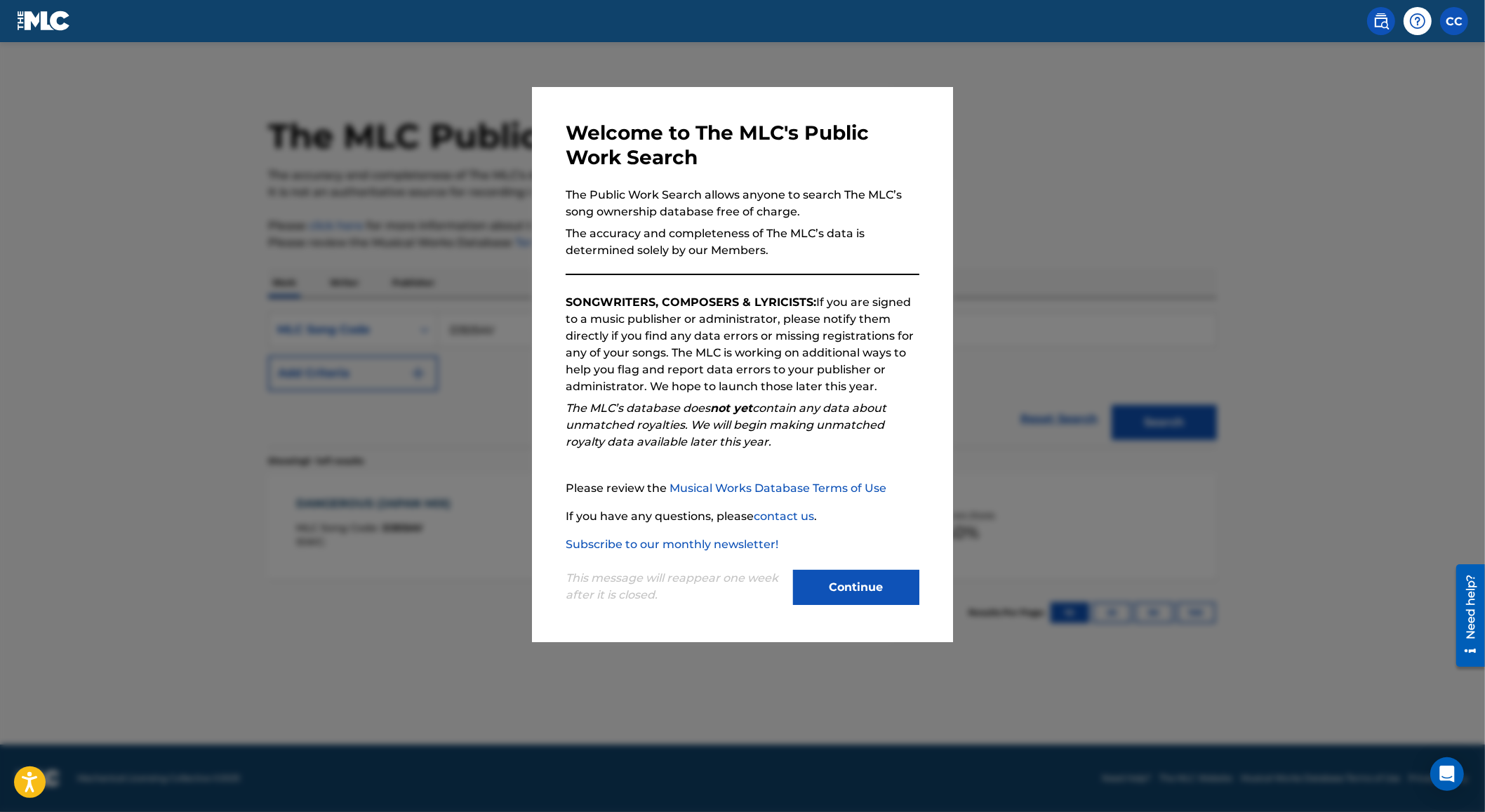 click at bounding box center [742, 448] 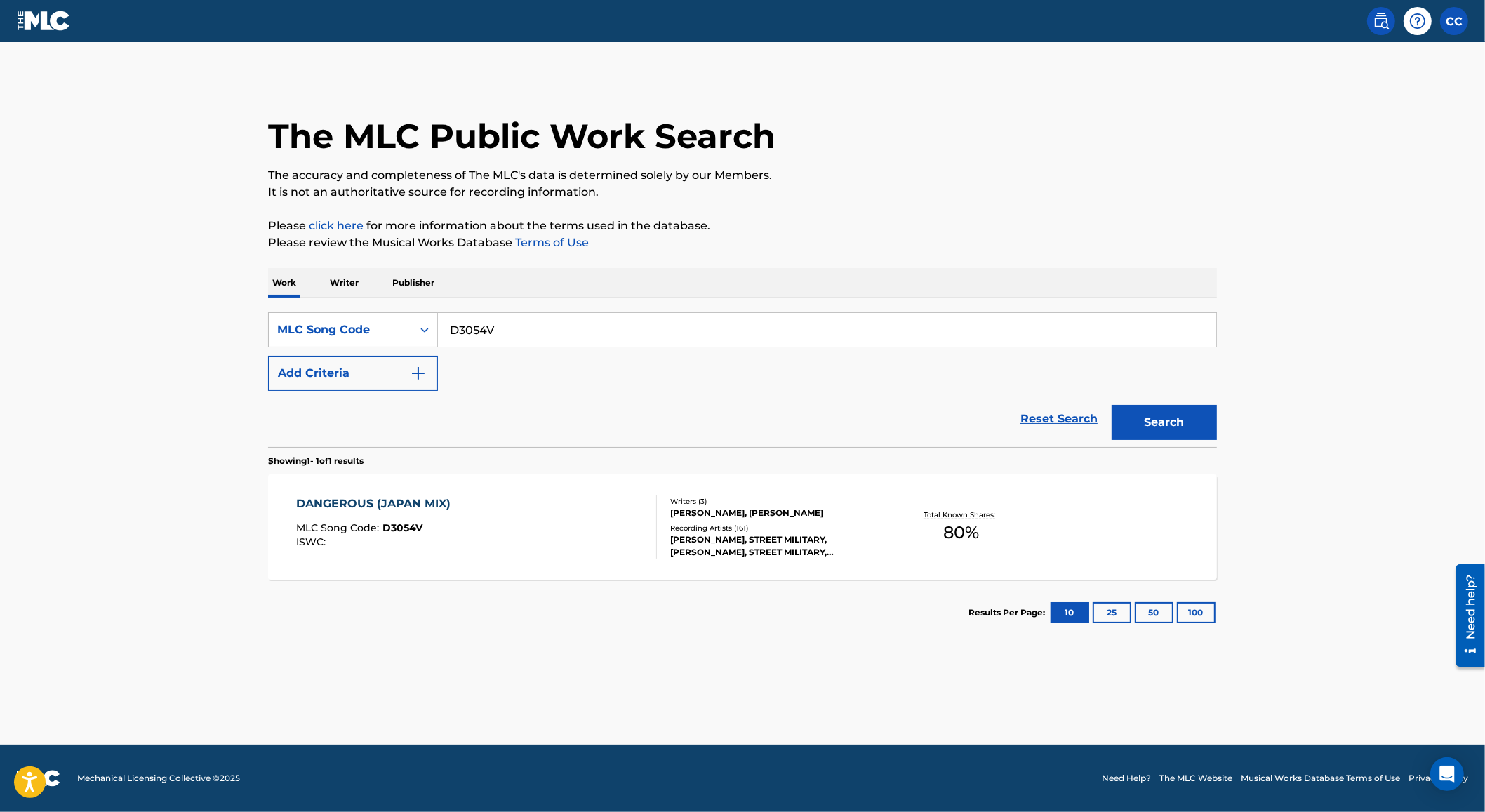 click on "D3054V" at bounding box center [827, 330] 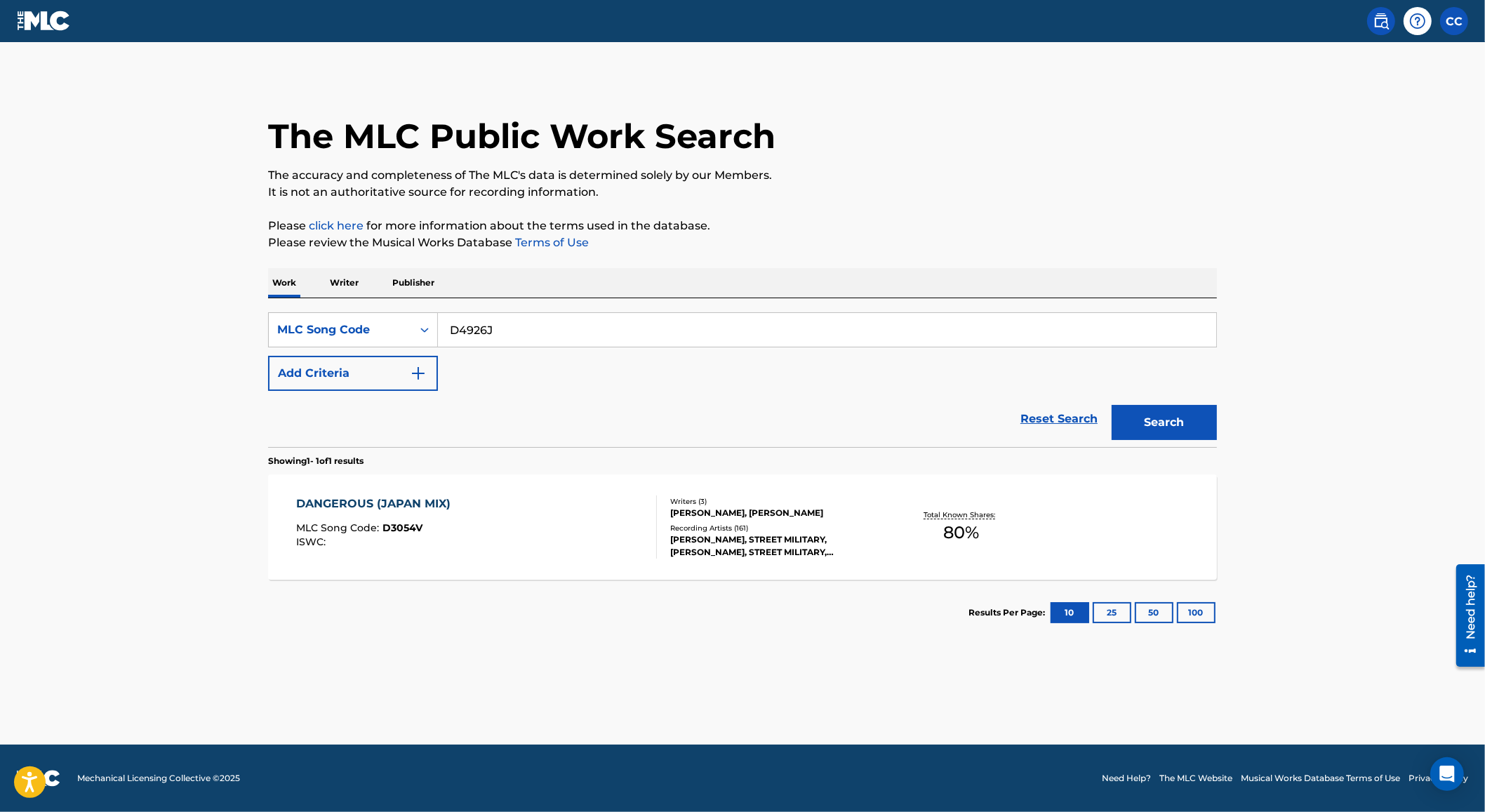 type on "D4926J" 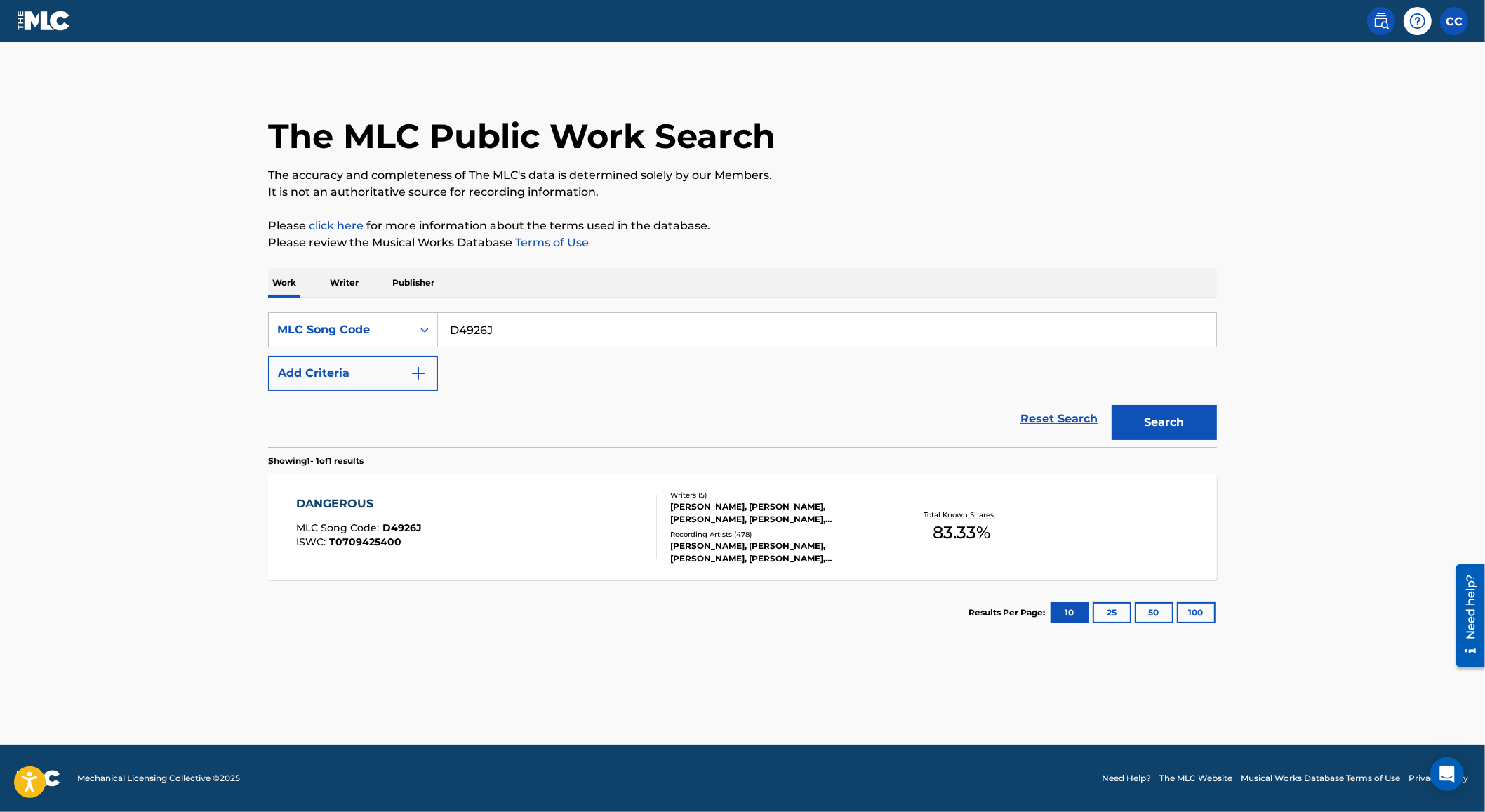 click on "DANGEROUS MLC Song Code : D4926J ISWC : T0709425400" at bounding box center (477, 527) 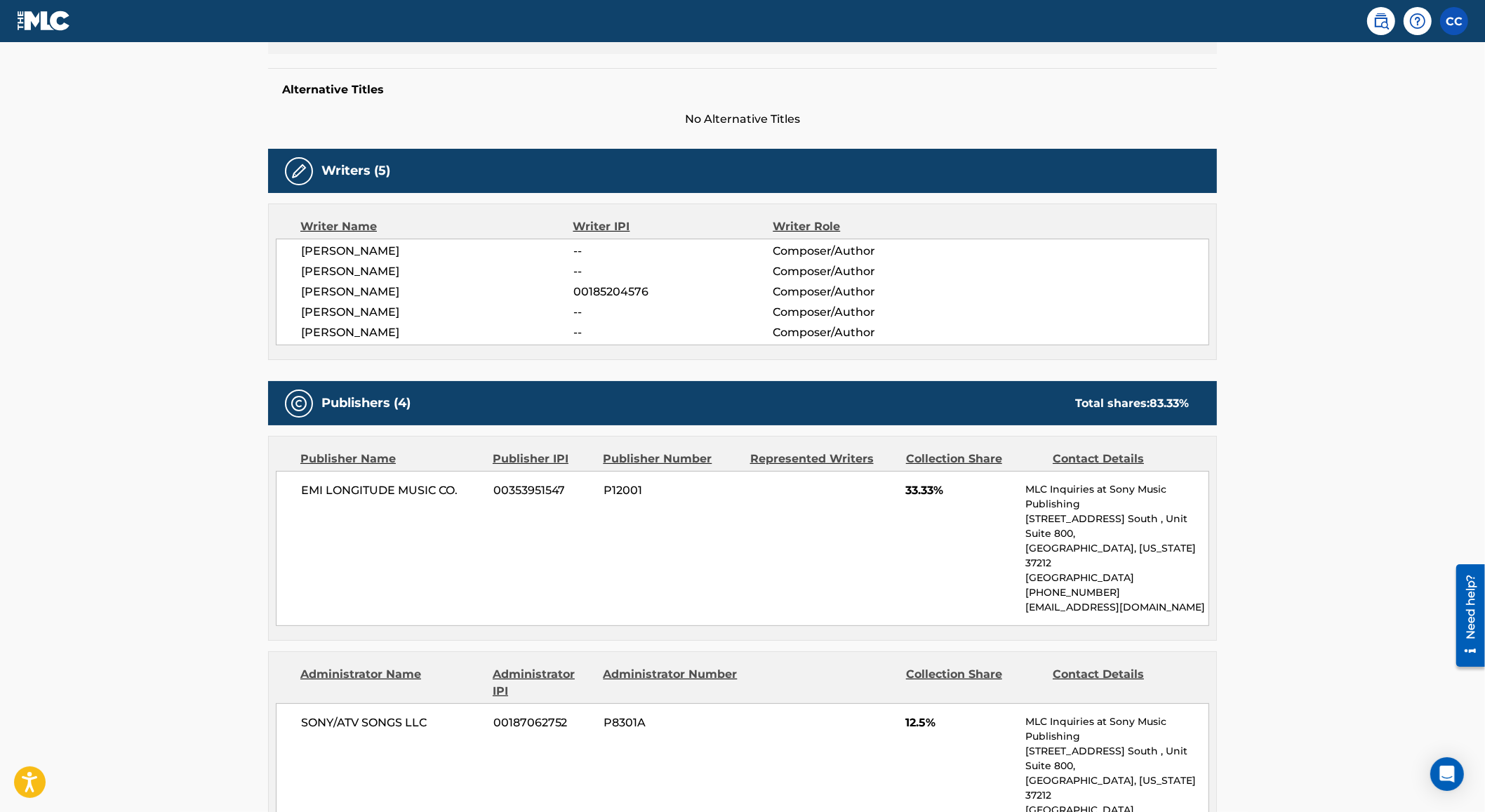 scroll, scrollTop: 526, scrollLeft: 0, axis: vertical 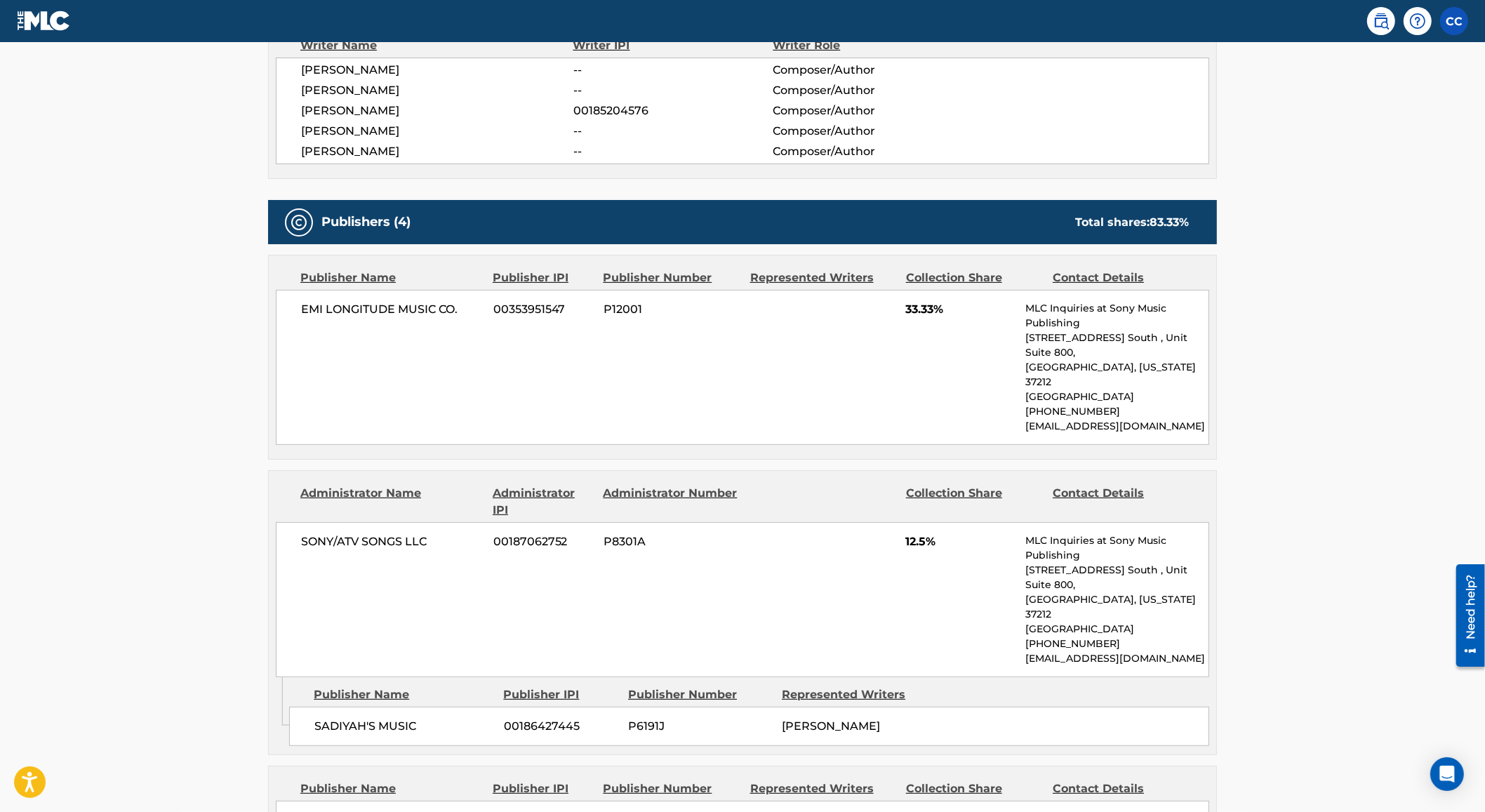drag, startPoint x: 912, startPoint y: 533, endPoint x: 1253, endPoint y: 491, distance: 343.5768 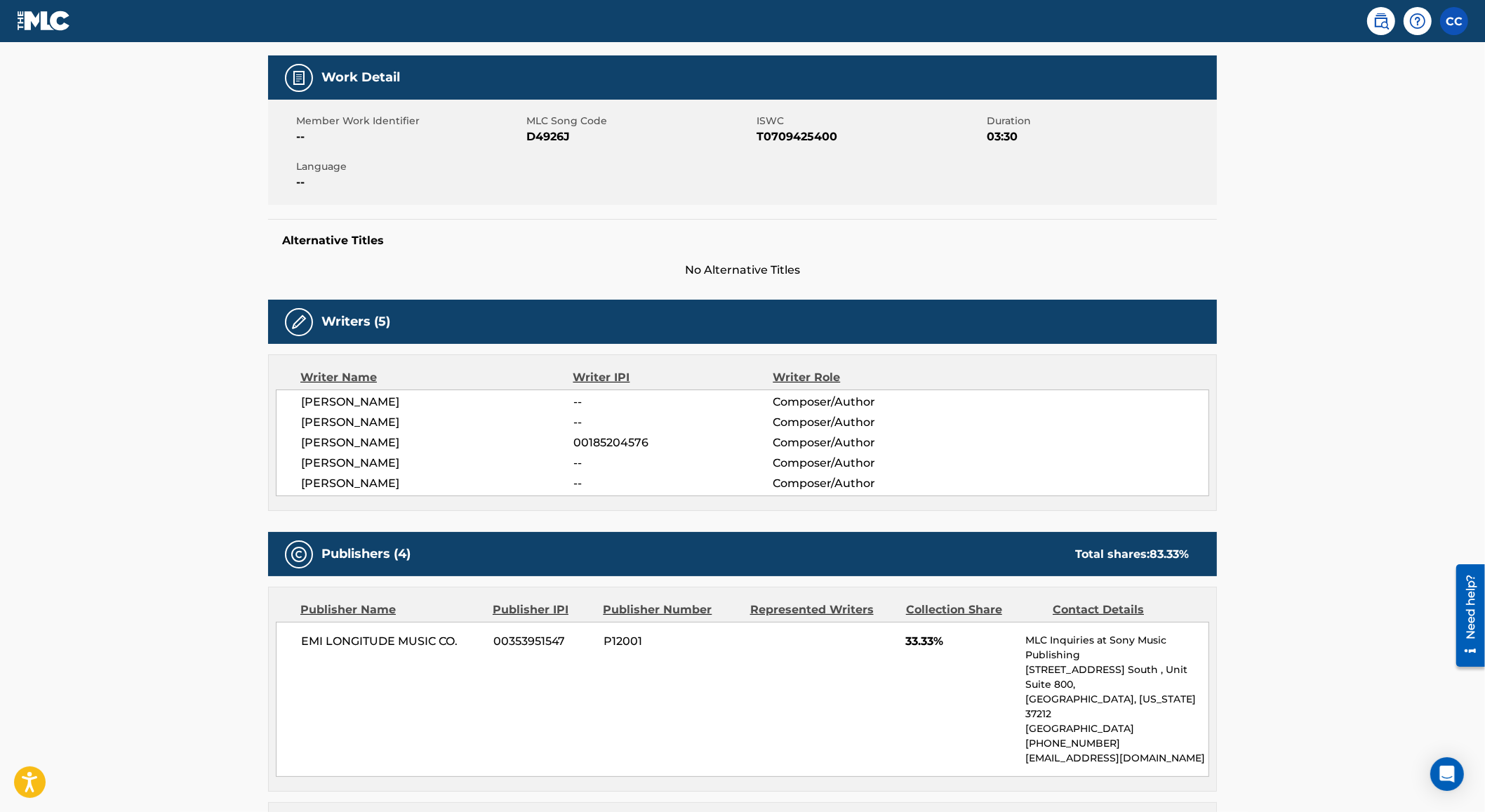 scroll, scrollTop: 0, scrollLeft: 0, axis: both 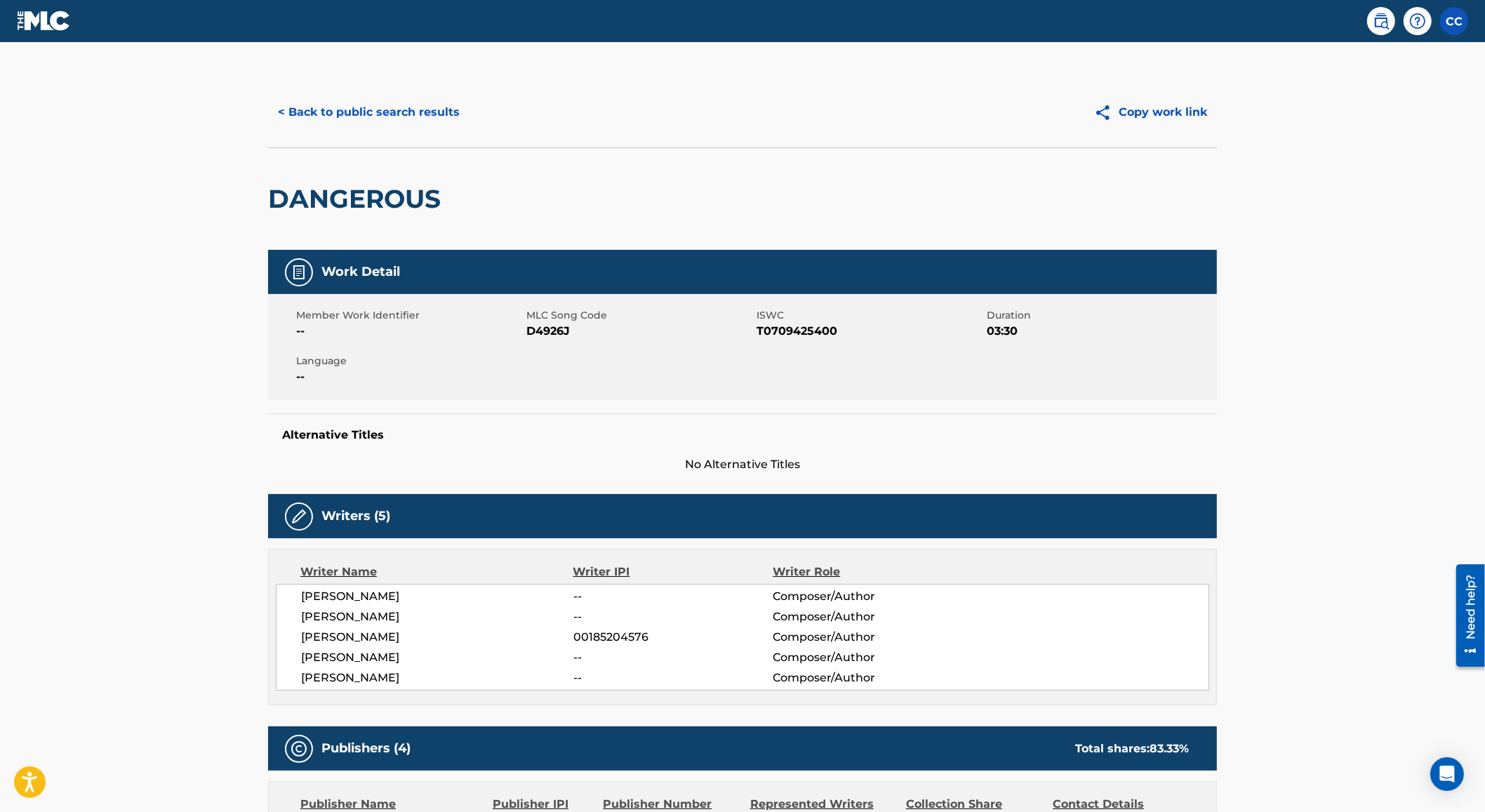click on "< Back to public search results" at bounding box center (368, 112) 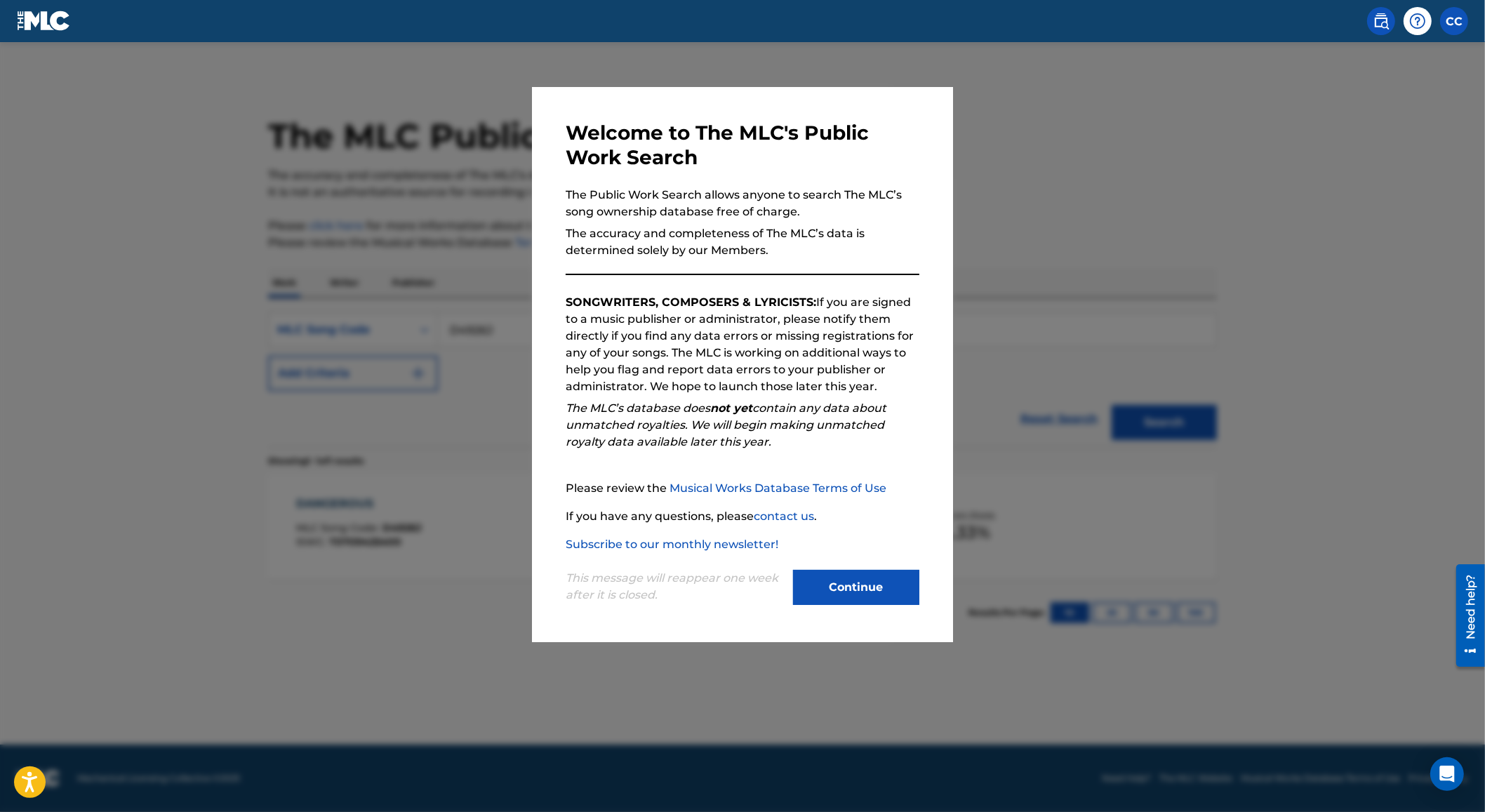 click at bounding box center [742, 448] 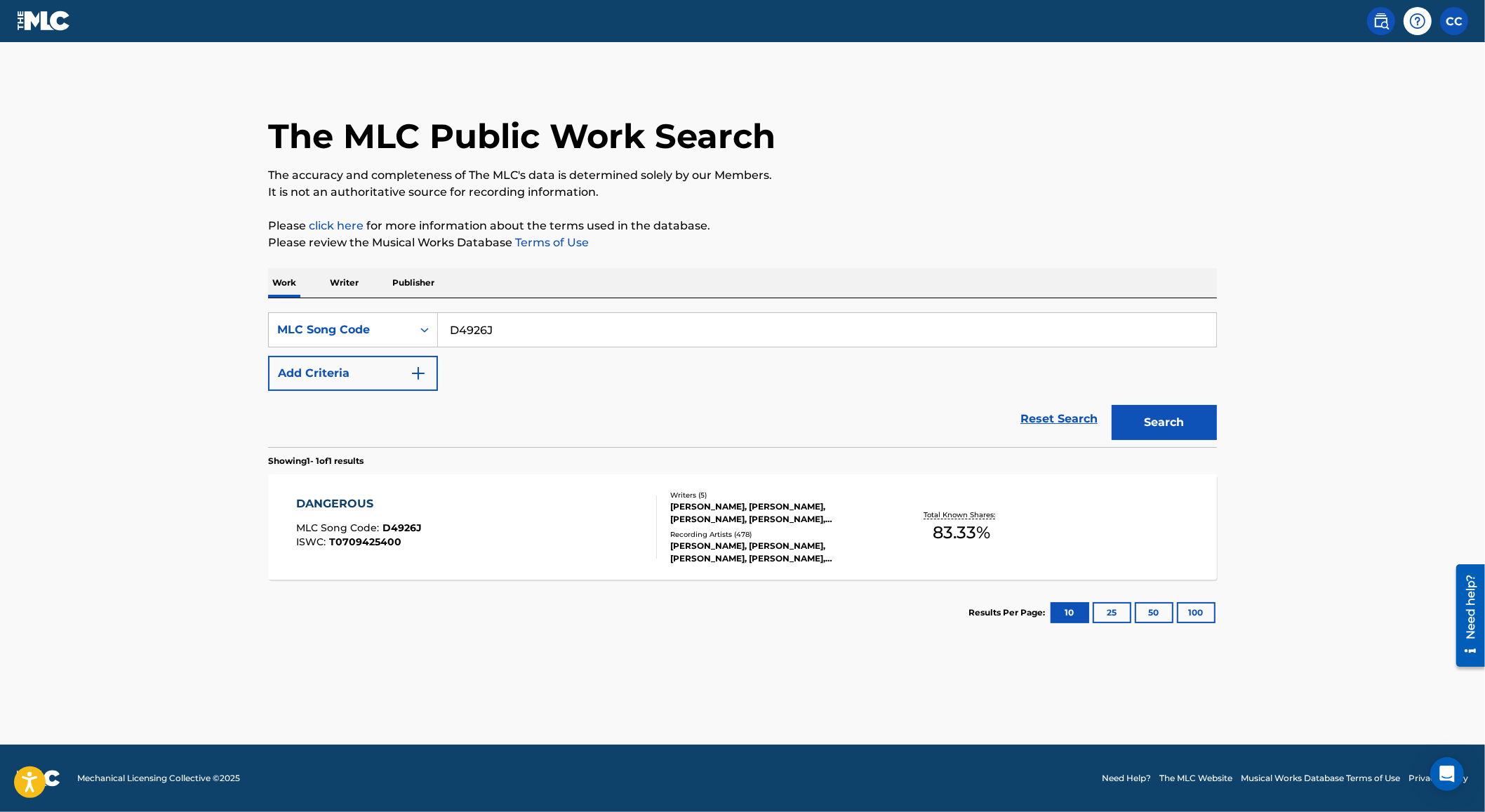 click on "D4926J" at bounding box center (827, 330) 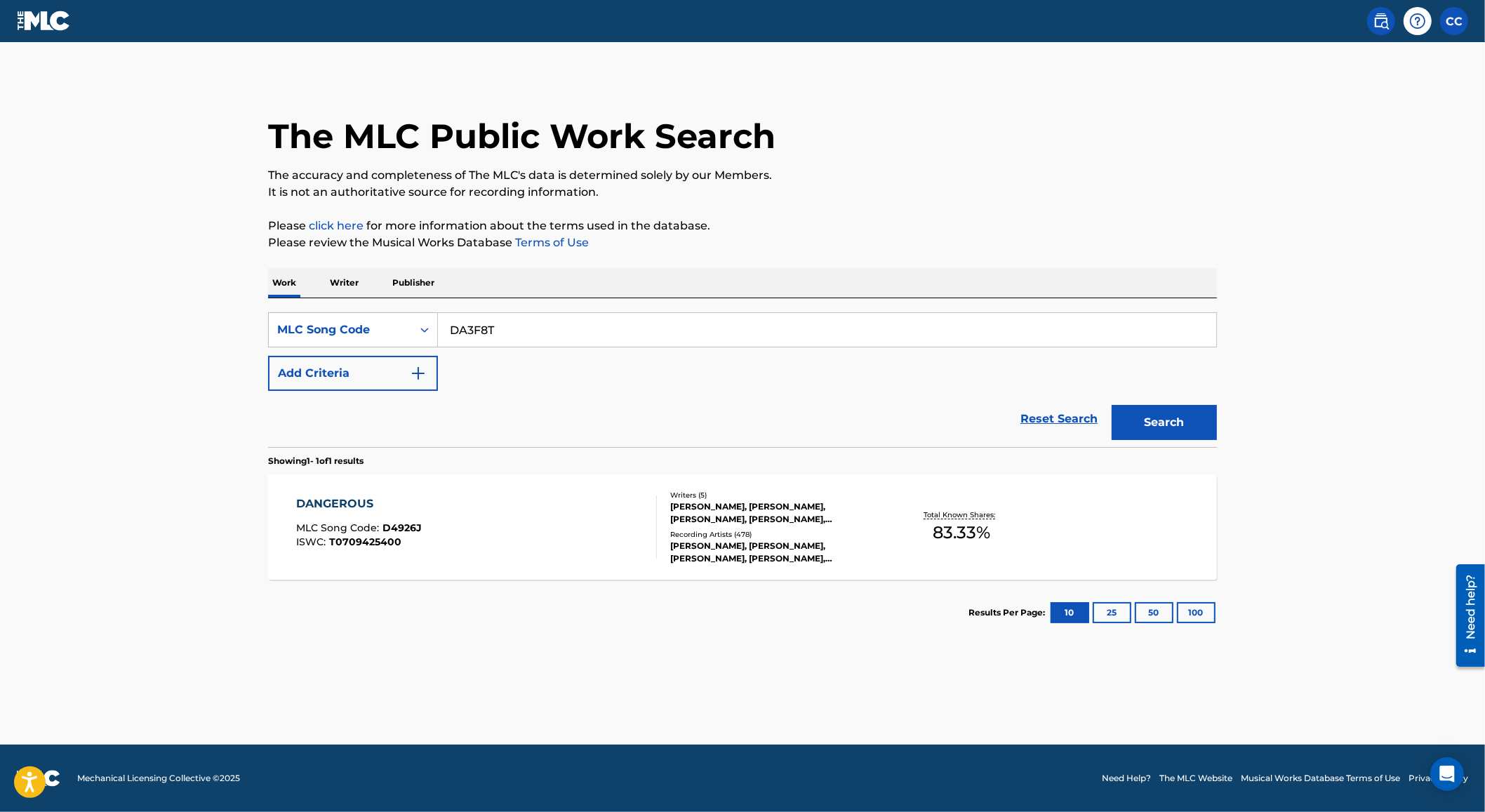 type on "DA3F8T" 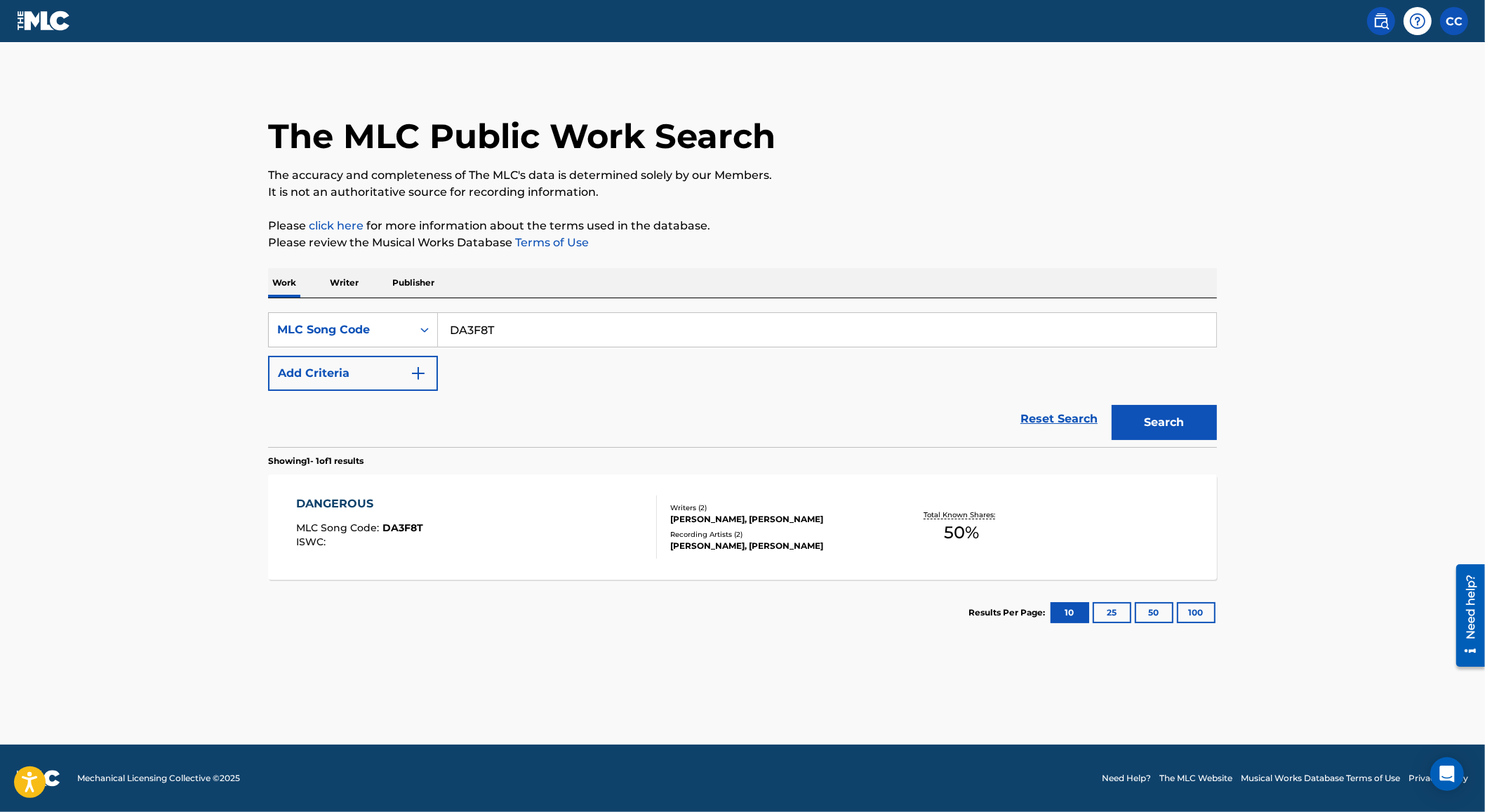 click on "Recording Artists ( 2 )" at bounding box center (776, 534) 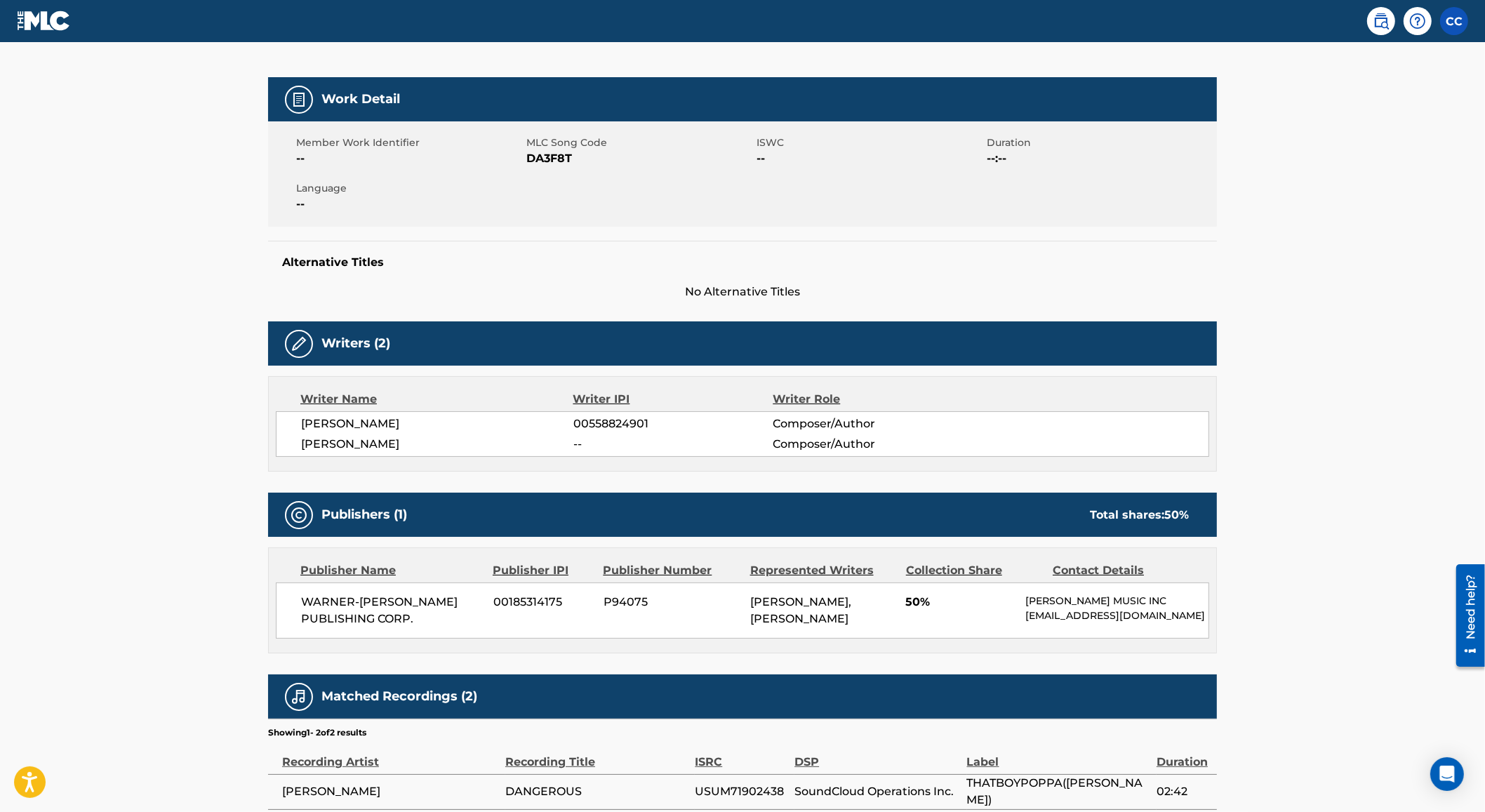 scroll, scrollTop: 0, scrollLeft: 0, axis: both 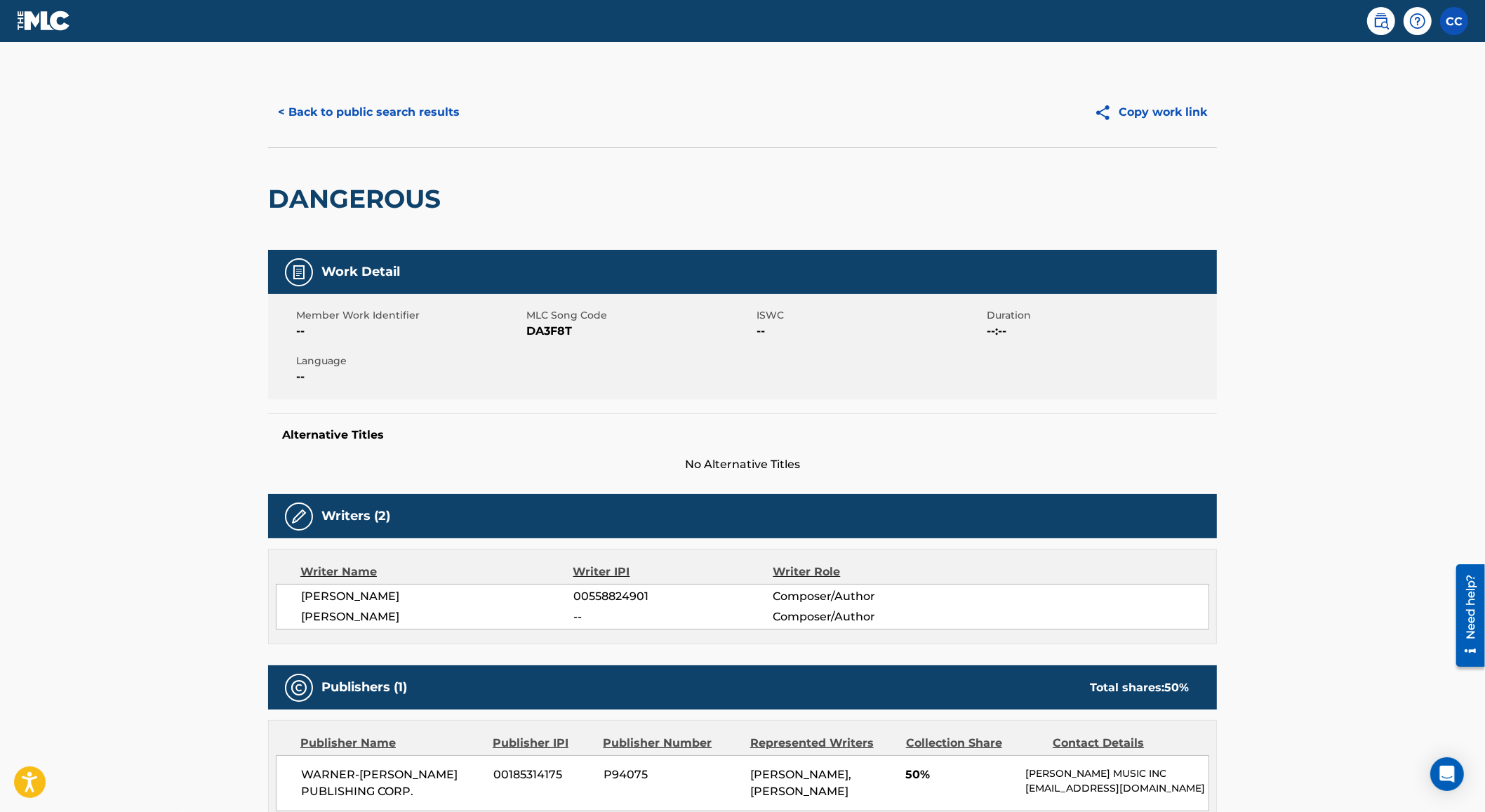 click on "< Back to public search results" at bounding box center [368, 112] 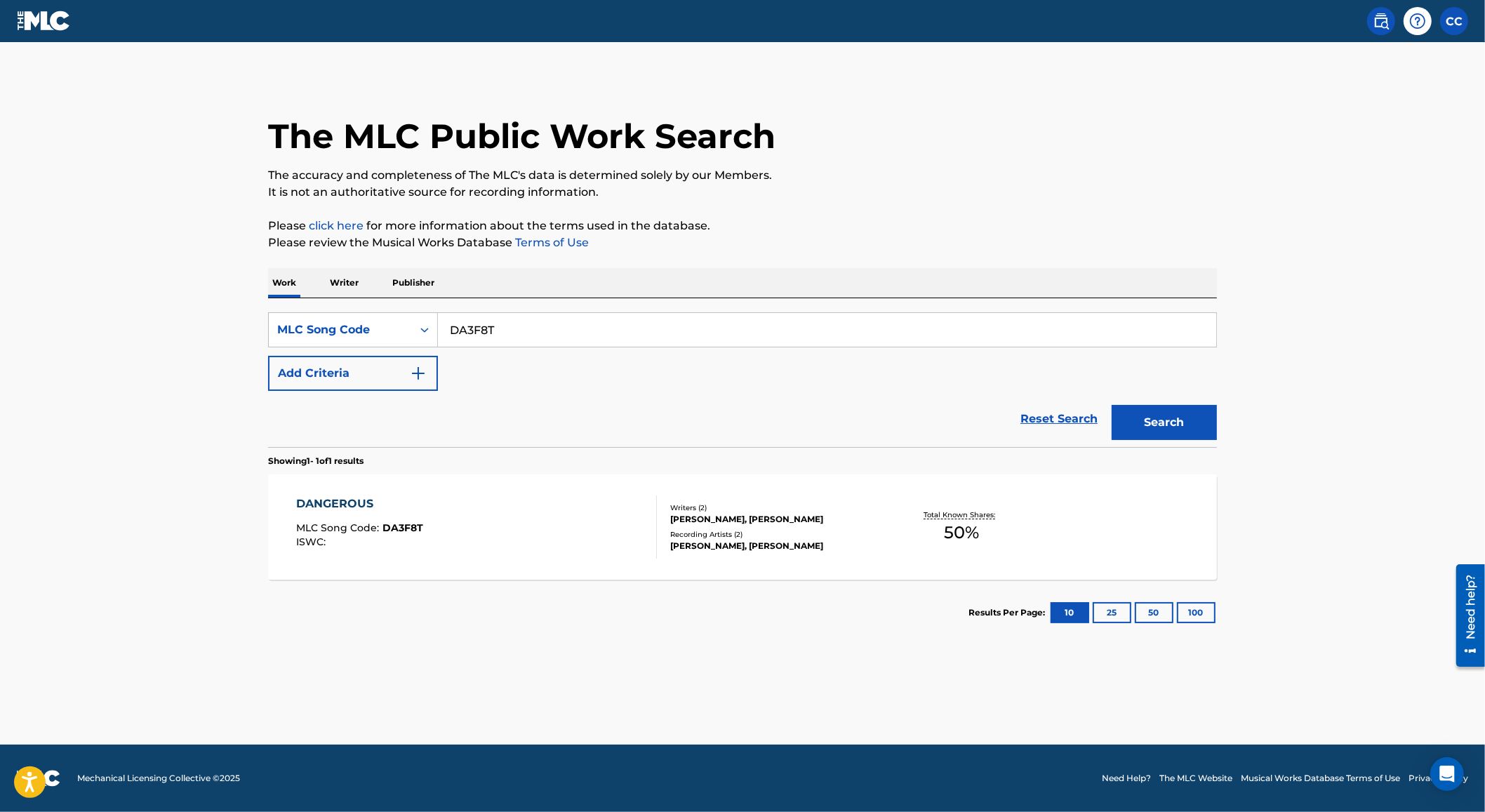 click on "DA3F8T" at bounding box center (827, 330) 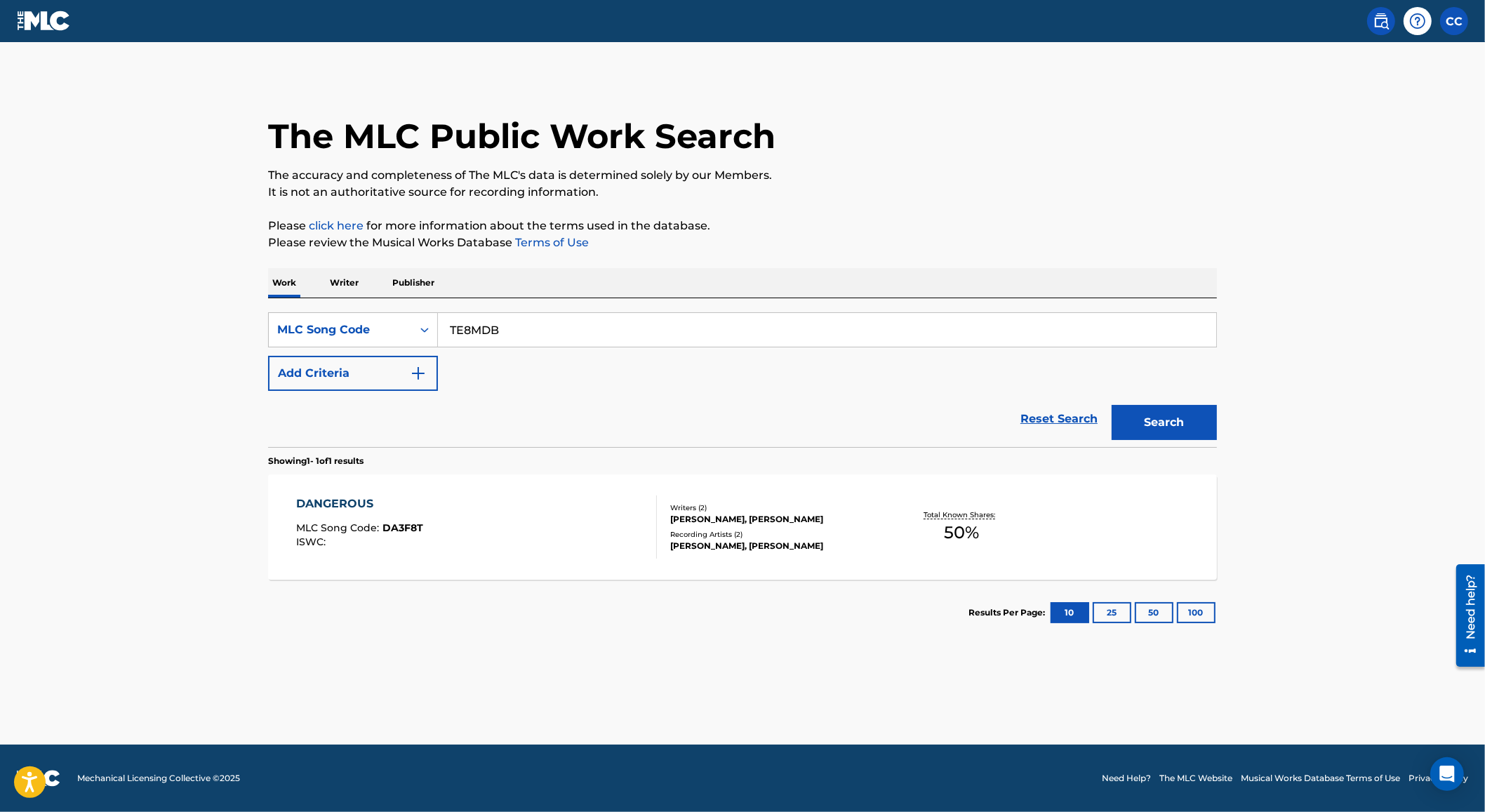 type on "TE8MDB" 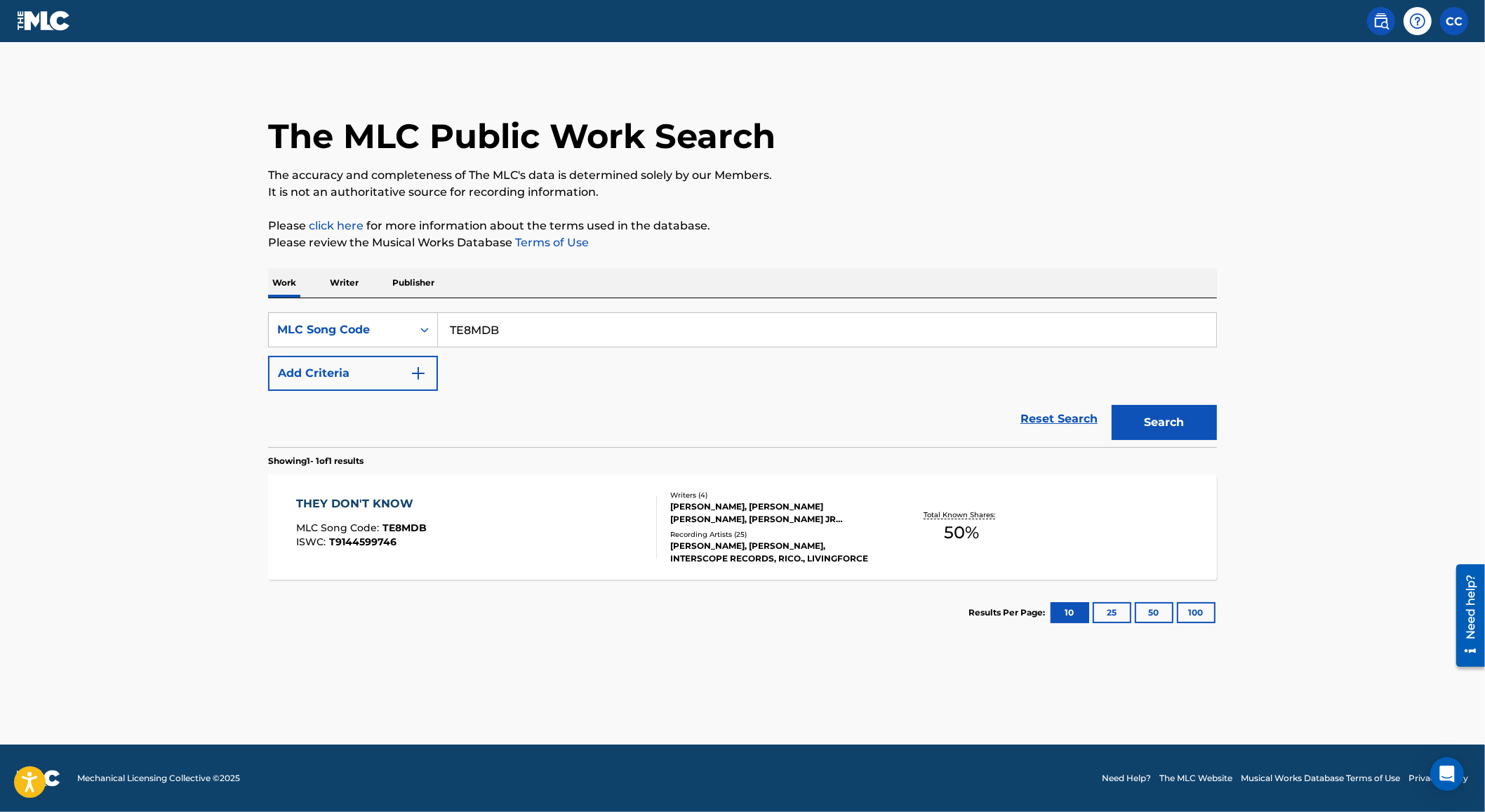 click on "EARL JOSEPH HOOD, ERIC DONNELL II GOUDY, RICHARD PRESTON JR BUTLER, THURSTON ANDRE MCCREA" at bounding box center (776, 513) 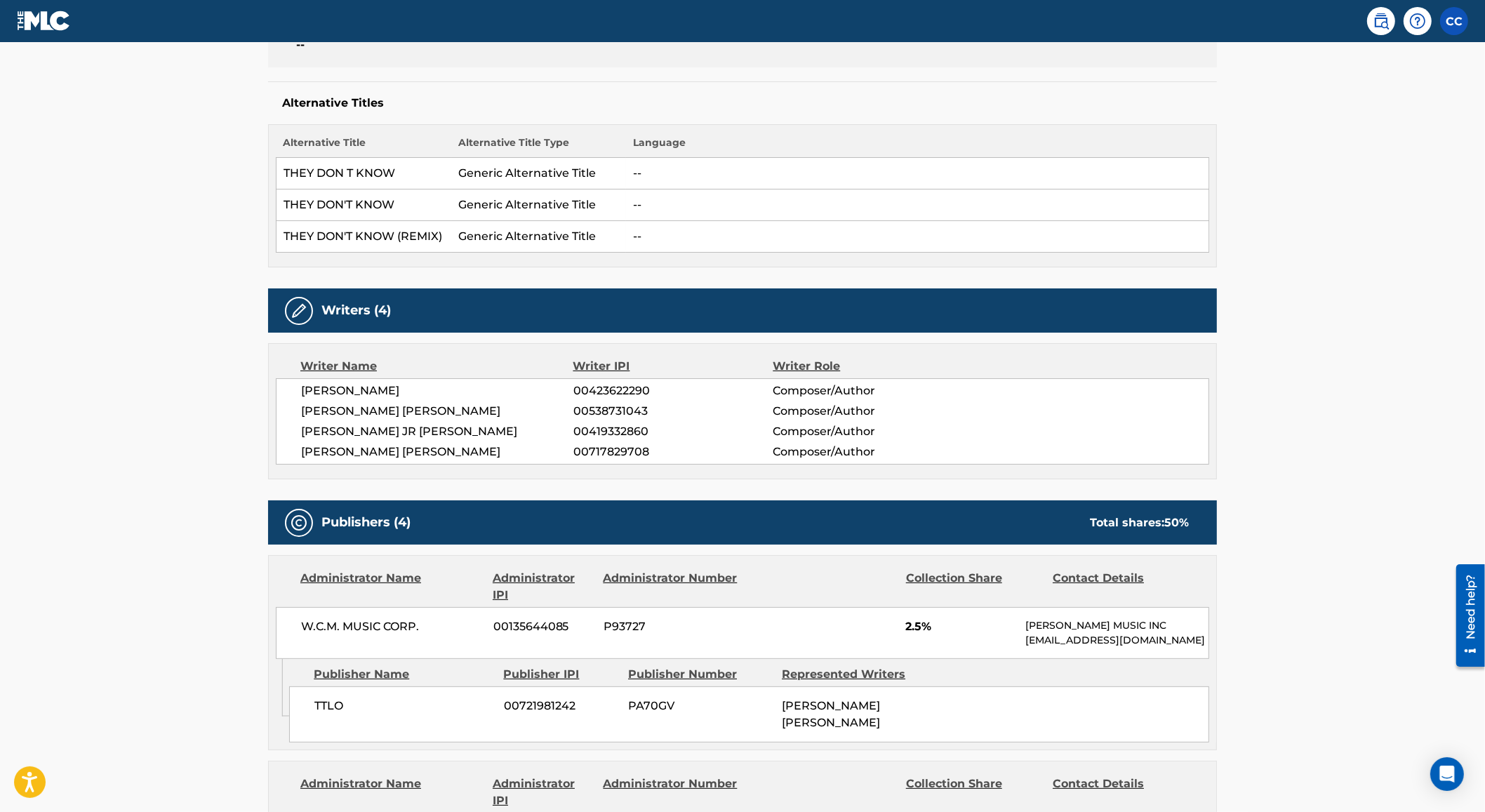 scroll, scrollTop: 263, scrollLeft: 0, axis: vertical 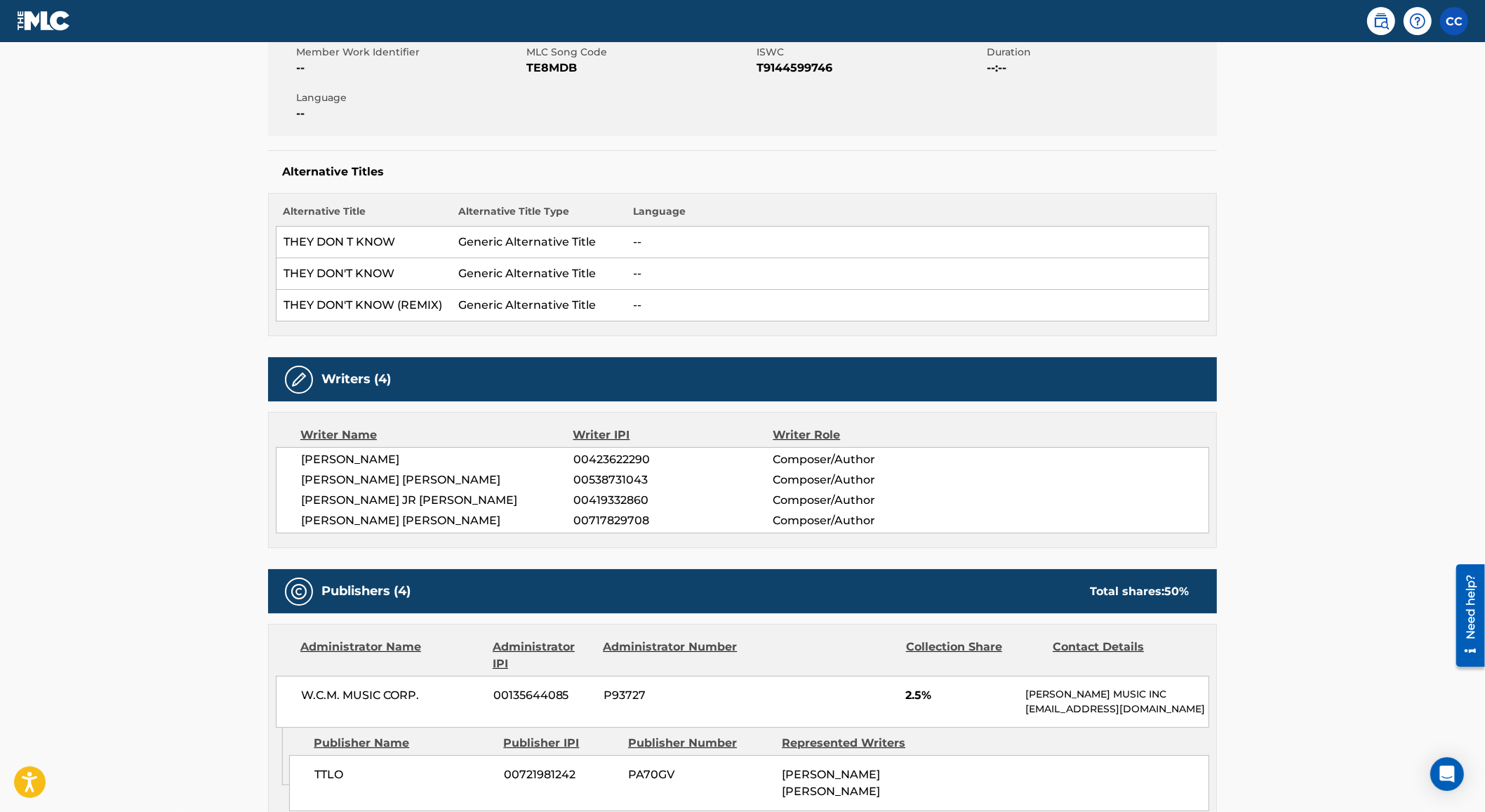 click on "Language" at bounding box center [917, 215] 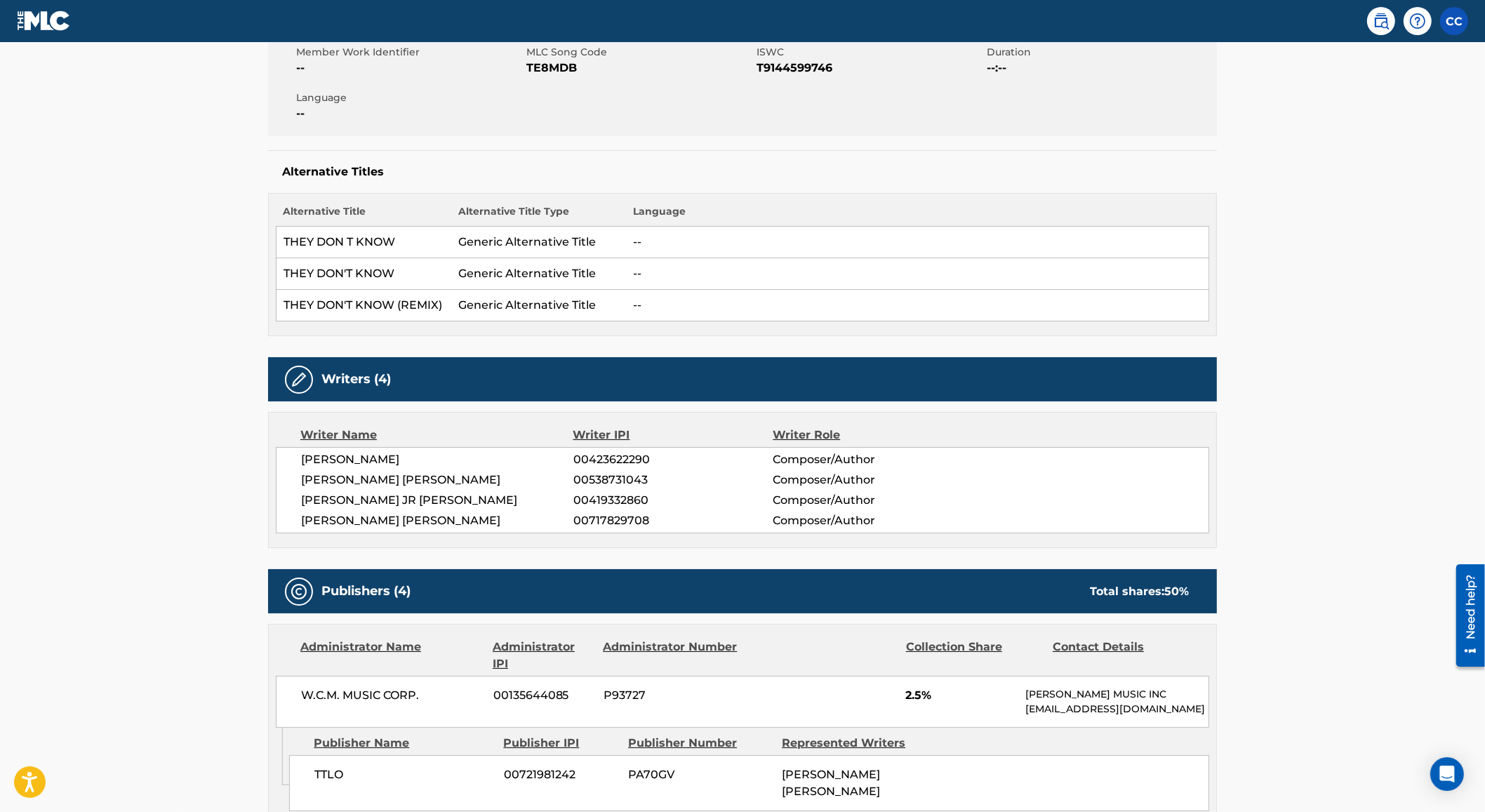 click on "< Back to public search results Copy work link THEY DON'T KNOW     Work Detail   Member Work Identifier -- MLC Song Code TE8MDB ISWC T9144599746 Duration --:-- Language -- Alternative Titles Alternative Title Alternative Title Type Language THEY DON T KNOW Generic Alternative Title -- THEY DON'T KNOW Generic Alternative Title -- THEY DON'T KNOW (REMIX) Generic Alternative Title -- Writers   (4) Writer Name Writer IPI Writer Role EARL JOSEPH HOOD 00423622290 Composer/Author ERIC DONNELL II GOUDY 00538731043 Composer/Author RICHARD PRESTON JR BUTLER 00419332860 Composer/Author THURSTON ANDRE MCCREA 00717829708 Composer/Author Publishers   (4) Total shares:  50 % Administrator Name Administrator IPI Administrator Number Collection Share Contact Details W.C.M. MUSIC CORP. 00135644085 P93727 2.5% WARNER CHAPPELL MUSIC INC MLC_Inquiries@warnerchappell.com Admin Original Publisher Connecting Line Publisher Name Publisher IPI Publisher Number Represented Writers TTLO 00721981242 PA70GV THURSTON ANDRE MCCREA P93727 50" at bounding box center (742, 835) 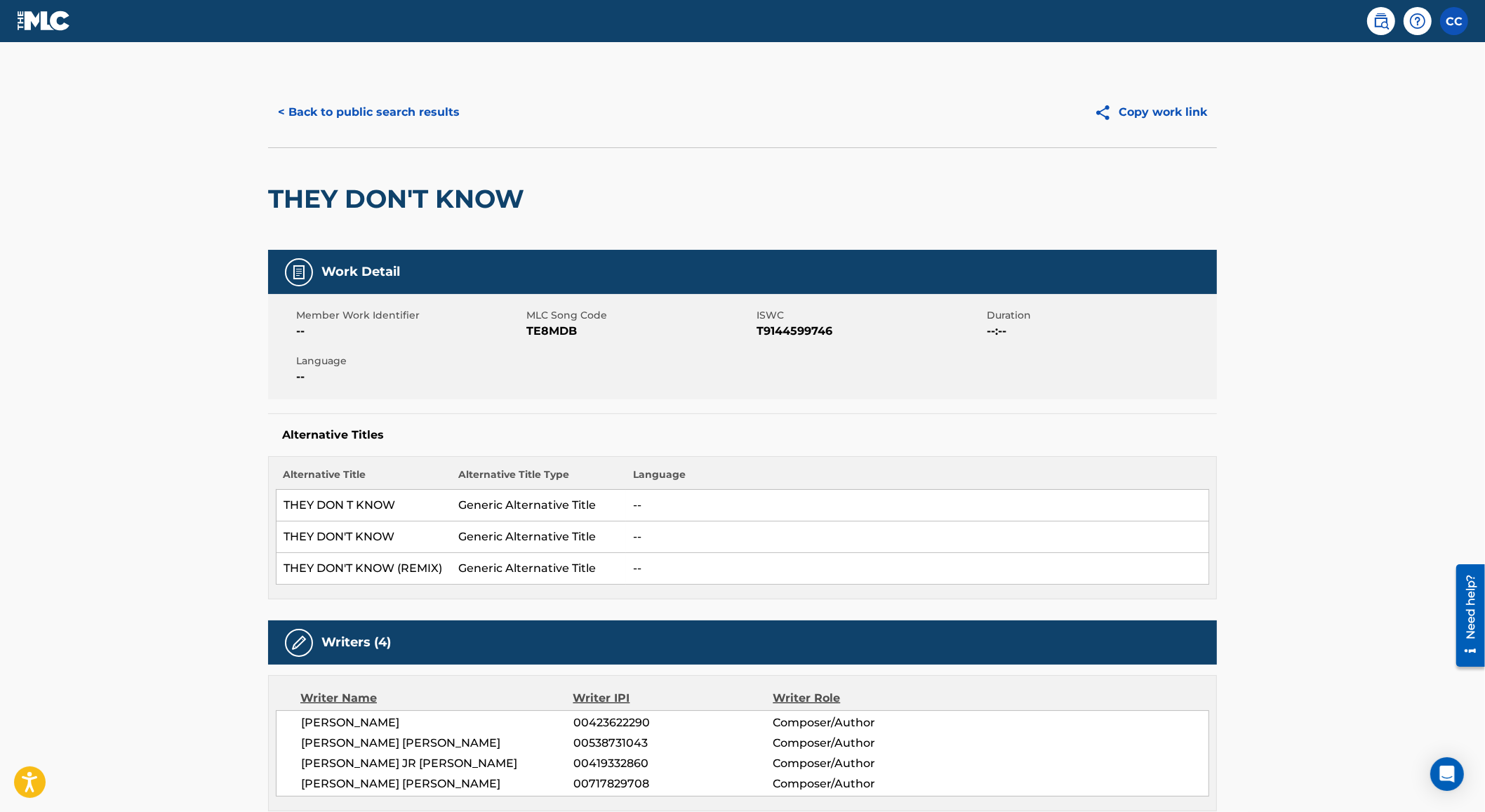 click on "TE8MDB" at bounding box center [639, 331] 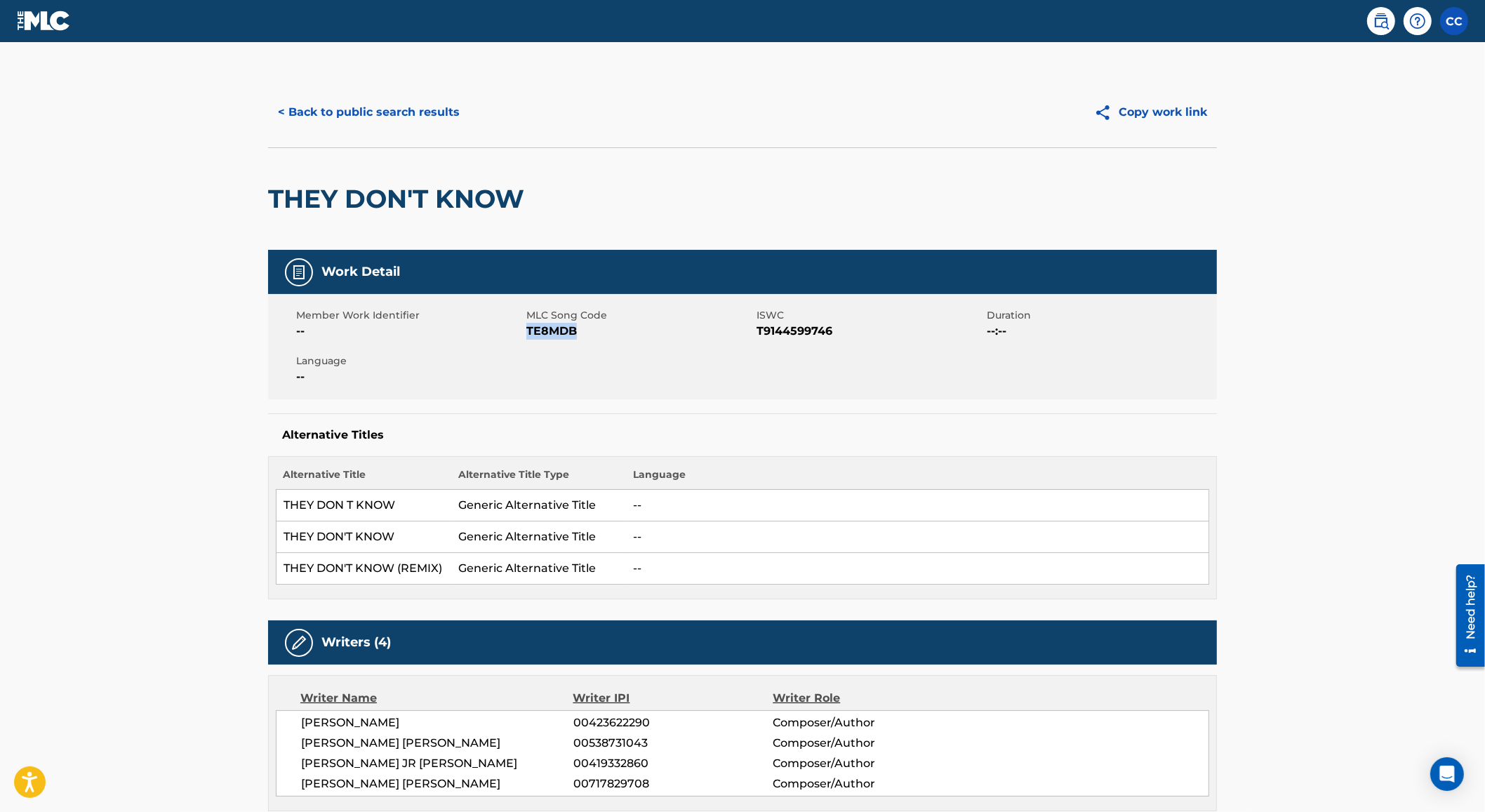 click on "TE8MDB" at bounding box center (639, 331) 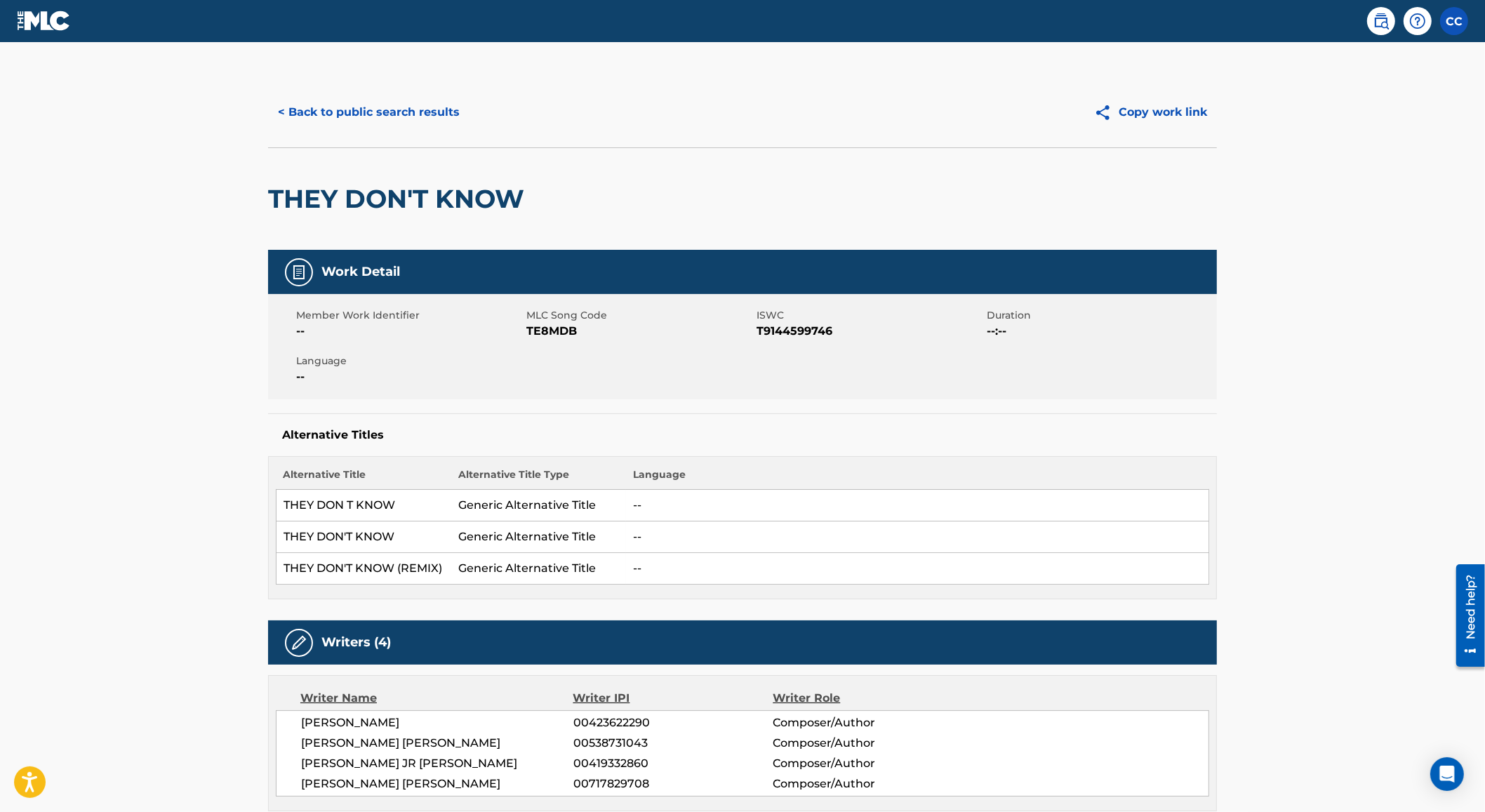 click on "< Back to public search results Copy work link" at bounding box center [742, 112] 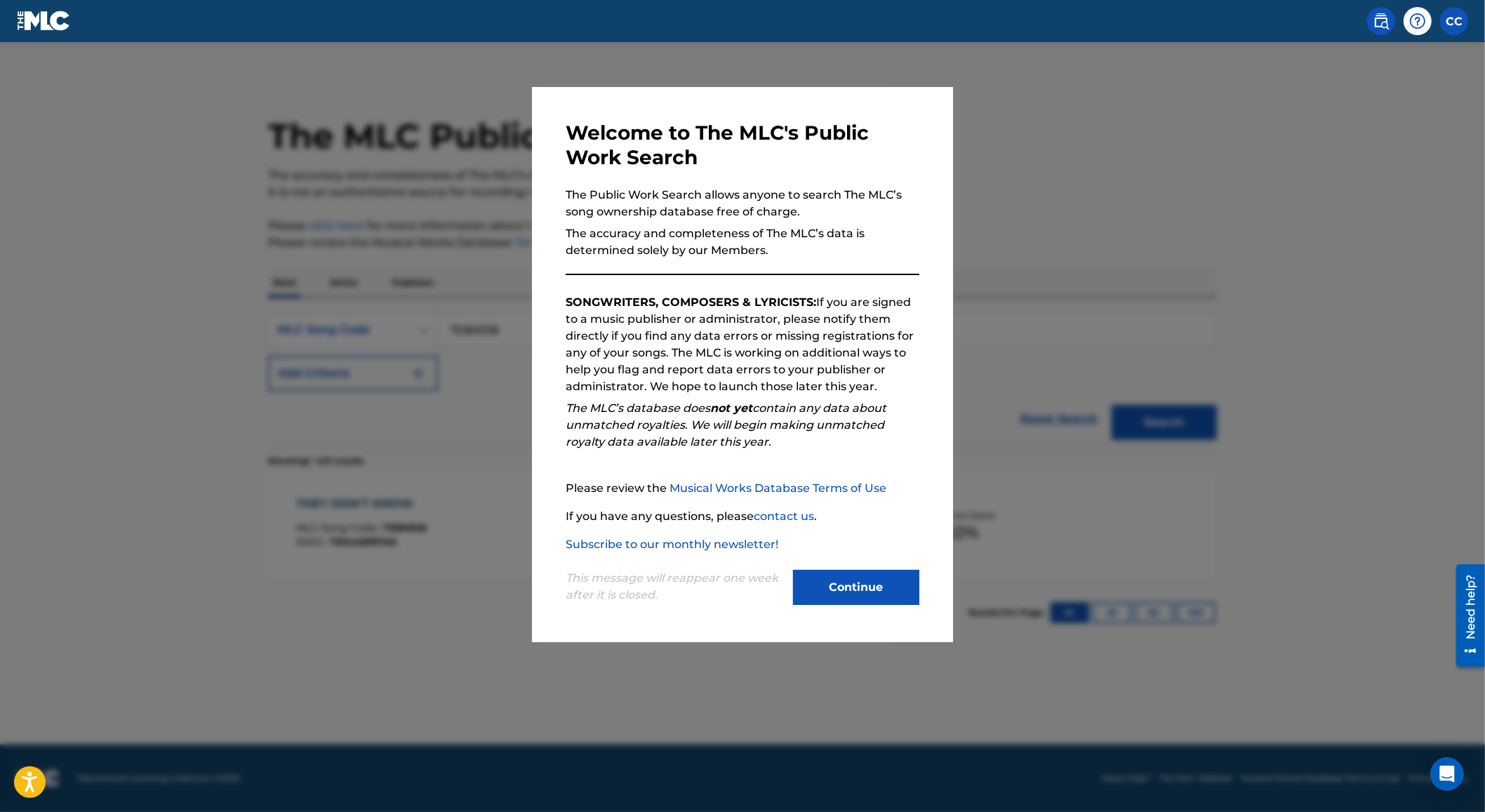 click at bounding box center (742, 448) 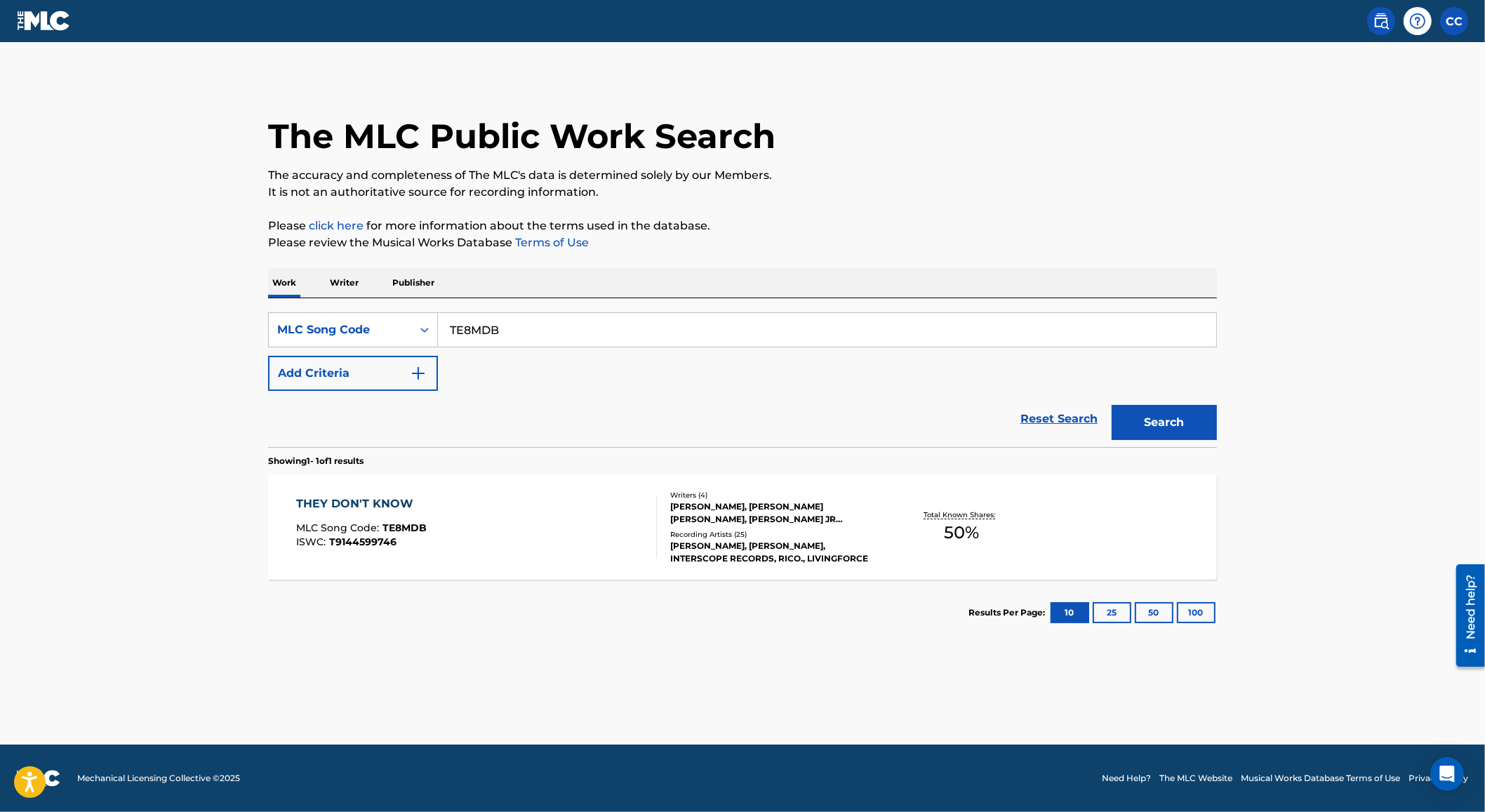 click on "TE8MDB" at bounding box center [827, 330] 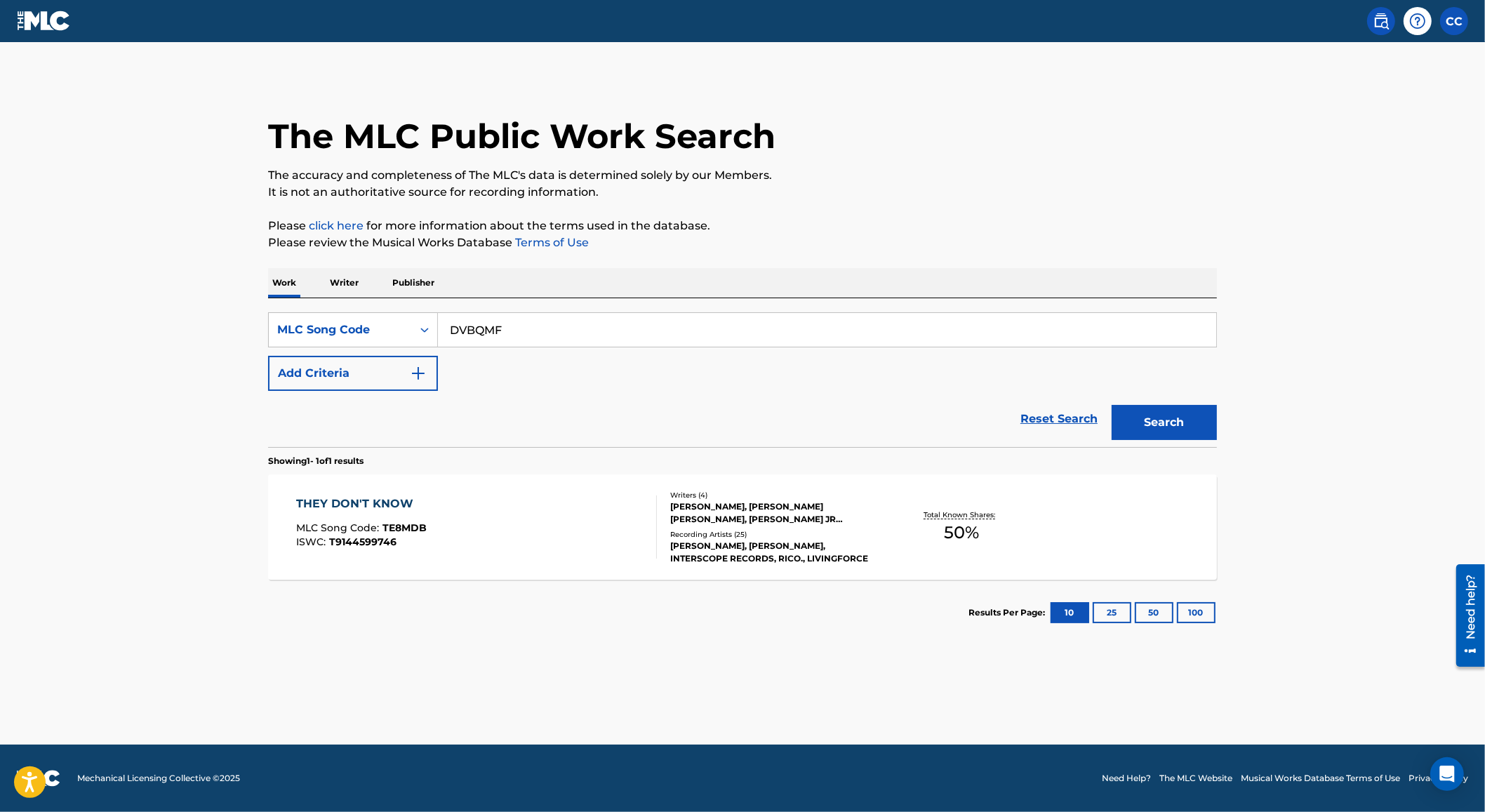 click on "Search" at bounding box center [1164, 422] 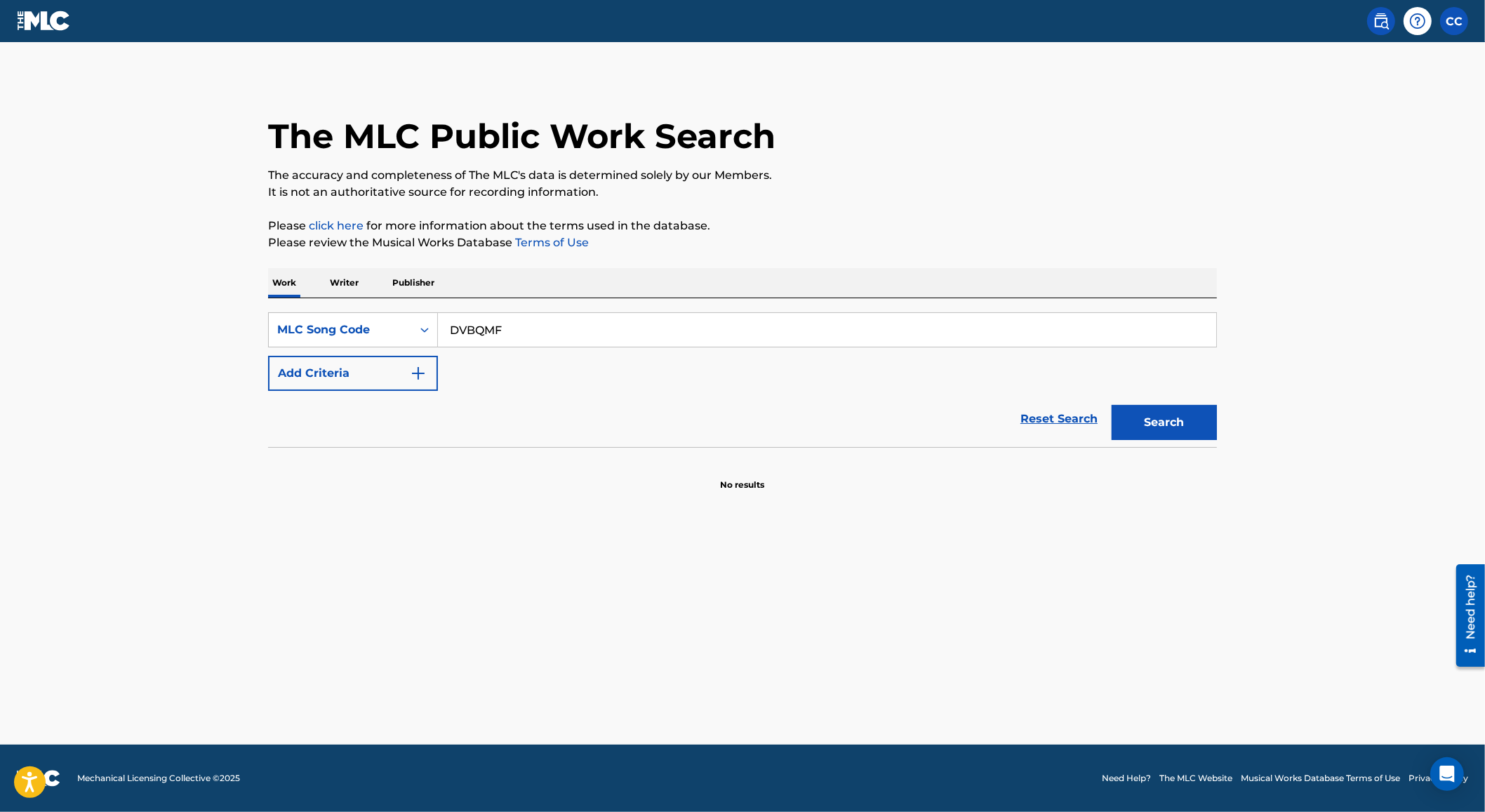 click on "Search" at bounding box center (1164, 422) 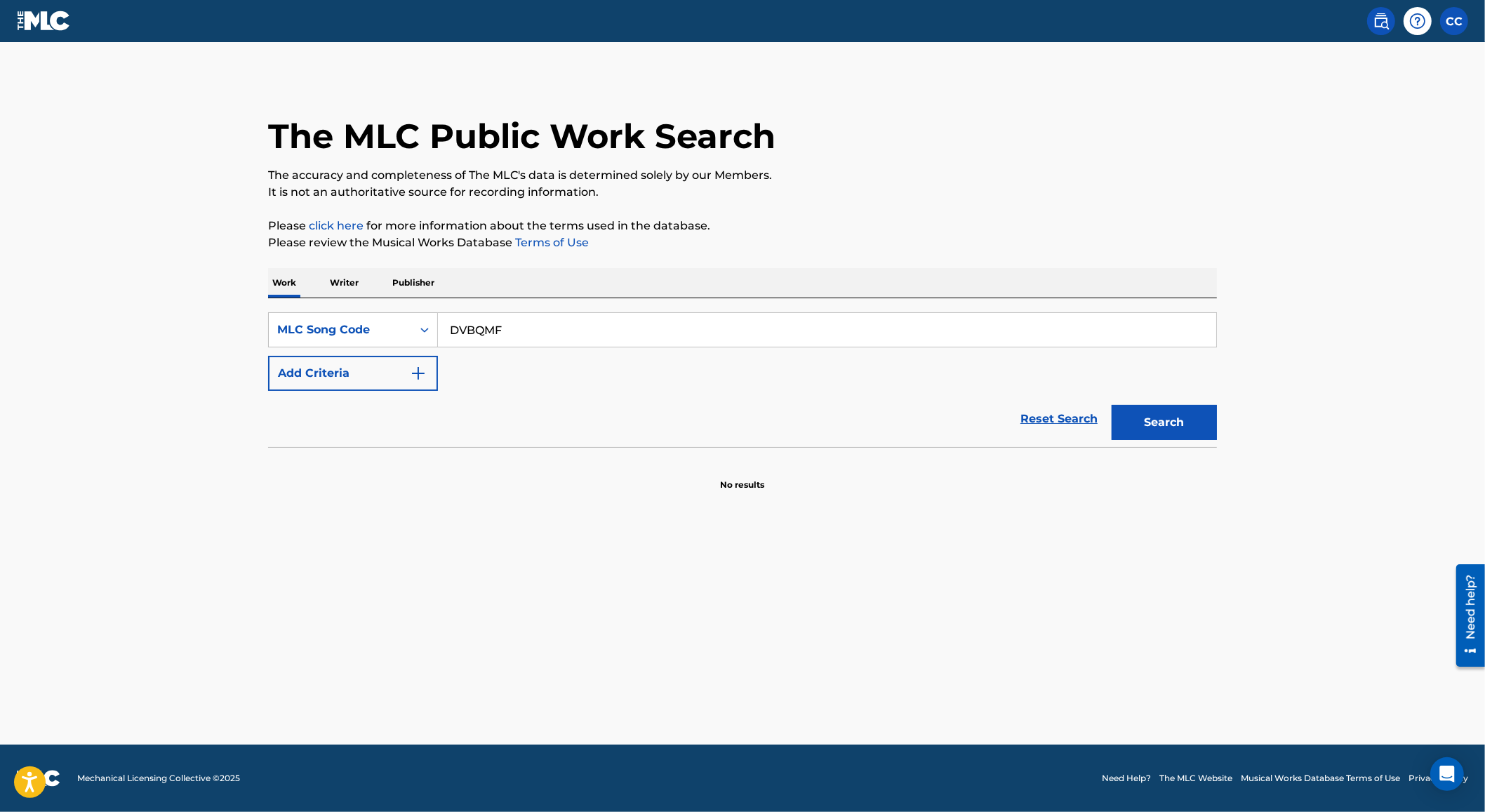 click on "DVBQMF" at bounding box center (827, 330) 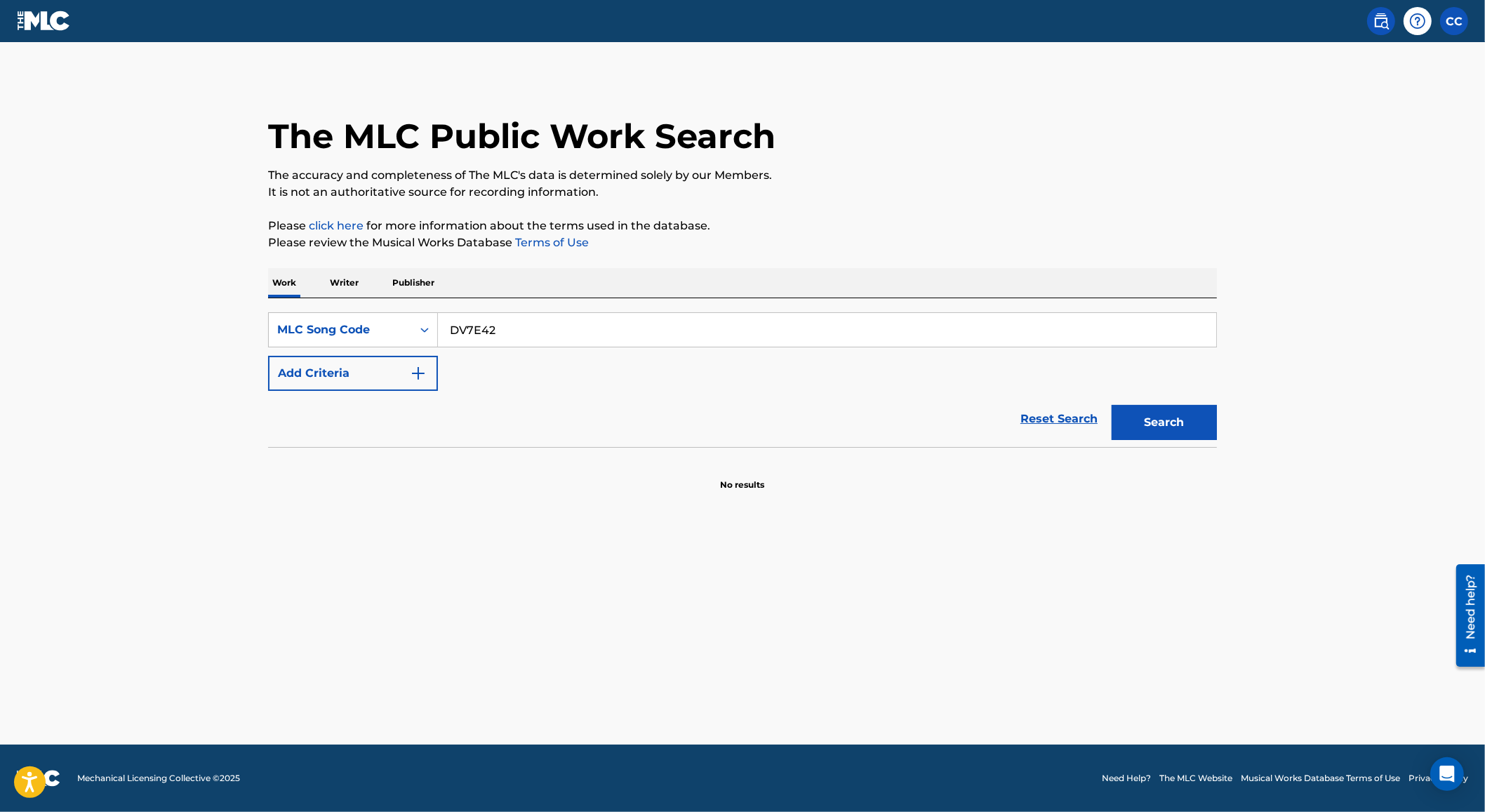 type on "DV7E42" 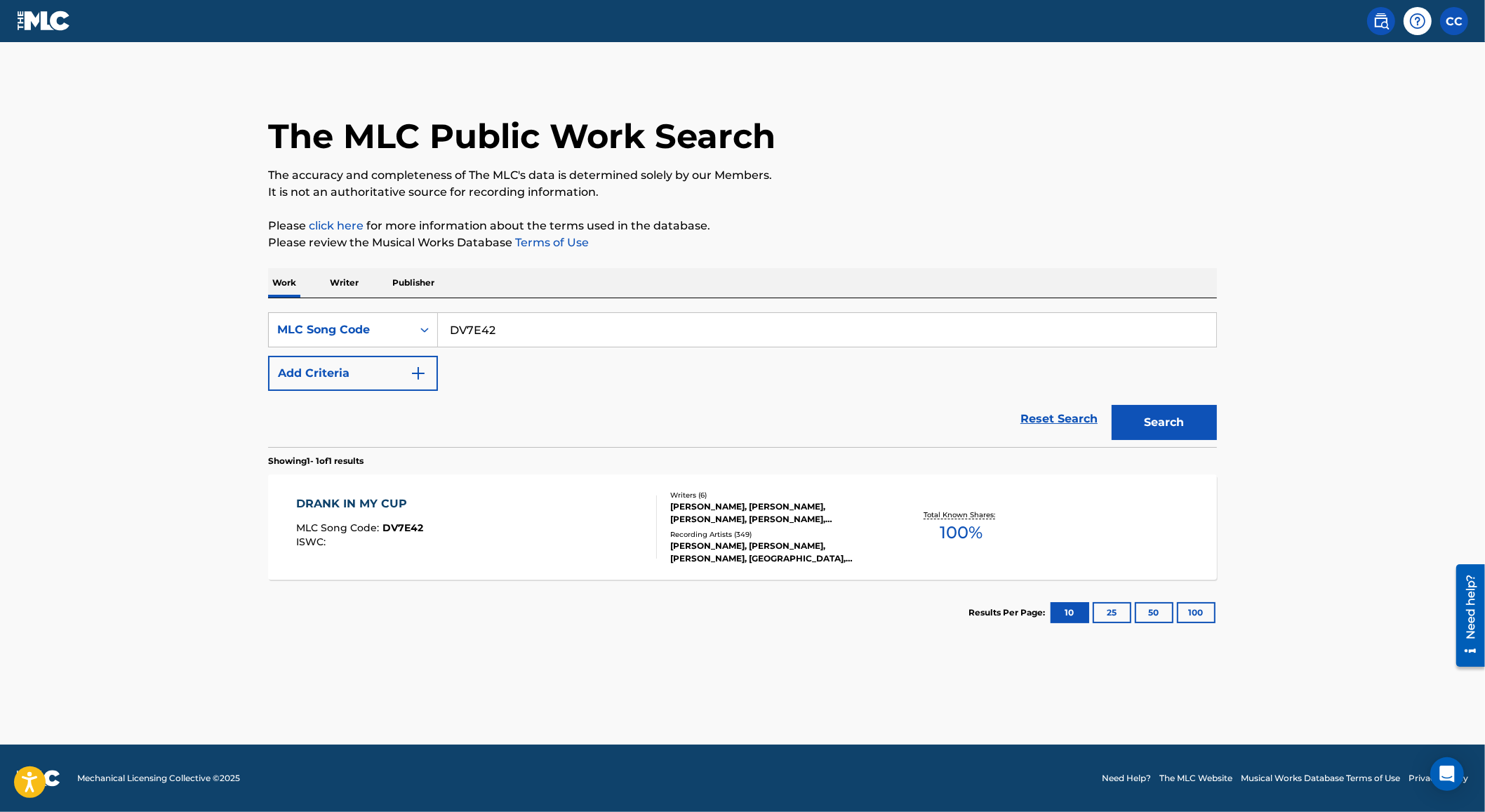 drag, startPoint x: 1153, startPoint y: 430, endPoint x: 881, endPoint y: 373, distance: 277.9083 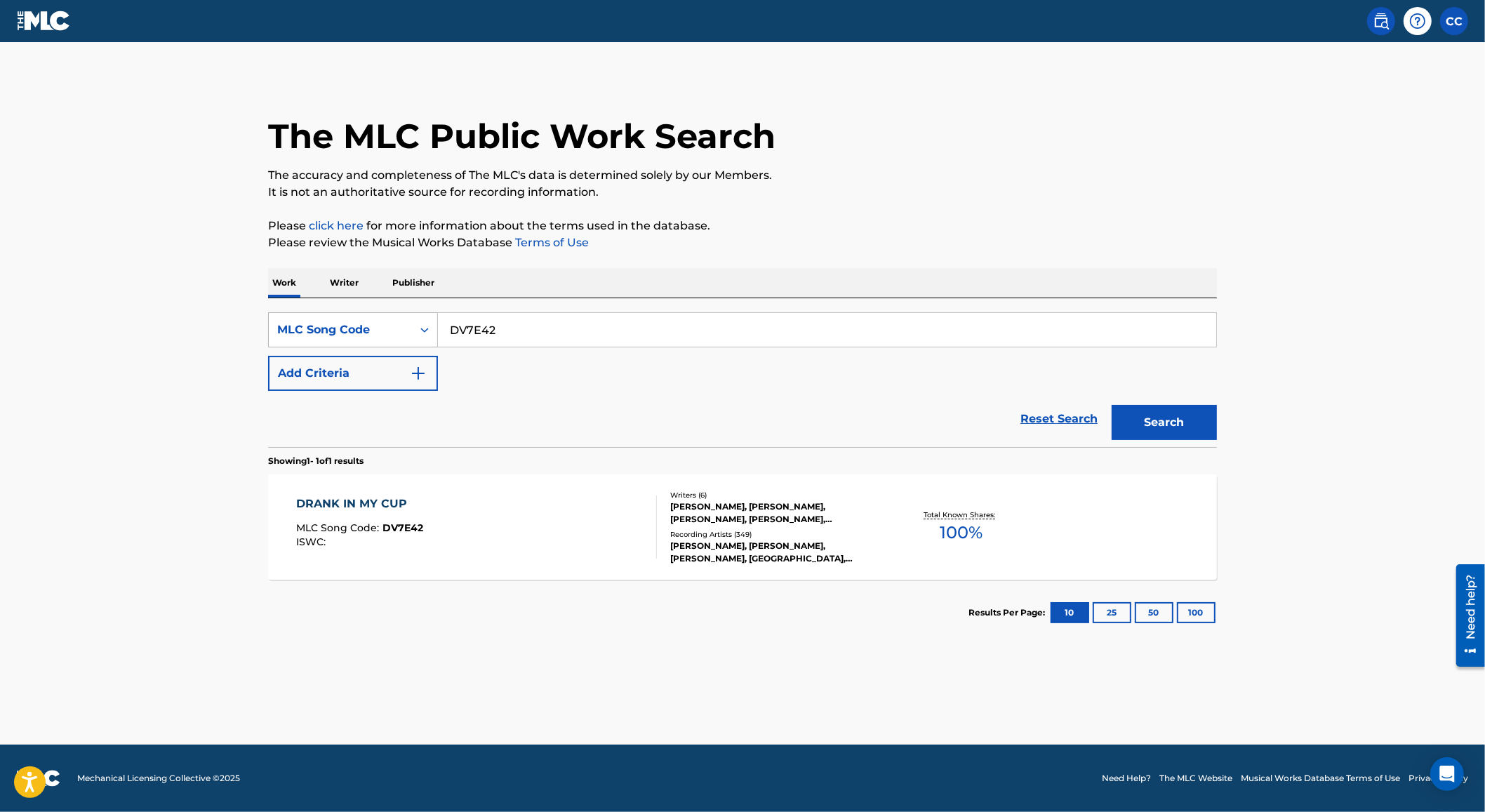 drag, startPoint x: 510, startPoint y: 334, endPoint x: 425, endPoint y: 321, distance: 85.98837 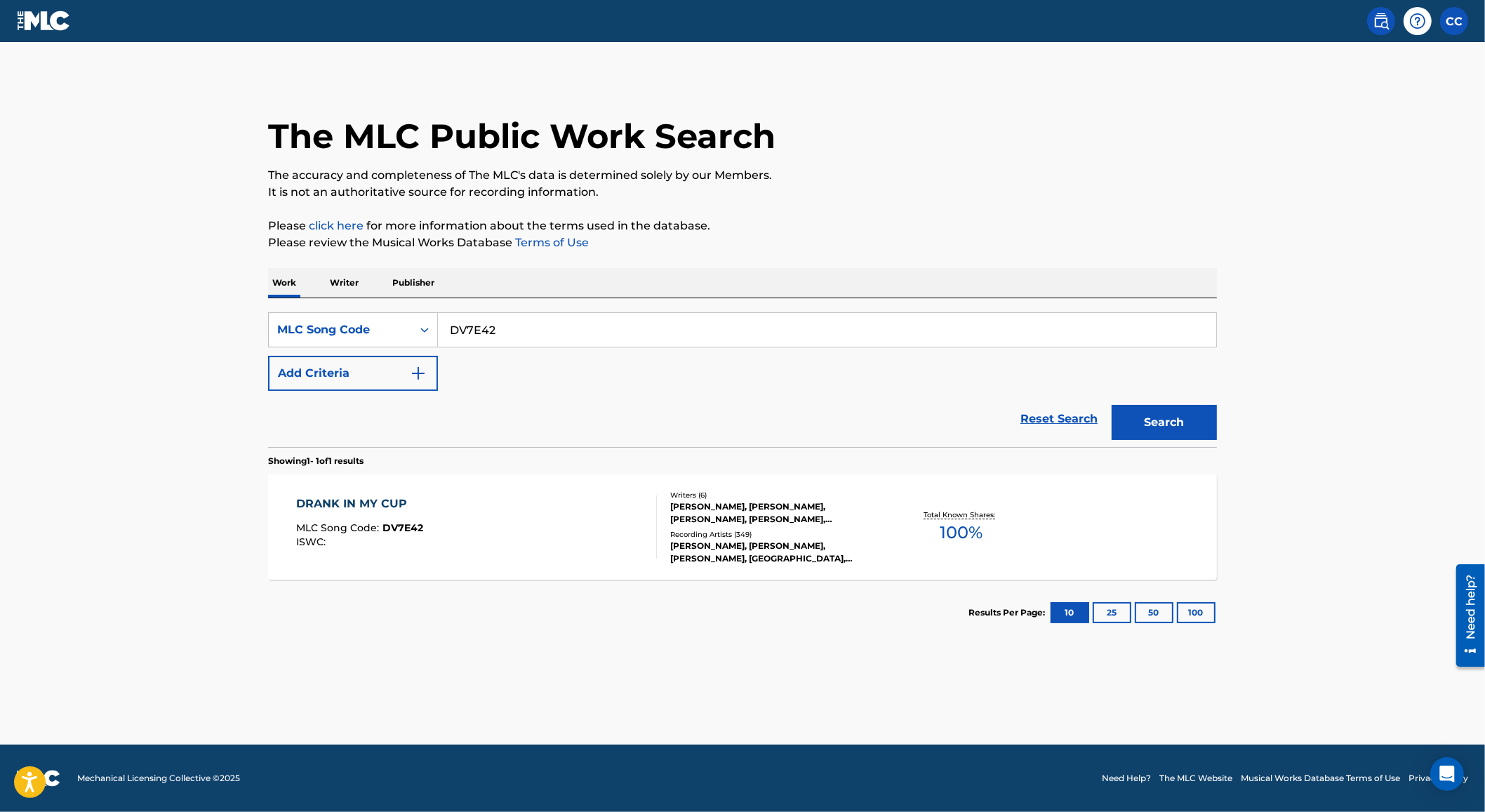 click on "DRANK IN MY CUP MLC Song Code : DV7E42 ISWC :" at bounding box center (477, 527) 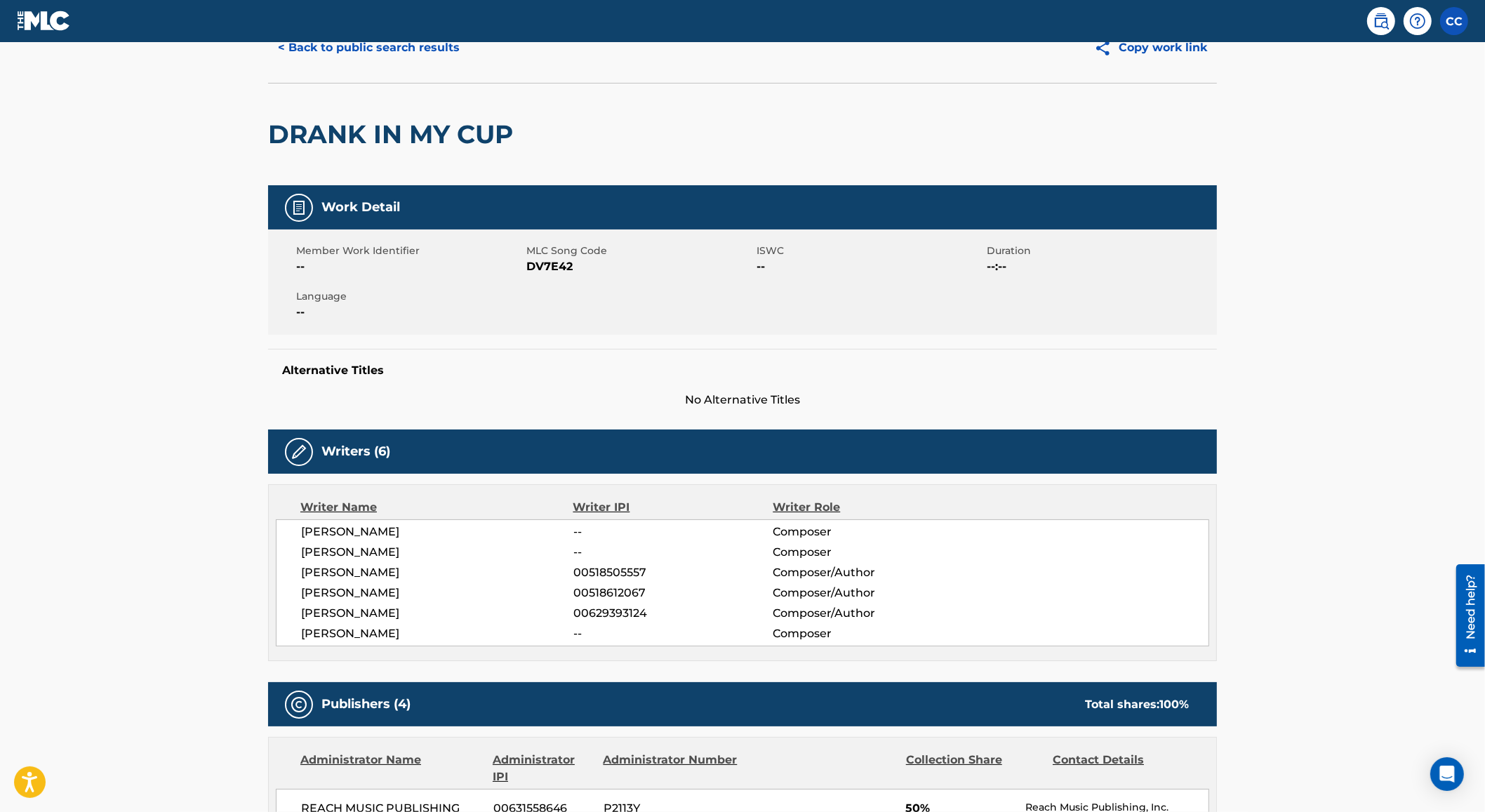 scroll, scrollTop: 0, scrollLeft: 0, axis: both 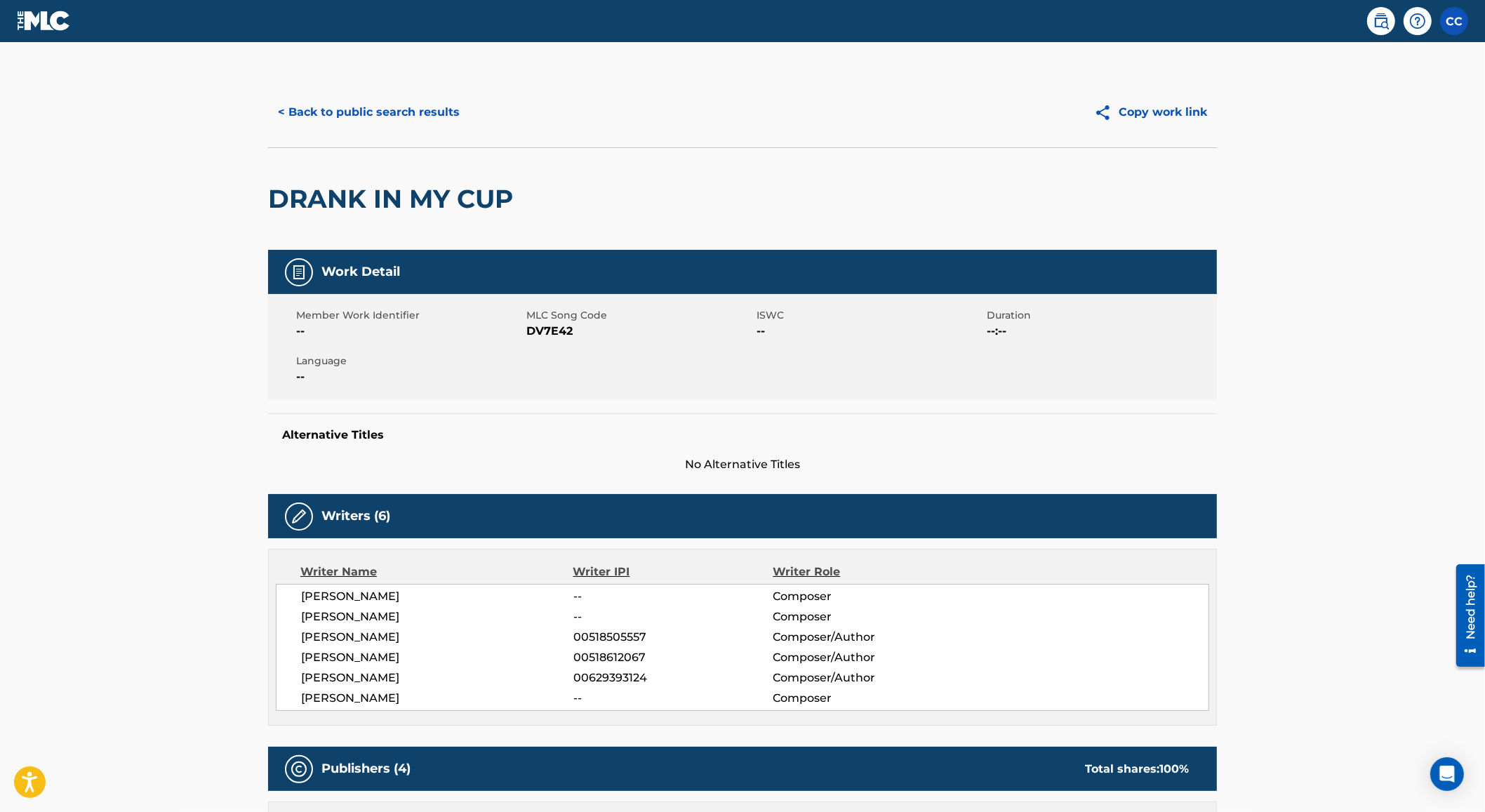 click on "< Back to public search results" at bounding box center [368, 112] 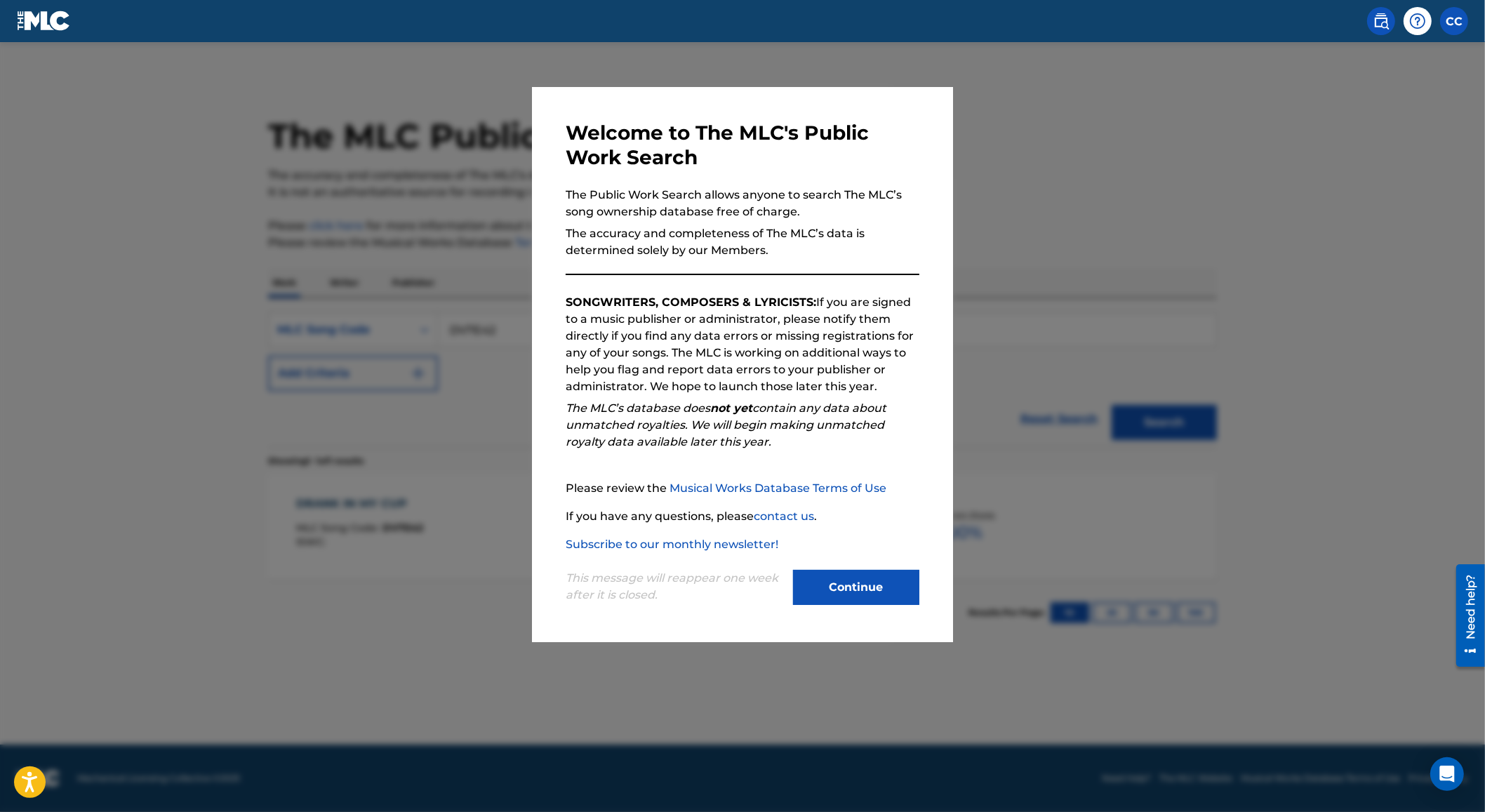 click at bounding box center [742, 448] 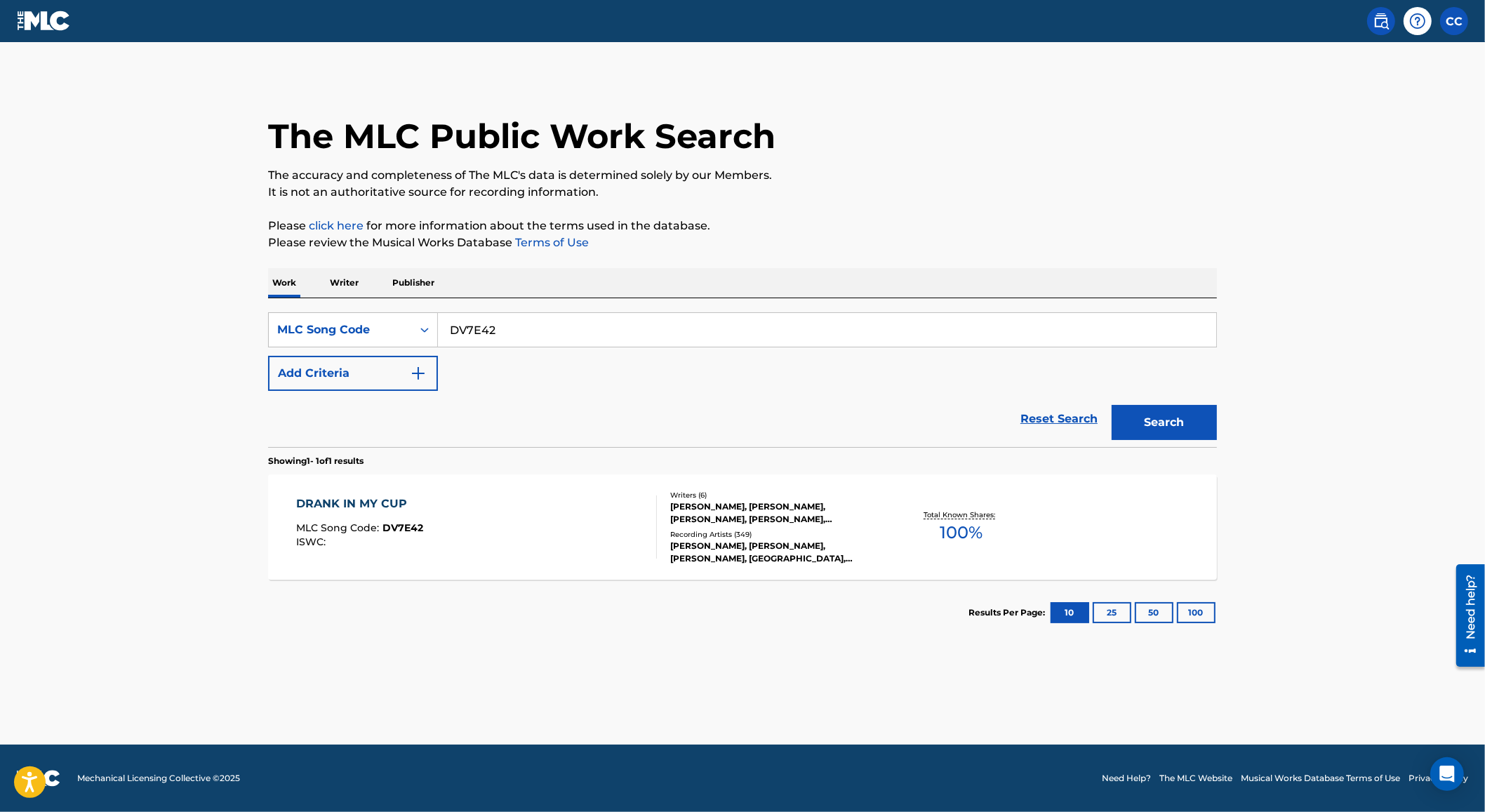 click on "SearchWithCriteriaa23fa12e-38c0-462b-97be-c75c14aceffa MLC Song Code DV7E42 Add Criteria" at bounding box center [742, 352] 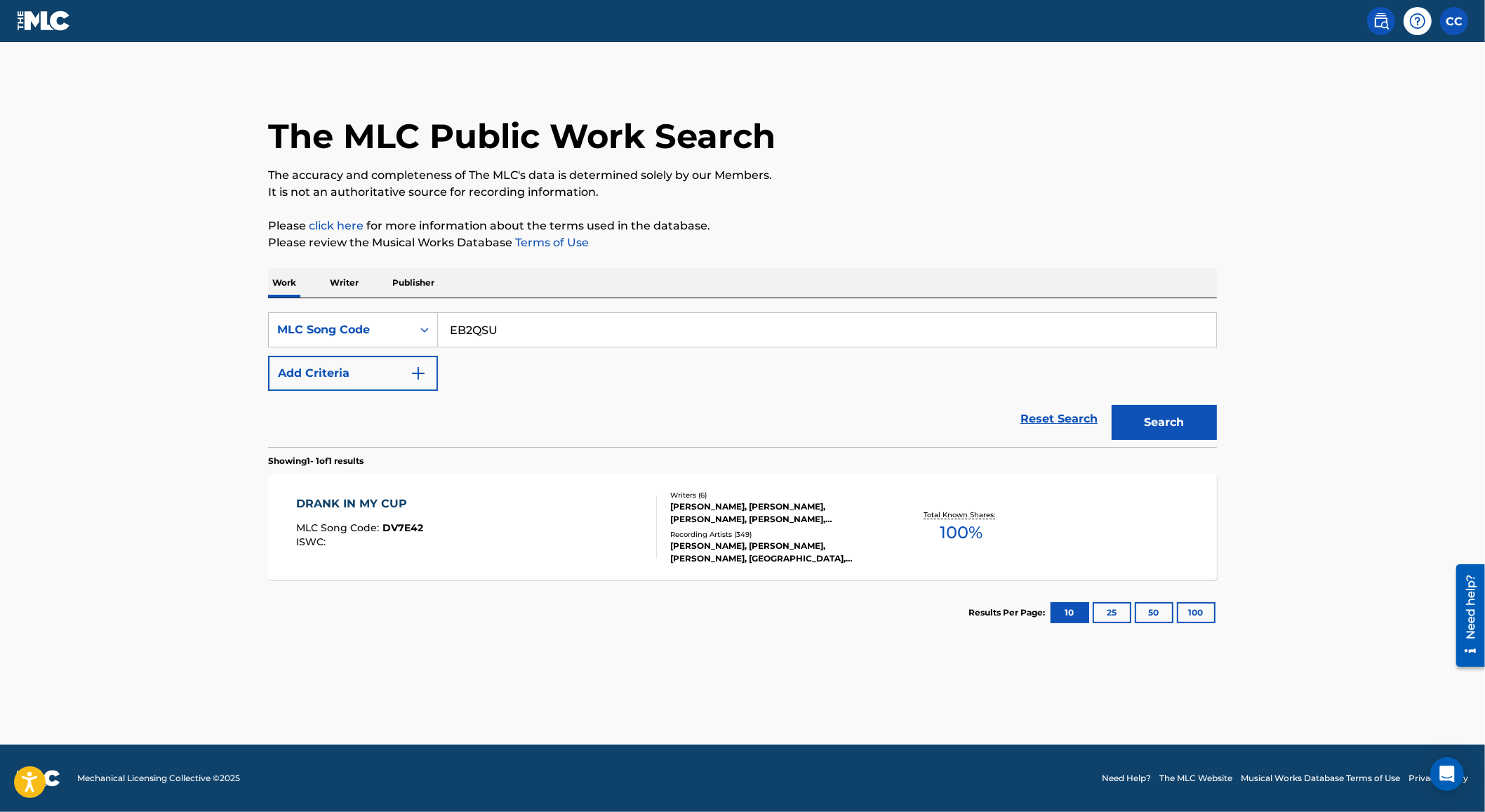 click on "Search" at bounding box center (1164, 422) 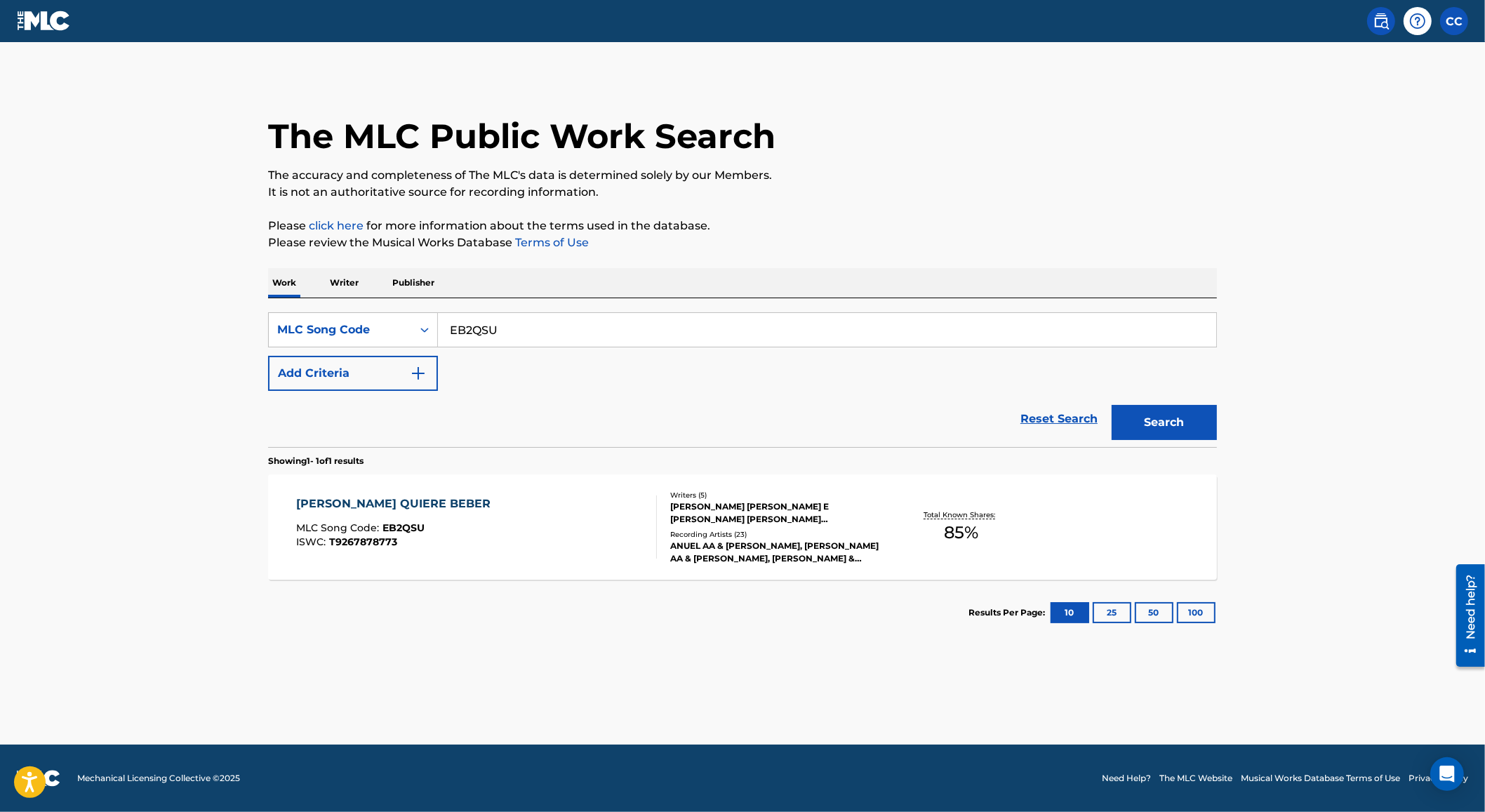 click on "EB2QSU" at bounding box center [827, 330] 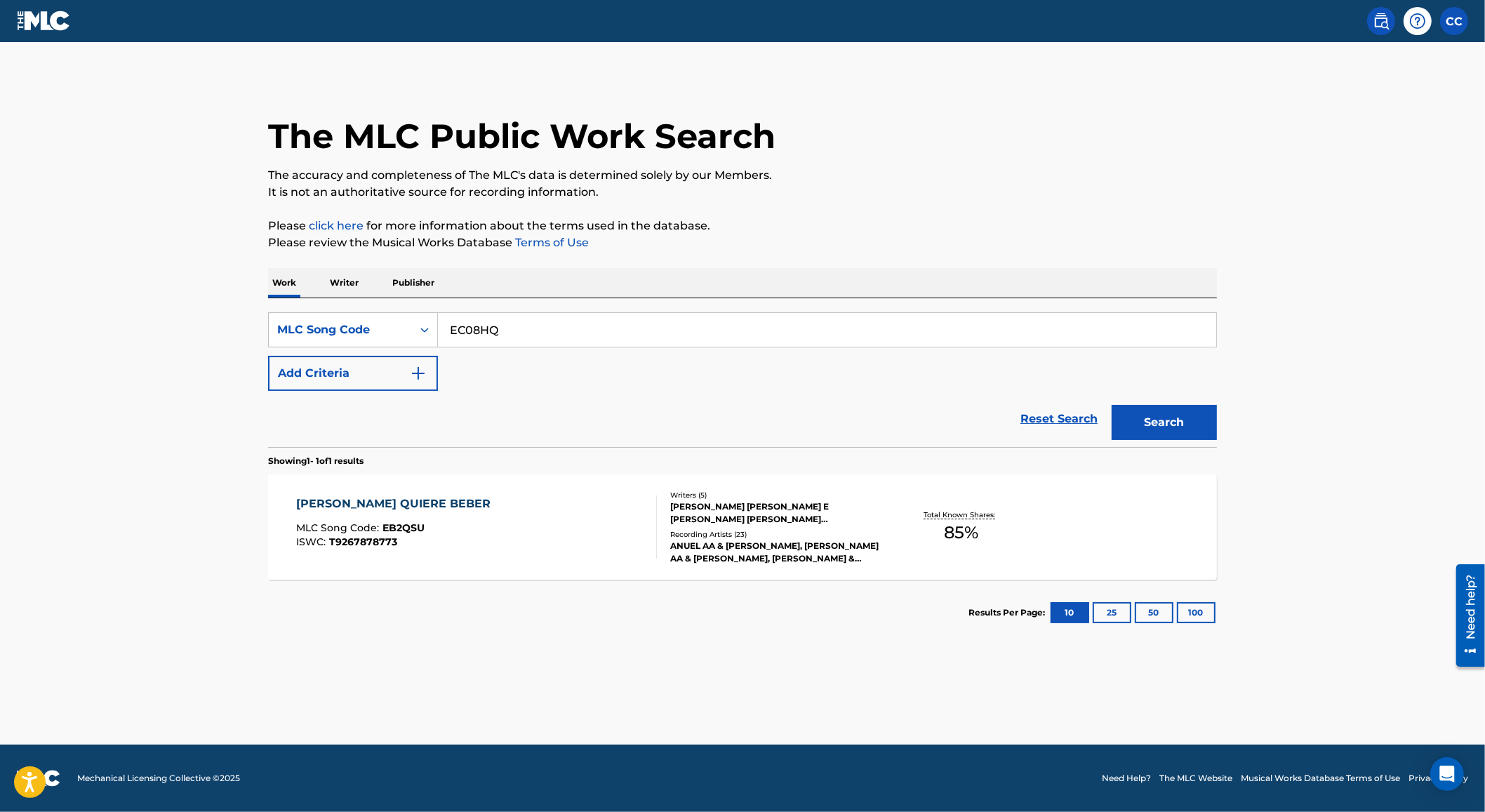 click on "Search" at bounding box center (1164, 422) 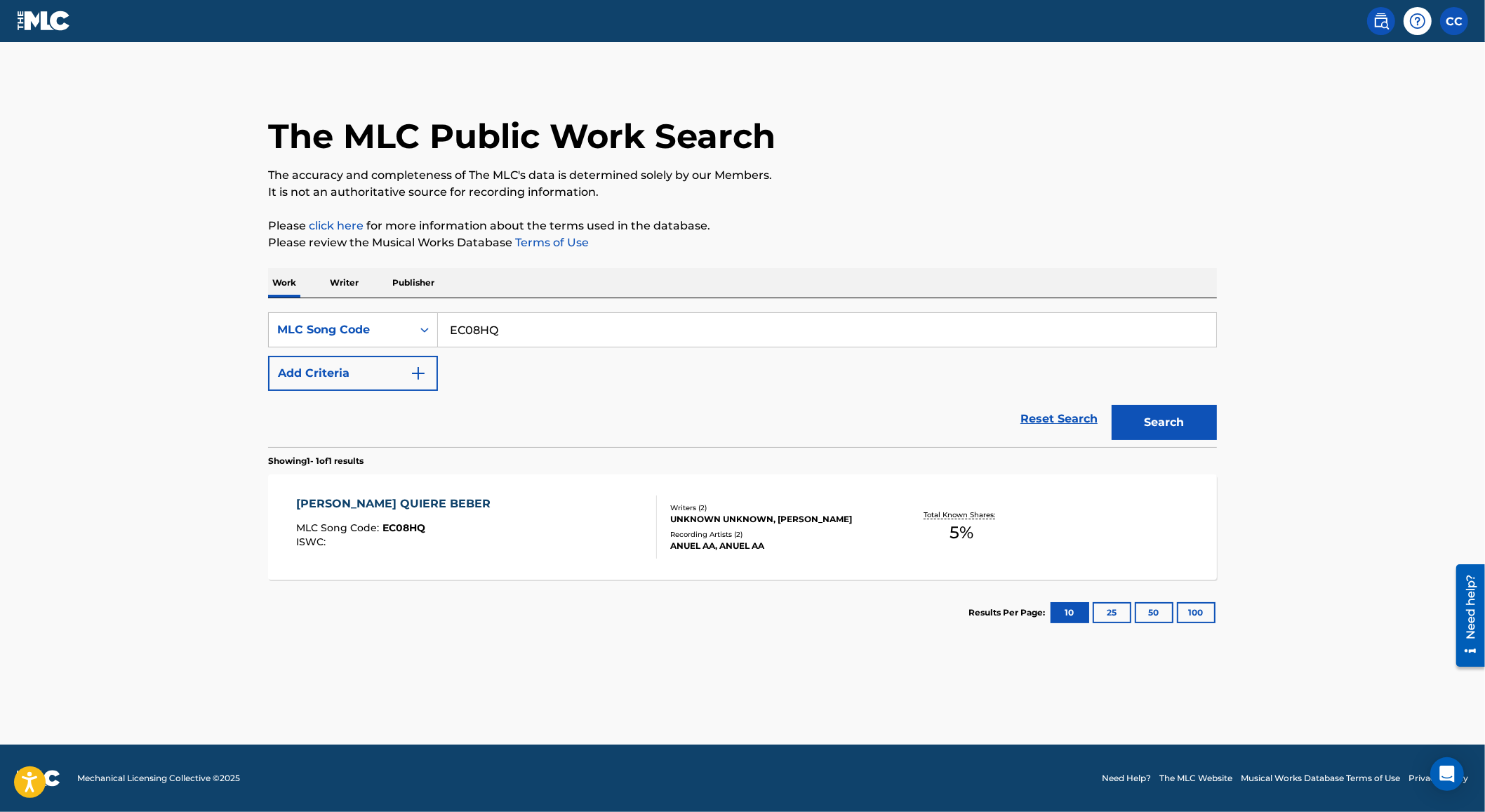 click on "SearchWithCriteriaa23fa12e-38c0-462b-97be-c75c14aceffa MLC Song Code EC08HQ Add Criteria Reset Search Search" at bounding box center (742, 373) 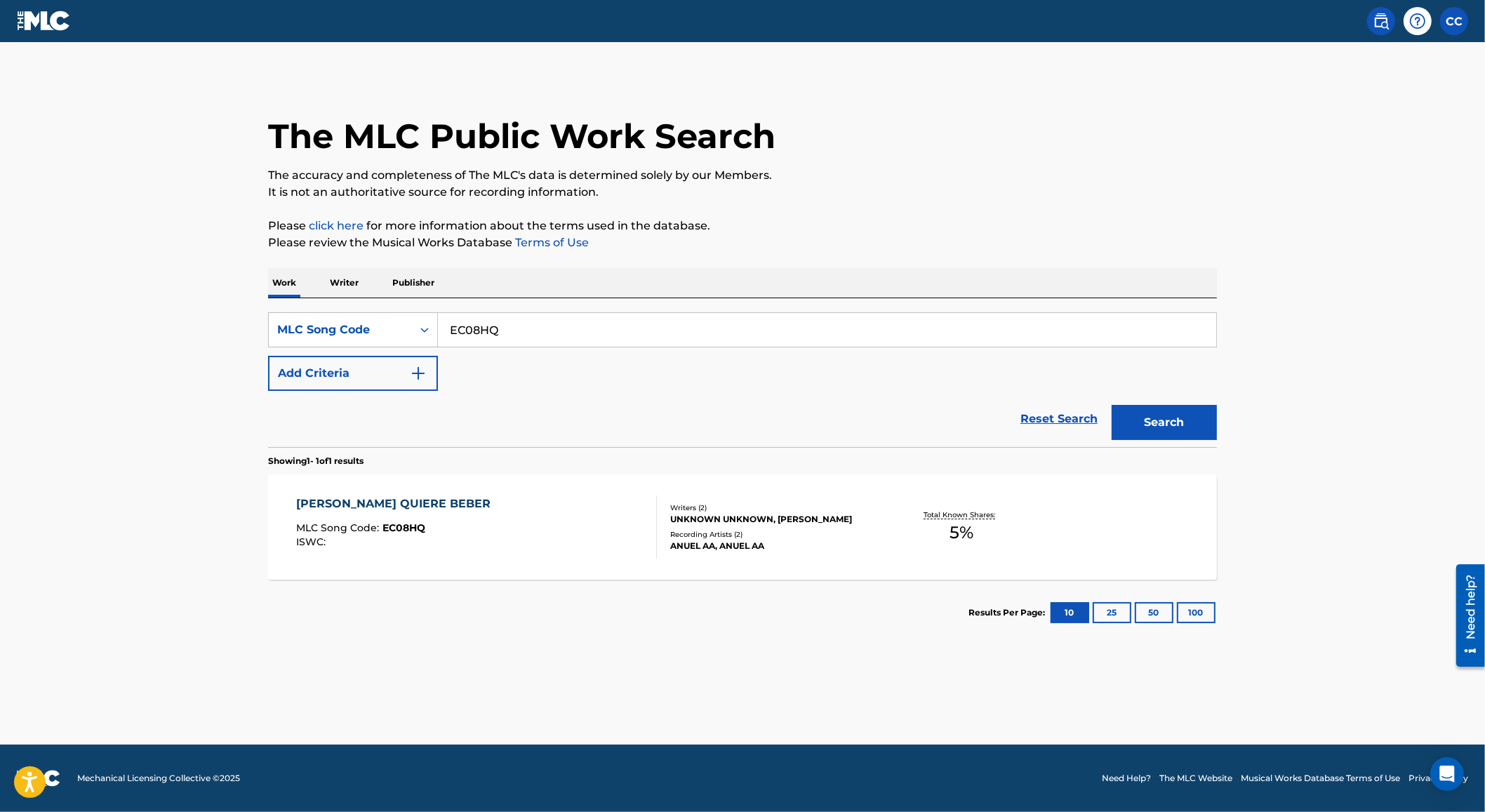 click on "EC08HQ" at bounding box center (827, 330) 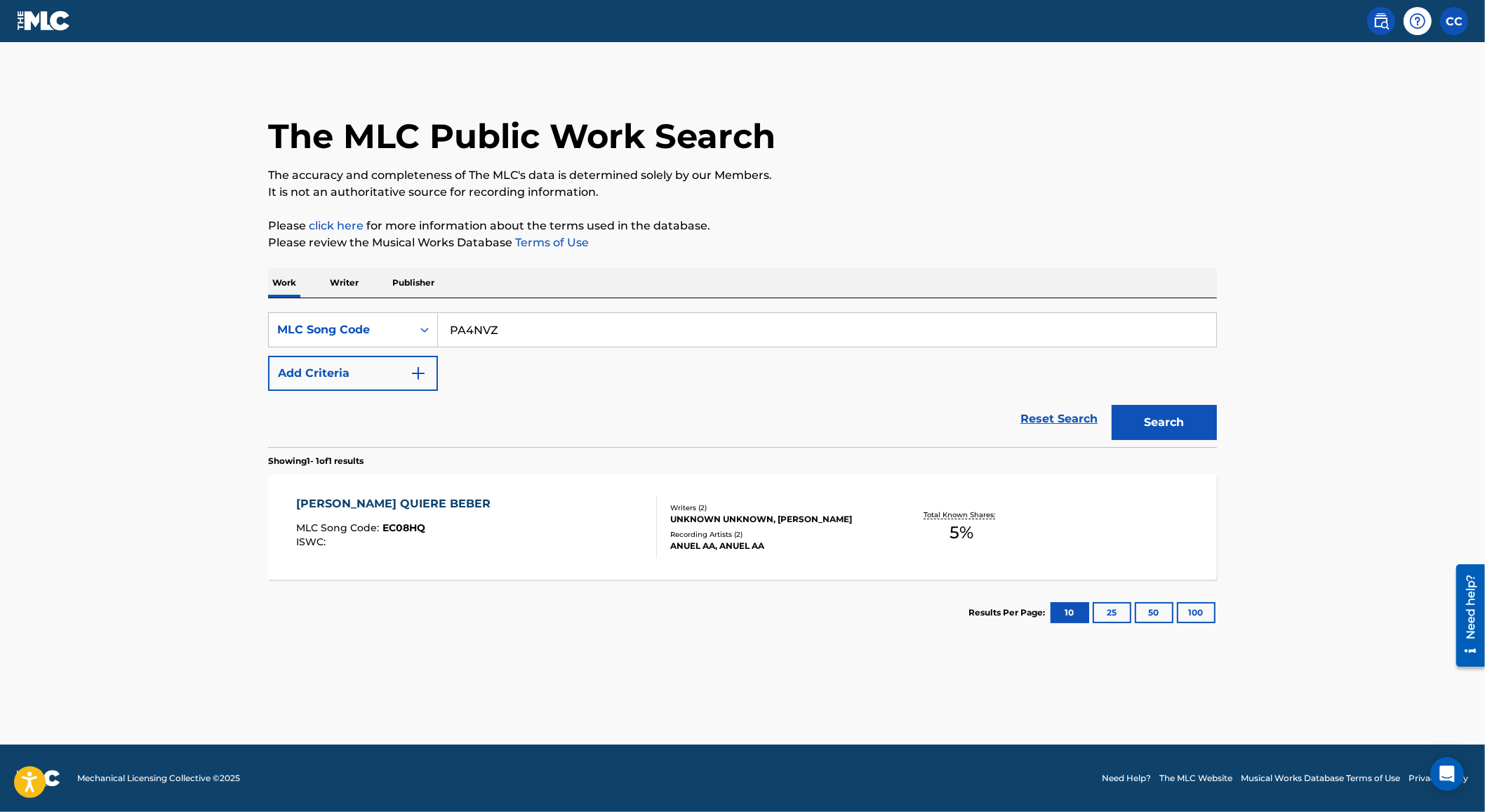 type on "PA4NVZ" 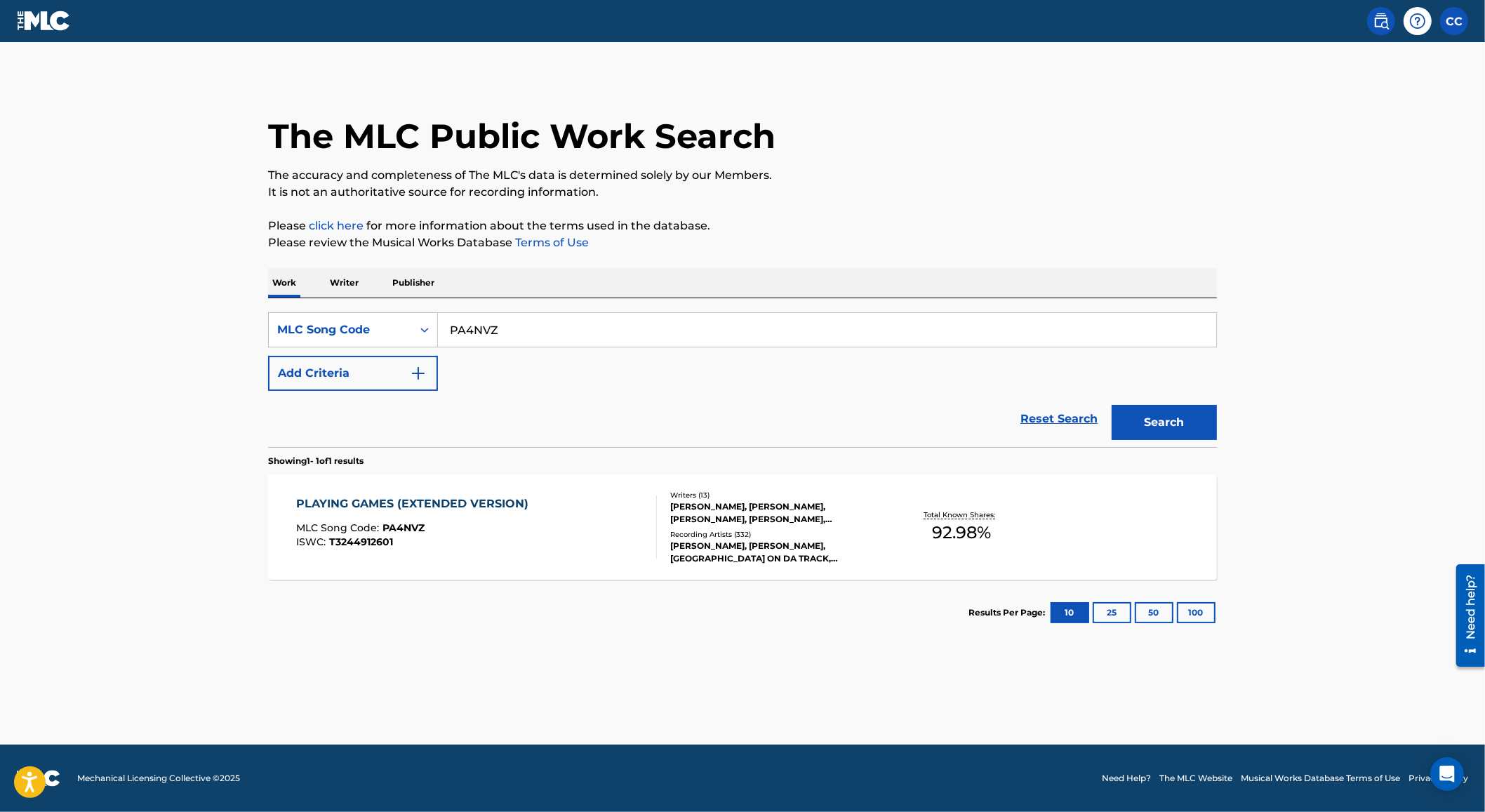 drag, startPoint x: 811, startPoint y: 197, endPoint x: 688, endPoint y: 346, distance: 193.2097 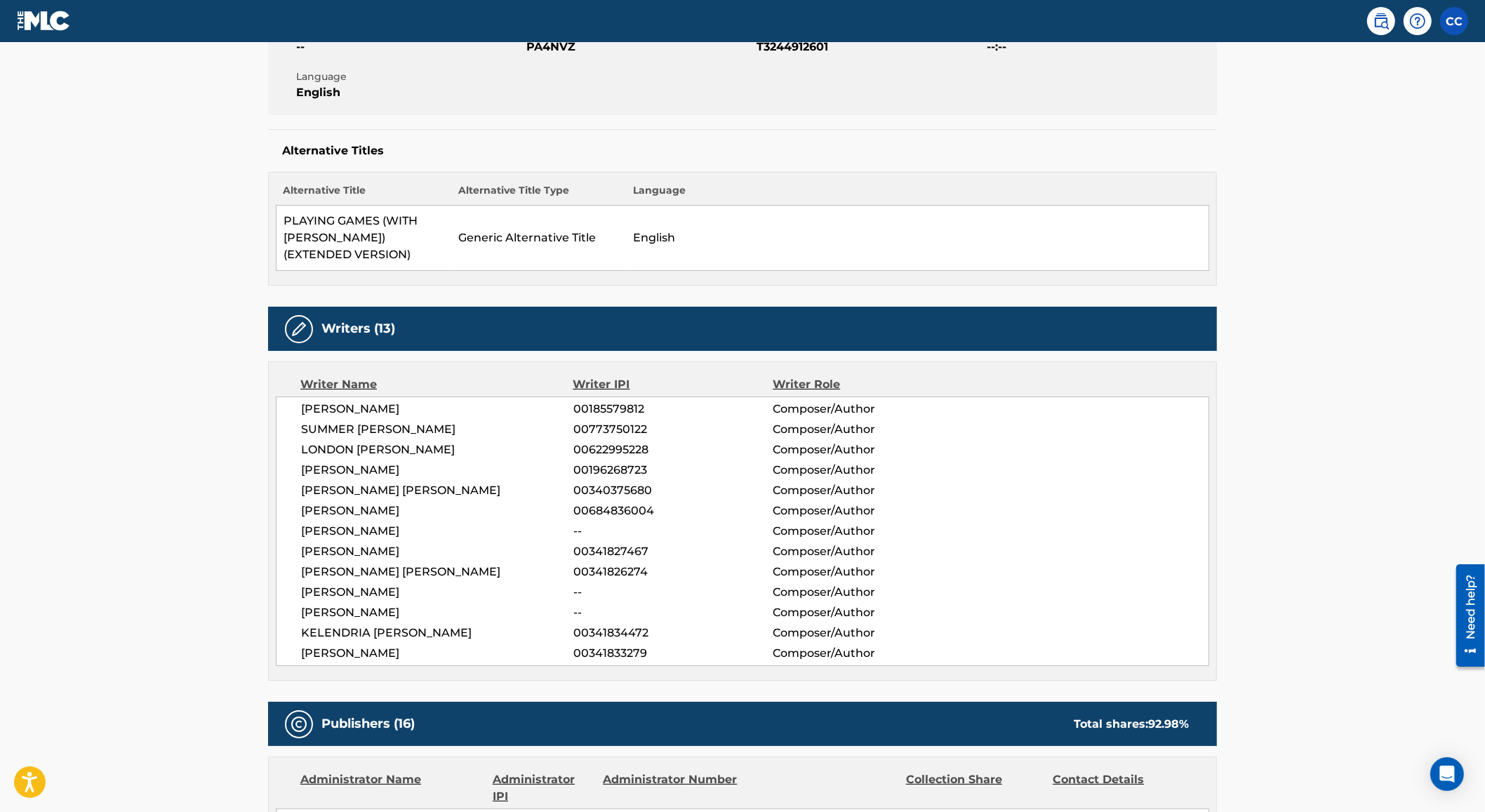 scroll, scrollTop: 0, scrollLeft: 0, axis: both 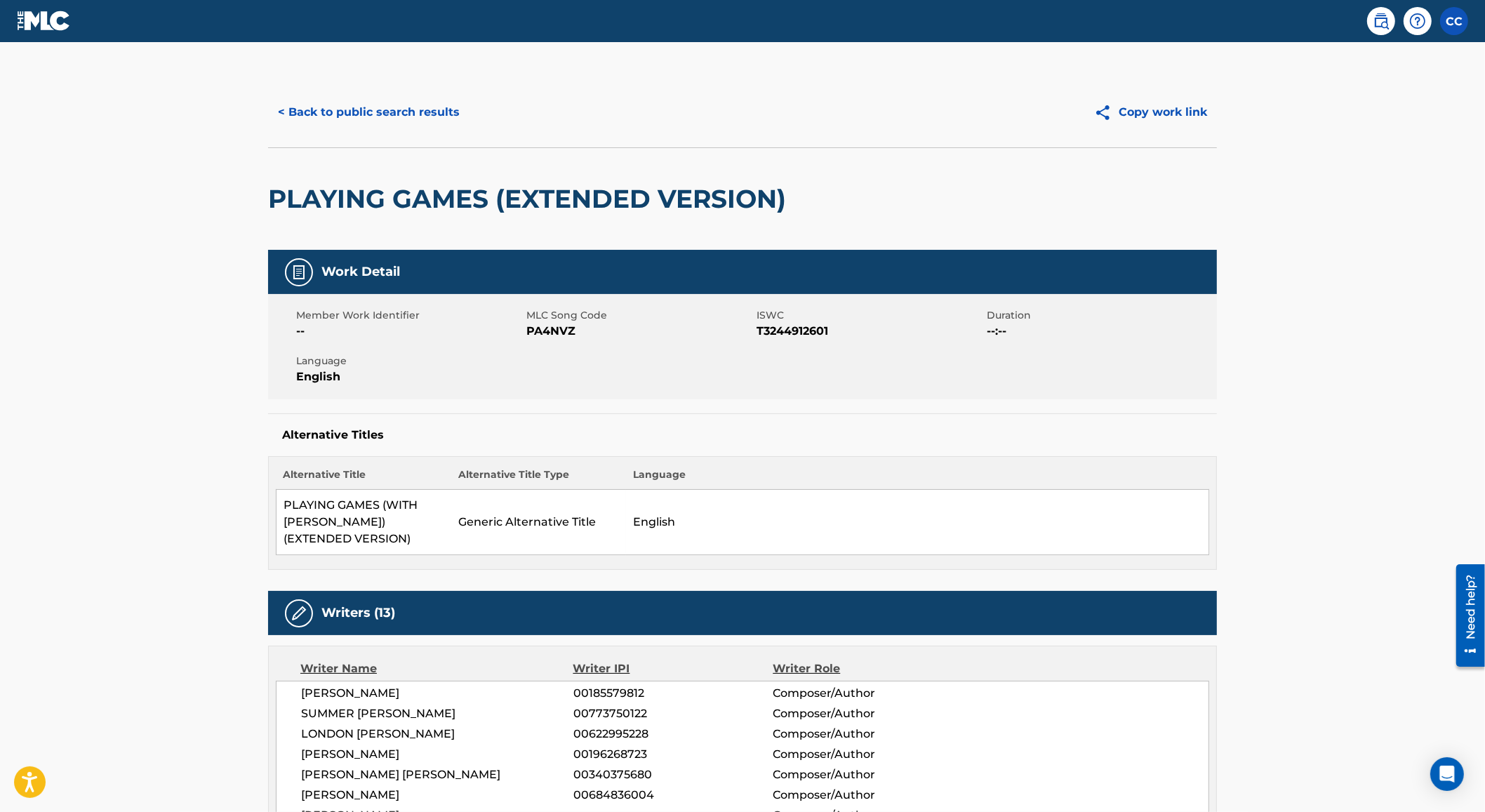 click on "PA4NVZ" at bounding box center [639, 331] 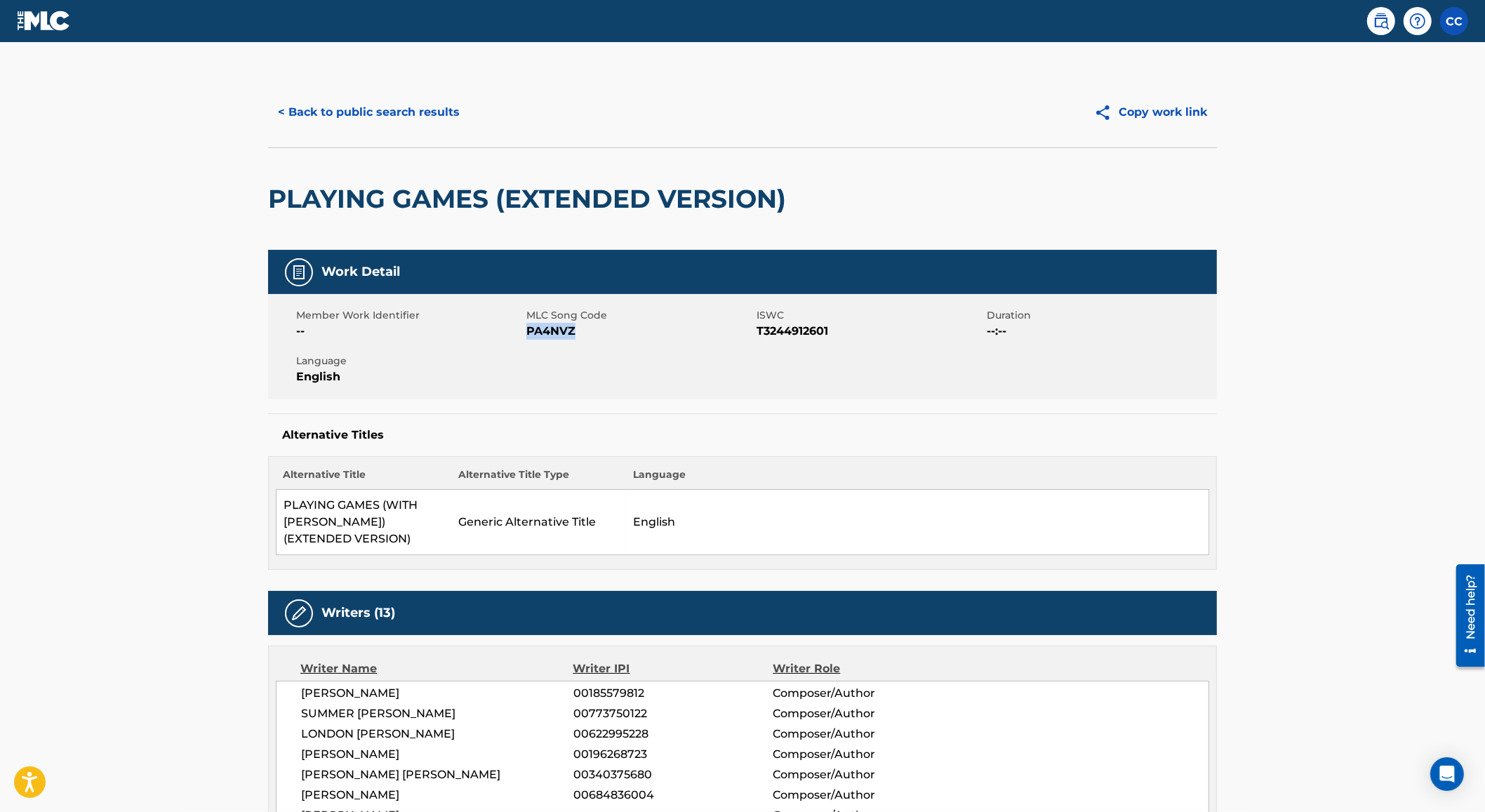click on "PA4NVZ" at bounding box center (639, 331) 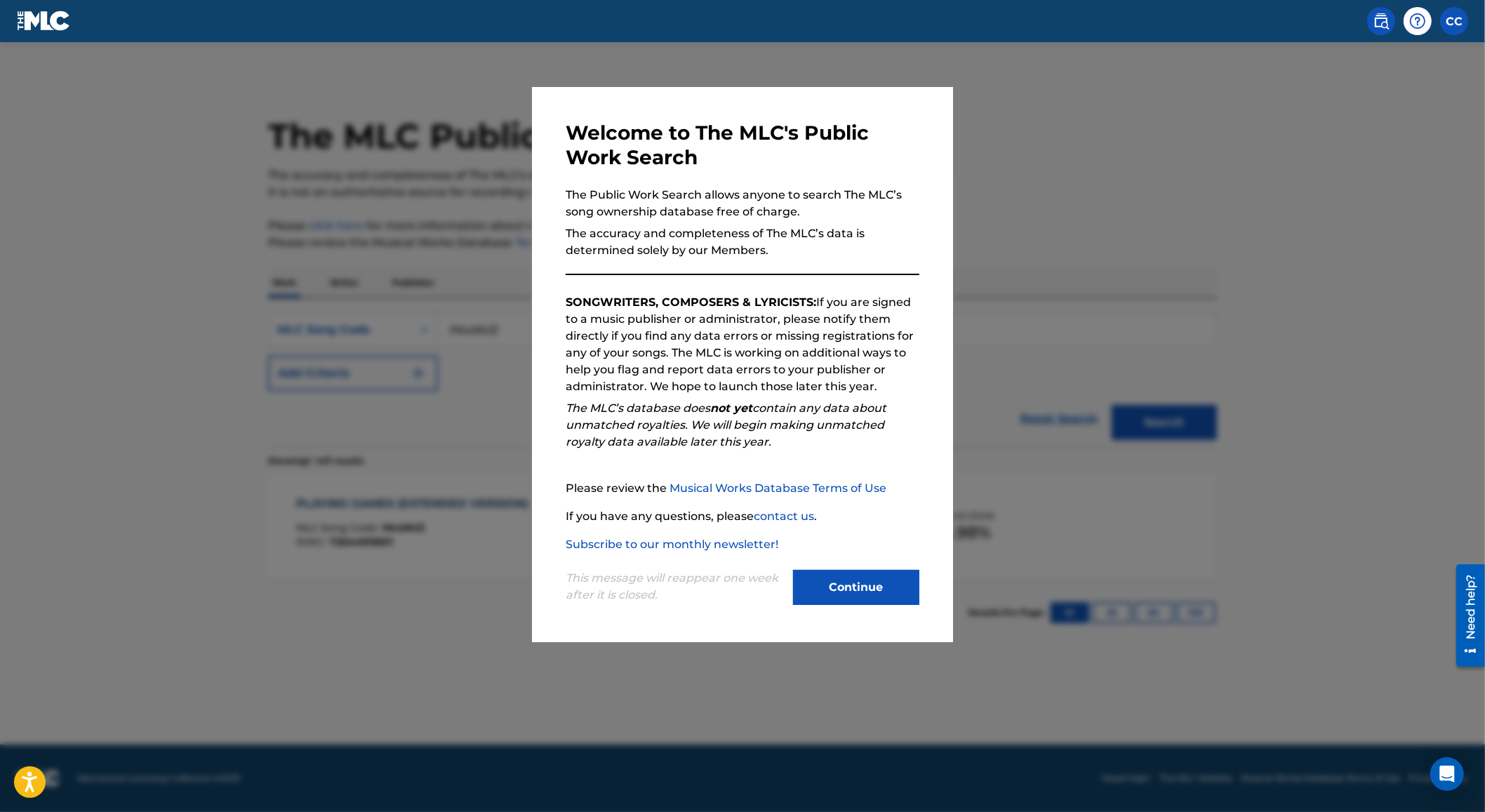 click at bounding box center [742, 448] 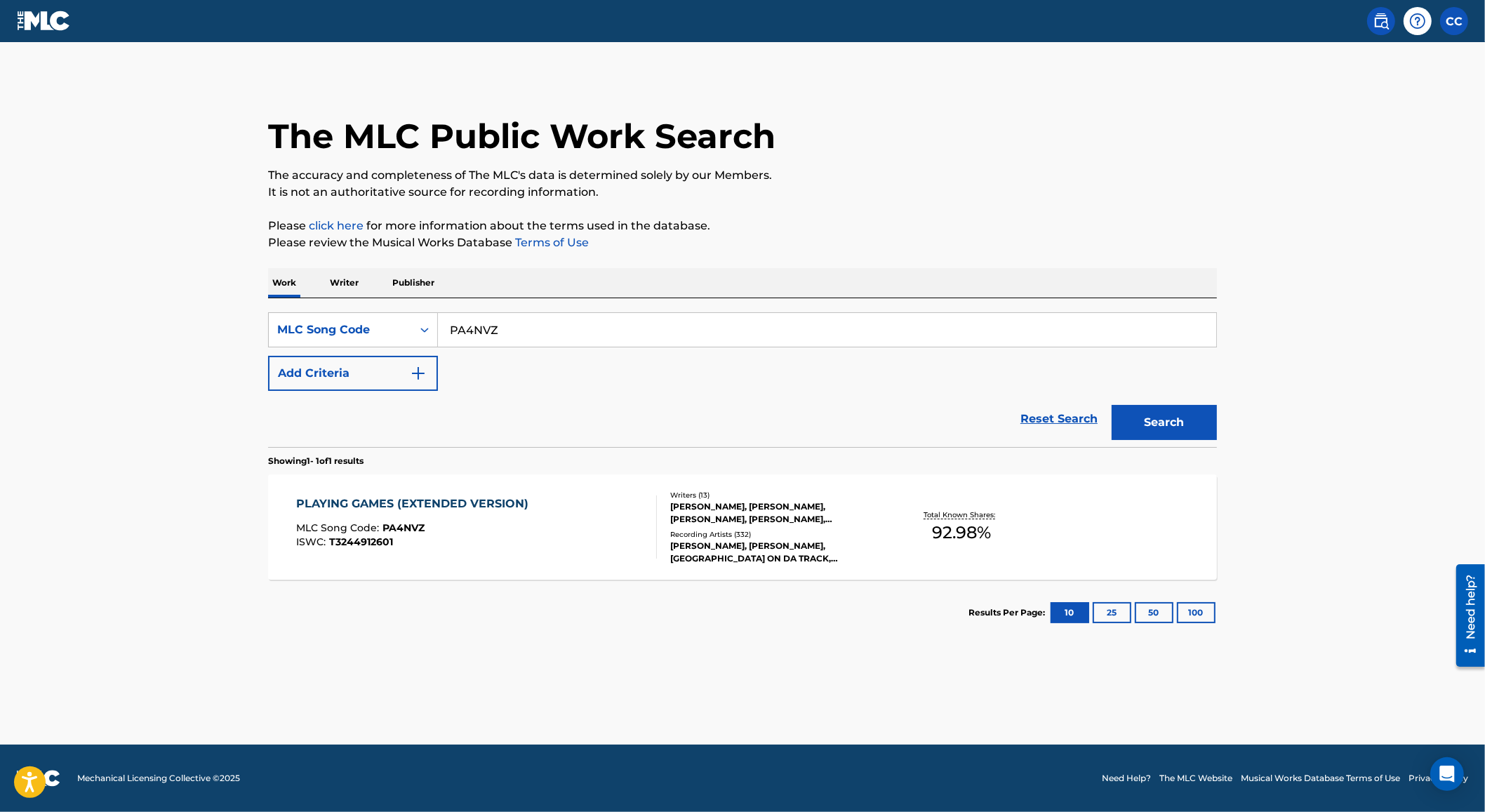 click on "PA4NVZ" at bounding box center (827, 330) 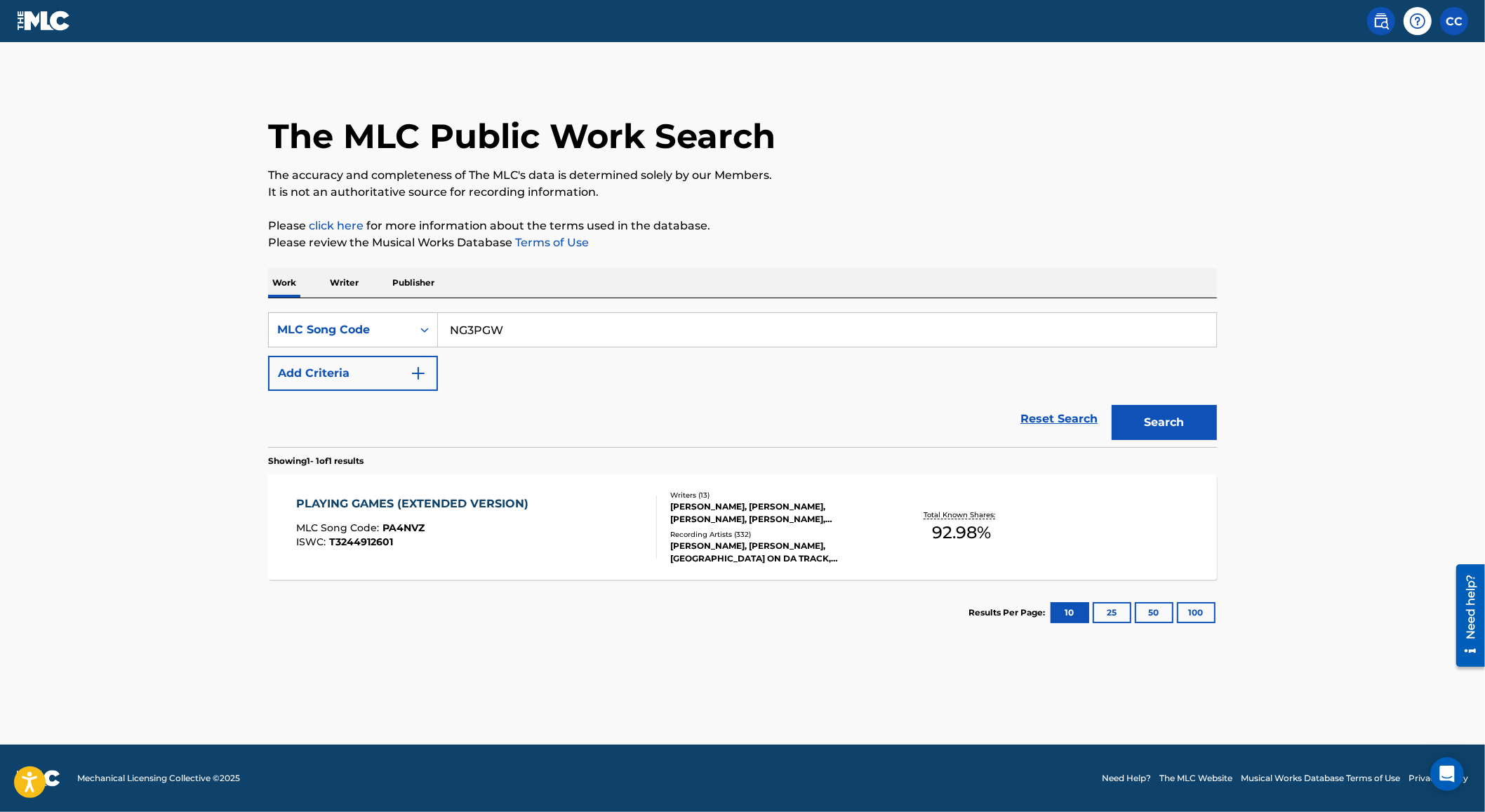 click on "Search" at bounding box center [1164, 422] 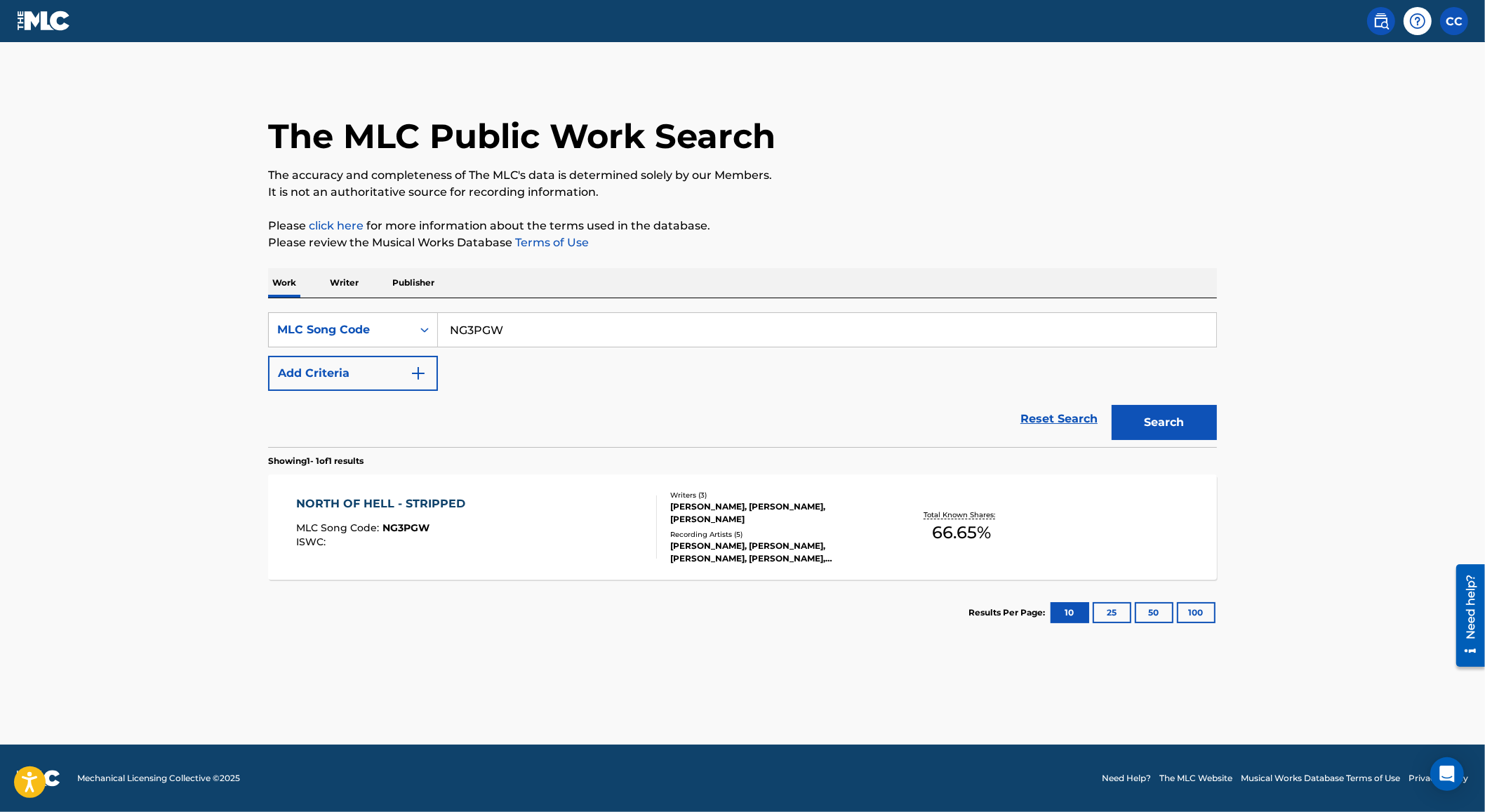 click on "NG3PGW" at bounding box center (827, 330) 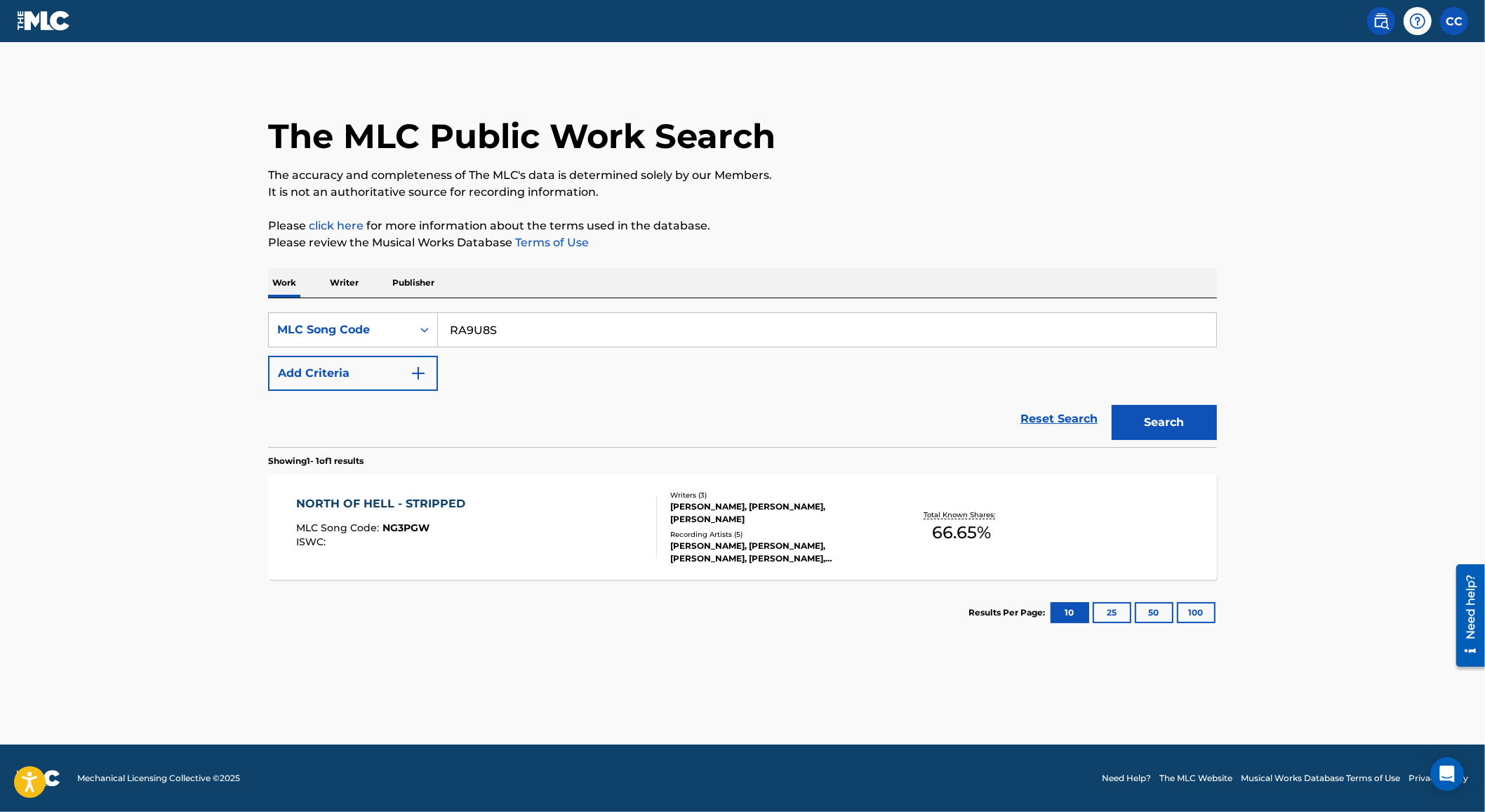 click on "Search" at bounding box center (1164, 422) 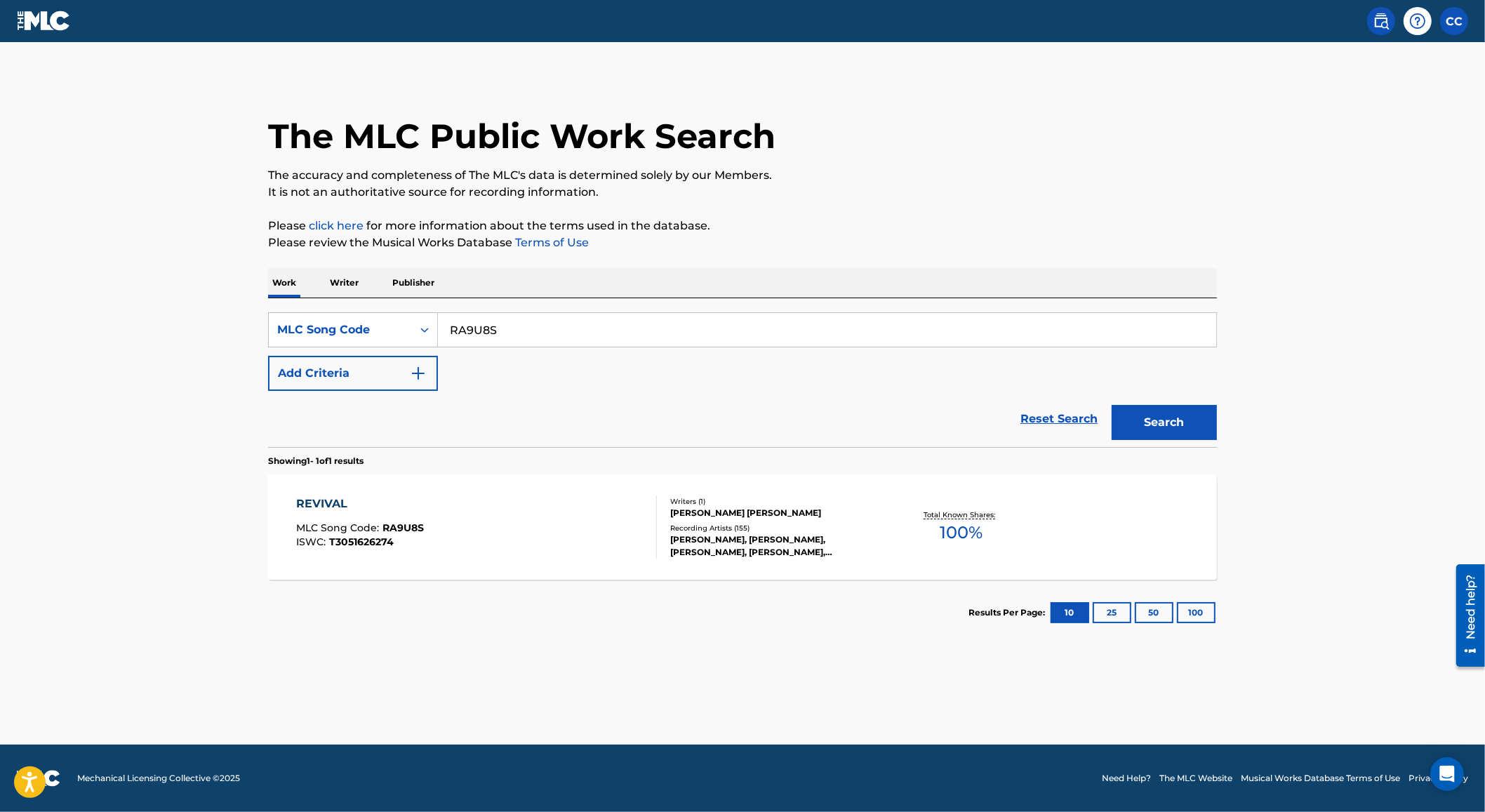 click on "RA9U8S" at bounding box center (827, 330) 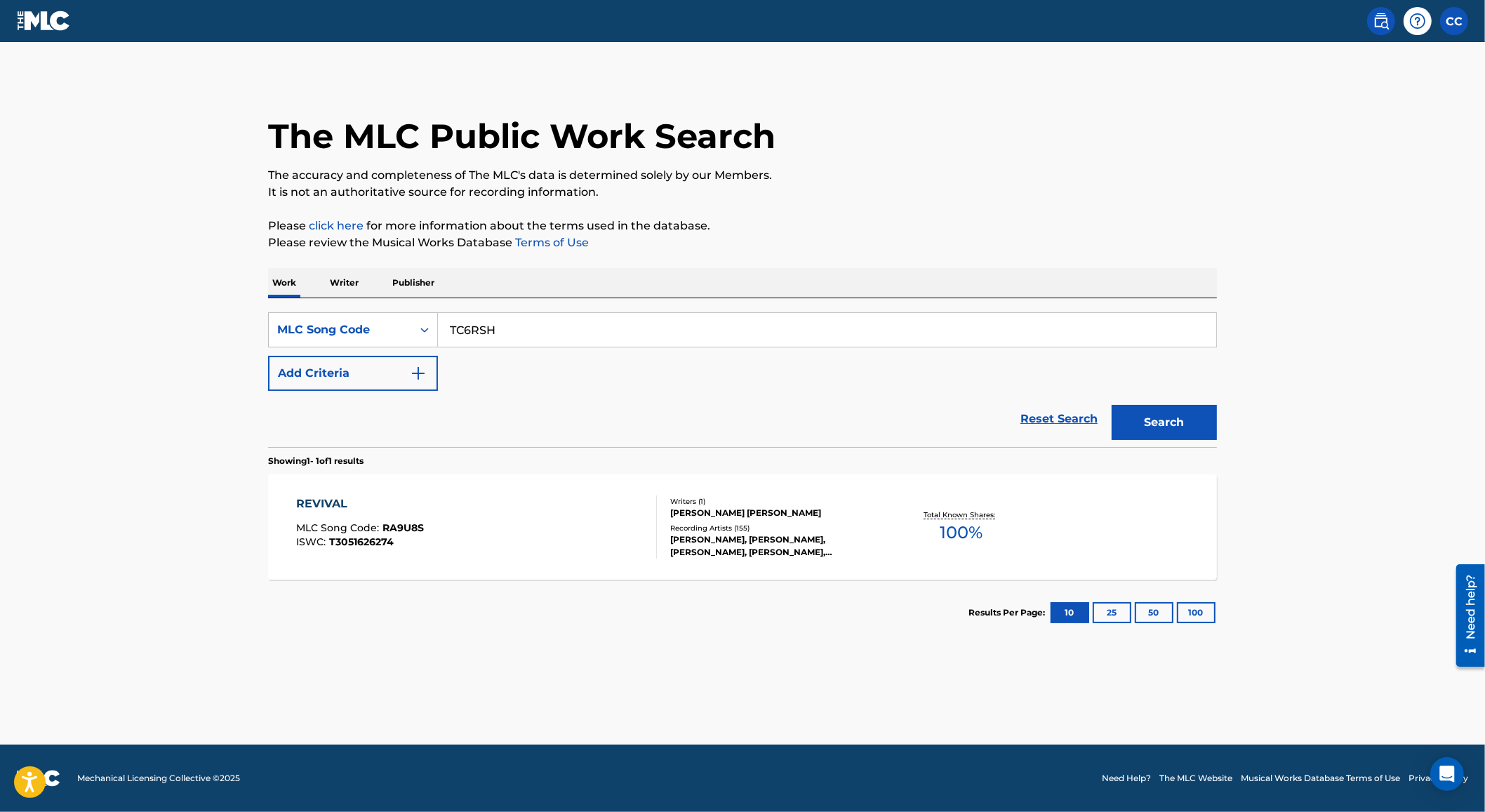 type on "TC6RSH" 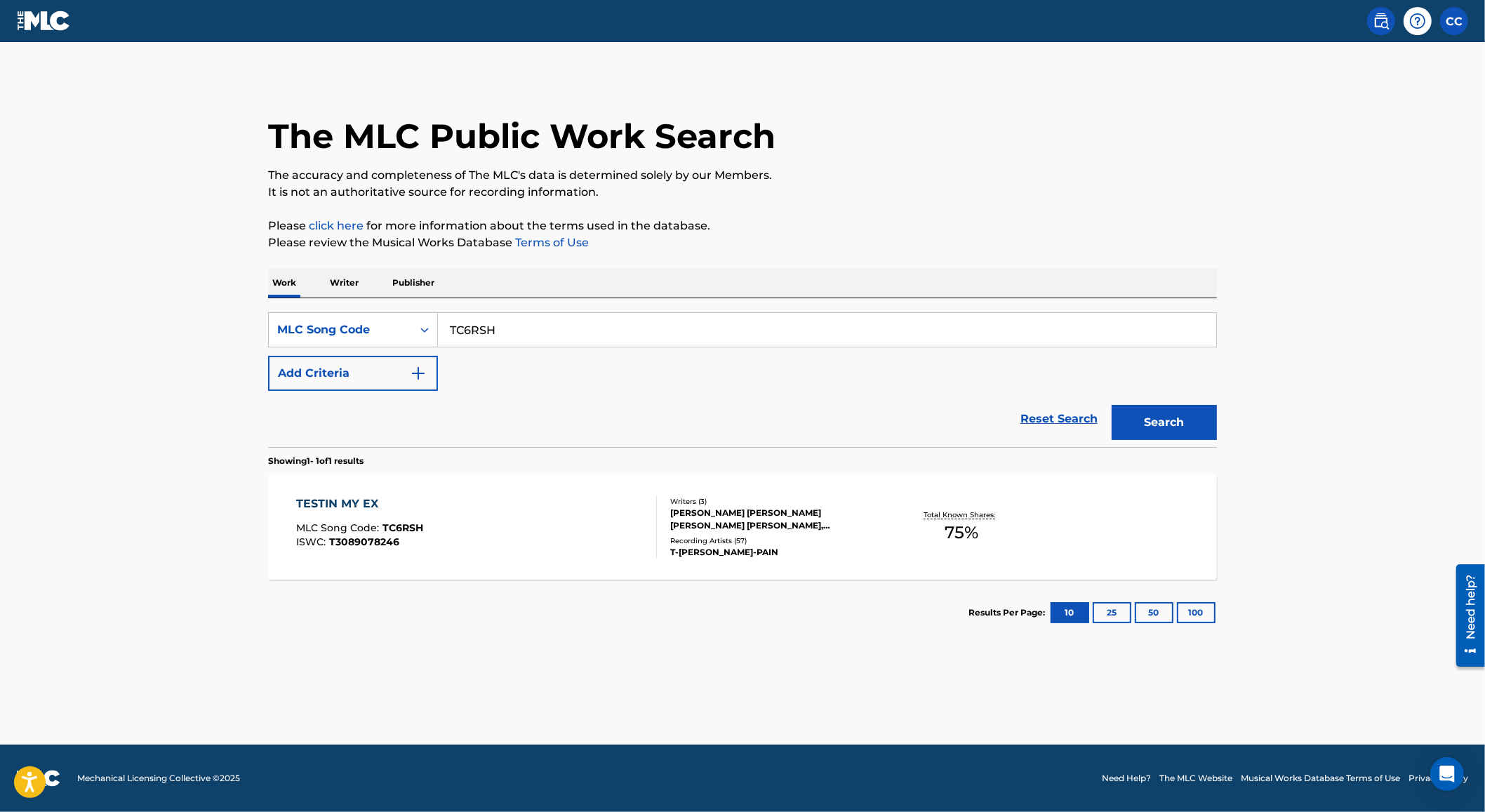 click on "The accuracy and completeness of The MLC's data is determined solely by our Members." at bounding box center (742, 175) 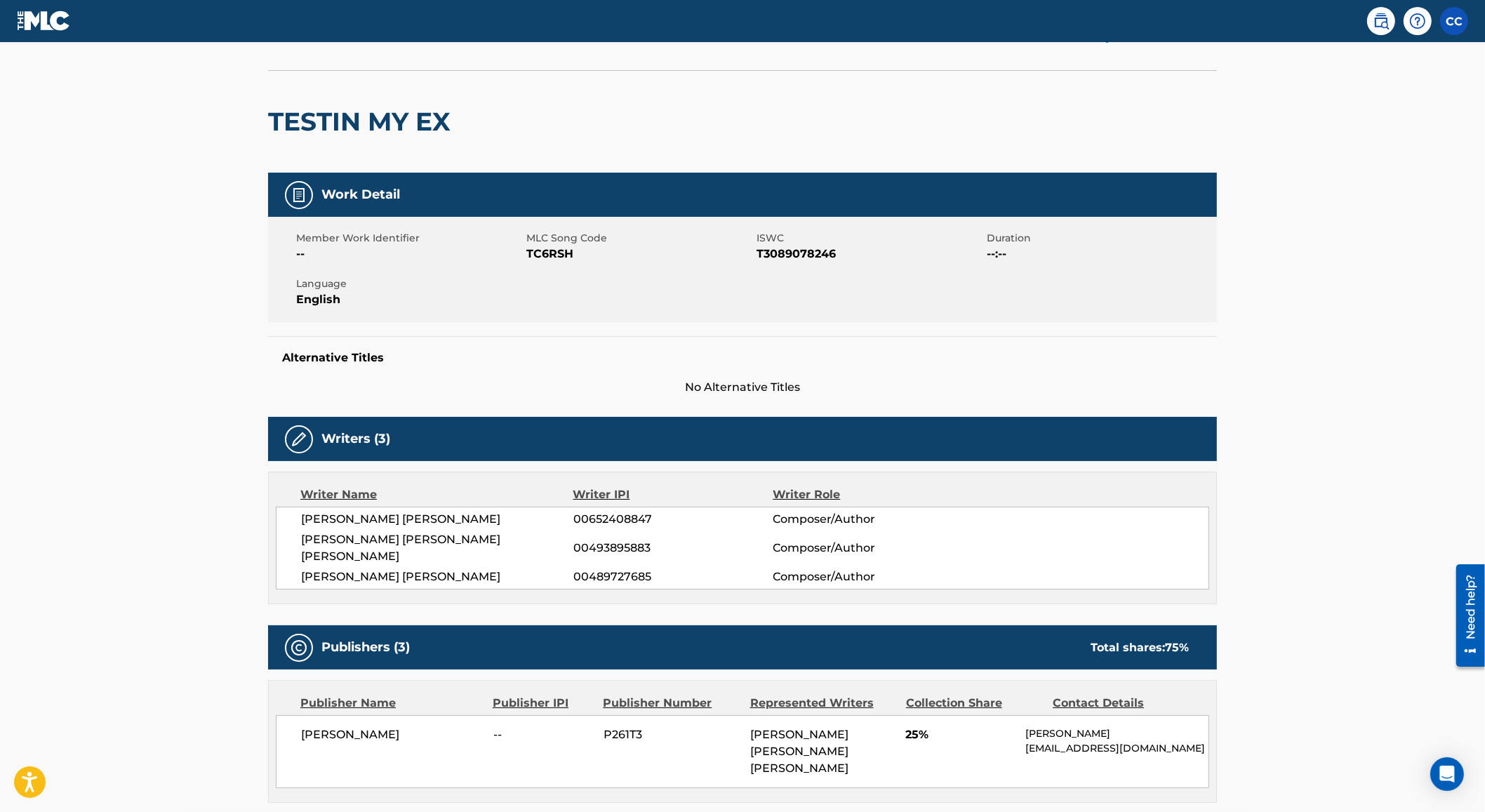 scroll, scrollTop: 0, scrollLeft: 0, axis: both 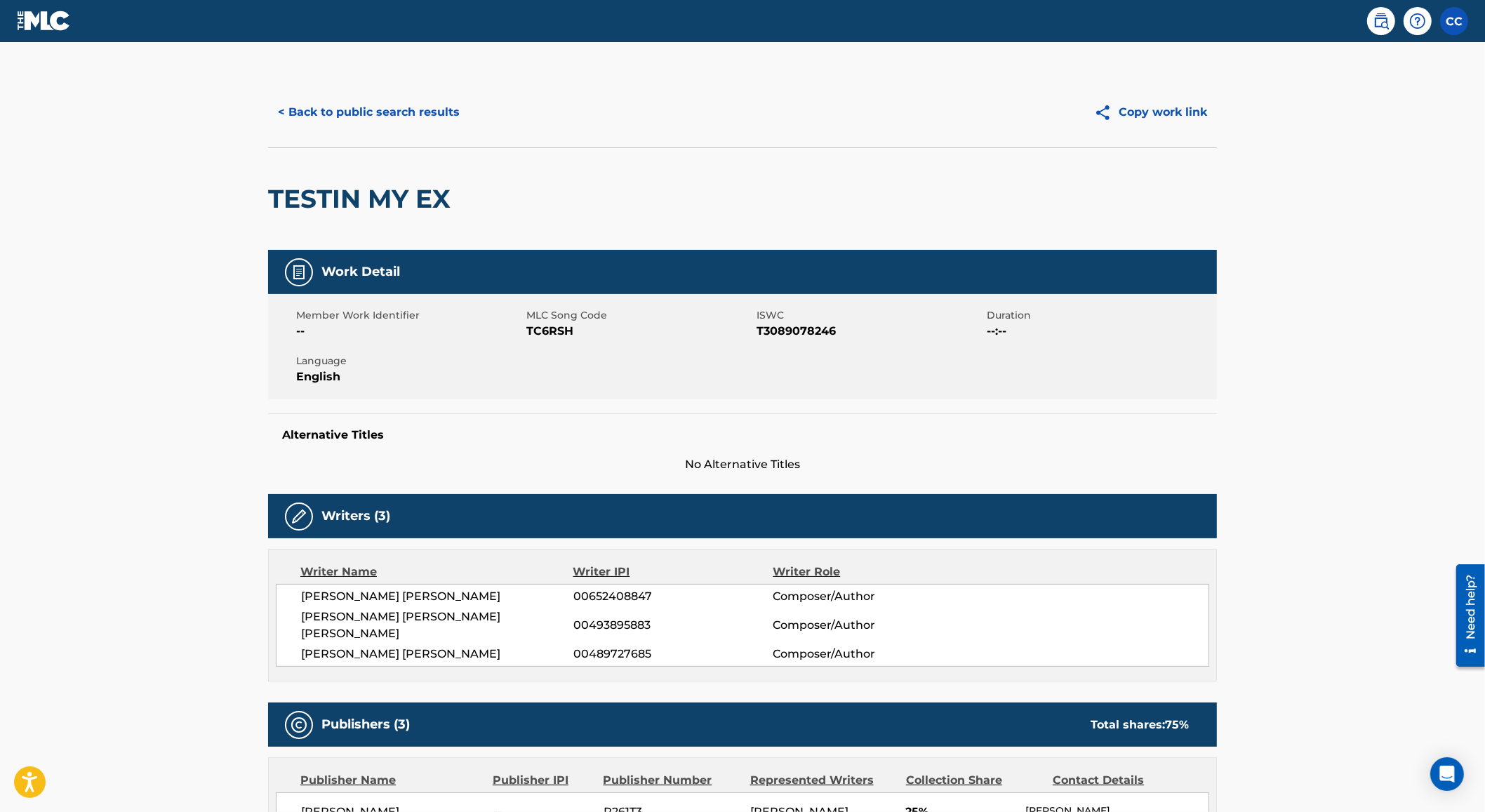 click on "< Back to public search results" at bounding box center (368, 112) 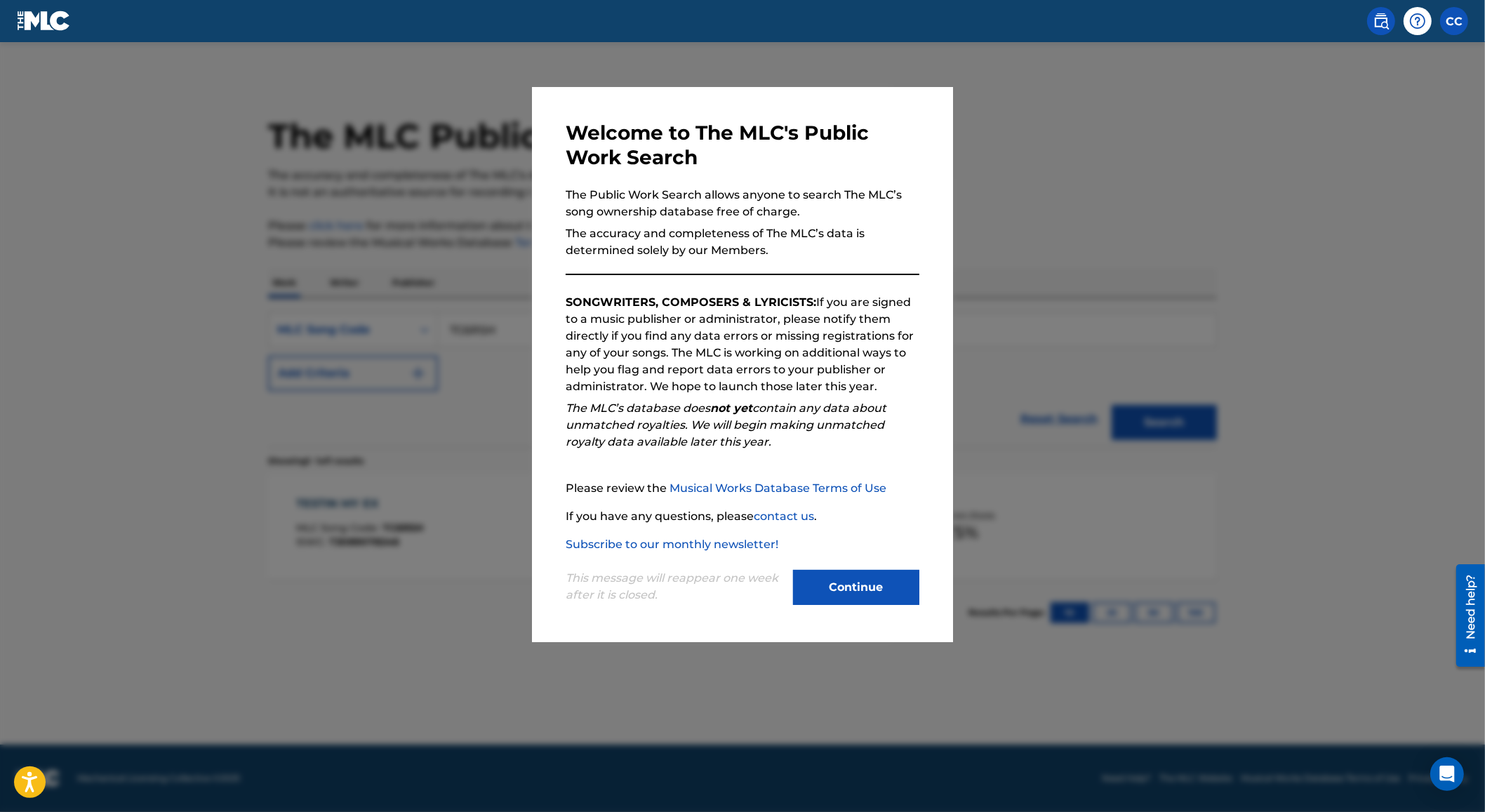 click at bounding box center [742, 448] 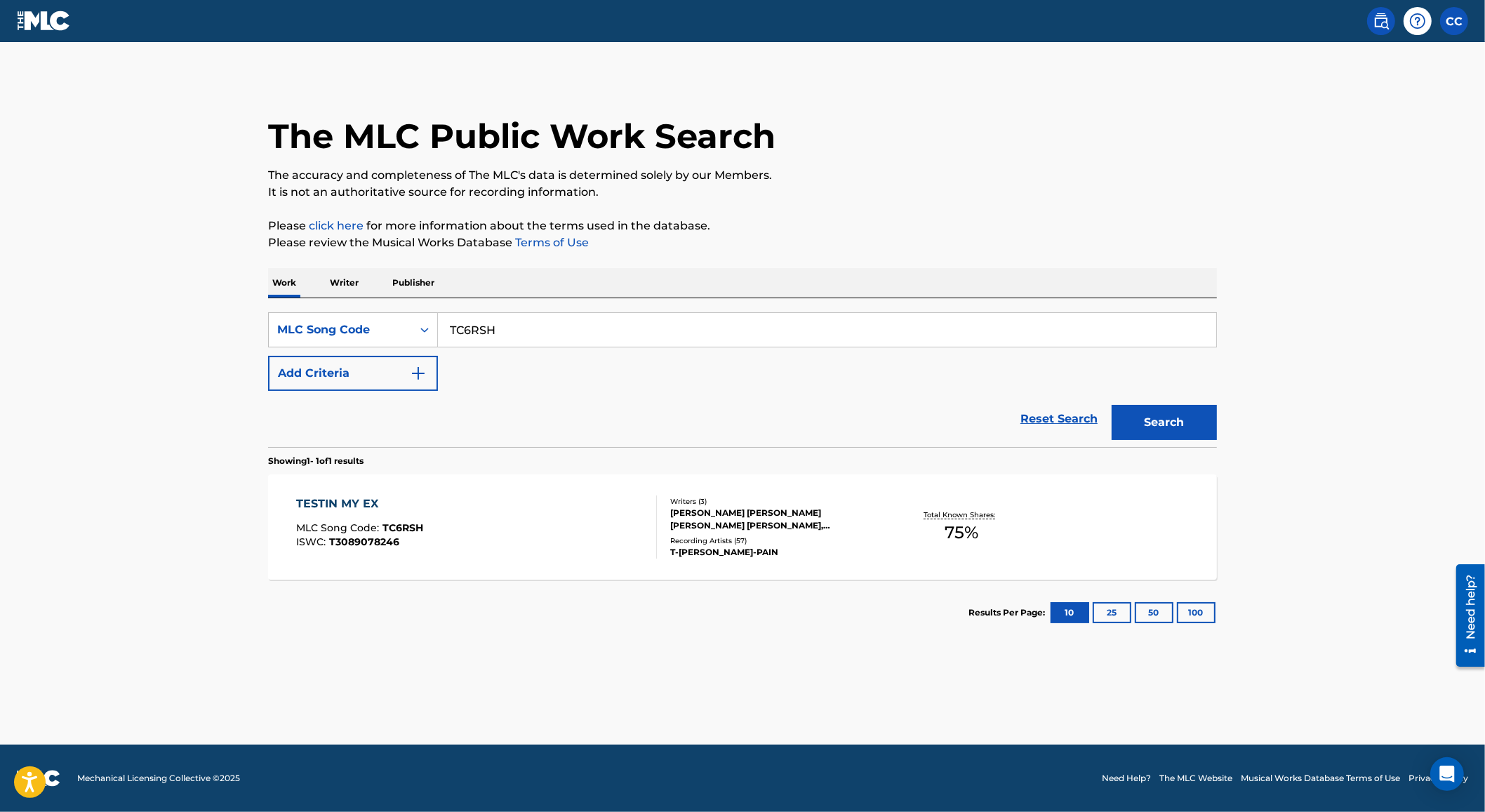 click on "TC6RSH" at bounding box center [827, 330] 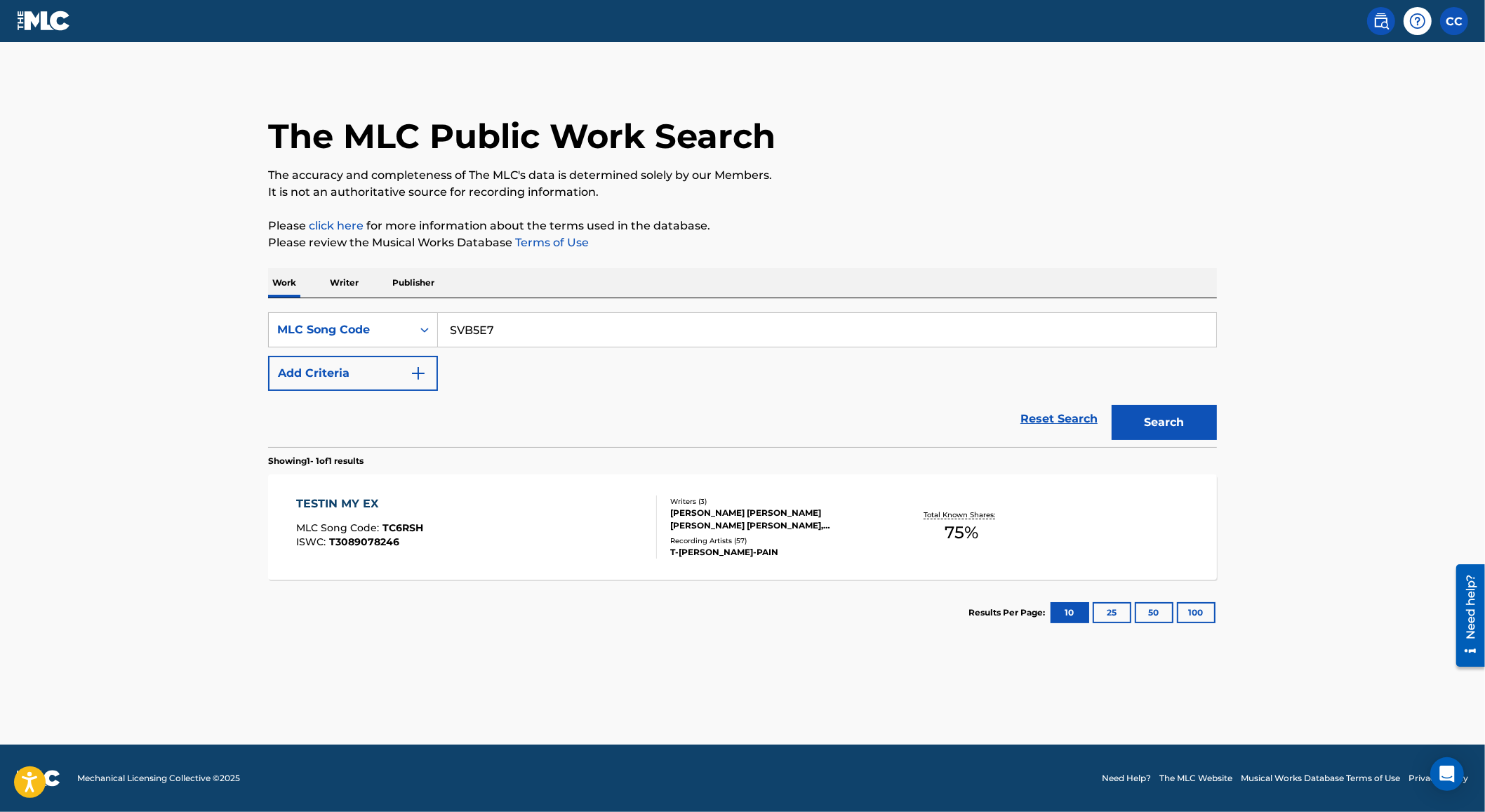 click on "Search" at bounding box center [1164, 422] 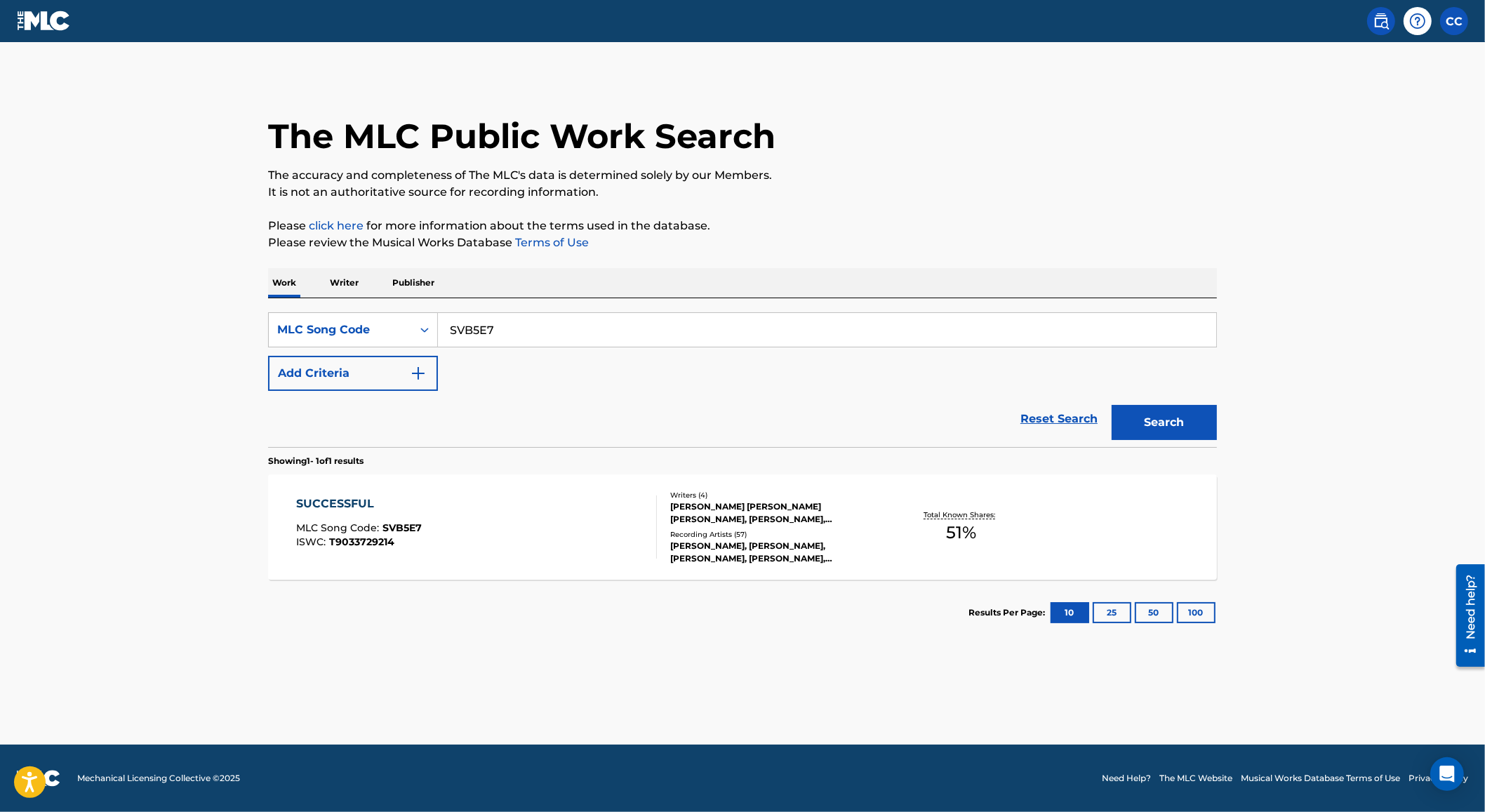 click on "Work Writer Publisher" at bounding box center (742, 283) 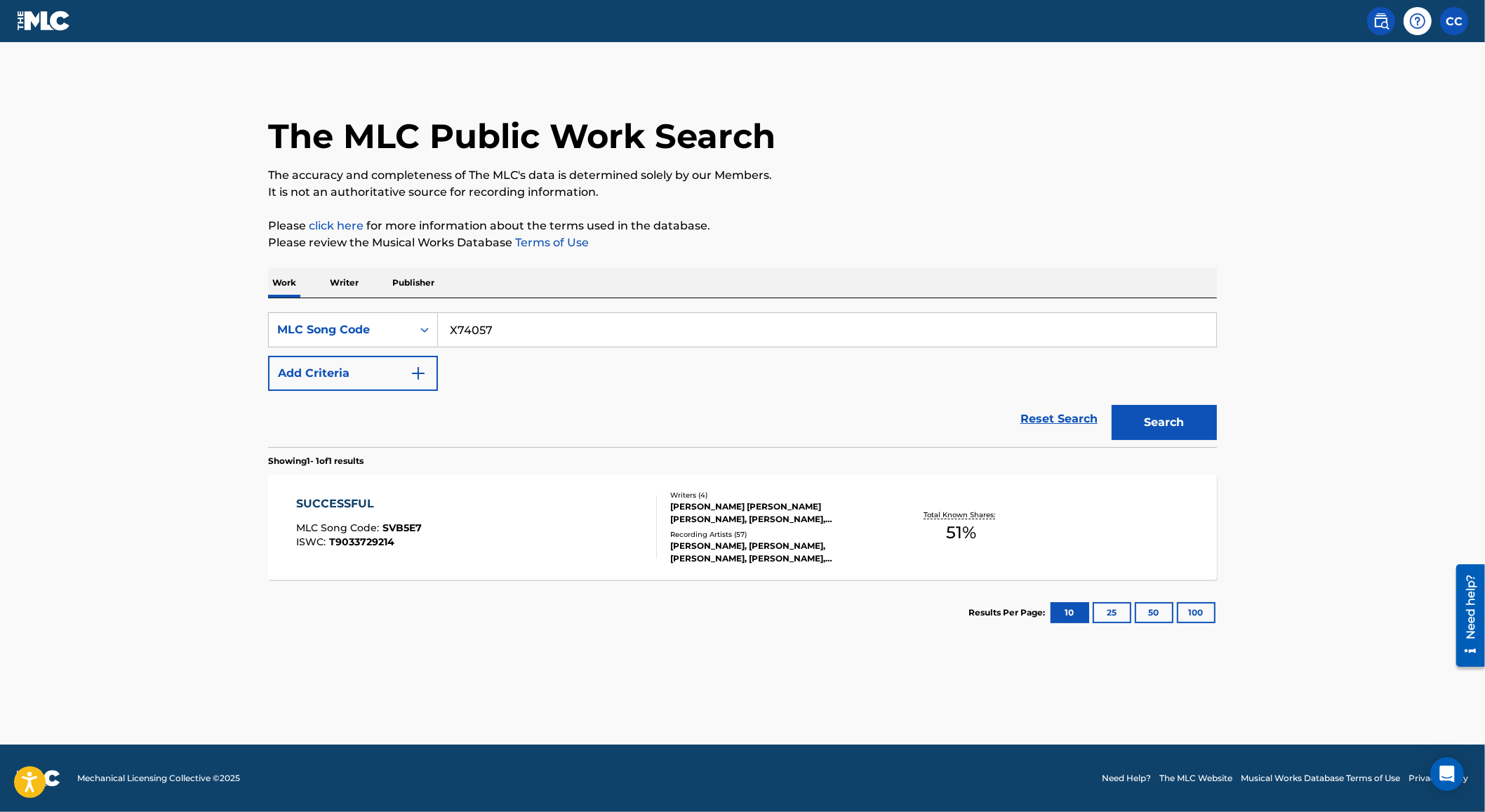 click on "Search" at bounding box center [1164, 422] 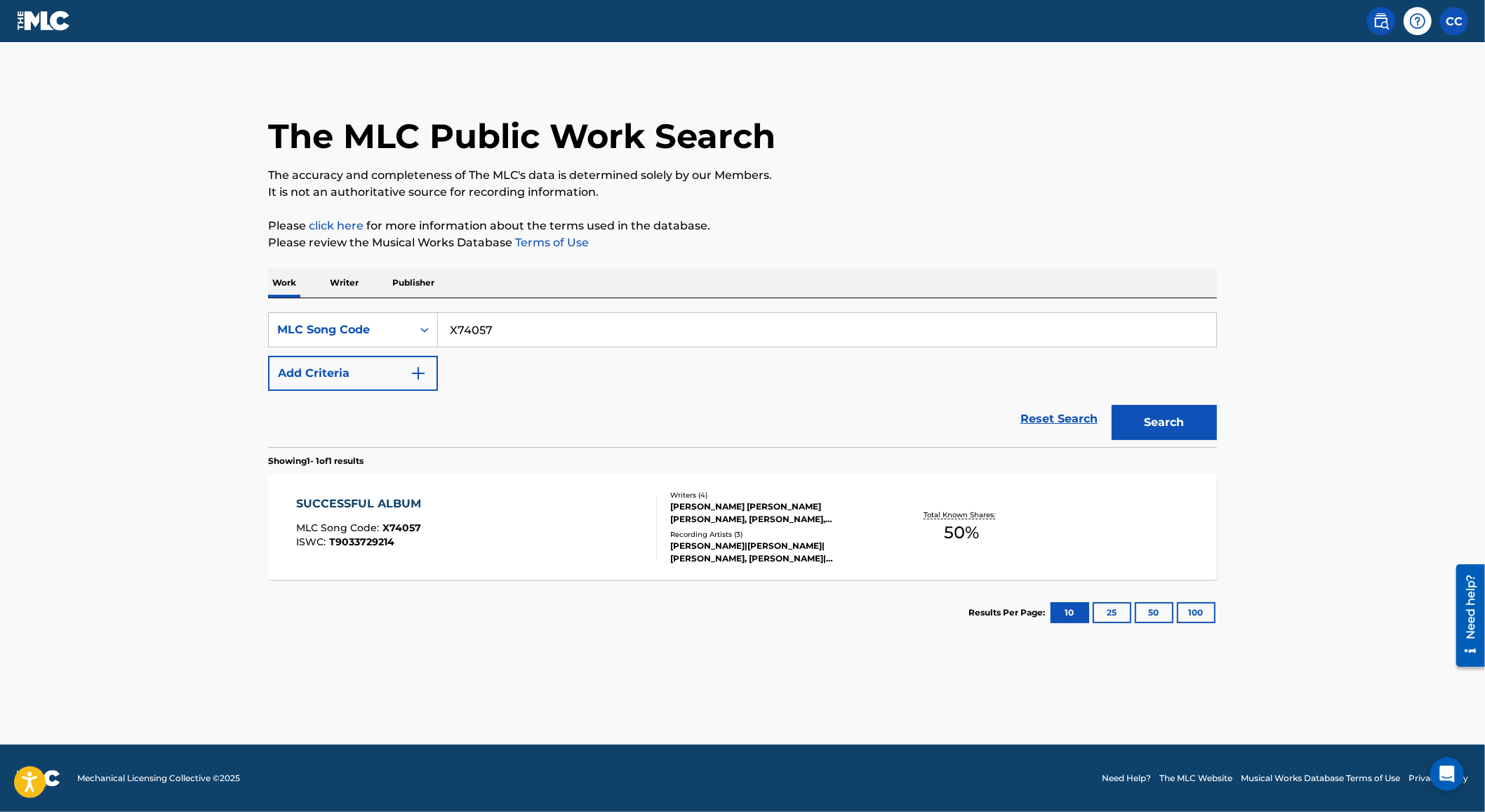 click on "X74057" at bounding box center (827, 330) 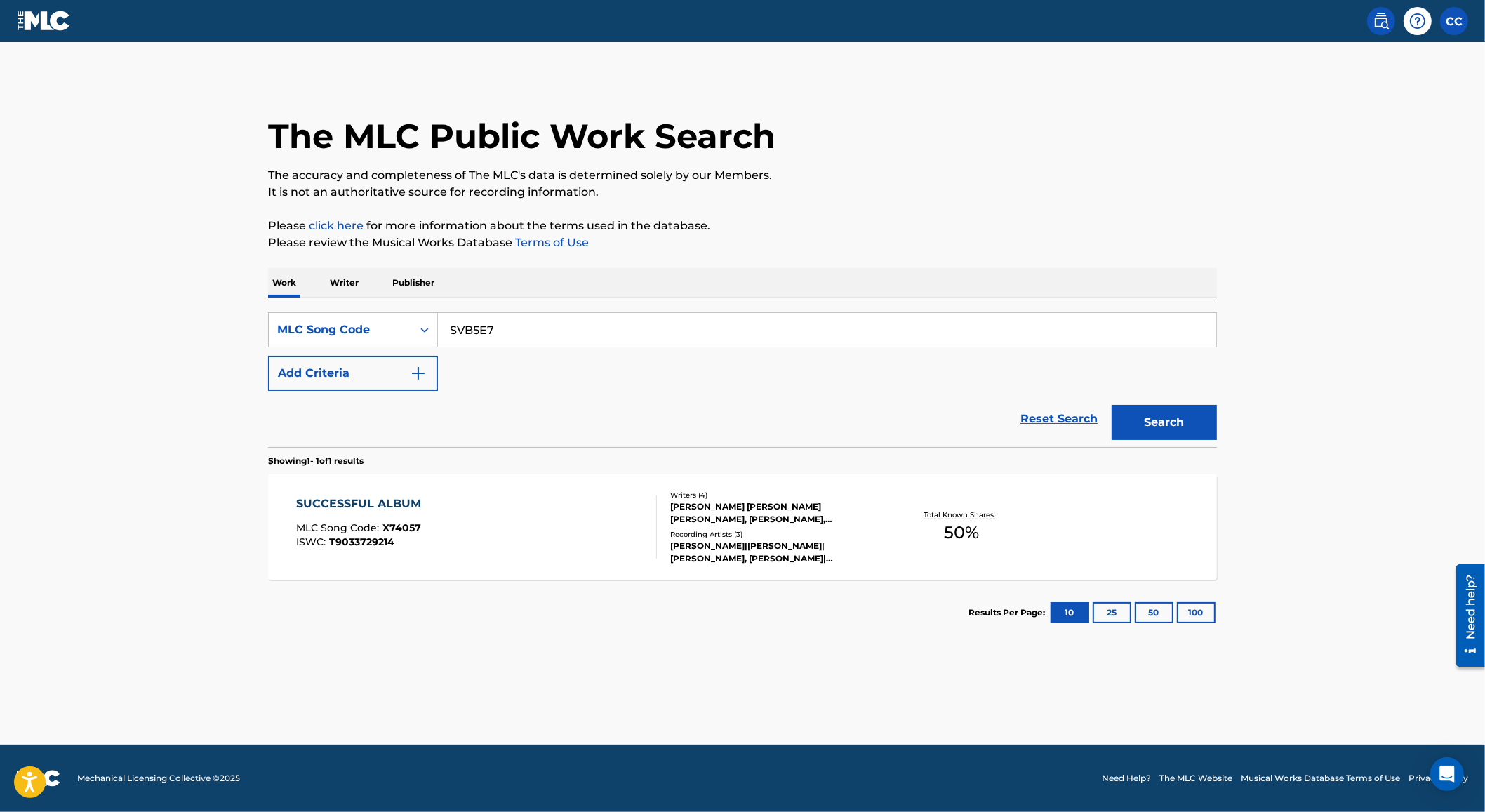 click on "Search" at bounding box center [1164, 422] 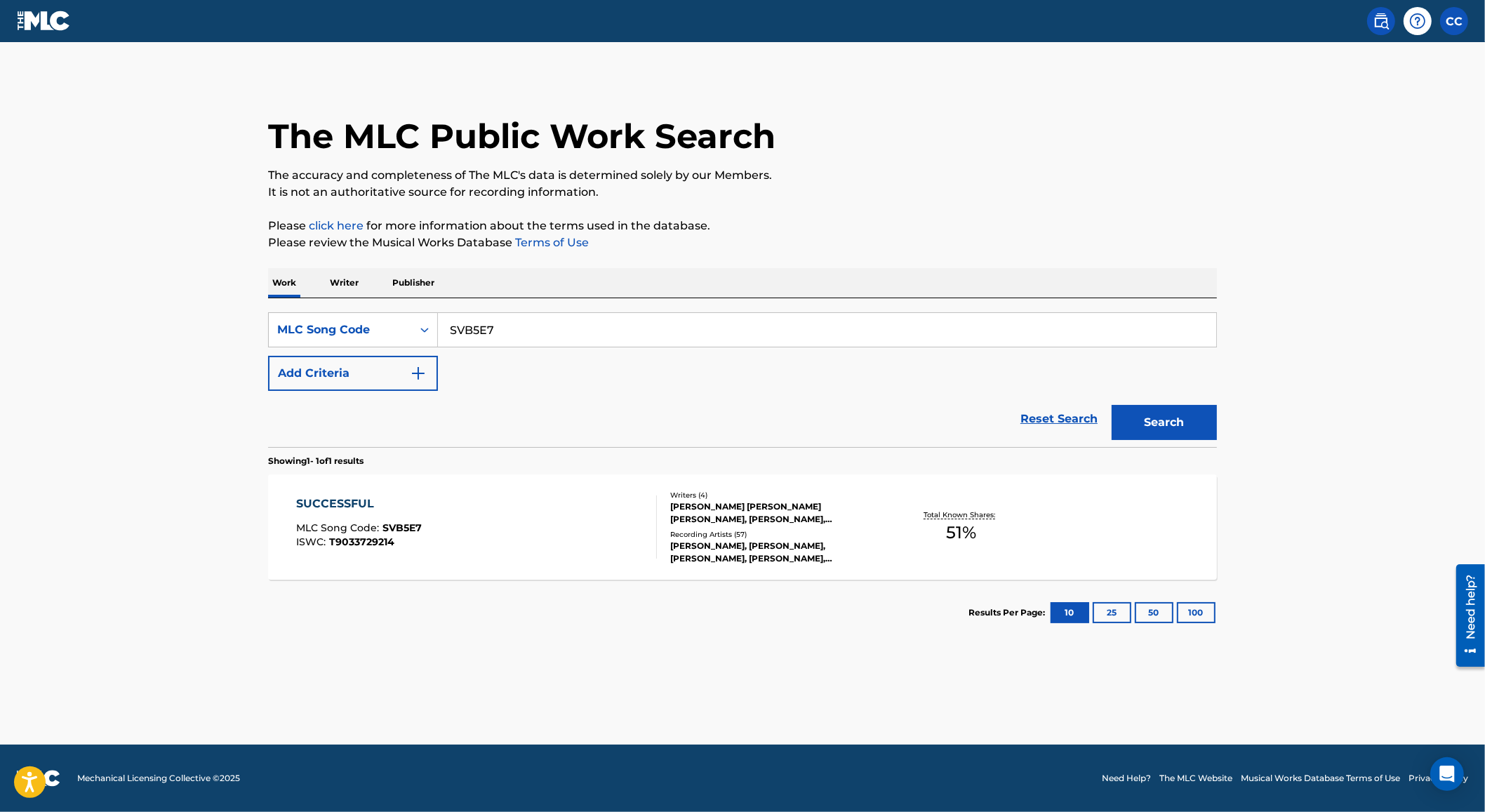 click on "SVB5E7" at bounding box center (827, 330) 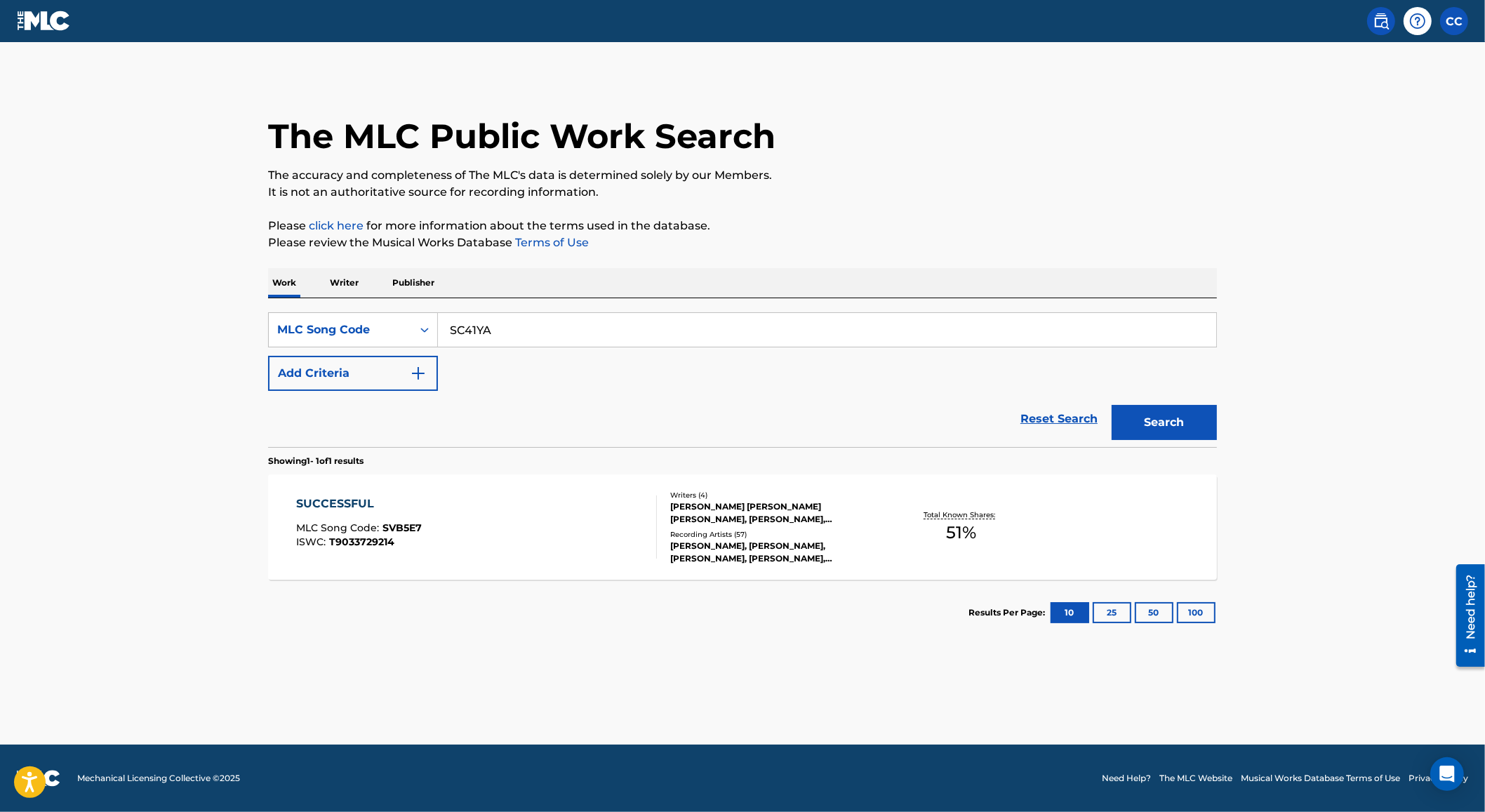 click on "Search" at bounding box center [1164, 422] 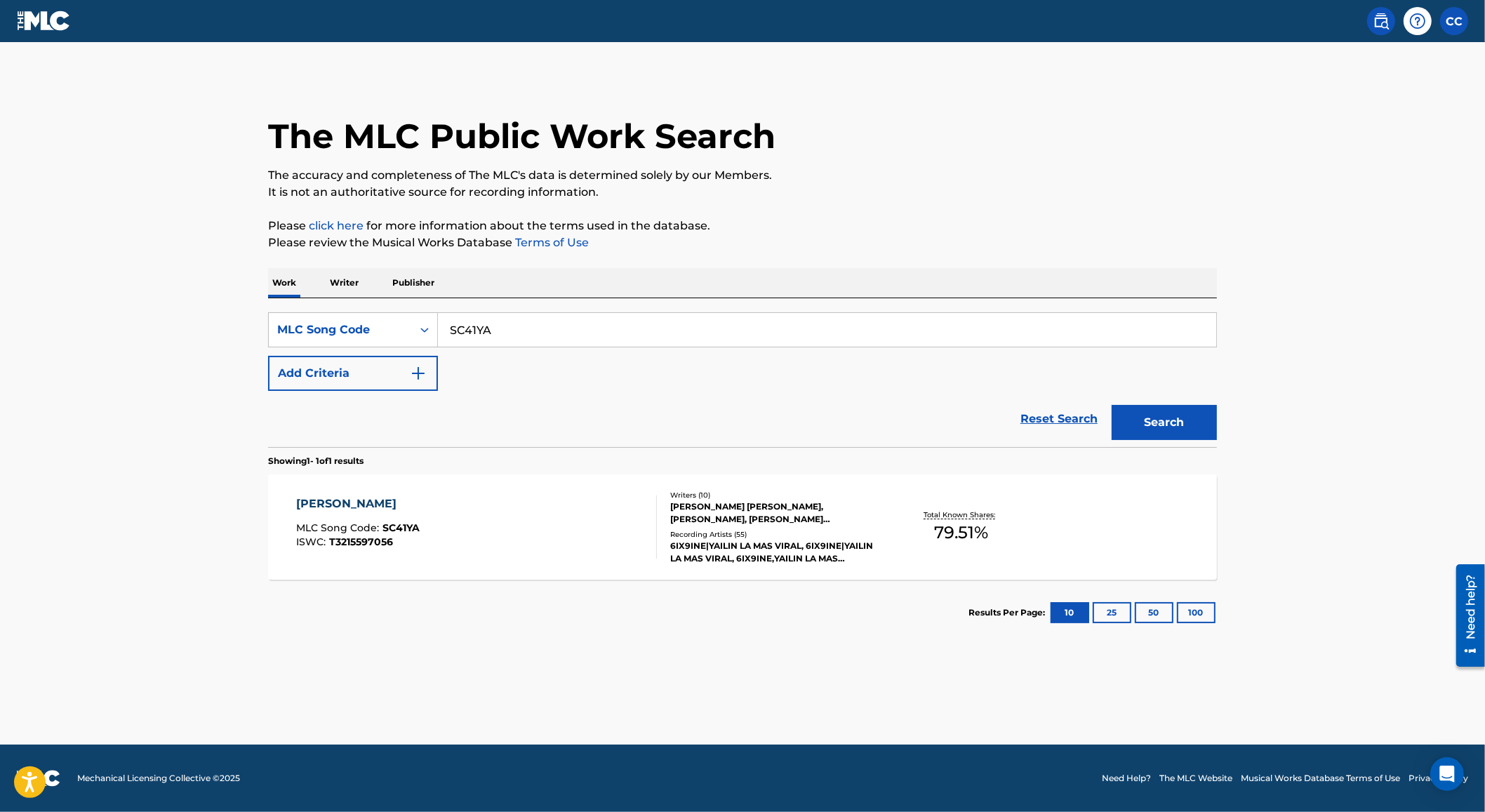 click on "SC41YA" at bounding box center [827, 330] 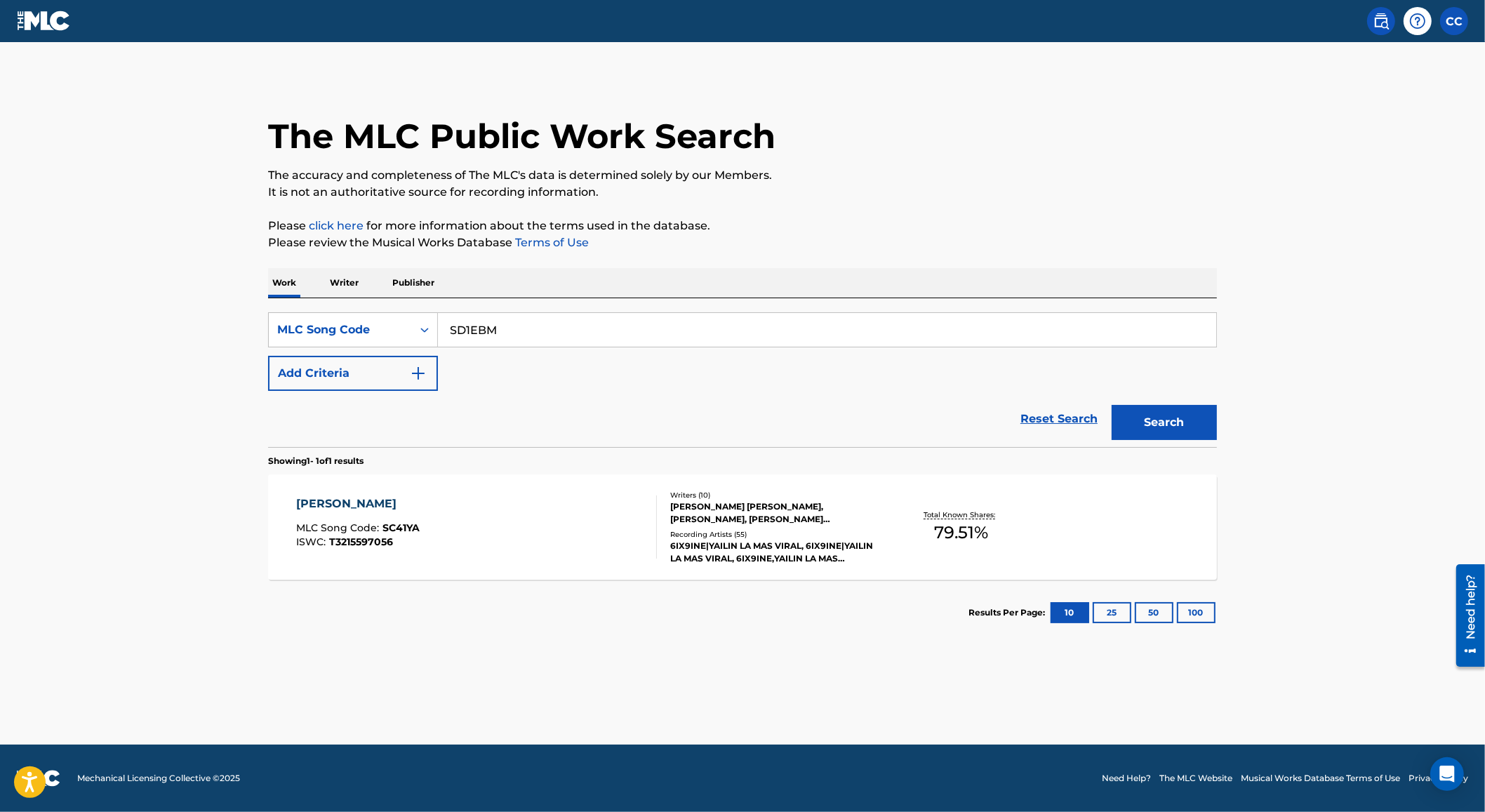 click on "Search" at bounding box center [1164, 422] 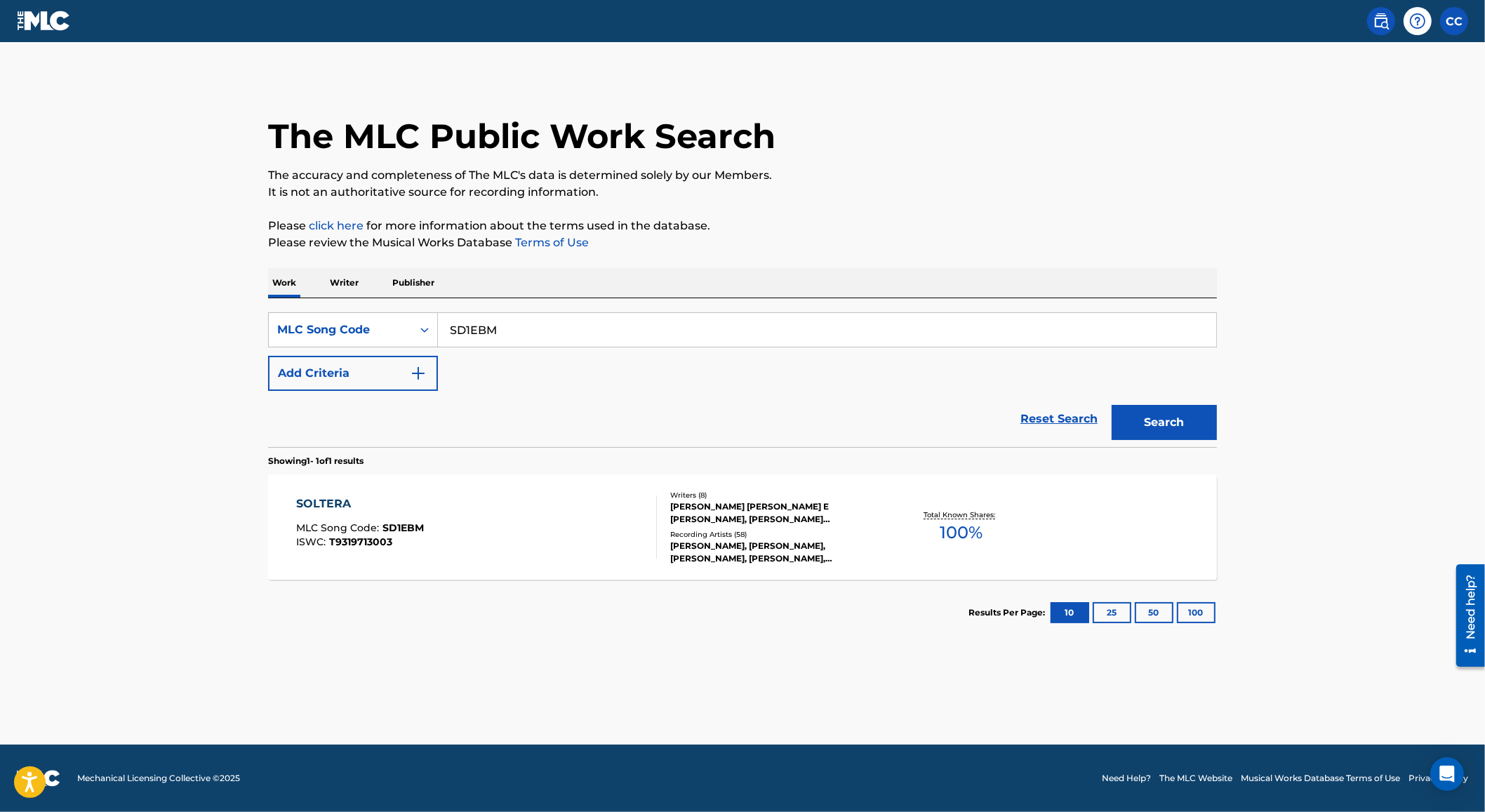 click on "SD1EBM" at bounding box center (827, 330) 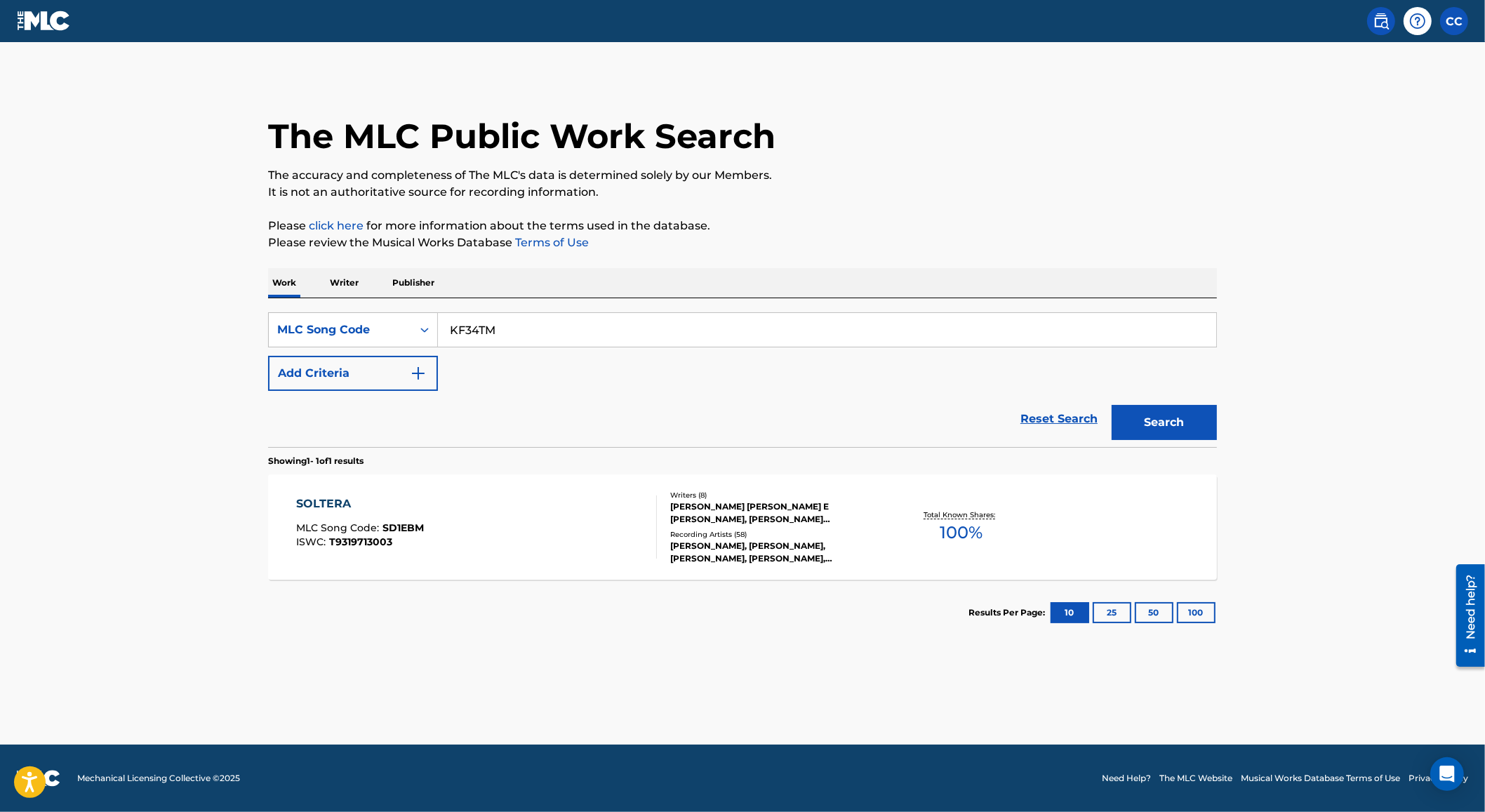 type on "KF34TM" 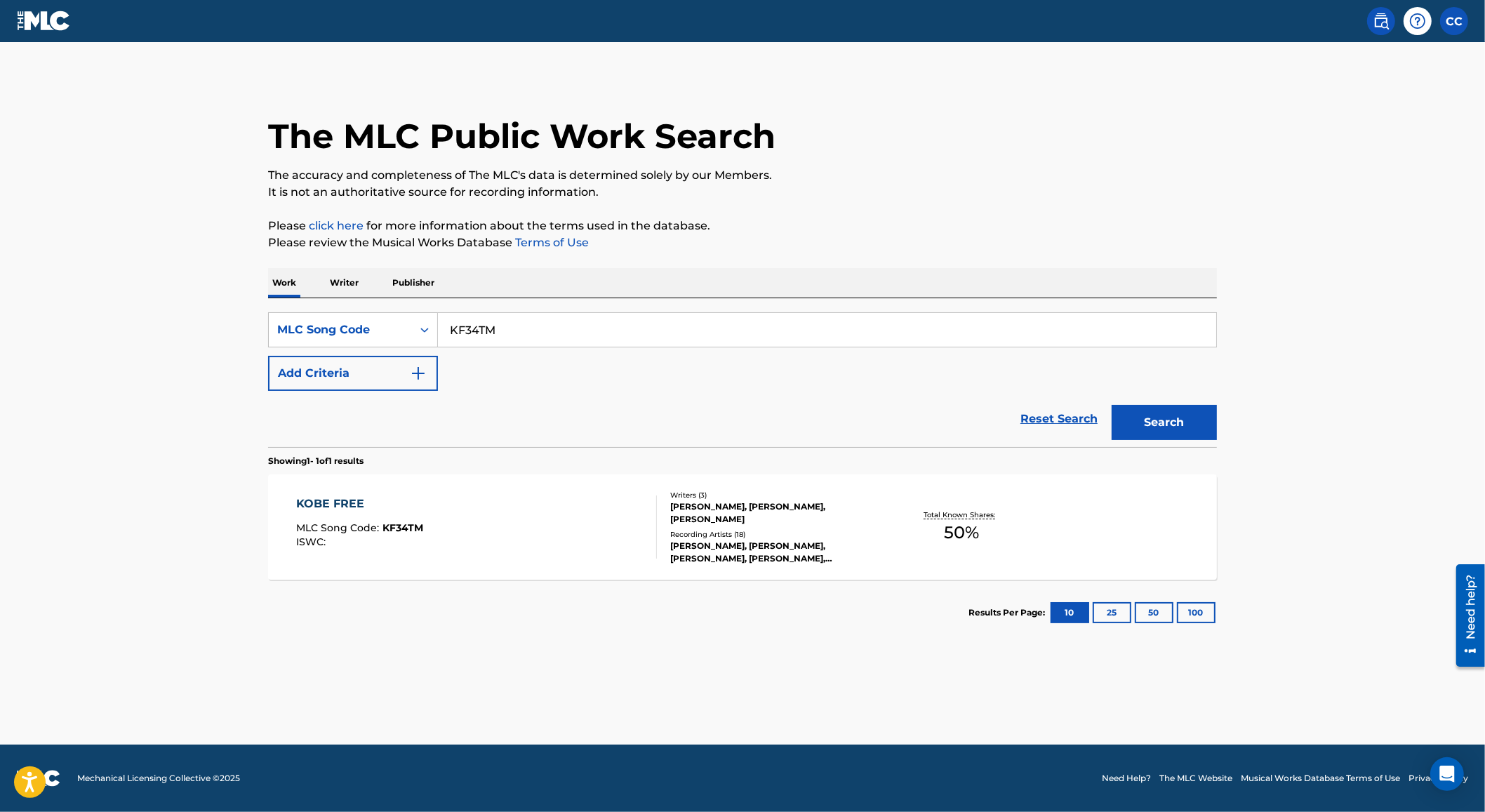 click on "The MLC Public Work Search" at bounding box center (742, 128) 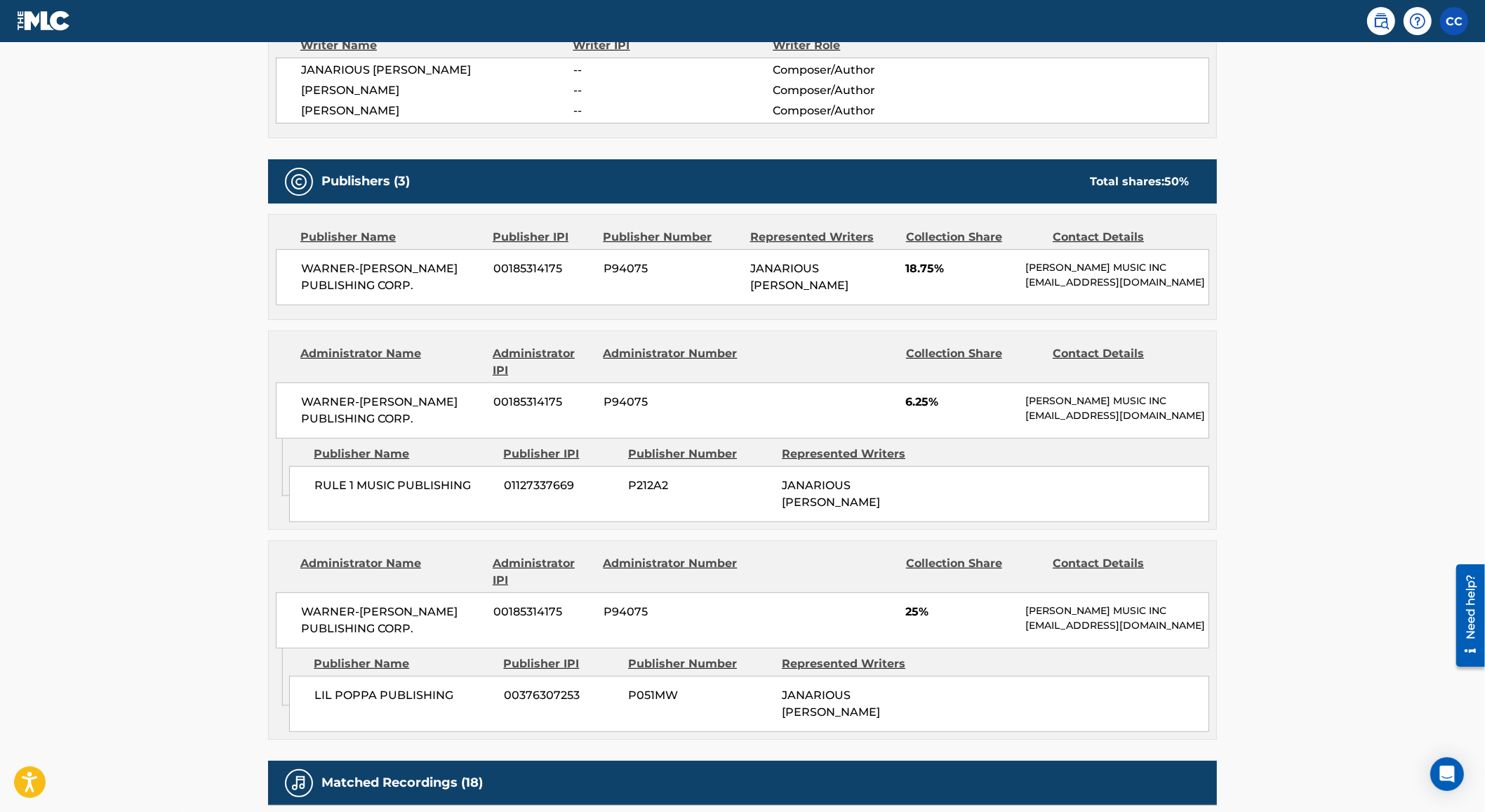 scroll, scrollTop: 0, scrollLeft: 0, axis: both 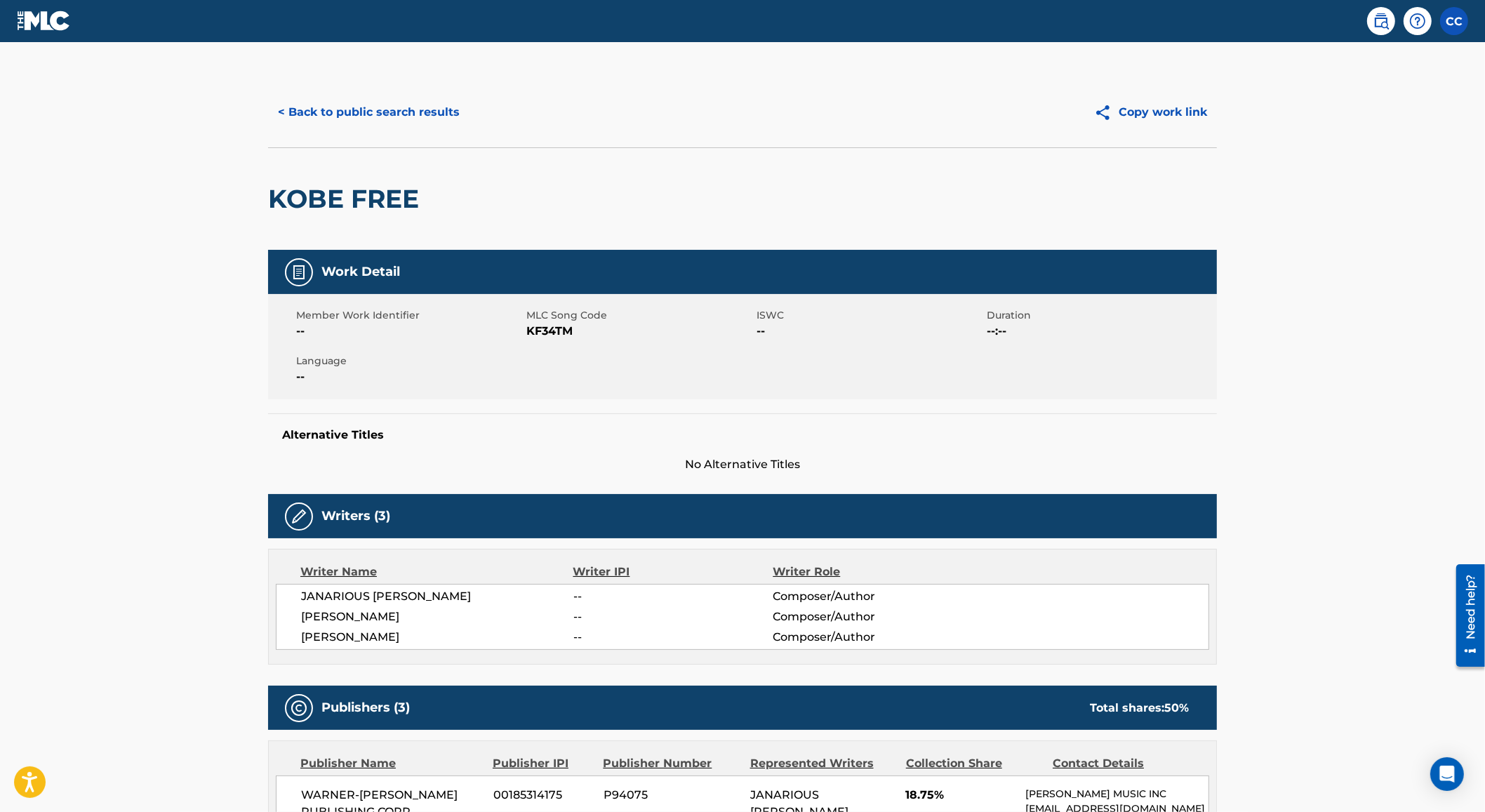 click on "< Back to public search results" at bounding box center [368, 112] 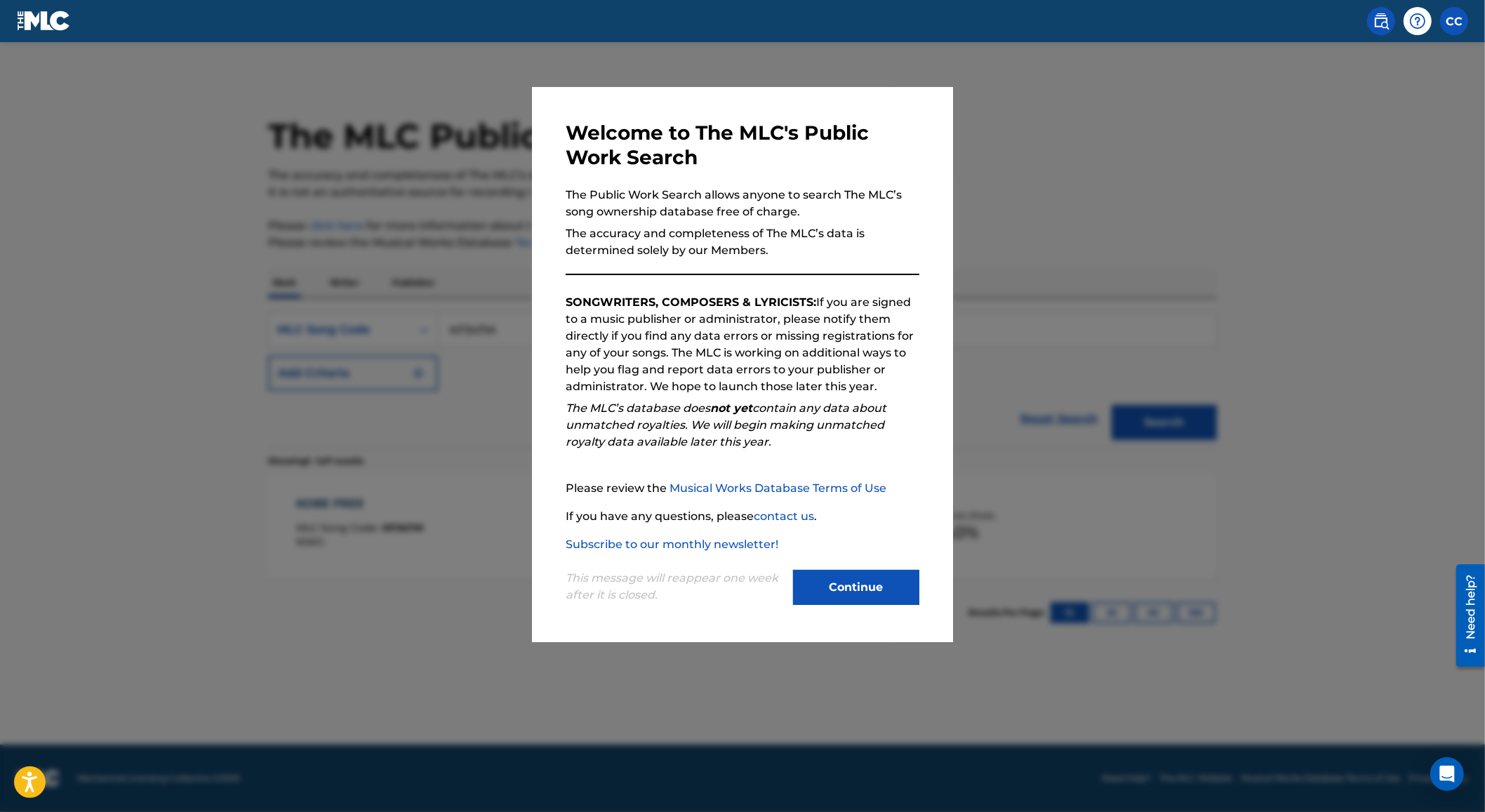 click at bounding box center [742, 448] 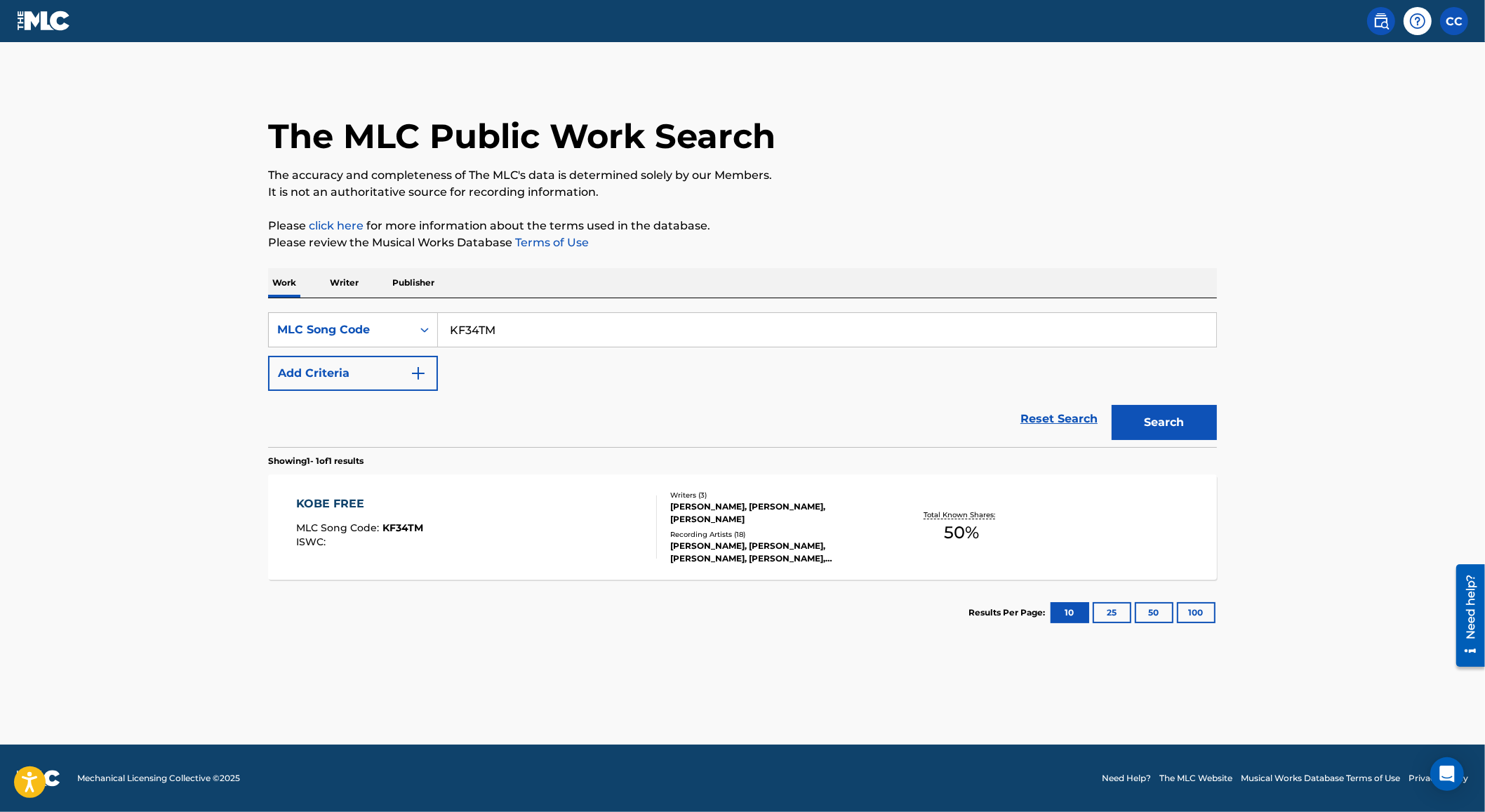 click on "KF34TM" at bounding box center (827, 330) 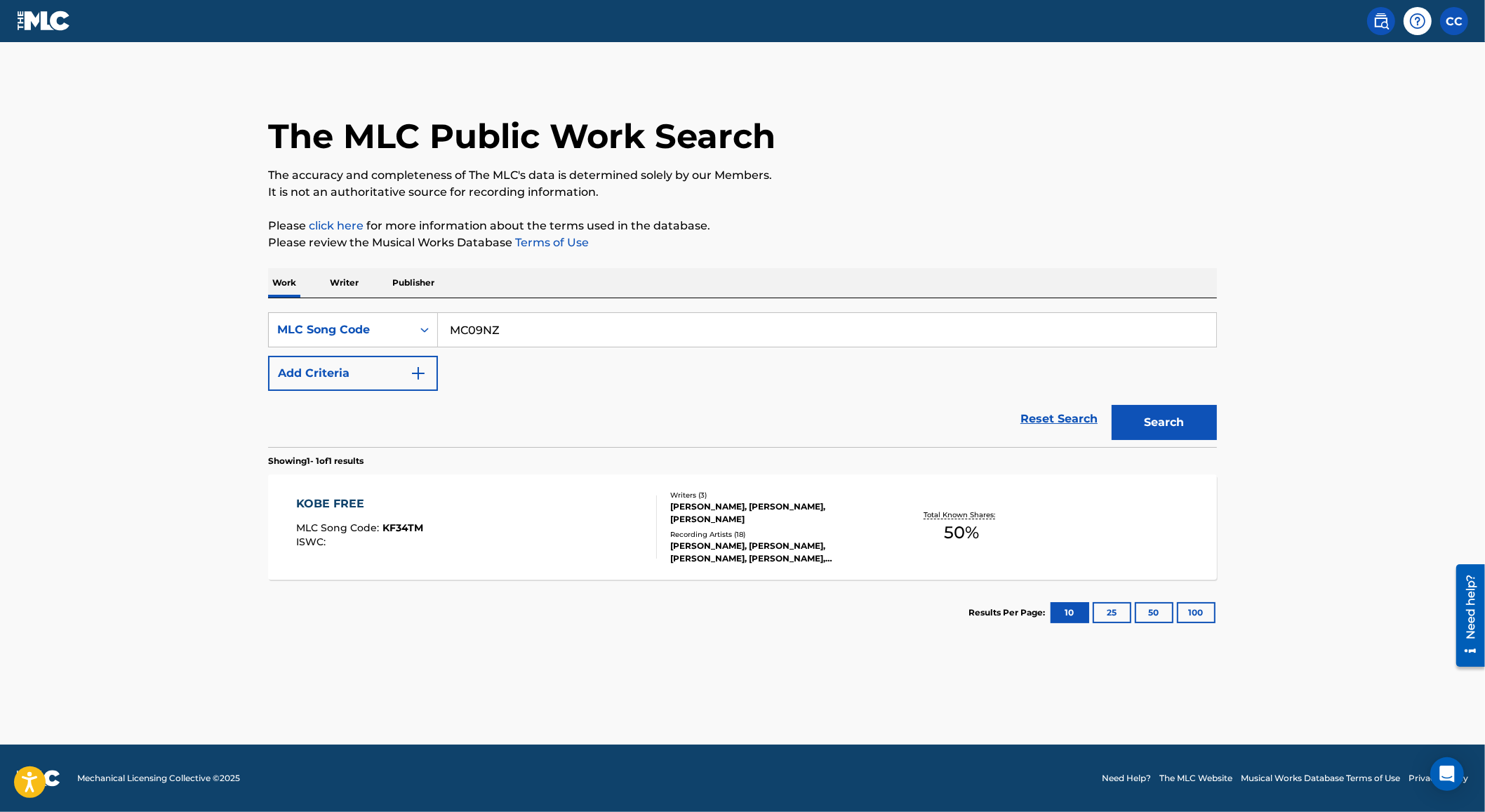type on "MC09NZ" 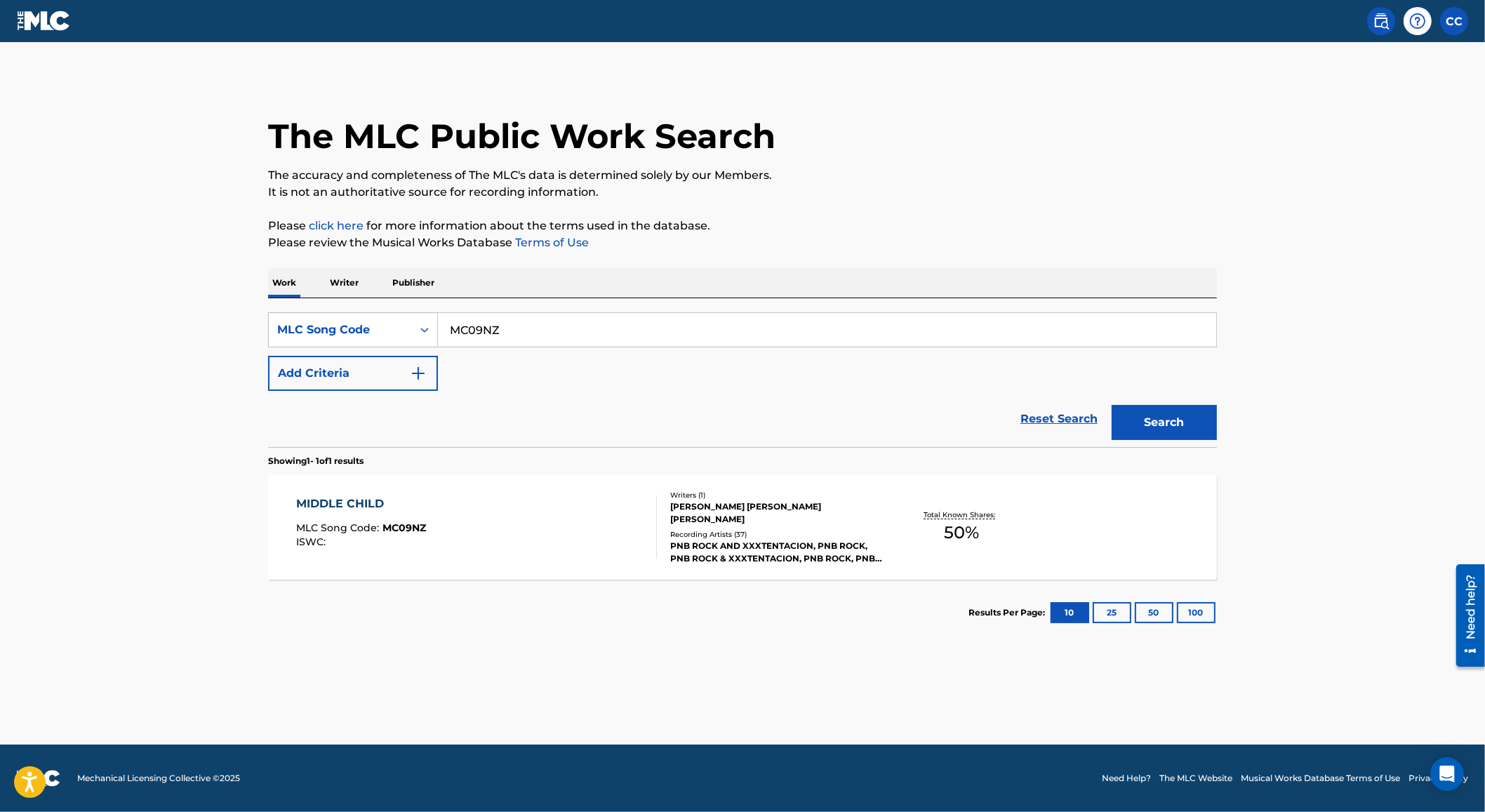 click on "MIDDLE CHILD MLC Song Code : MC09NZ ISWC :" at bounding box center [477, 527] 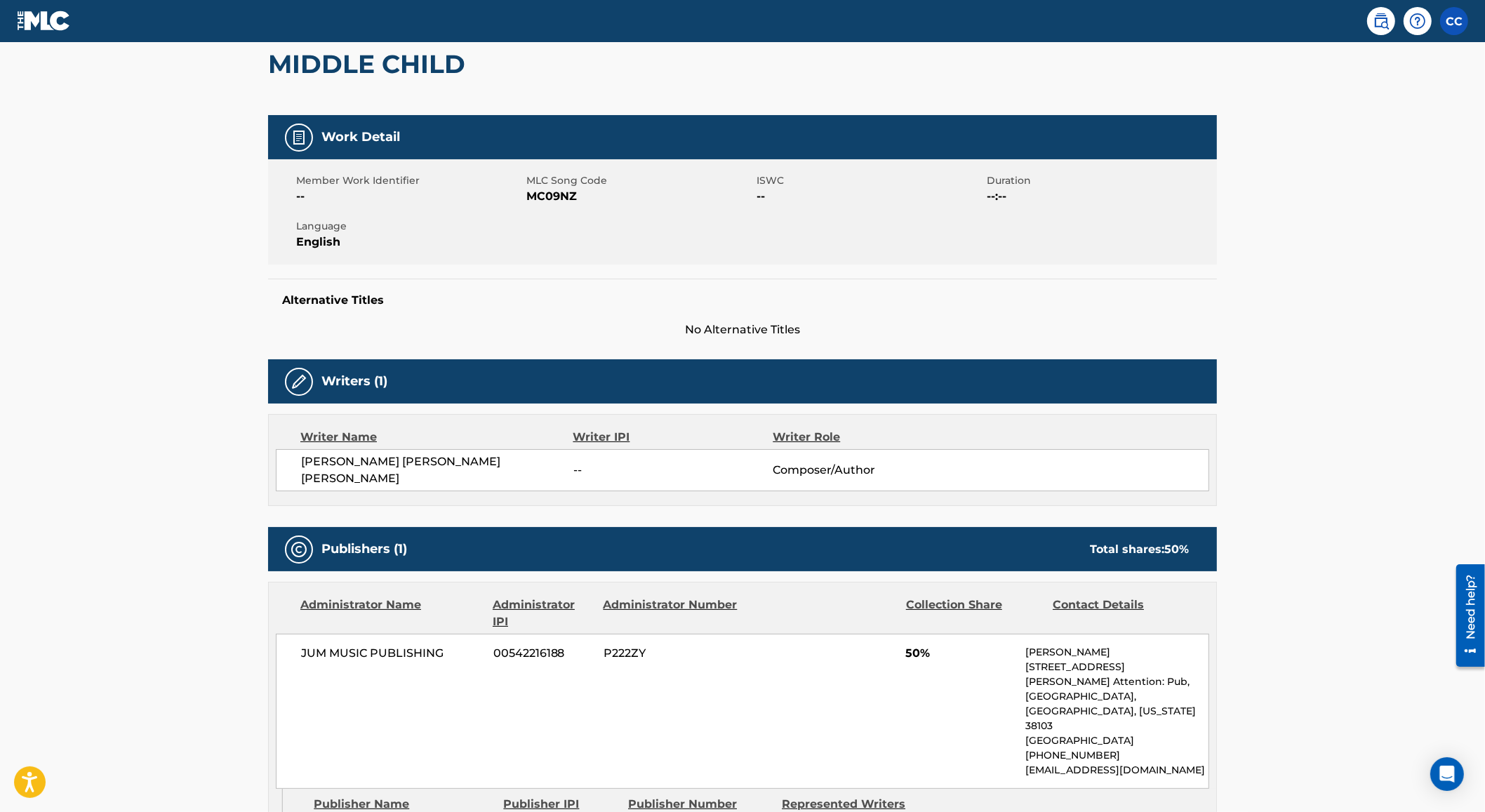 scroll, scrollTop: 0, scrollLeft: 0, axis: both 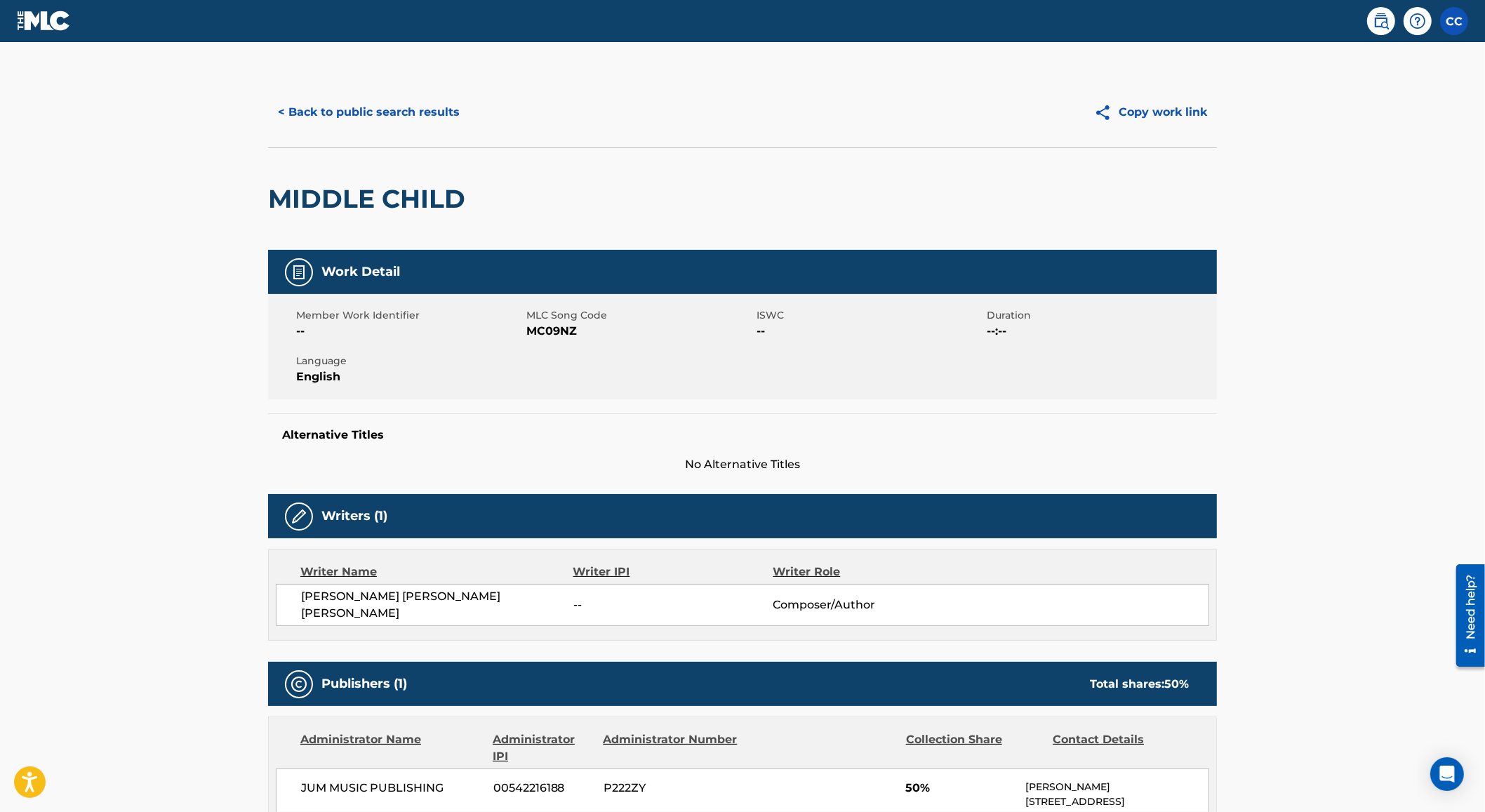 click on "< Back to public search results" at bounding box center [368, 112] 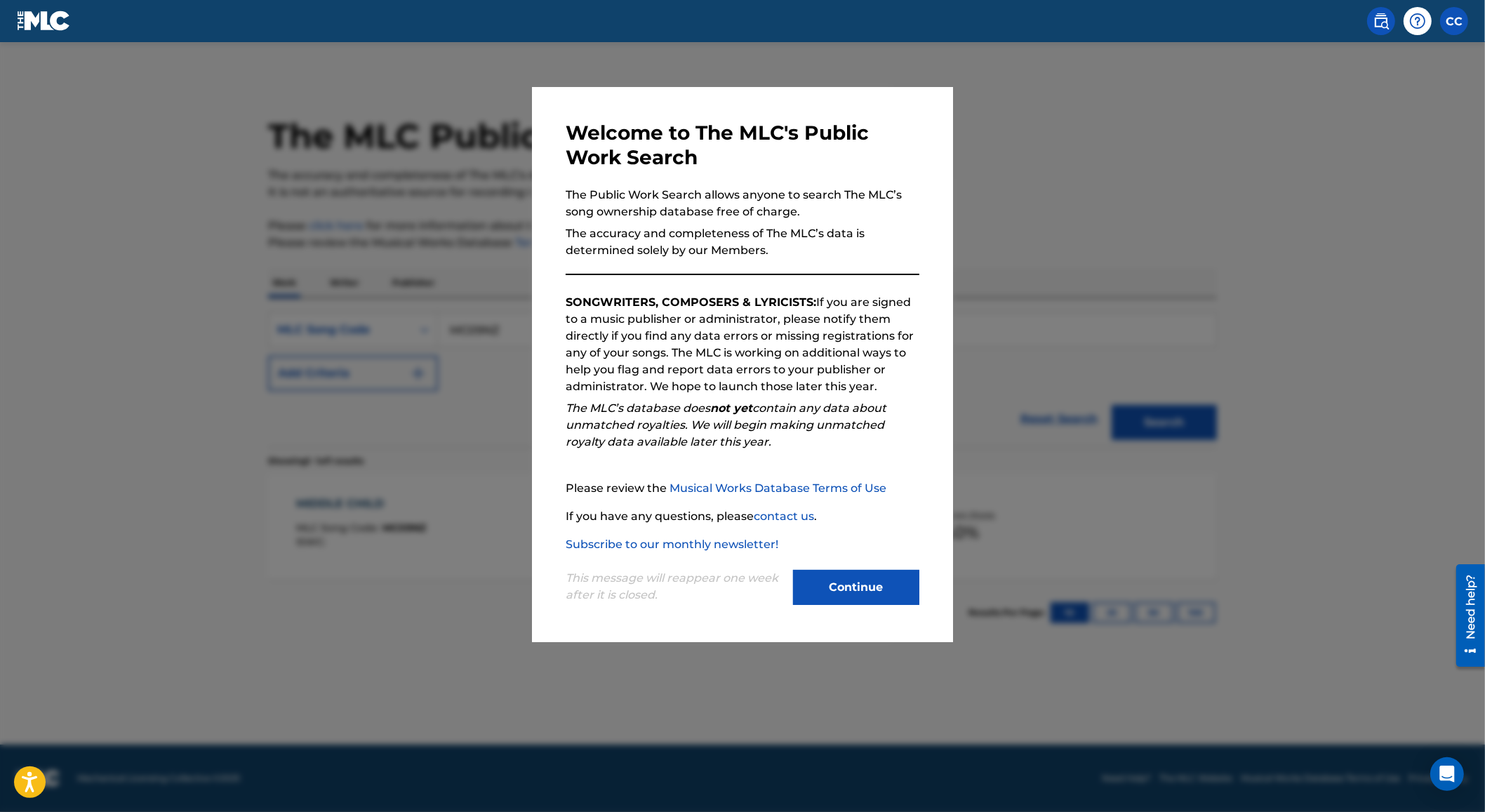 click at bounding box center [742, 448] 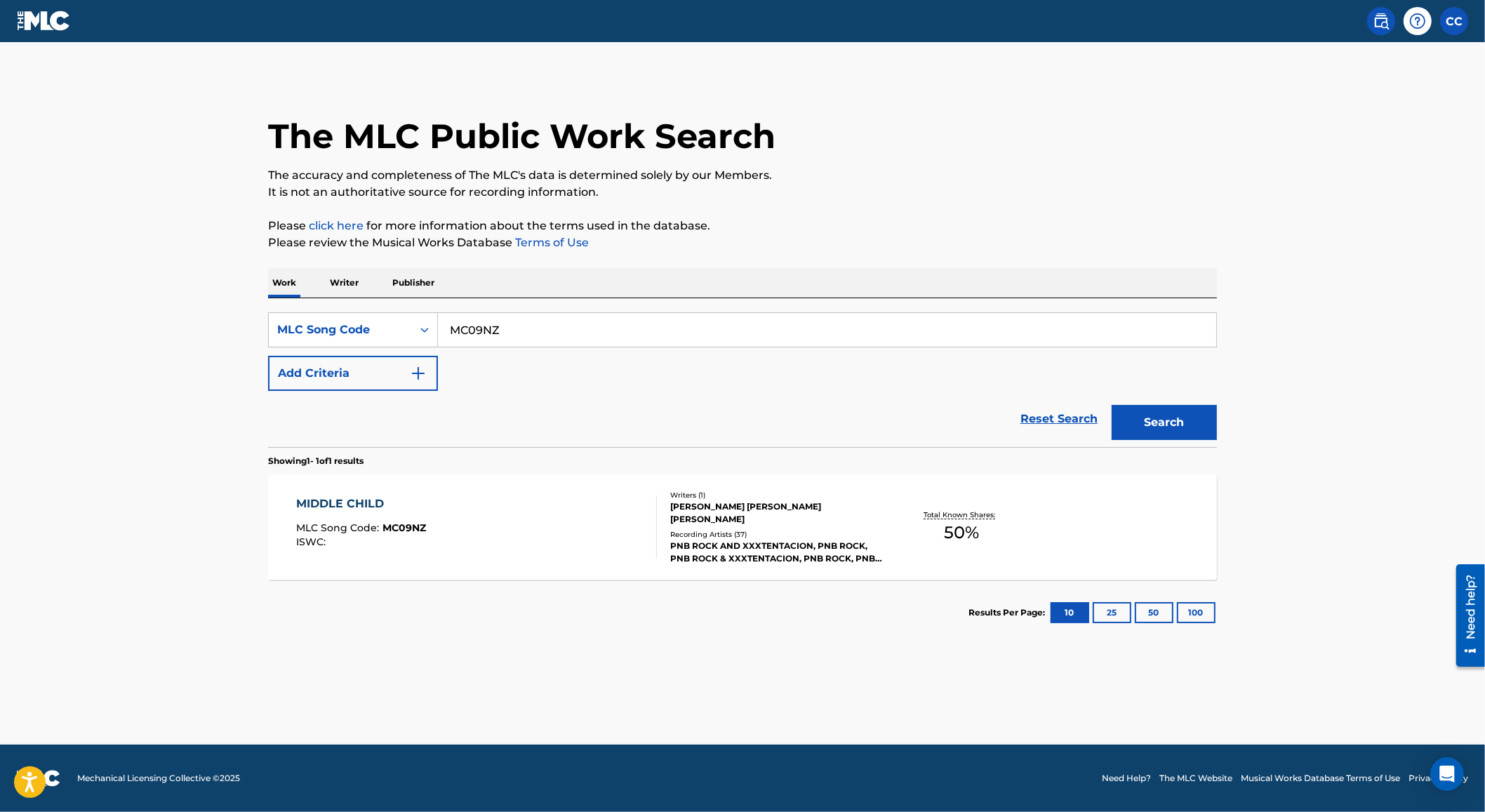 click on "SearchWithCriteriaa23fa12e-38c0-462b-97be-c75c14aceffa MLC Song Code MC09NZ Add Criteria Reset Search Search" at bounding box center [742, 373] 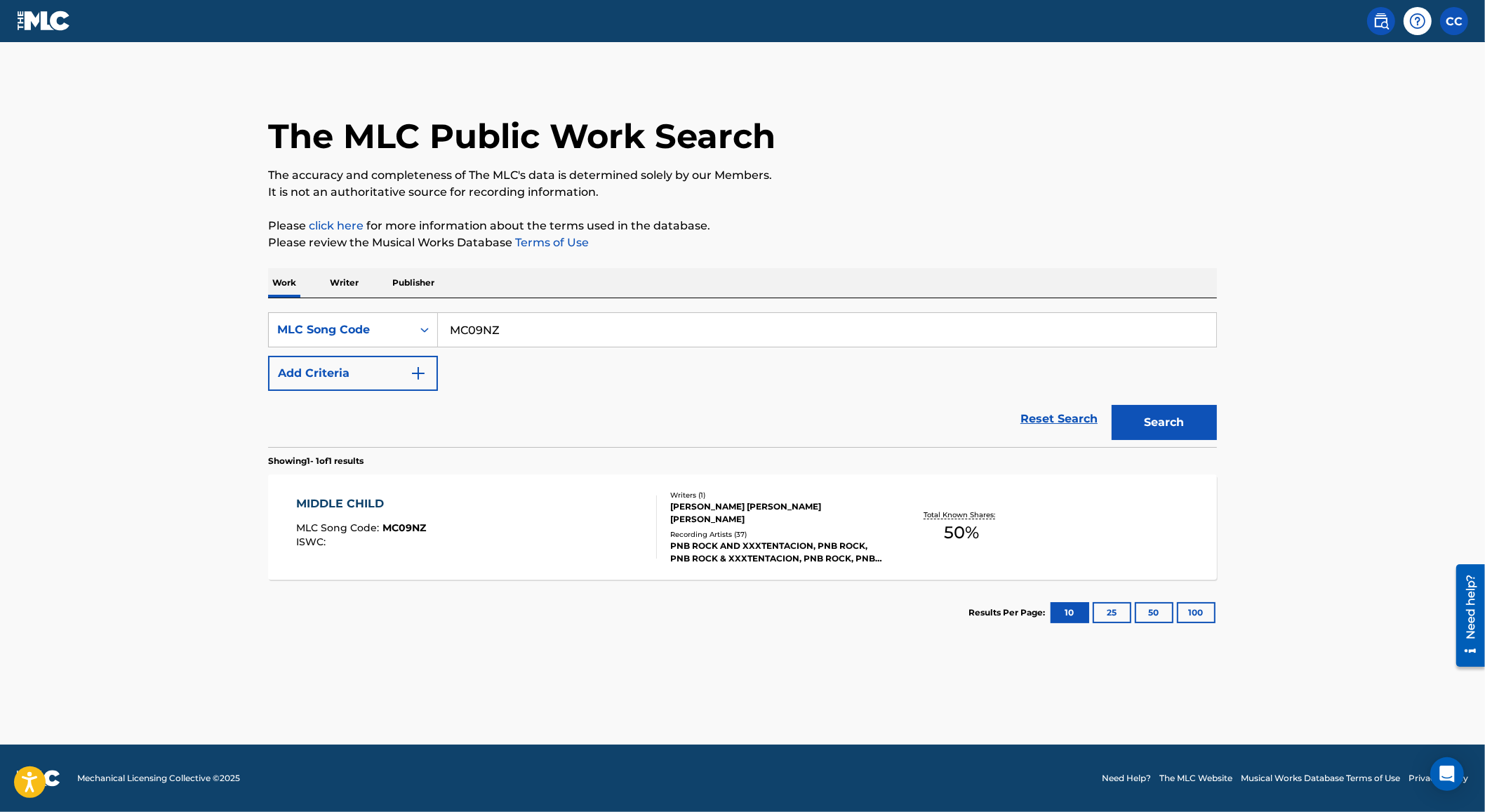 click on "MC09NZ" at bounding box center [827, 330] 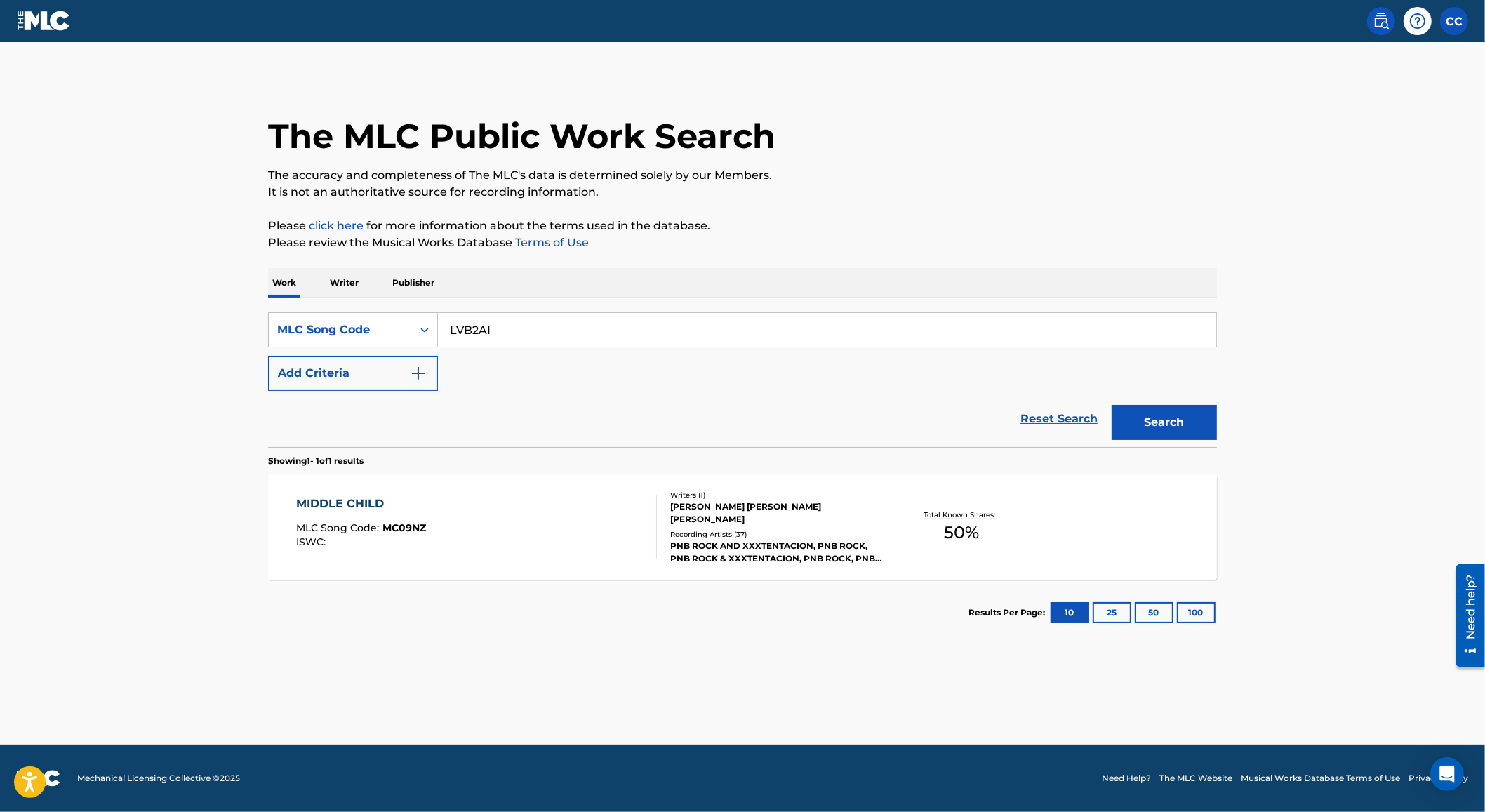 click on "Search" at bounding box center (1164, 422) 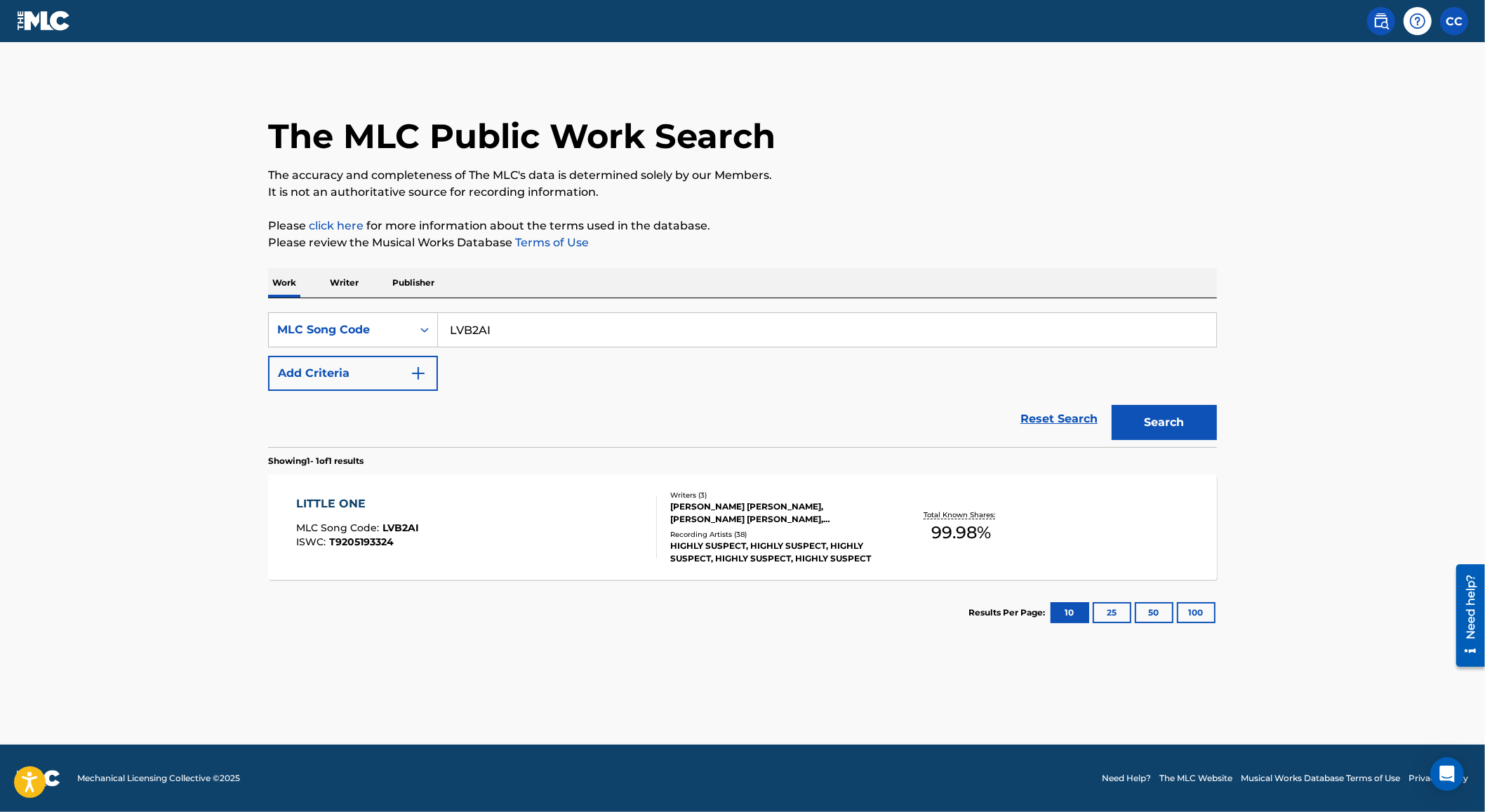drag, startPoint x: 812, startPoint y: 225, endPoint x: 801, endPoint y: 237, distance: 16.278821 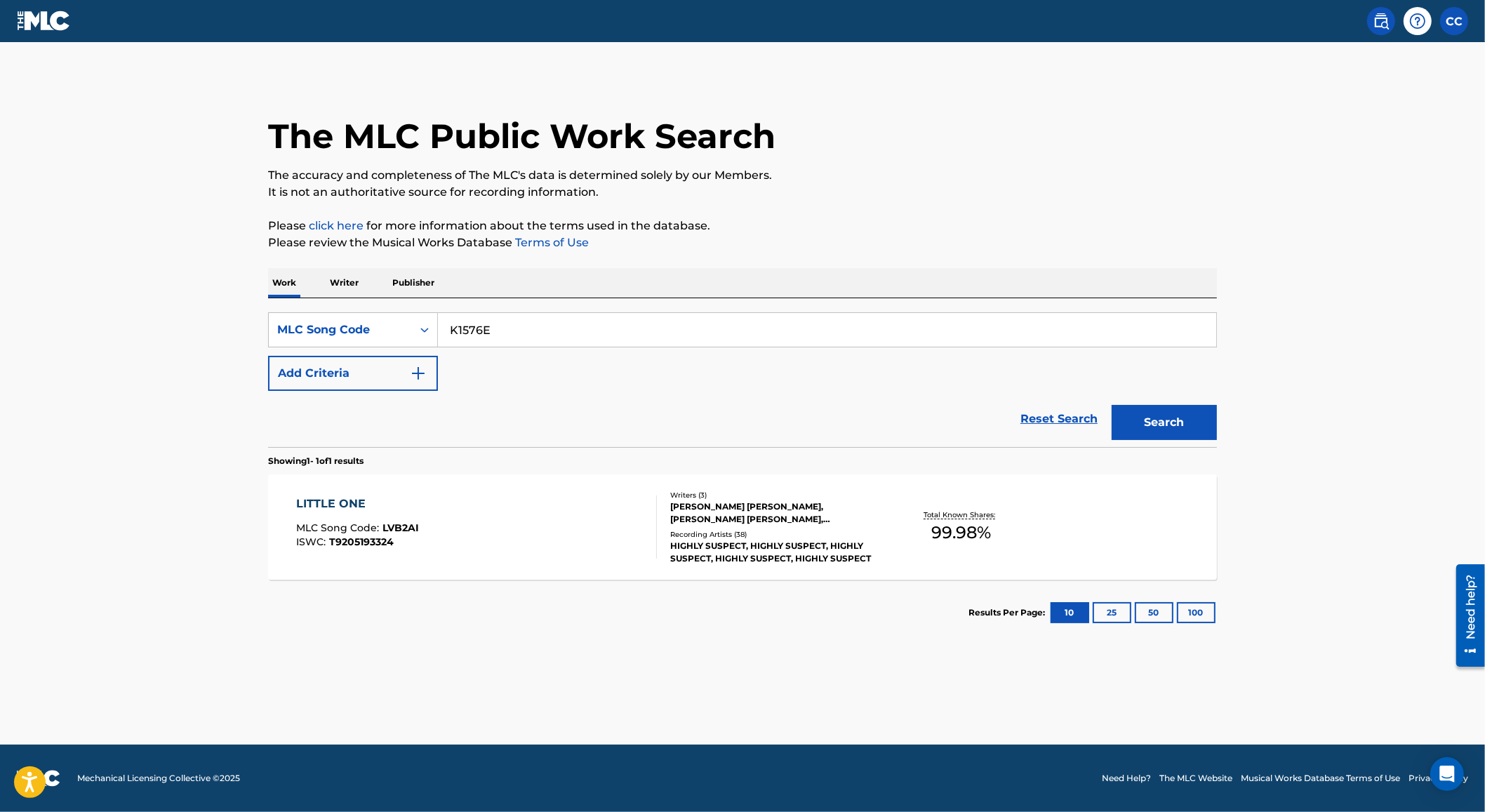 type on "K1576E" 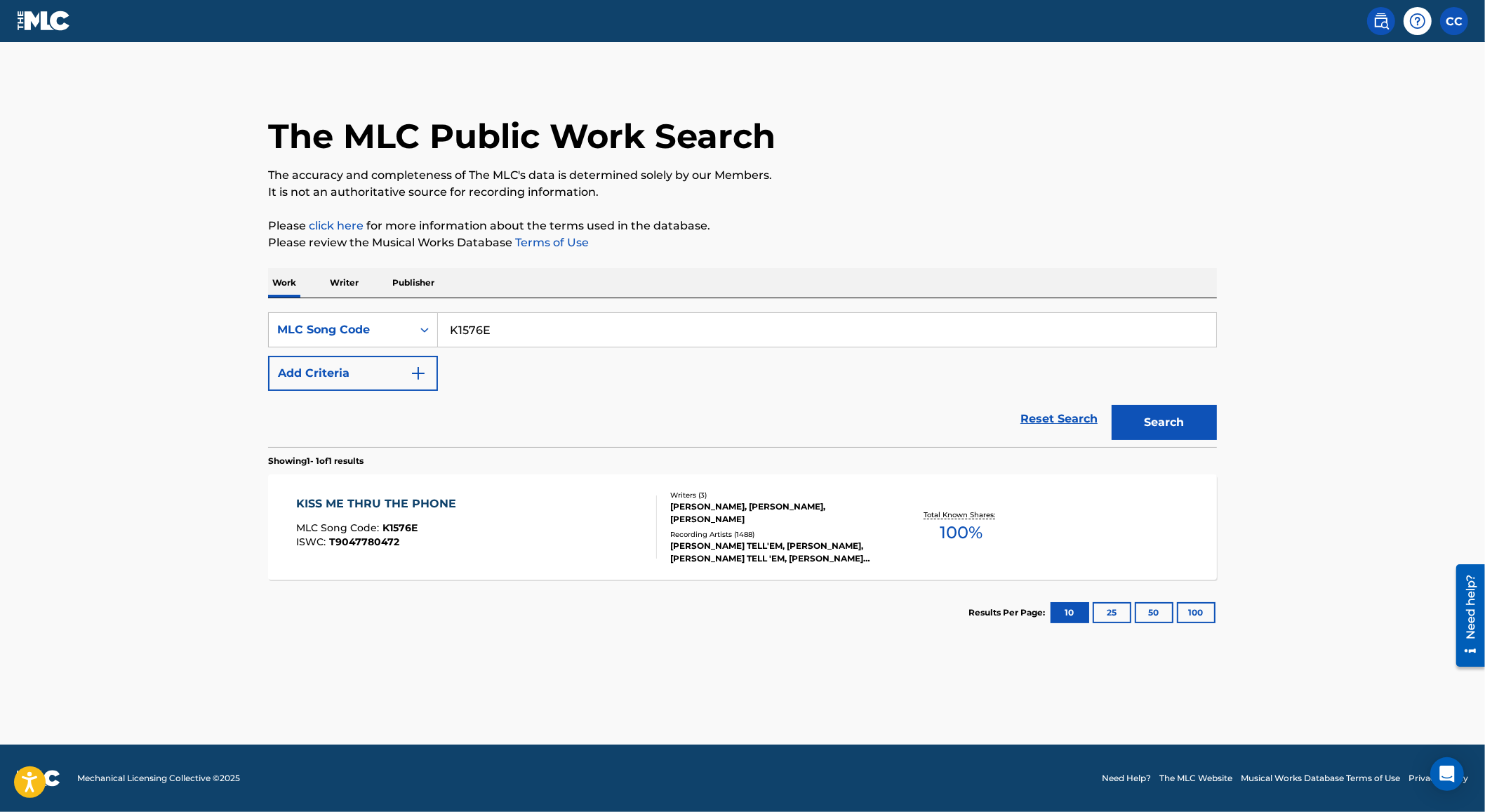 click on "The MLC Public Work Search The accuracy and completeness of The MLC's data is determined solely by our Members. It is not an authoritative source for recording information. Please   click here   for more information about the terms used in the database. Please review the Musical Works Database   Terms of Use Work Writer Publisher SearchWithCriteriaa23fa12e-38c0-462b-97be-c75c14aceffa MLC Song Code K1576E Add Criteria Reset Search Search Showing  1  -   1  of  1   results   KISS ME THRU THE PHONE MLC Song Code : K1576E ISWC : T9047780472 Writers ( 3 ) DEANDRE CORTEZ WAY, DAVID SIEGEL, JAMES GREGORY SCHEFFER Recording Artists ( 1488 ) SOULJA BOY TELL'EM, SAMMIE, SOULJA BOY TELL 'EM, SOULJA BOY TELL'EM|SAMMIE, SOULJA BOY TELL'EM, SOULJA BOY TELL'EM Total Known Shares: 100 % Results Per Page: 10 25 50 100" at bounding box center (742, 361) 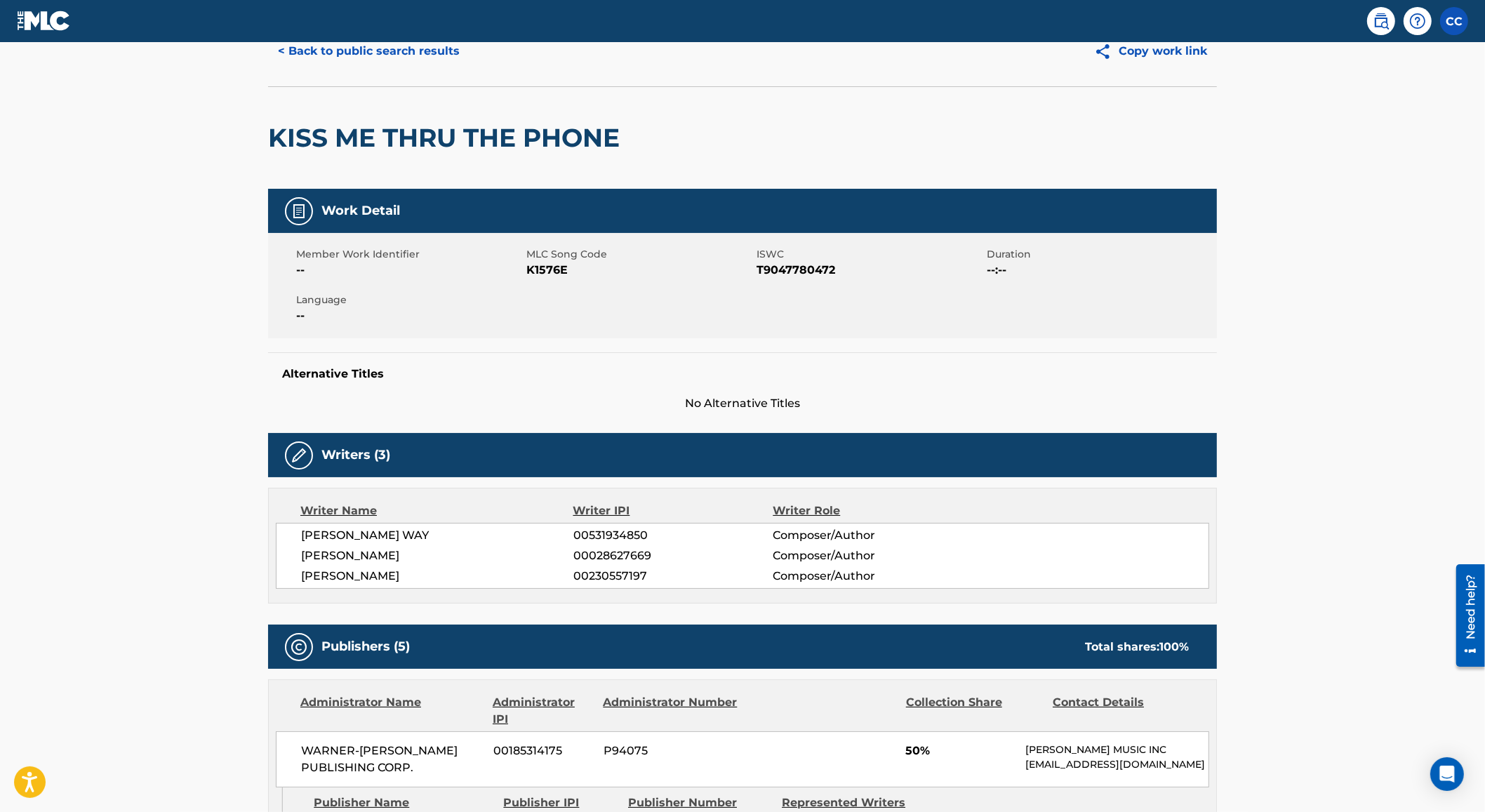 scroll, scrollTop: 0, scrollLeft: 0, axis: both 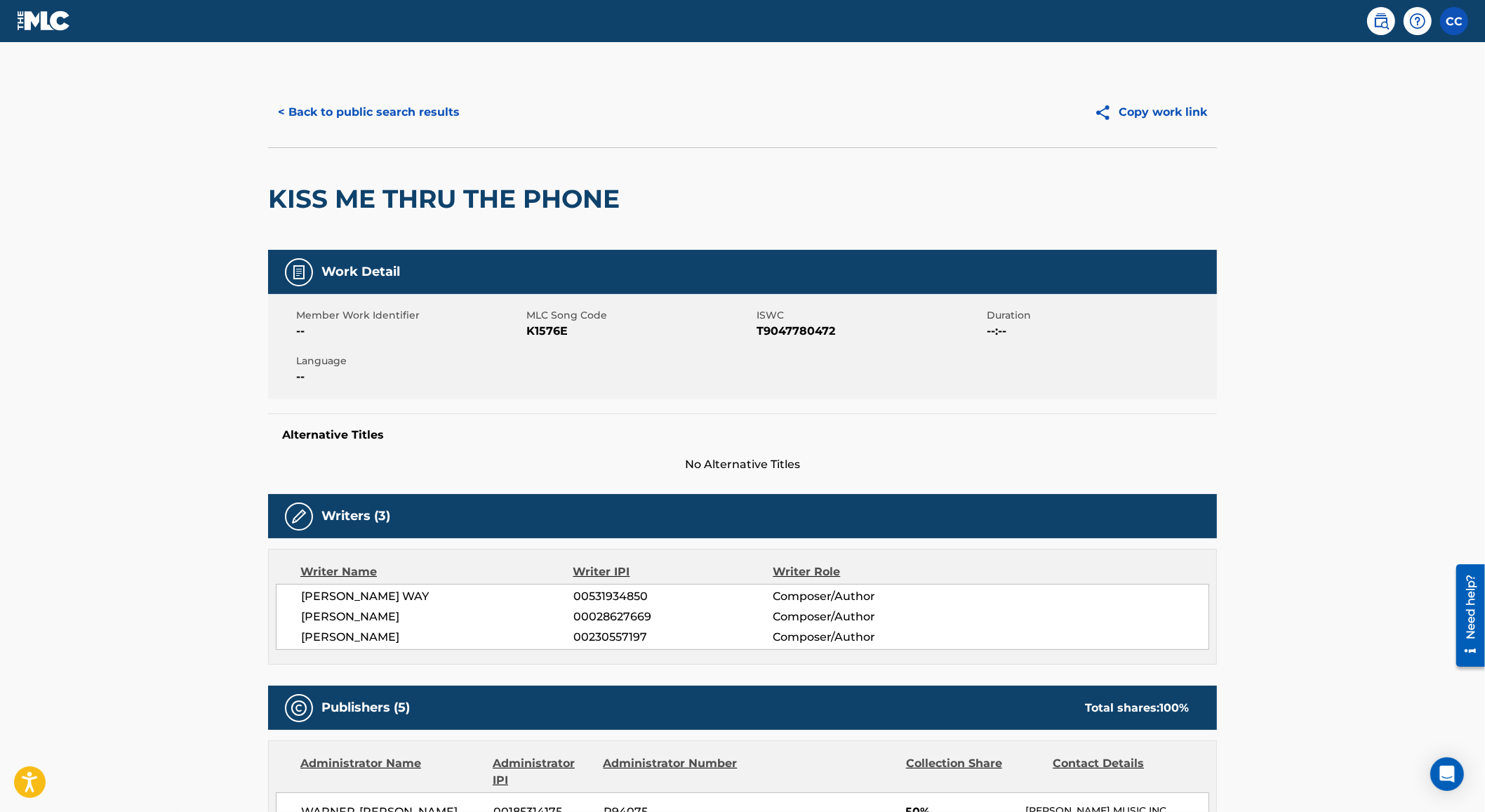click on "< Back to public search results" at bounding box center [368, 112] 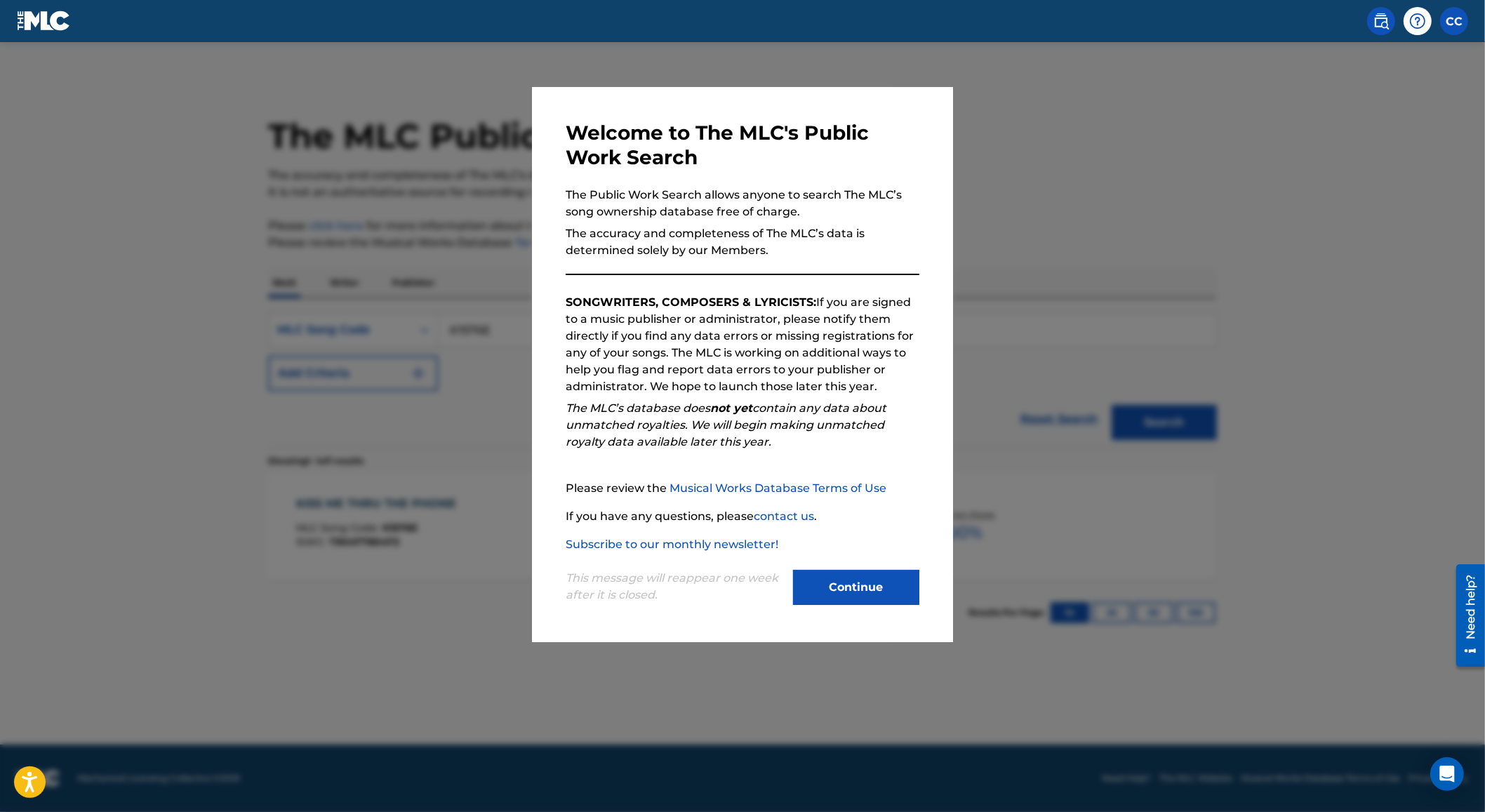 click at bounding box center [742, 448] 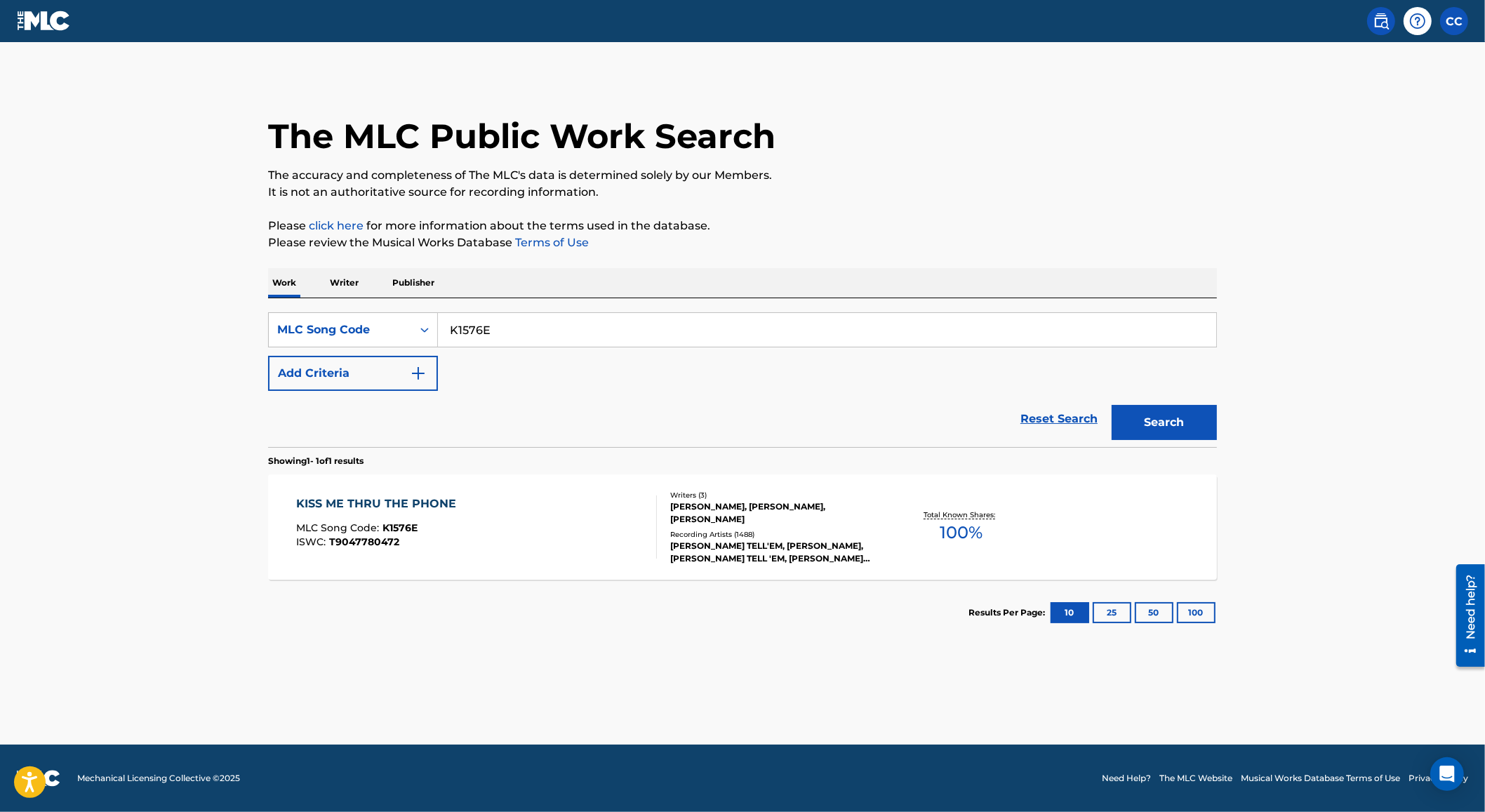 click on "K1576E" at bounding box center (827, 330) 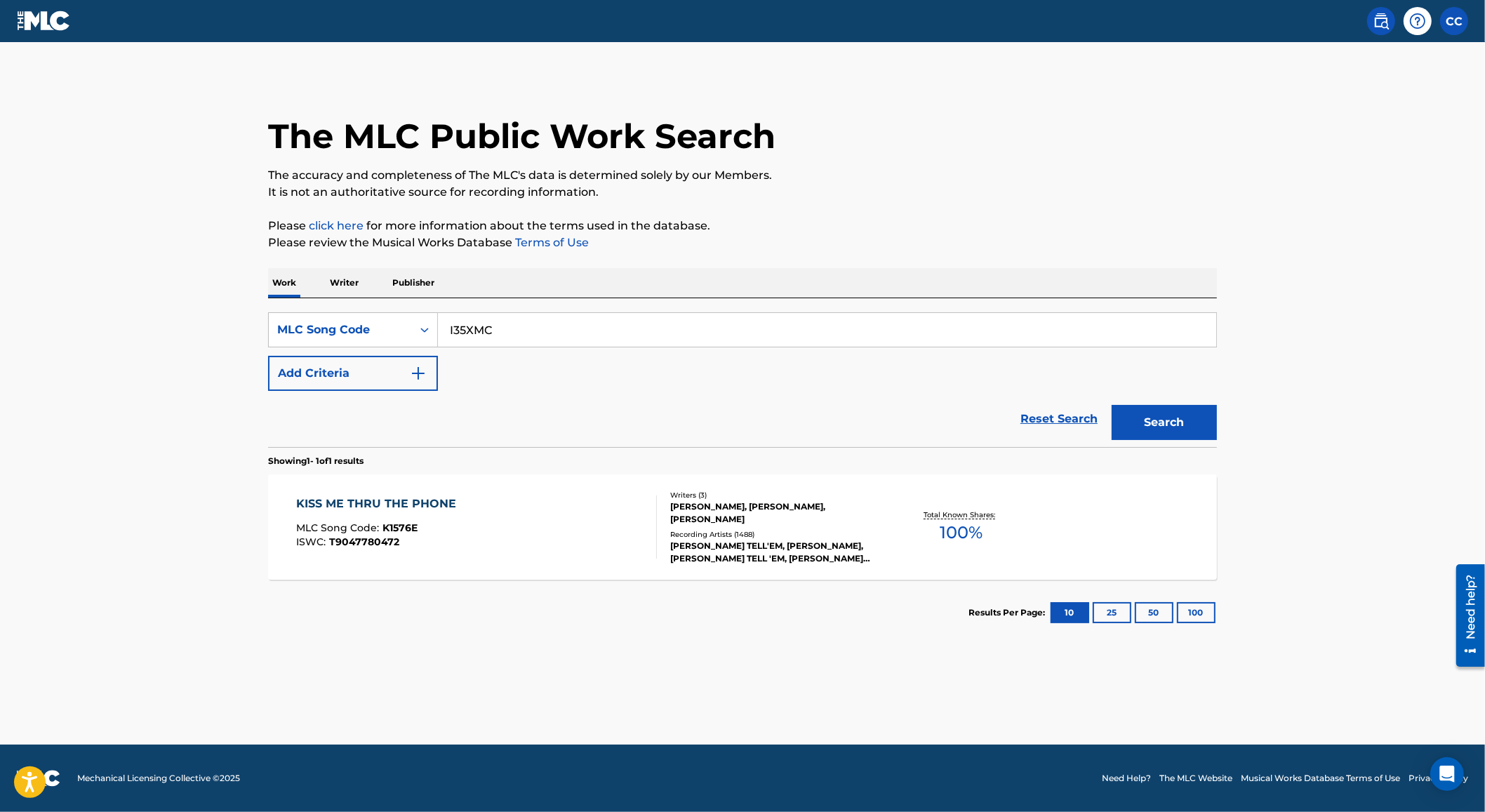 type on "I35XMC" 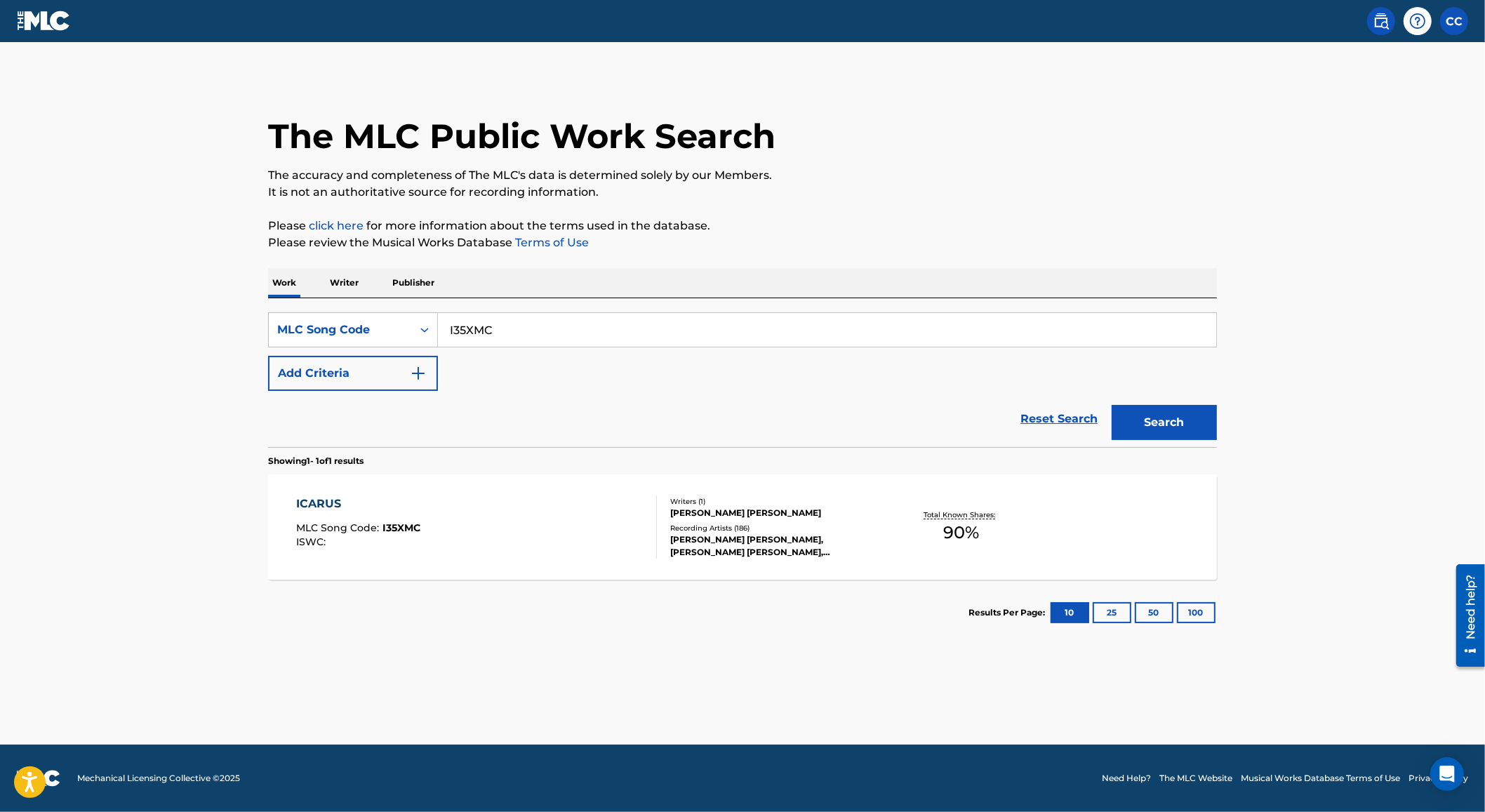 click on "ICARUS MLC Song Code : I35XMC ISWC : Writers ( 1 ) TONY ANN Recording Artists ( 186 ) TONY ANN, TONY ANN, TONY ANN, TONY ANN, TONY ANN Total Known Shares: 90 %" at bounding box center (742, 527) 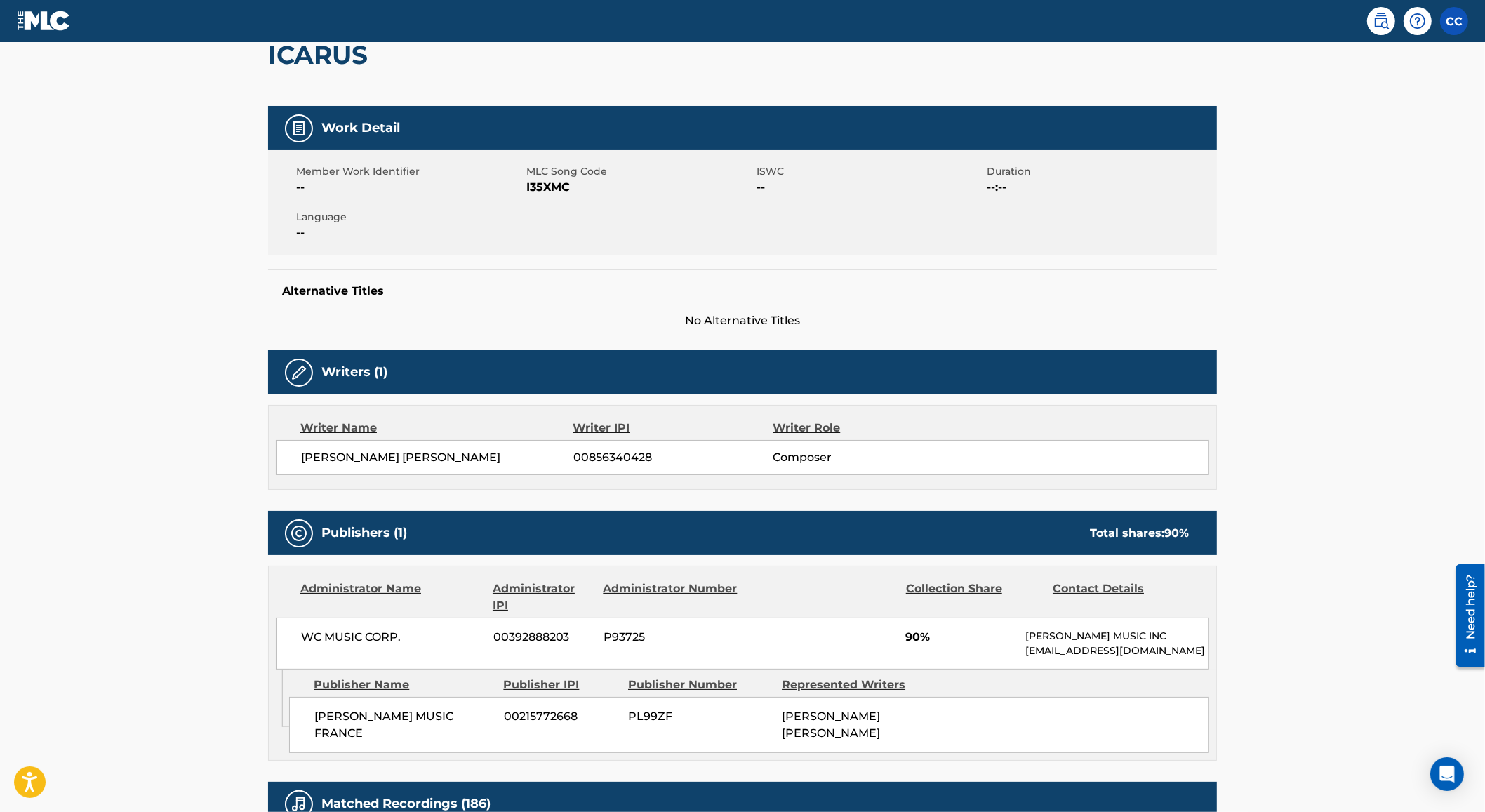 scroll, scrollTop: 0, scrollLeft: 0, axis: both 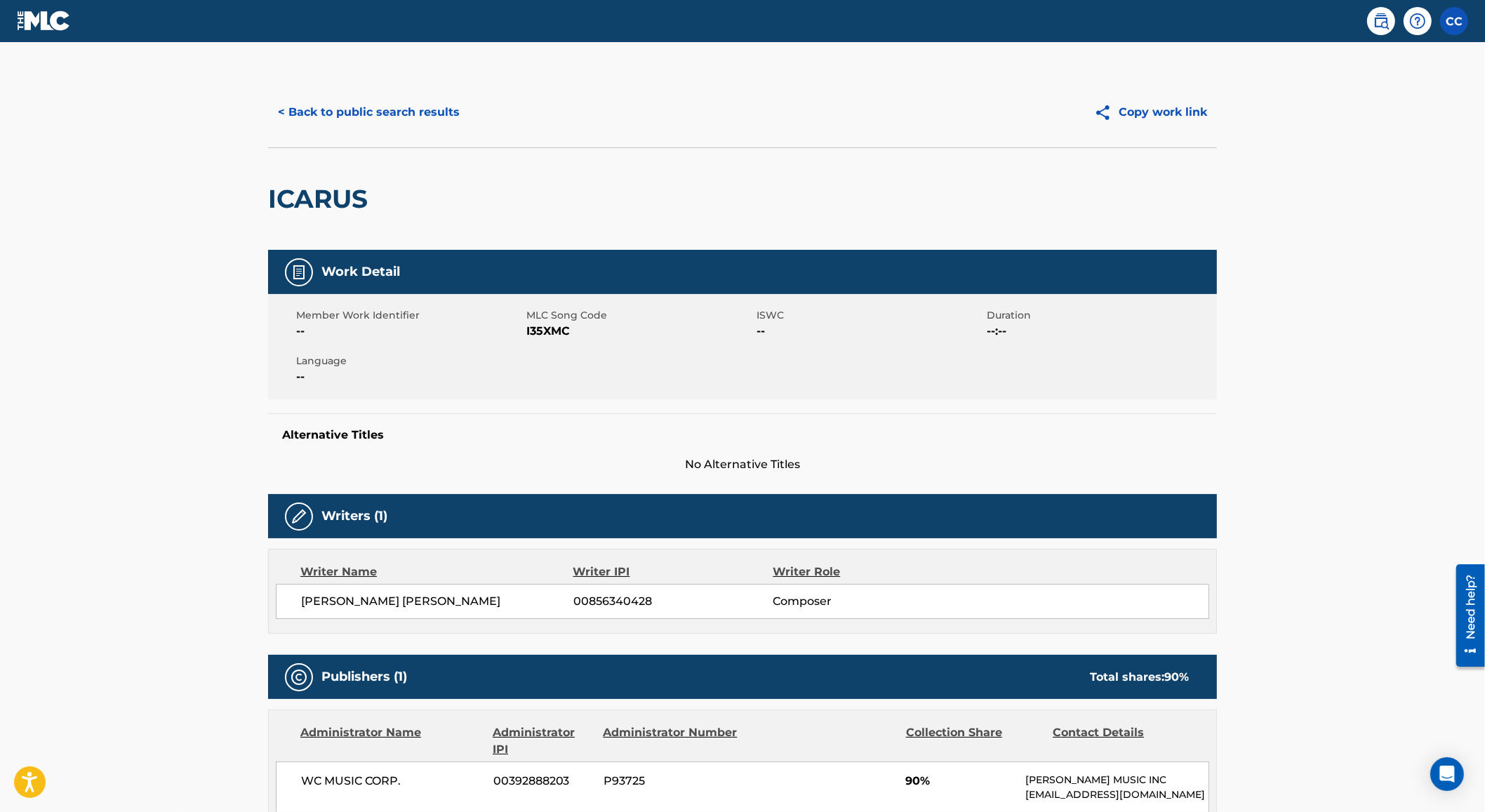 click on "< Back to public search results" at bounding box center (368, 112) 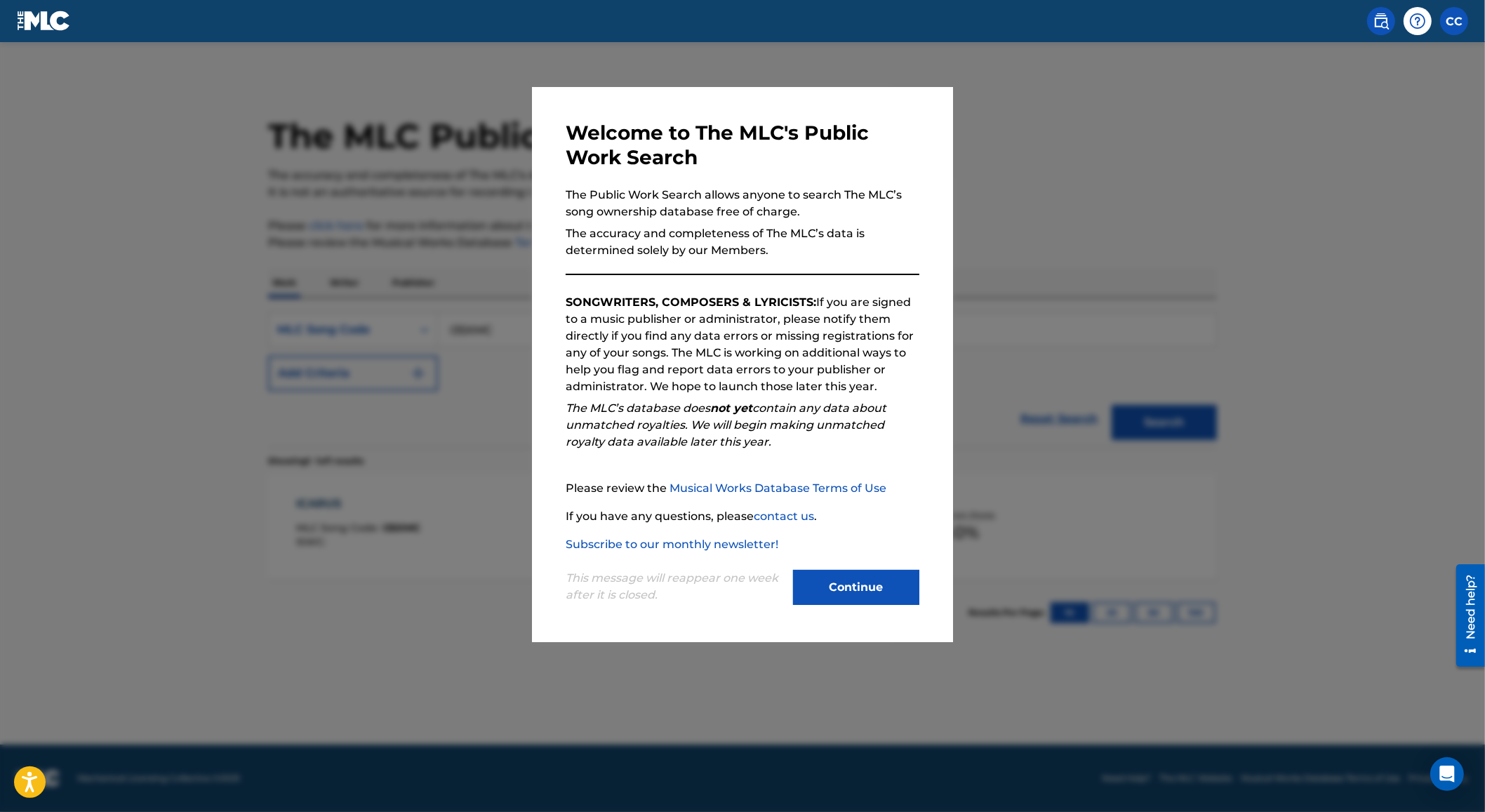 click at bounding box center (742, 448) 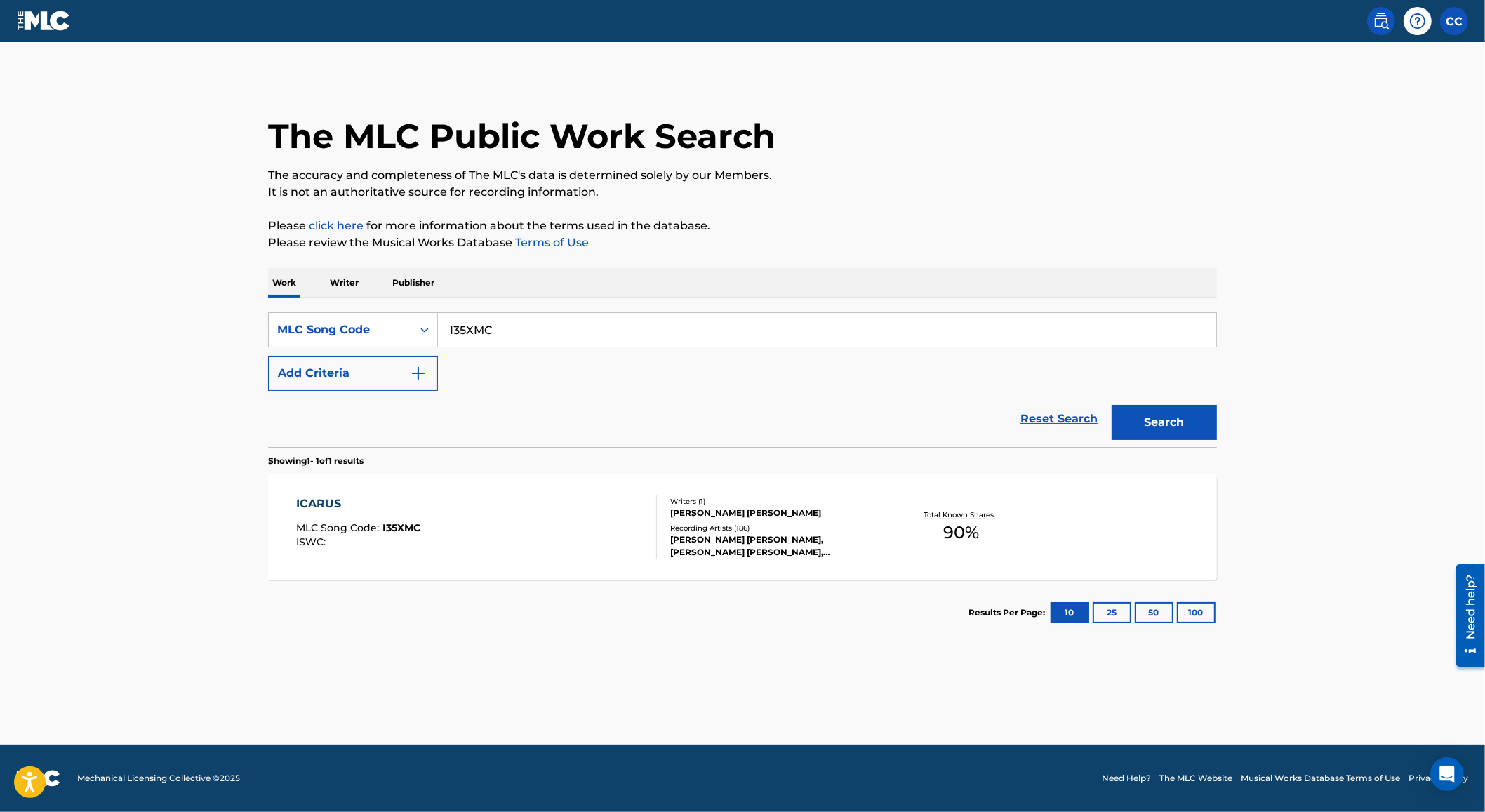 click on "I35XMC" at bounding box center [827, 330] 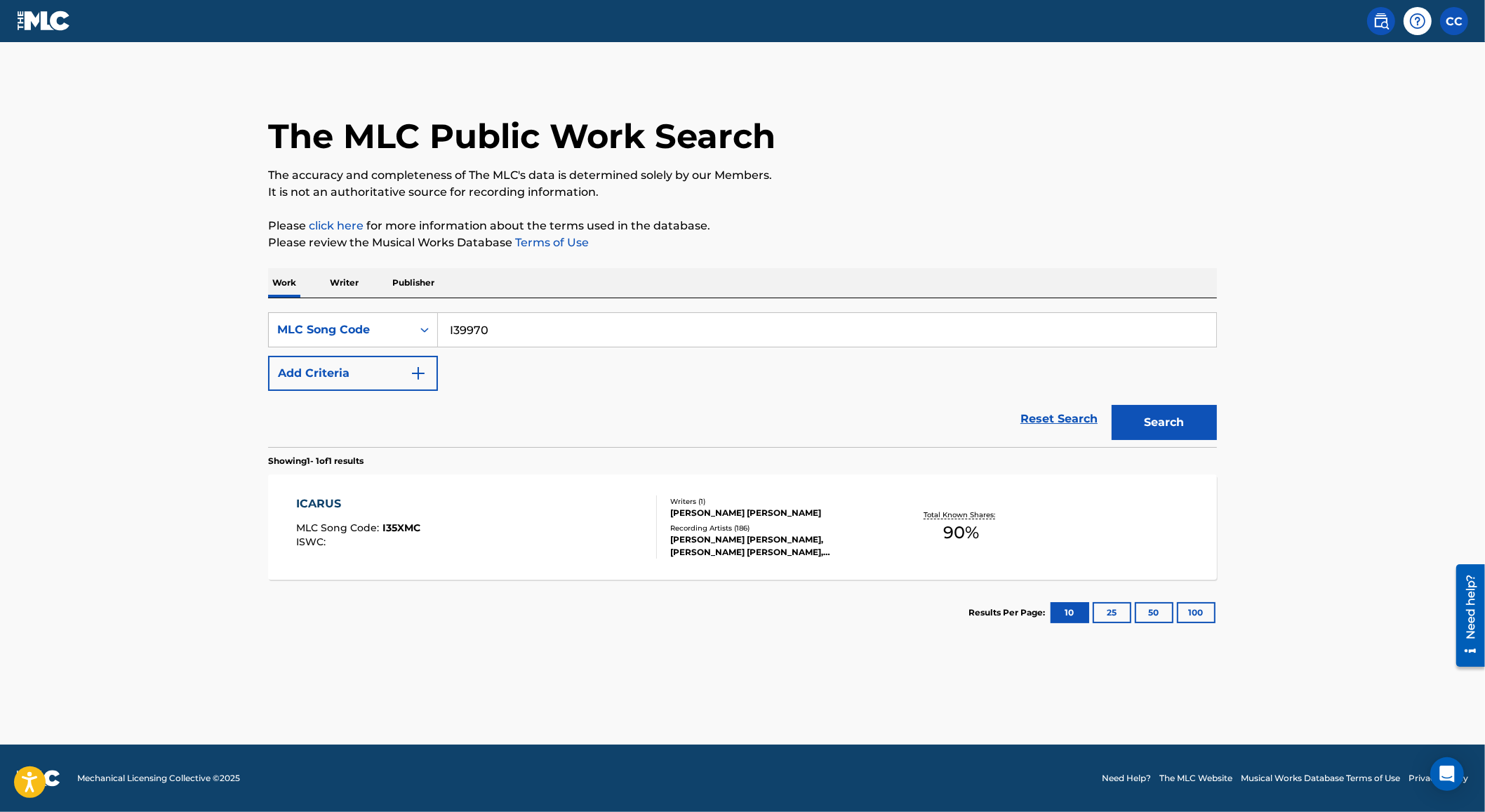 type on "I39970" 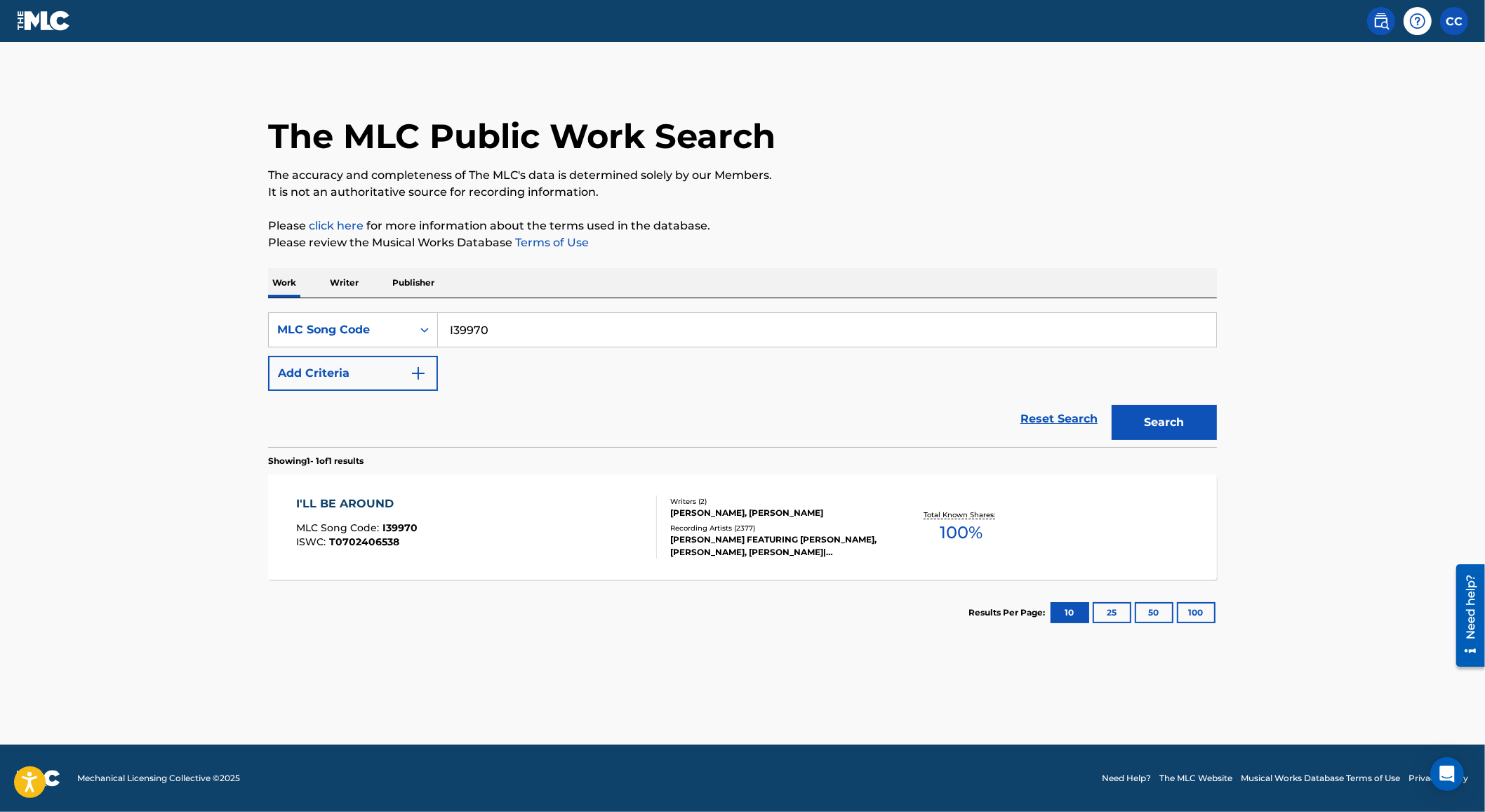 click on "I'LL BE AROUND MLC Song Code : I39970 ISWC : T0702406538" at bounding box center [477, 527] 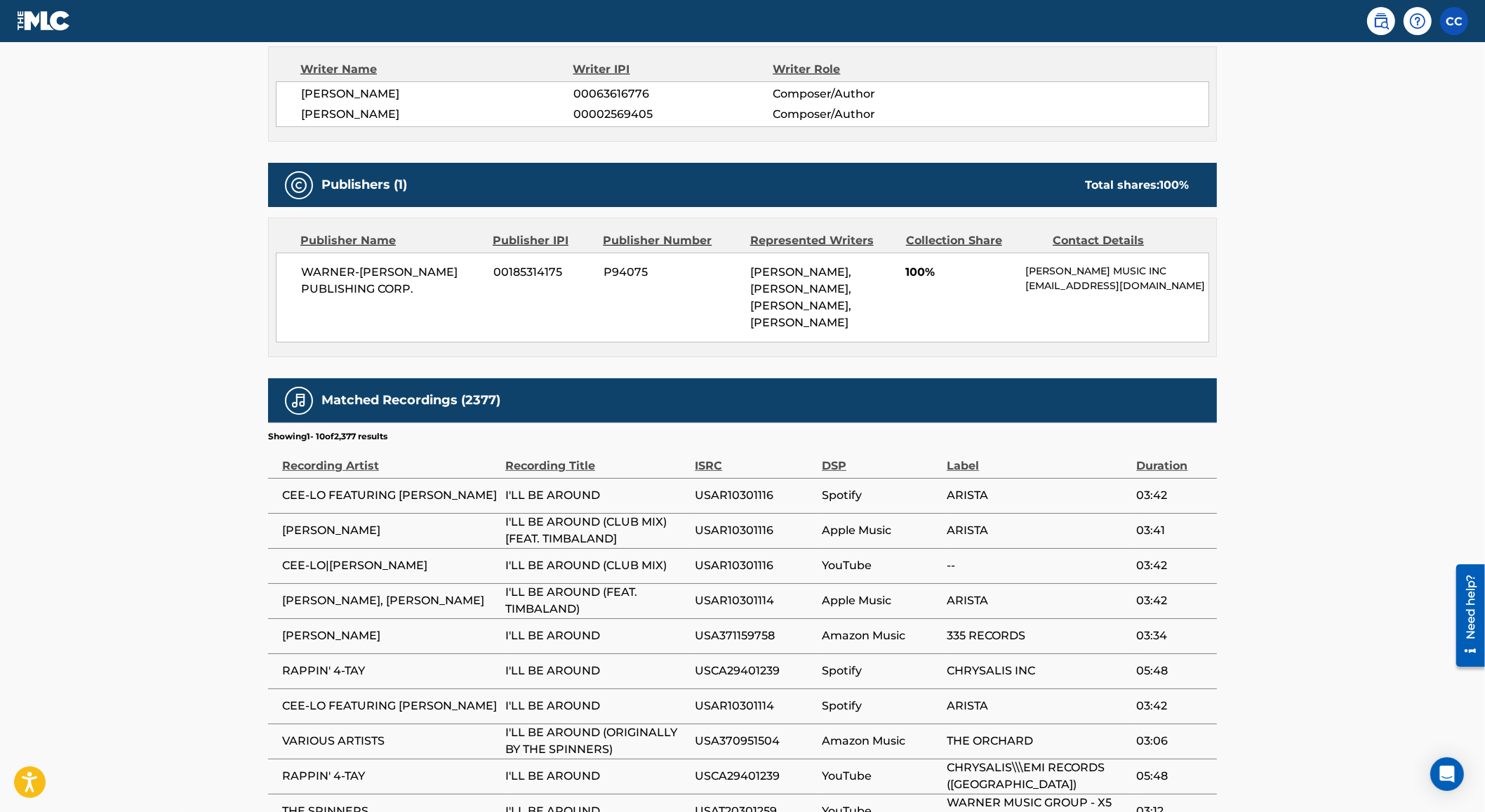 scroll, scrollTop: 88, scrollLeft: 0, axis: vertical 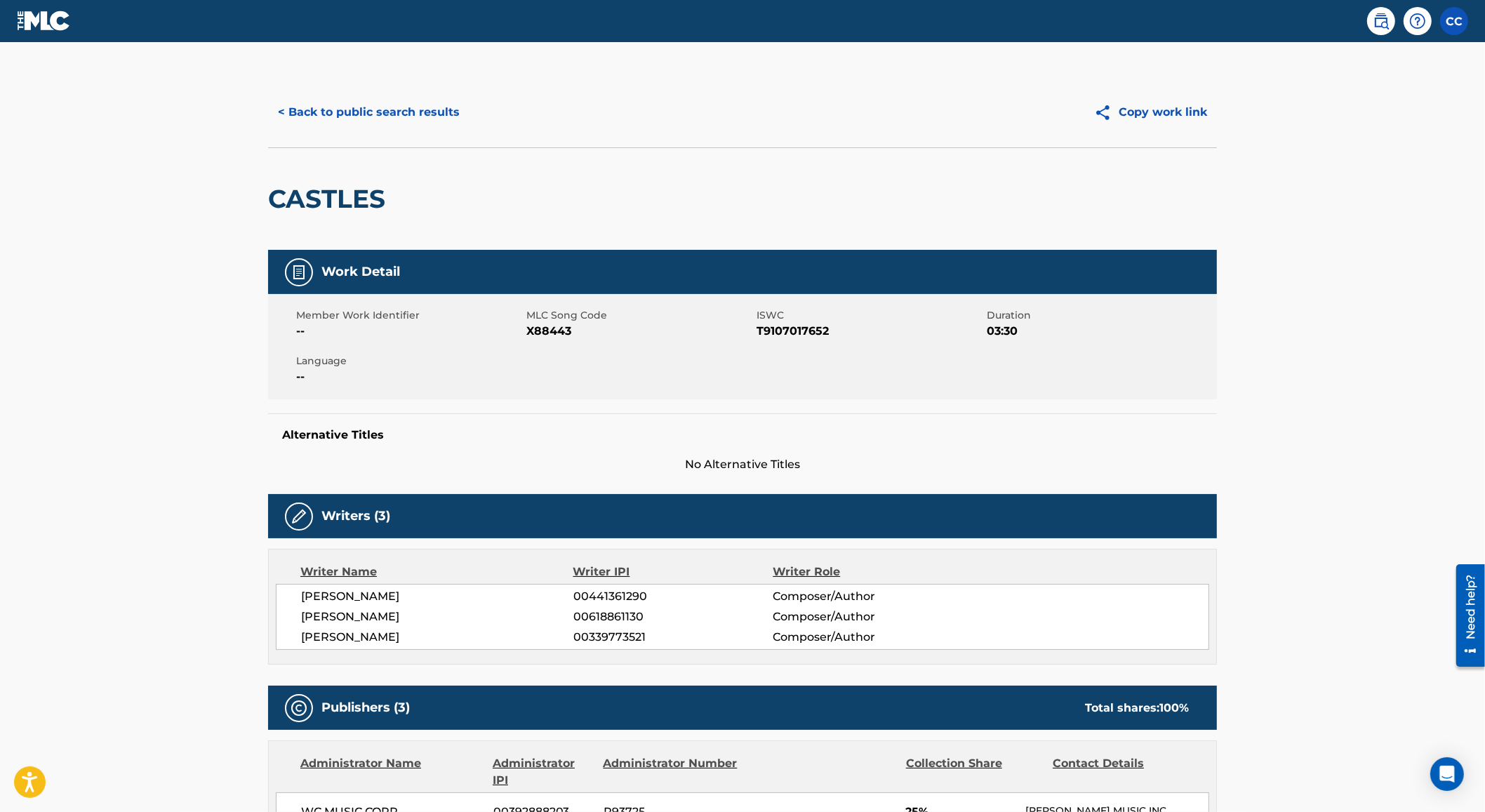 click on "< Back to public search results" at bounding box center [368, 112] 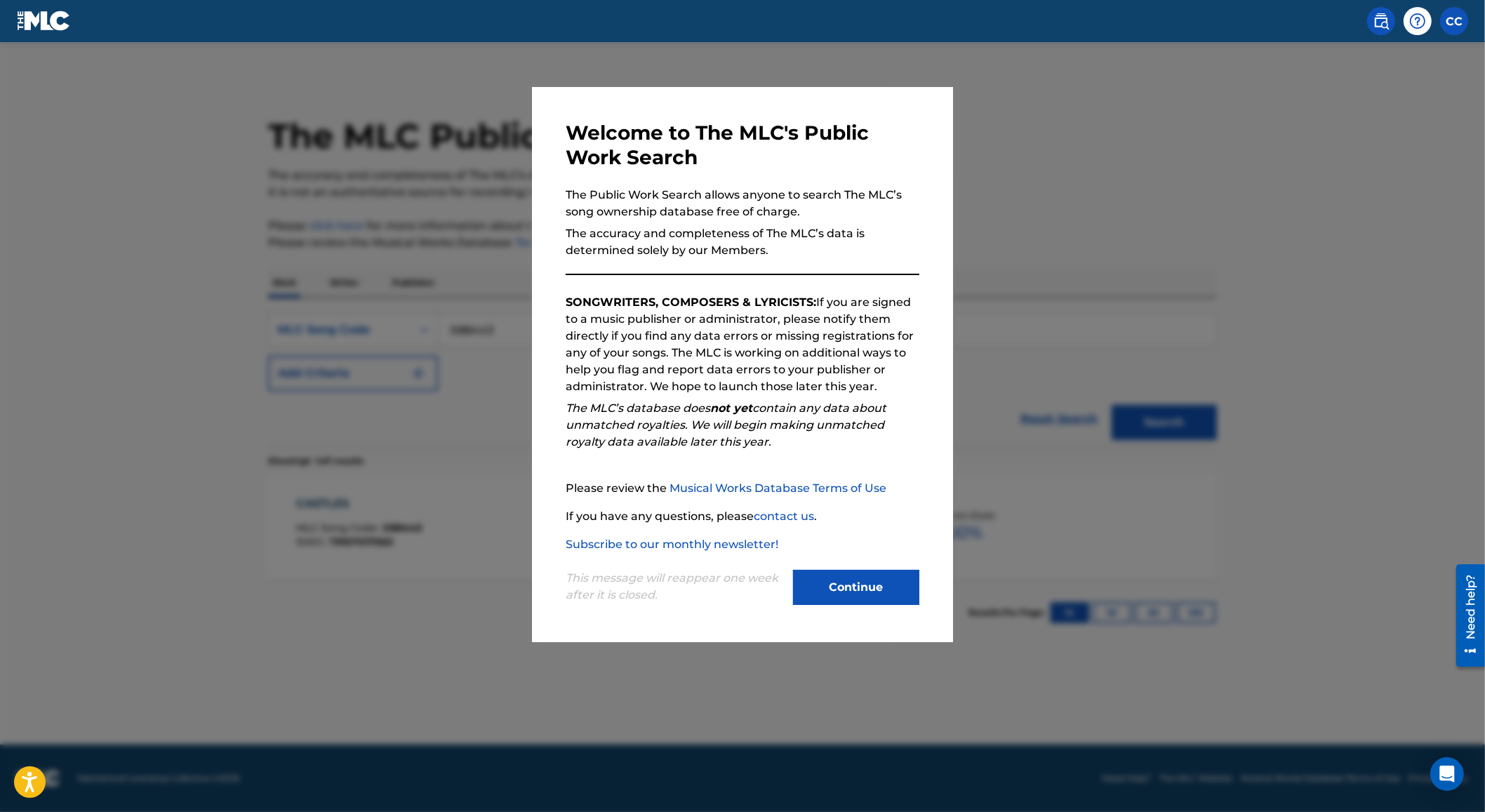 click at bounding box center [742, 448] 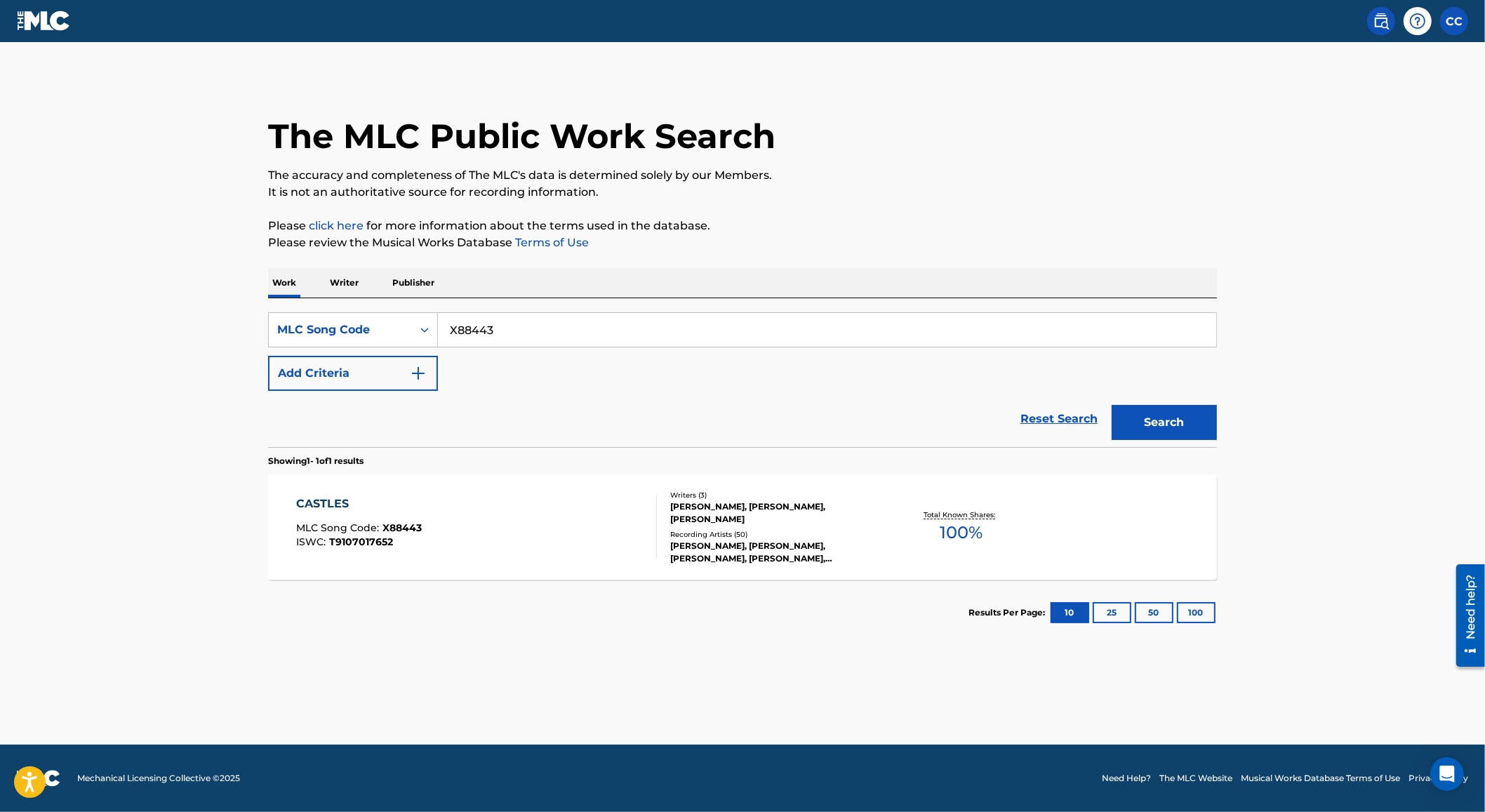 click on "X88443" at bounding box center (827, 330) 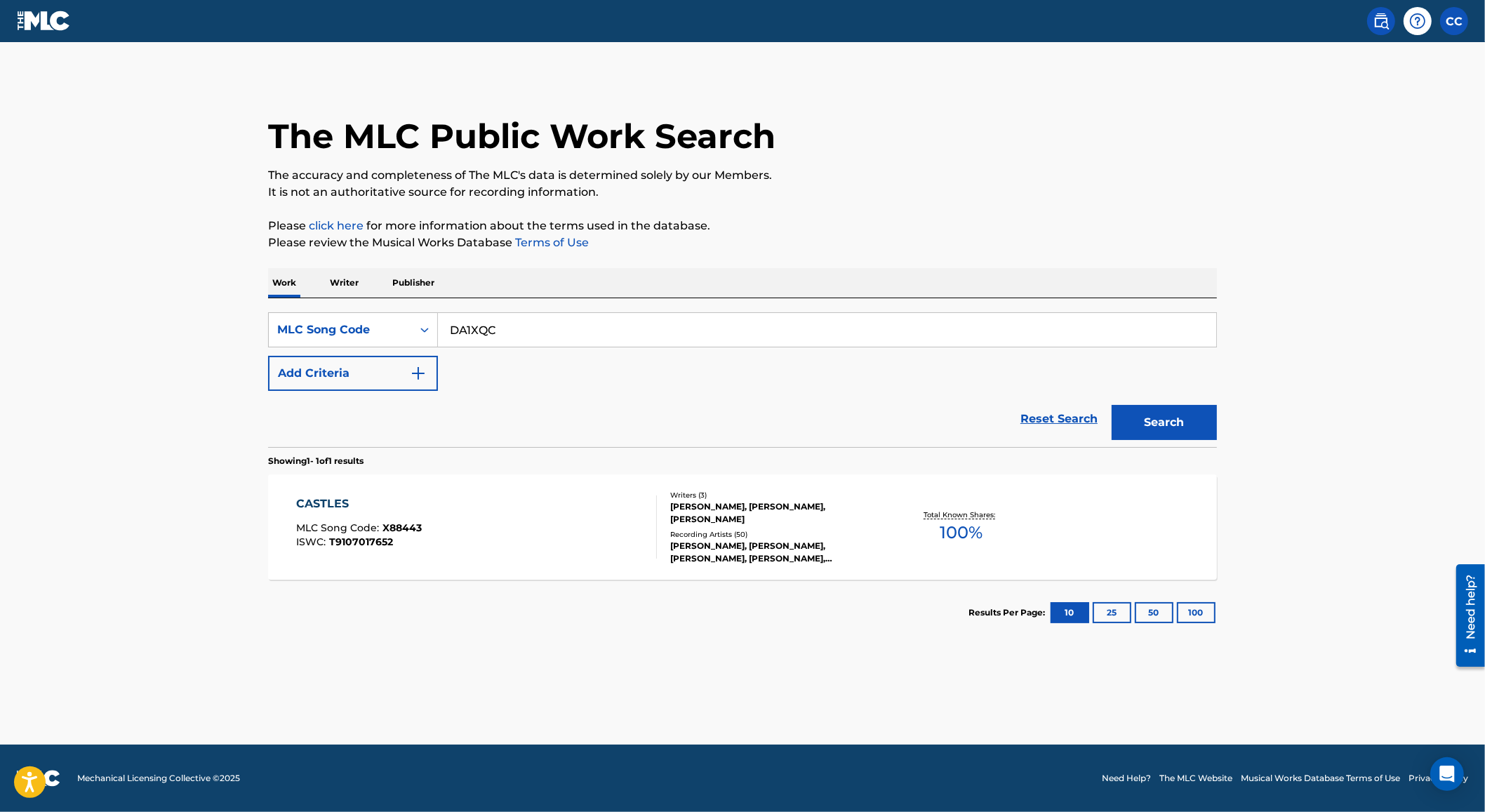 click on "Search" at bounding box center (1164, 422) 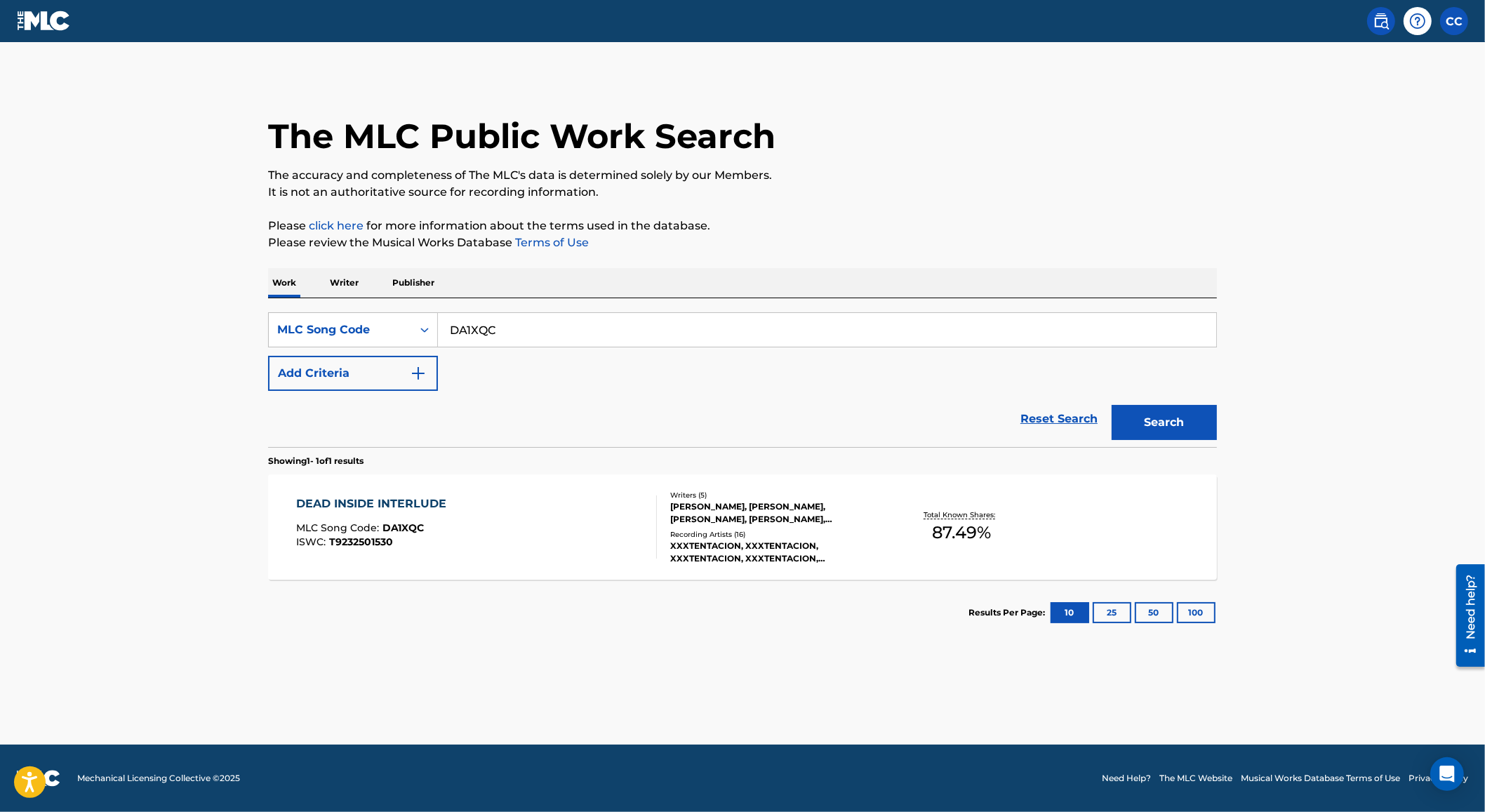click on "DA1XQC" at bounding box center (827, 330) 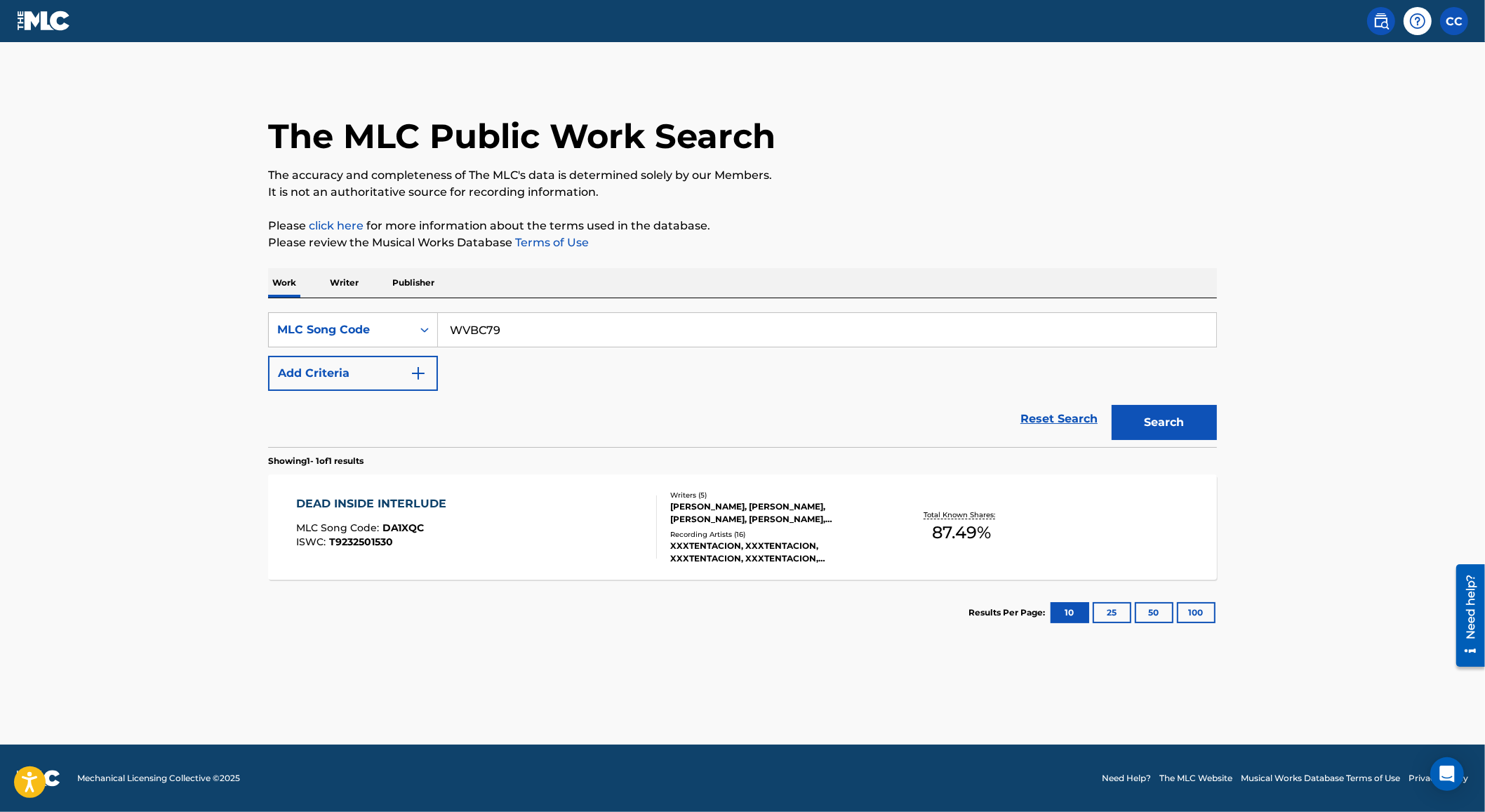 type on "WVBC79" 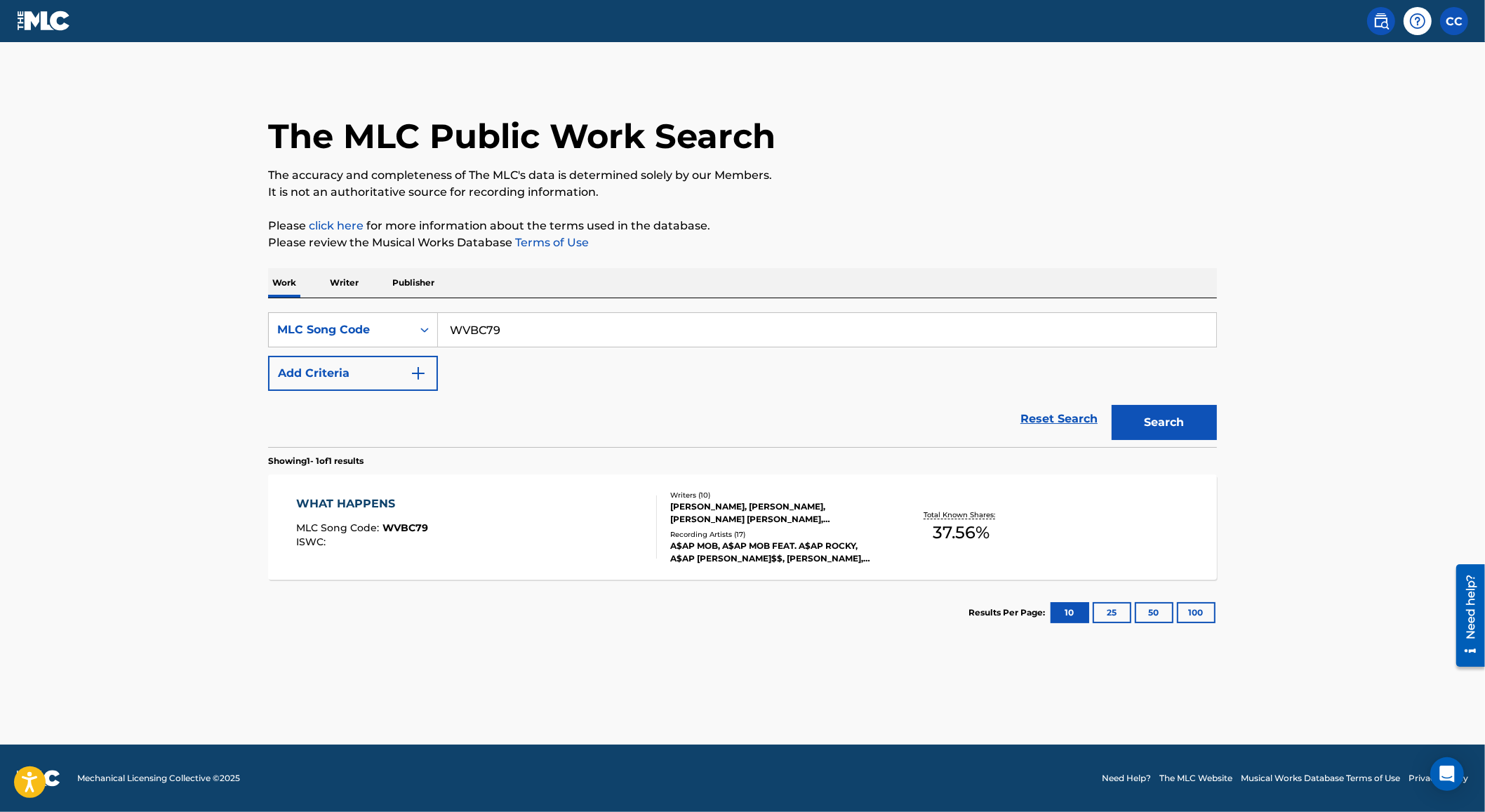 click on "JESSE CORDASCO, JORDAN CARTER, KIRLAN LABARRIE, ADAM KIRKMAN, TAIRIQ DEVEGA, DEMETRI O NEAL SIMMS, ANTONIO LEWIS, JO VAUGHN SCOTT, ROBERT F DIGGS, DAROLD D BROWN" at bounding box center (776, 513) 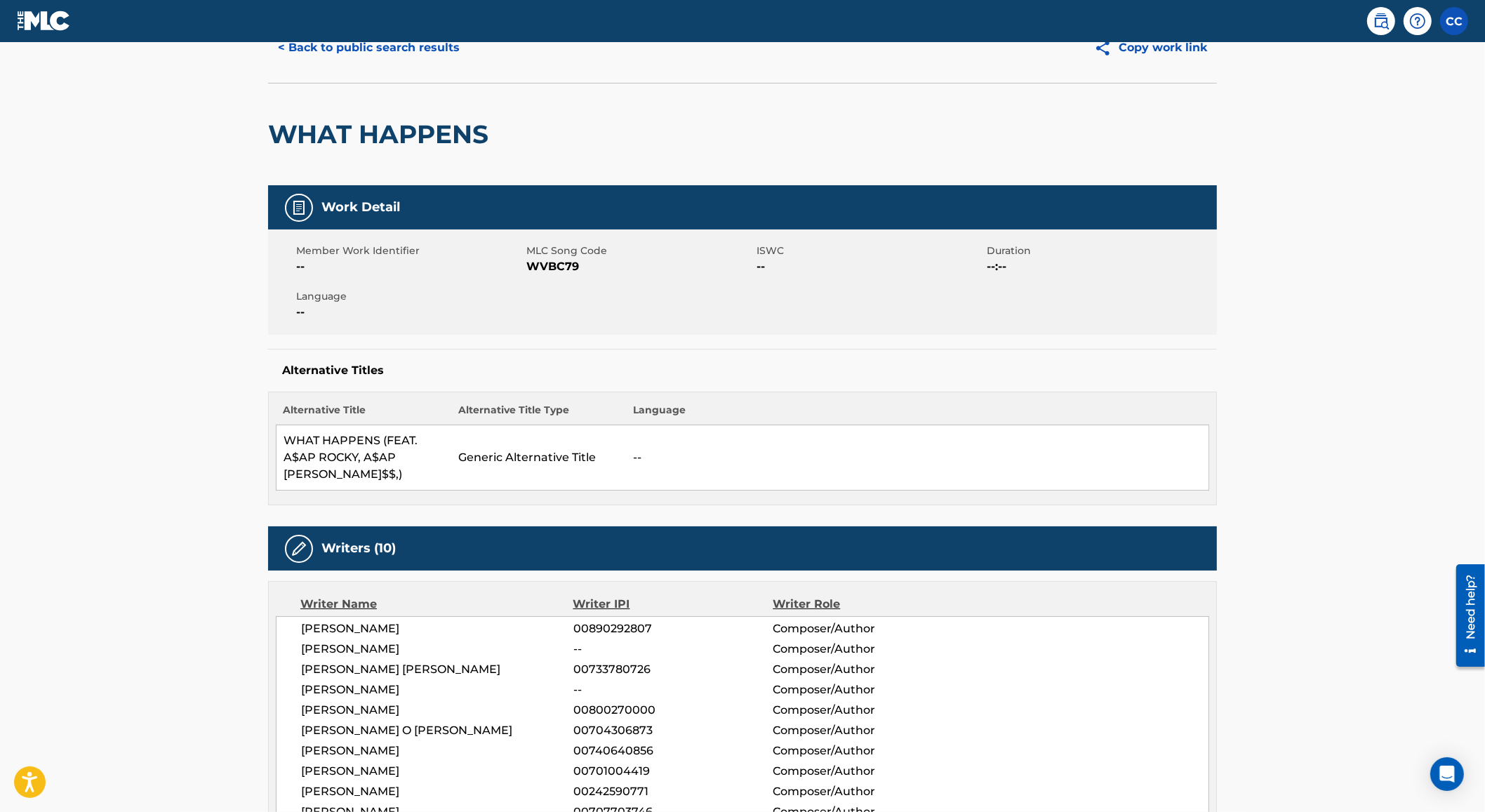 scroll, scrollTop: 0, scrollLeft: 0, axis: both 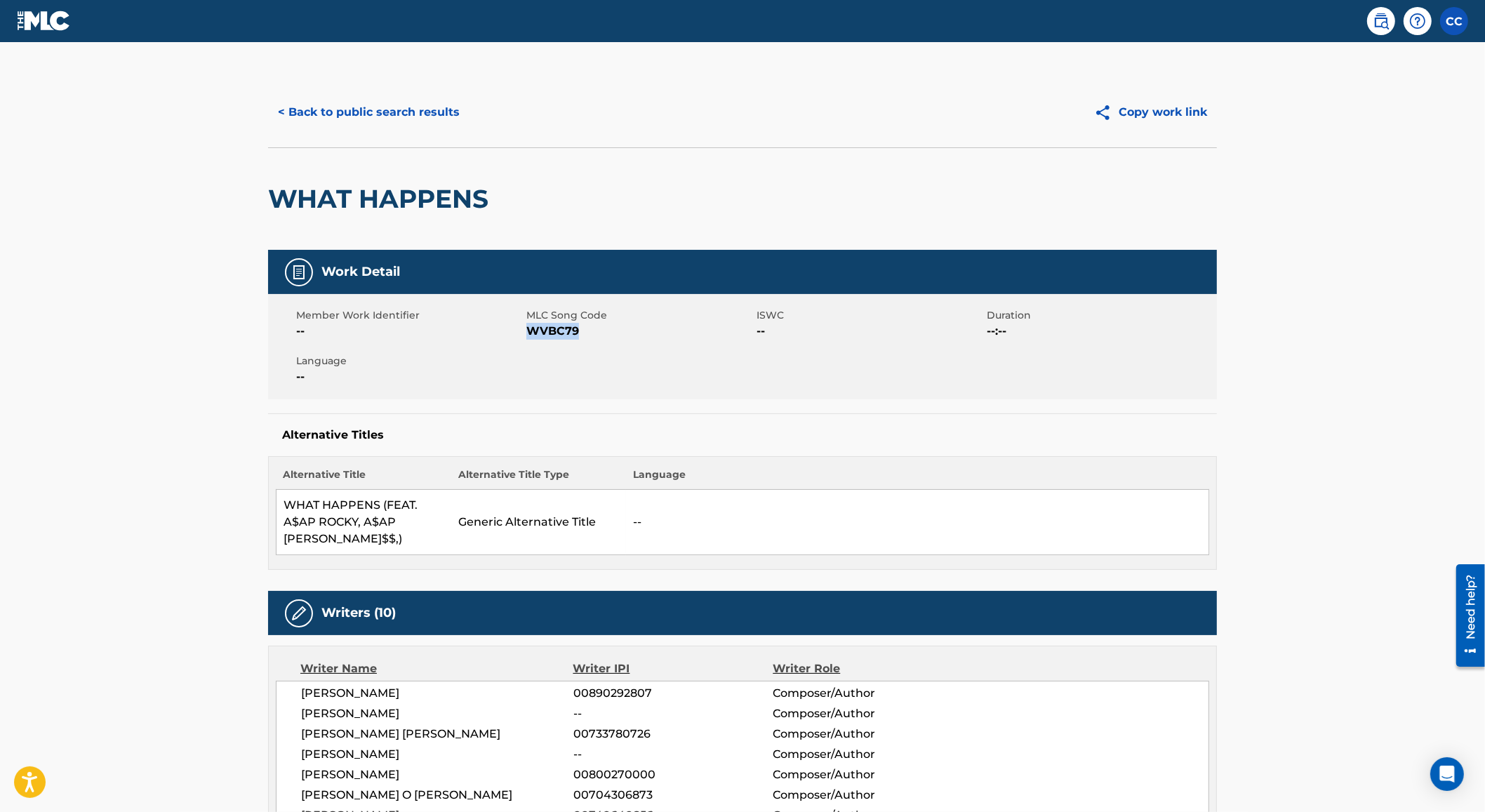 drag, startPoint x: 575, startPoint y: 338, endPoint x: 530, endPoint y: 330, distance: 45.7056 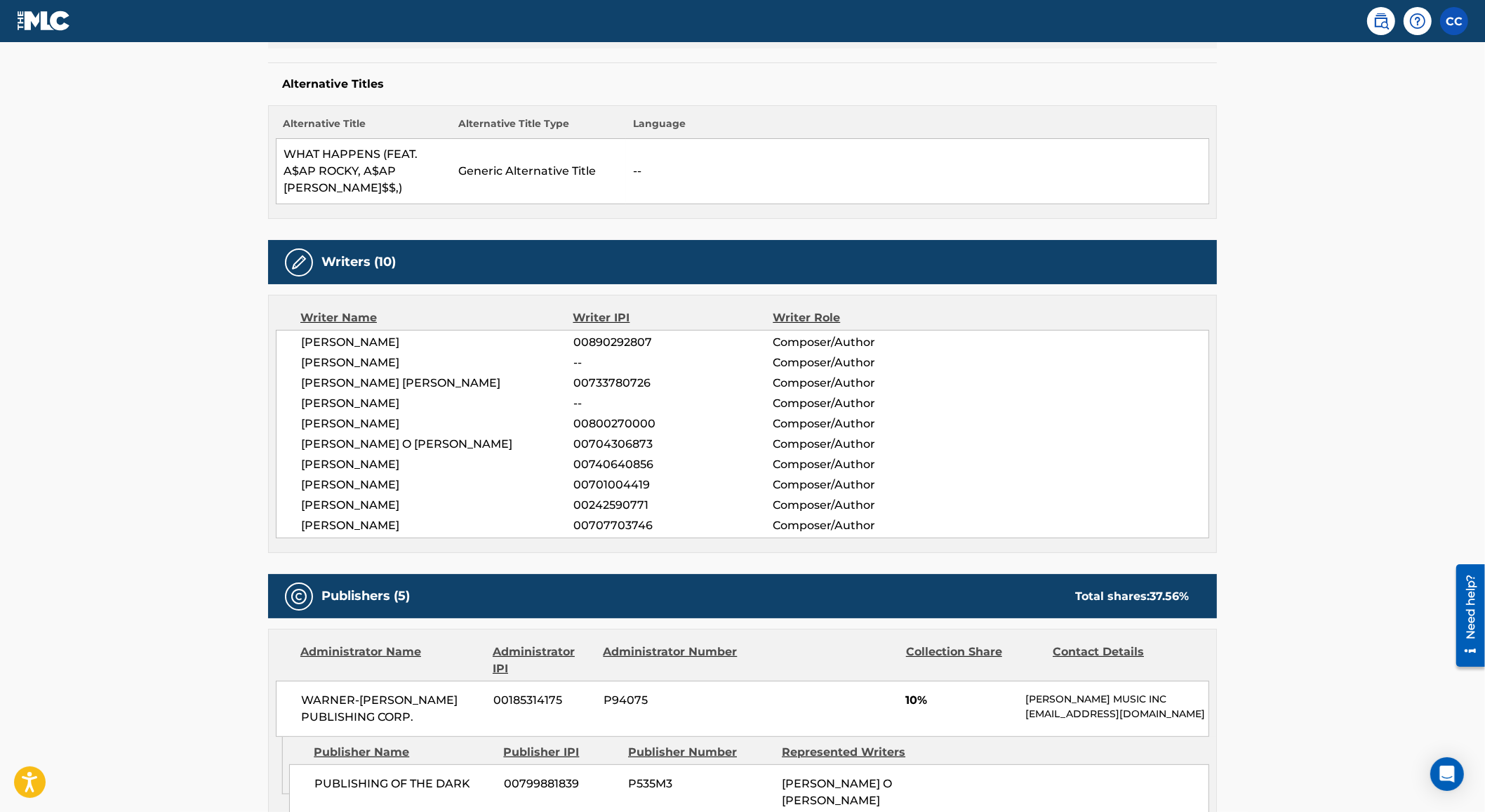 scroll, scrollTop: 0, scrollLeft: 0, axis: both 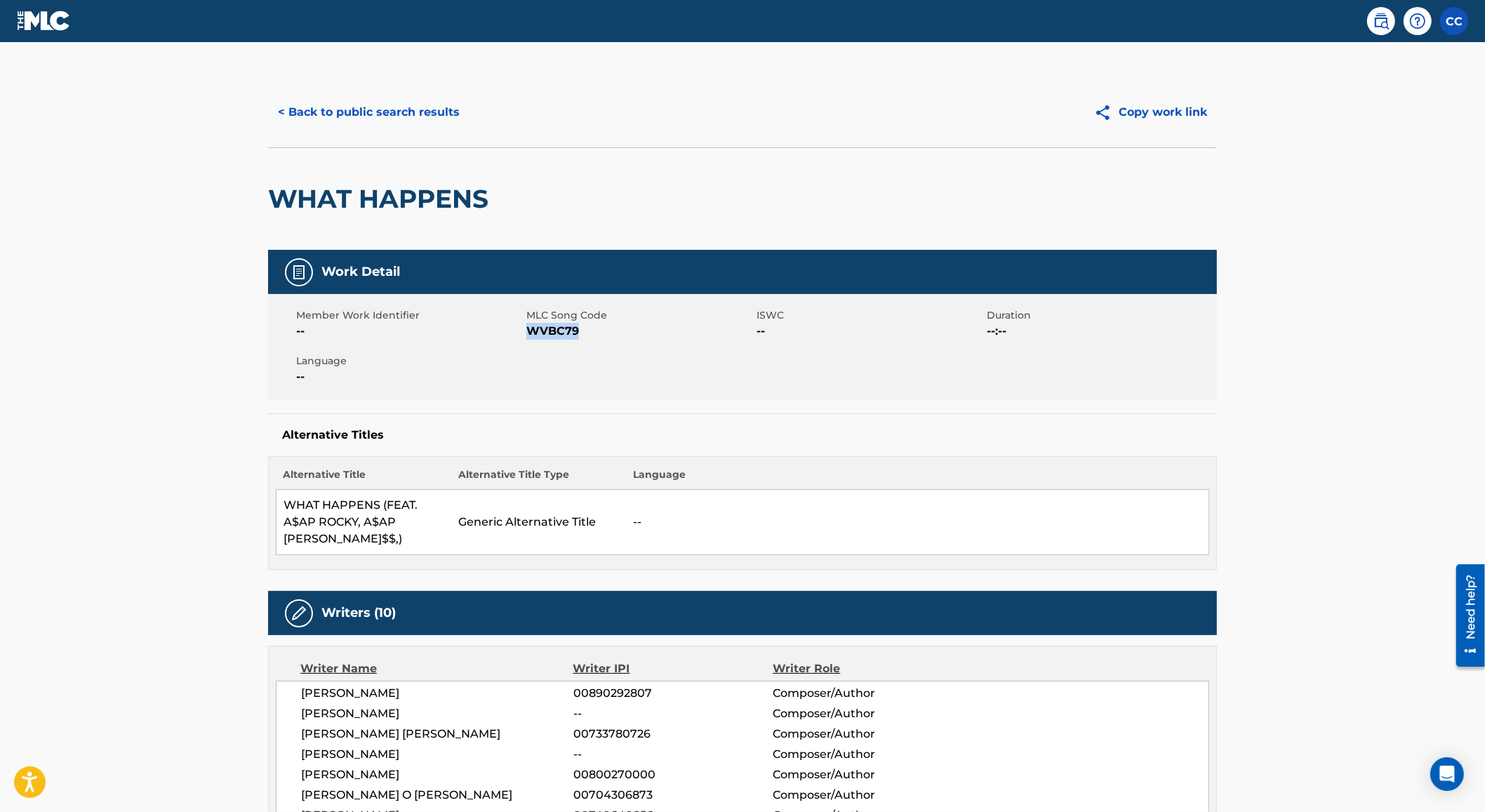 copy on "WVBC79" 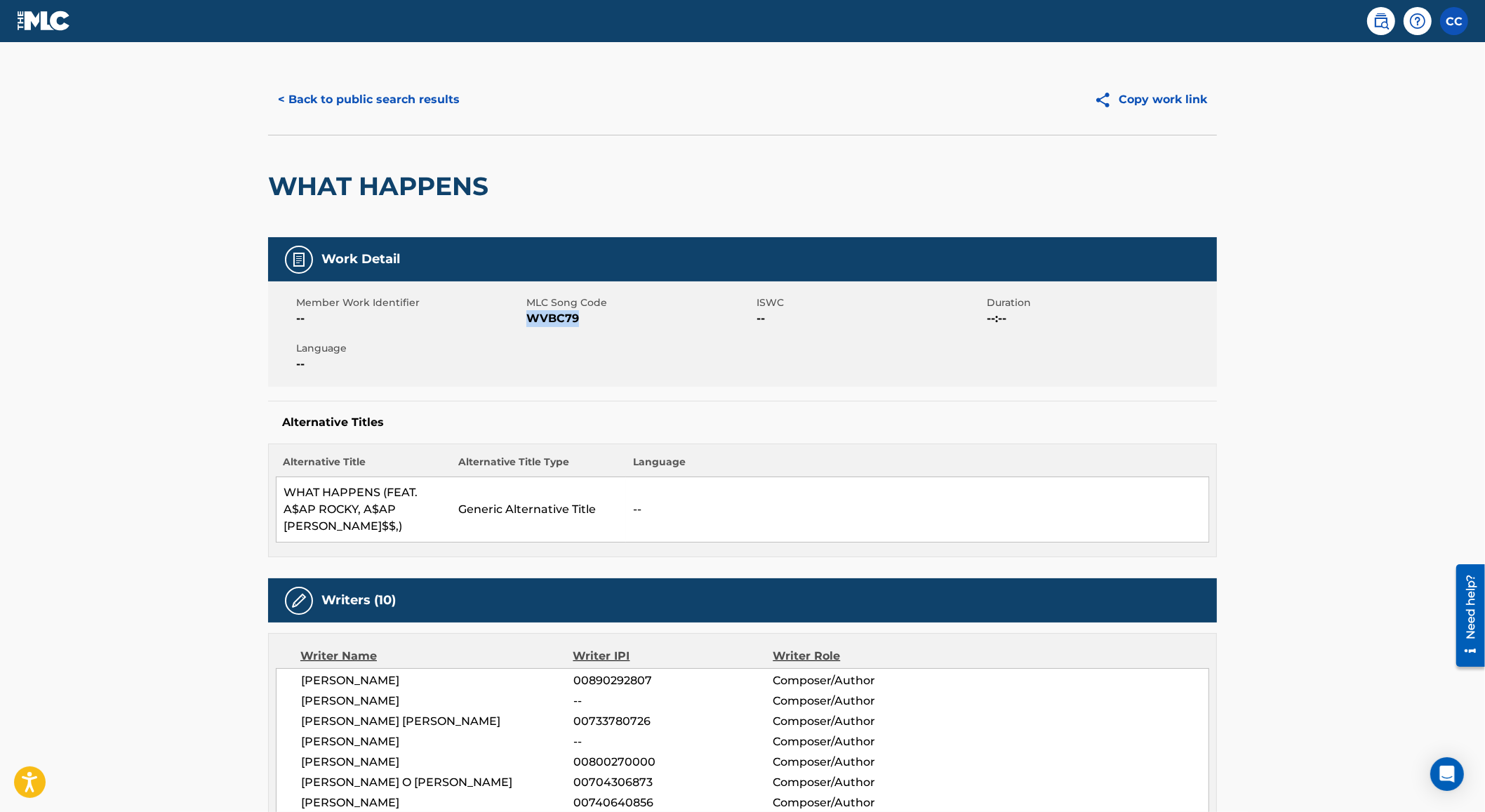 scroll, scrollTop: 0, scrollLeft: 0, axis: both 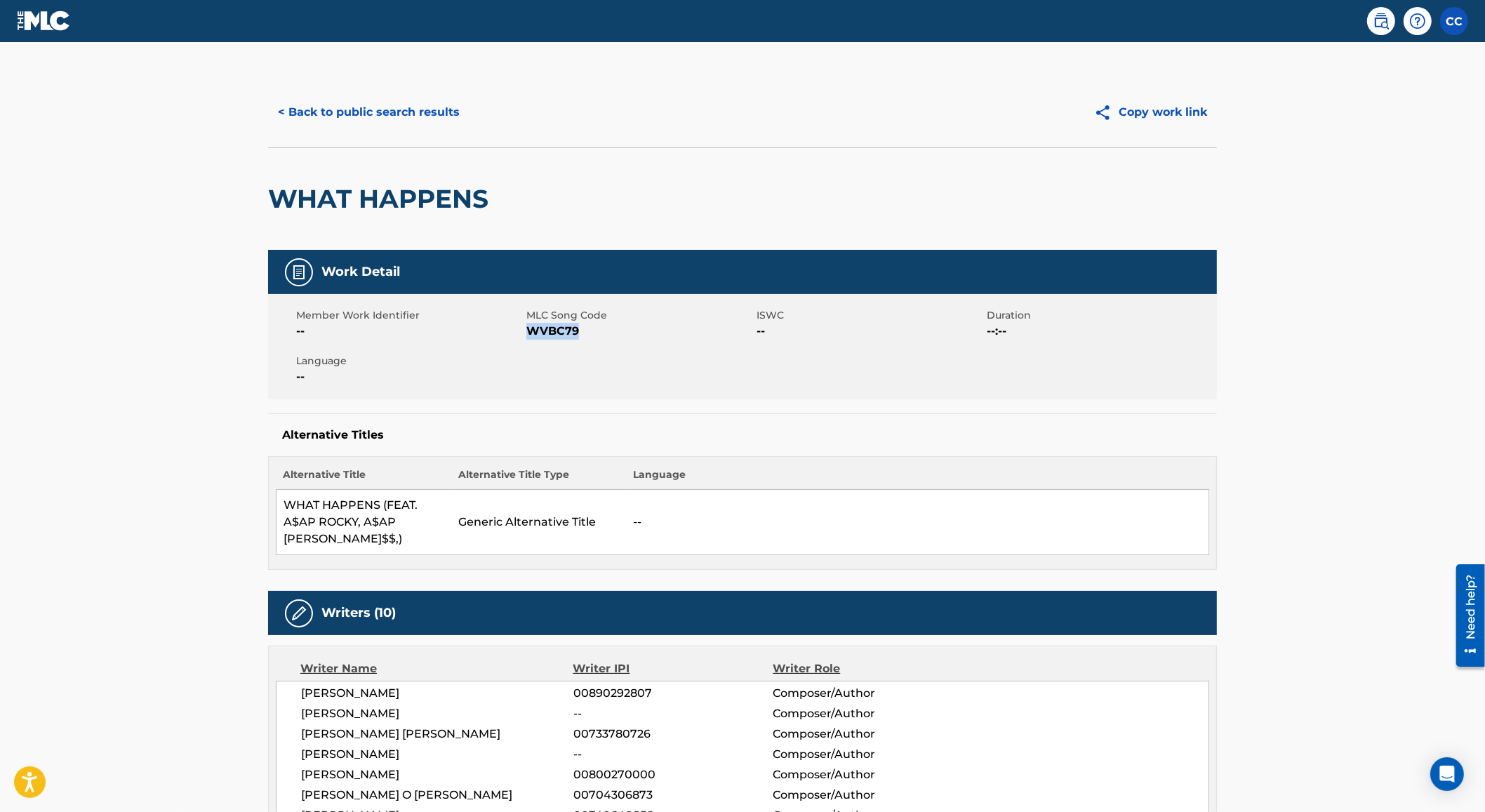 click on "< Back to public search results" at bounding box center (368, 112) 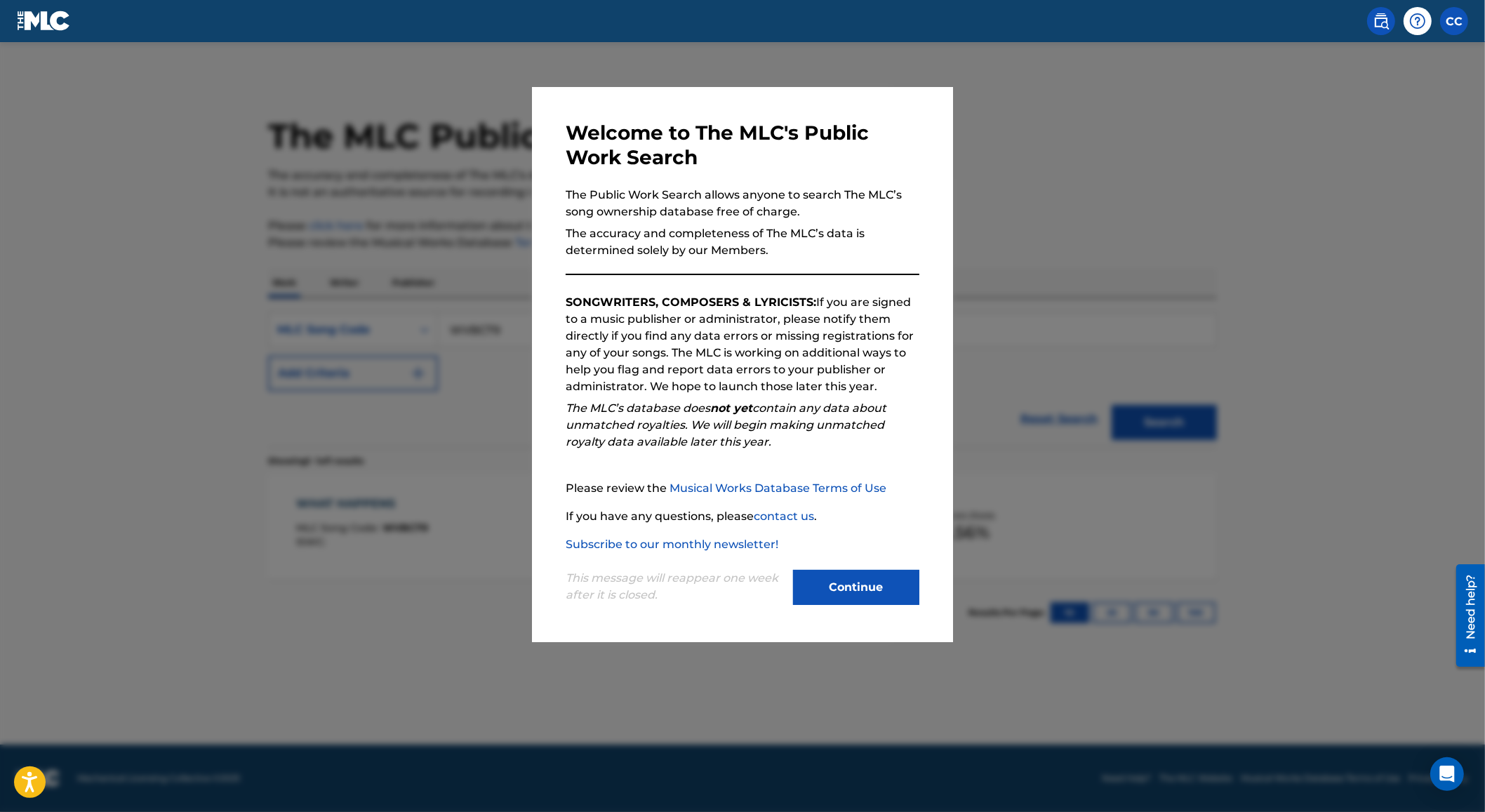 click at bounding box center [742, 448] 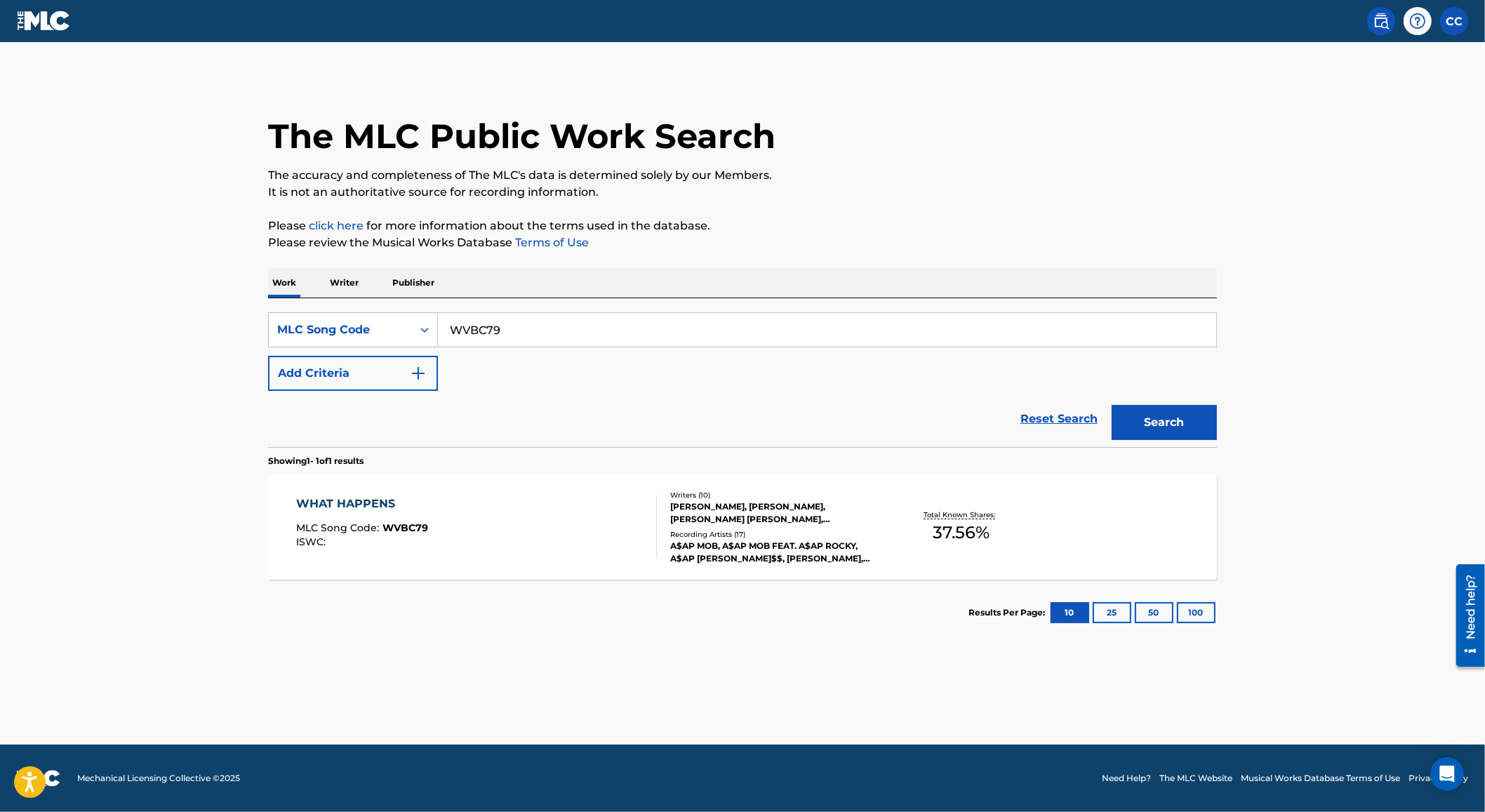 click on "SearchWithCriteriac298614f-e384-4ba9-ae16-a0bab7ae1f27 MLC Song Code WVBC79 Add Criteria" at bounding box center (742, 352) 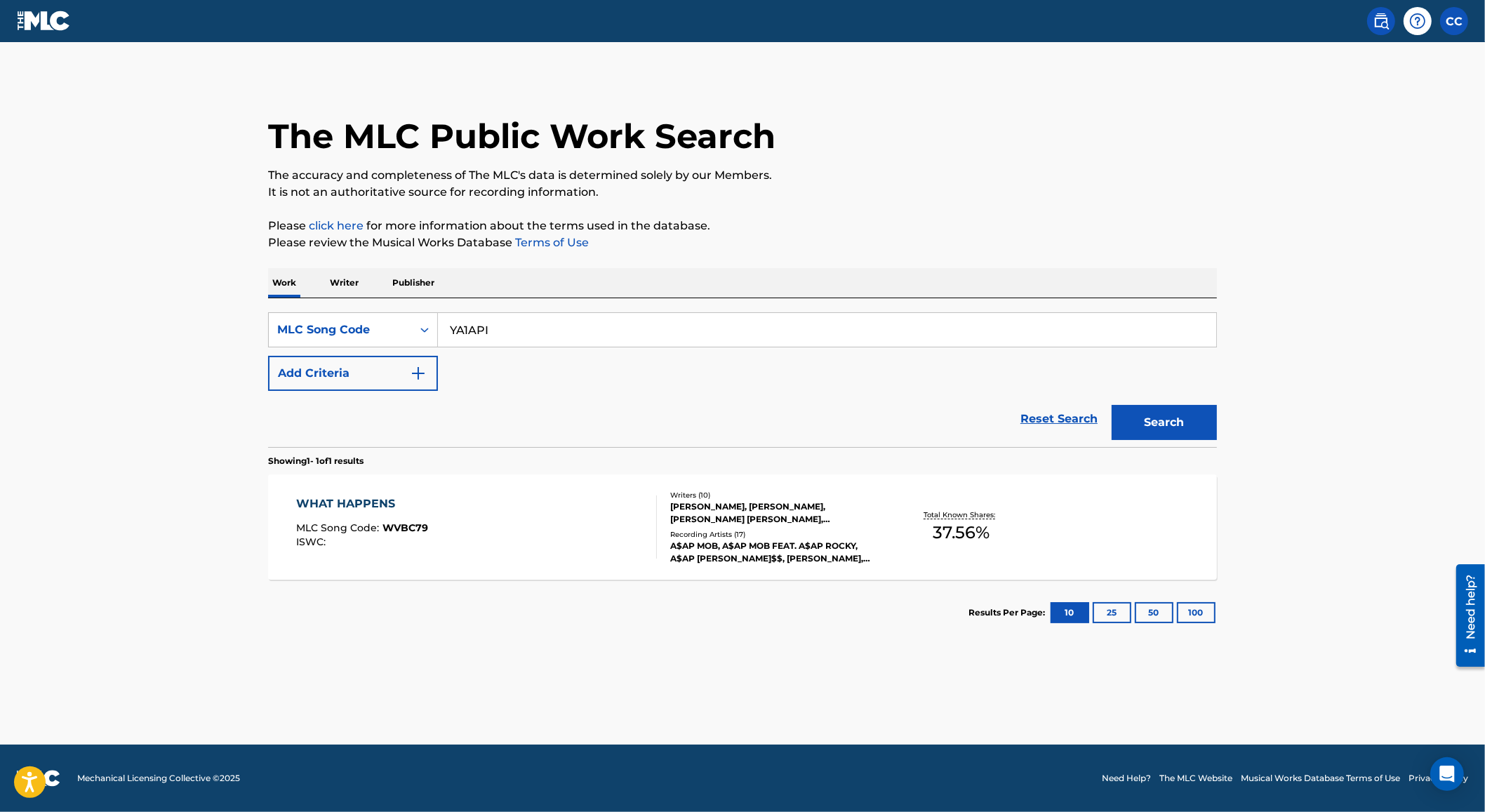 type on "YA1API" 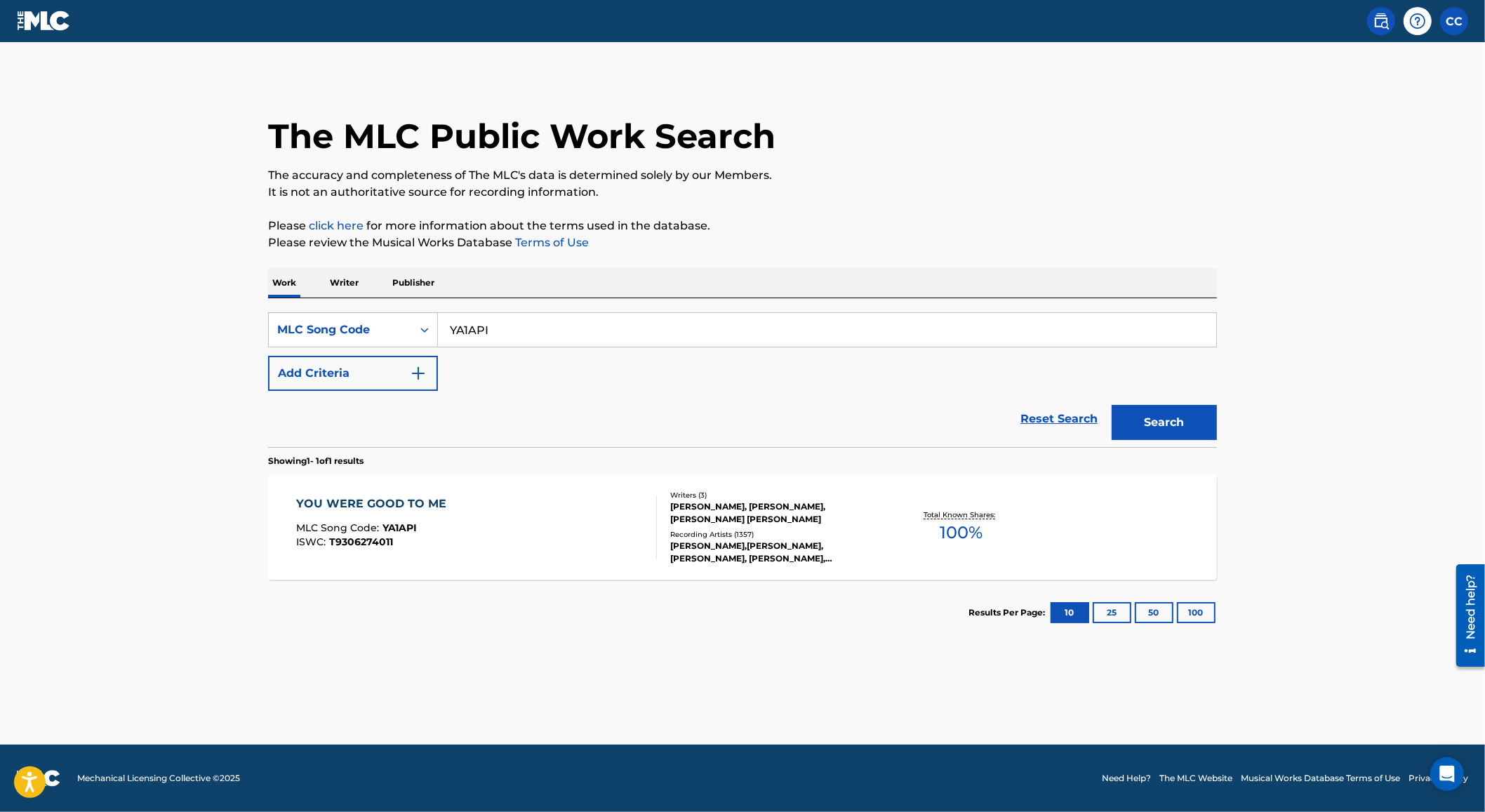 drag, startPoint x: 625, startPoint y: 149, endPoint x: 612, endPoint y: 157, distance: 15.264338 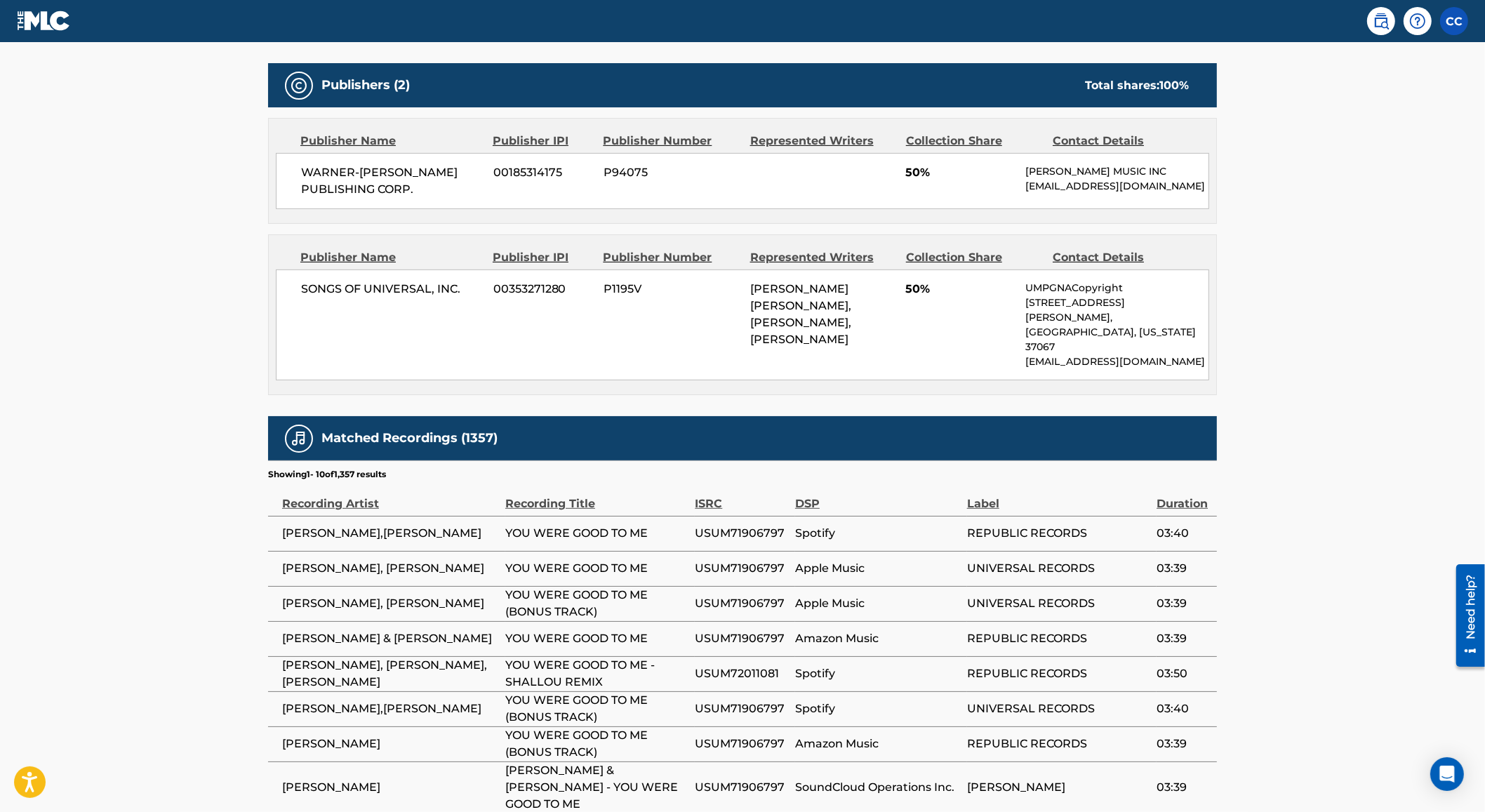 scroll, scrollTop: 897, scrollLeft: 0, axis: vertical 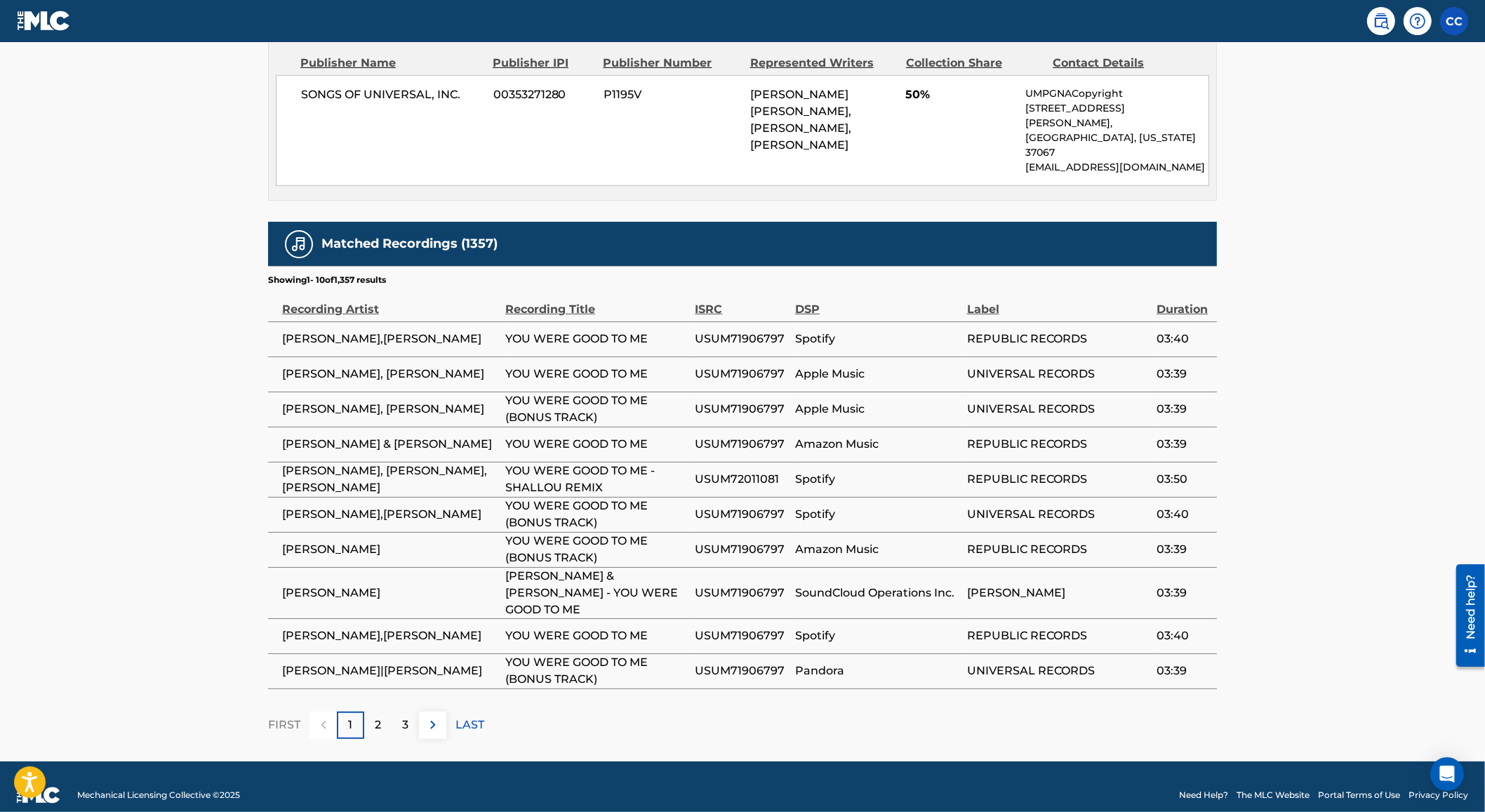 click on "LAST" at bounding box center [470, 725] 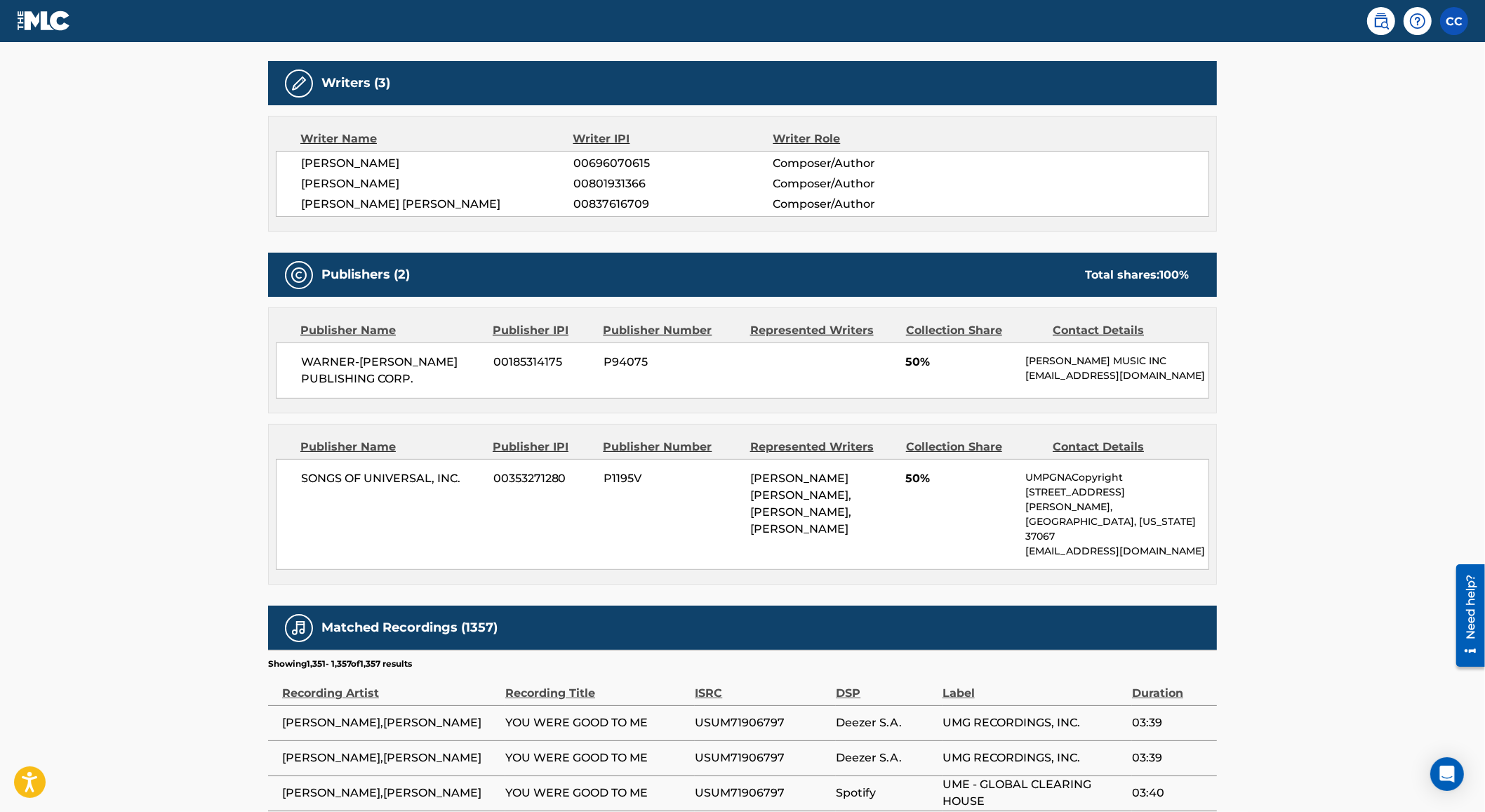 scroll, scrollTop: 776, scrollLeft: 0, axis: vertical 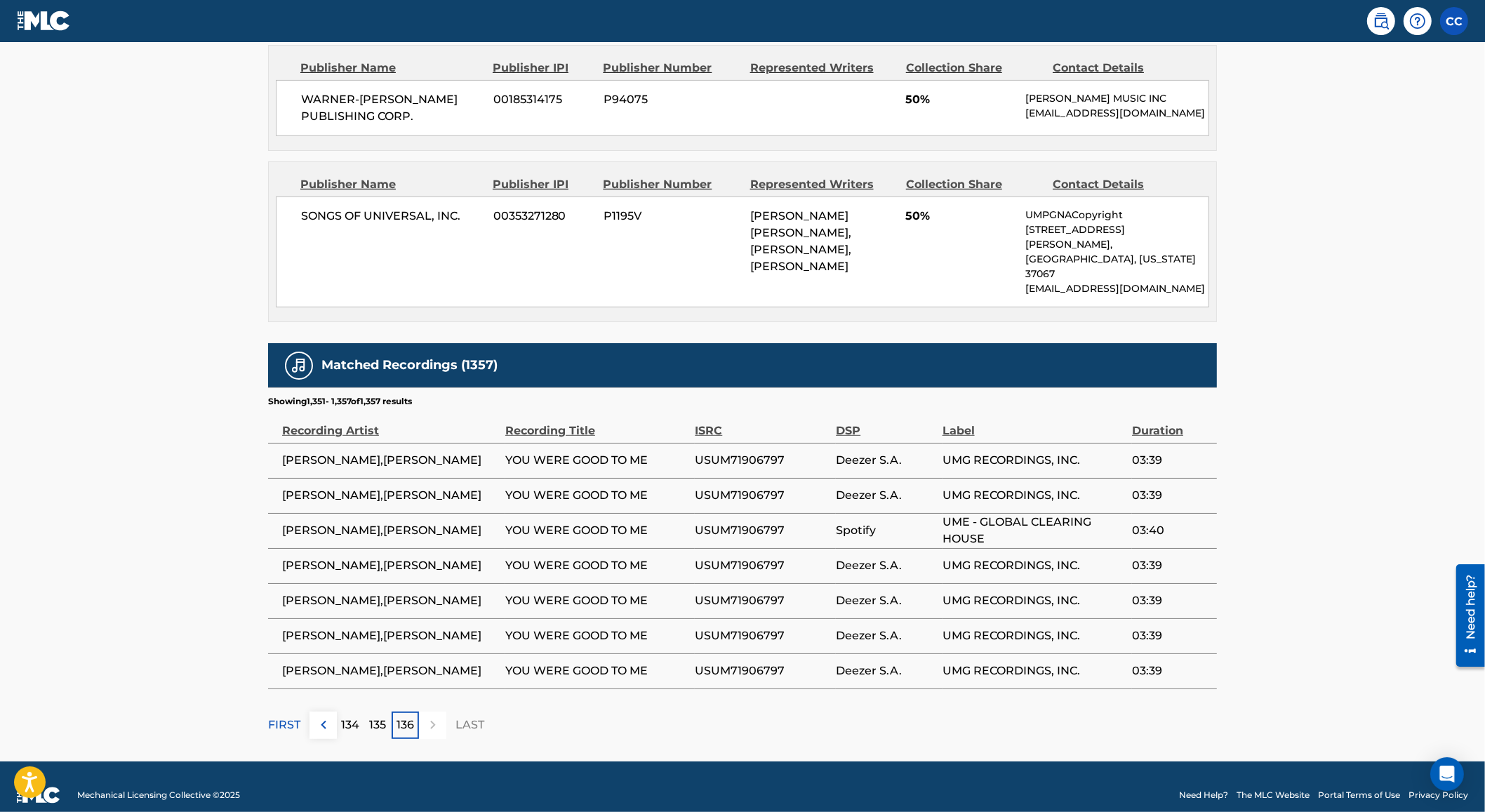 click on "134" at bounding box center [351, 725] 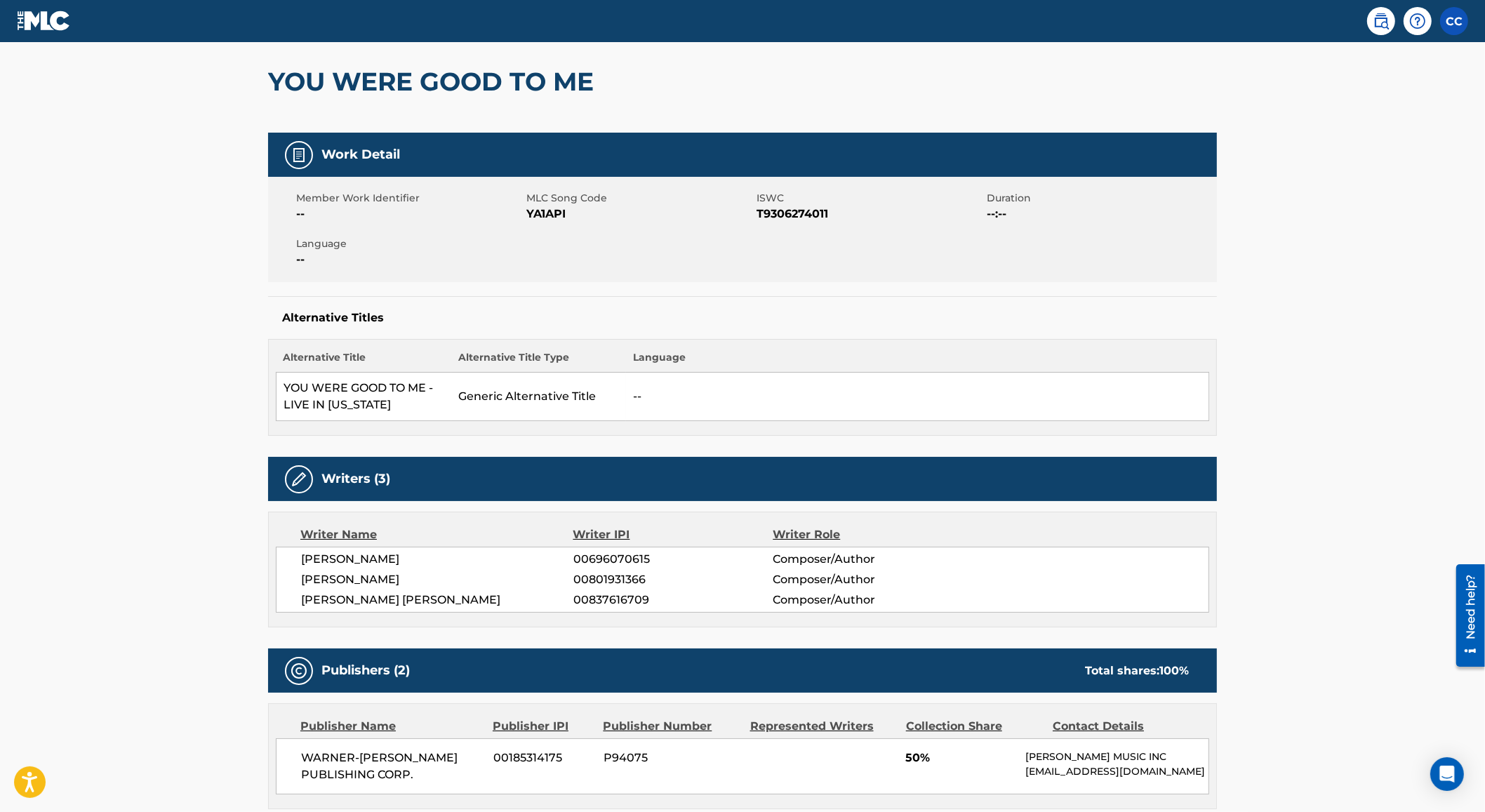scroll, scrollTop: 0, scrollLeft: 0, axis: both 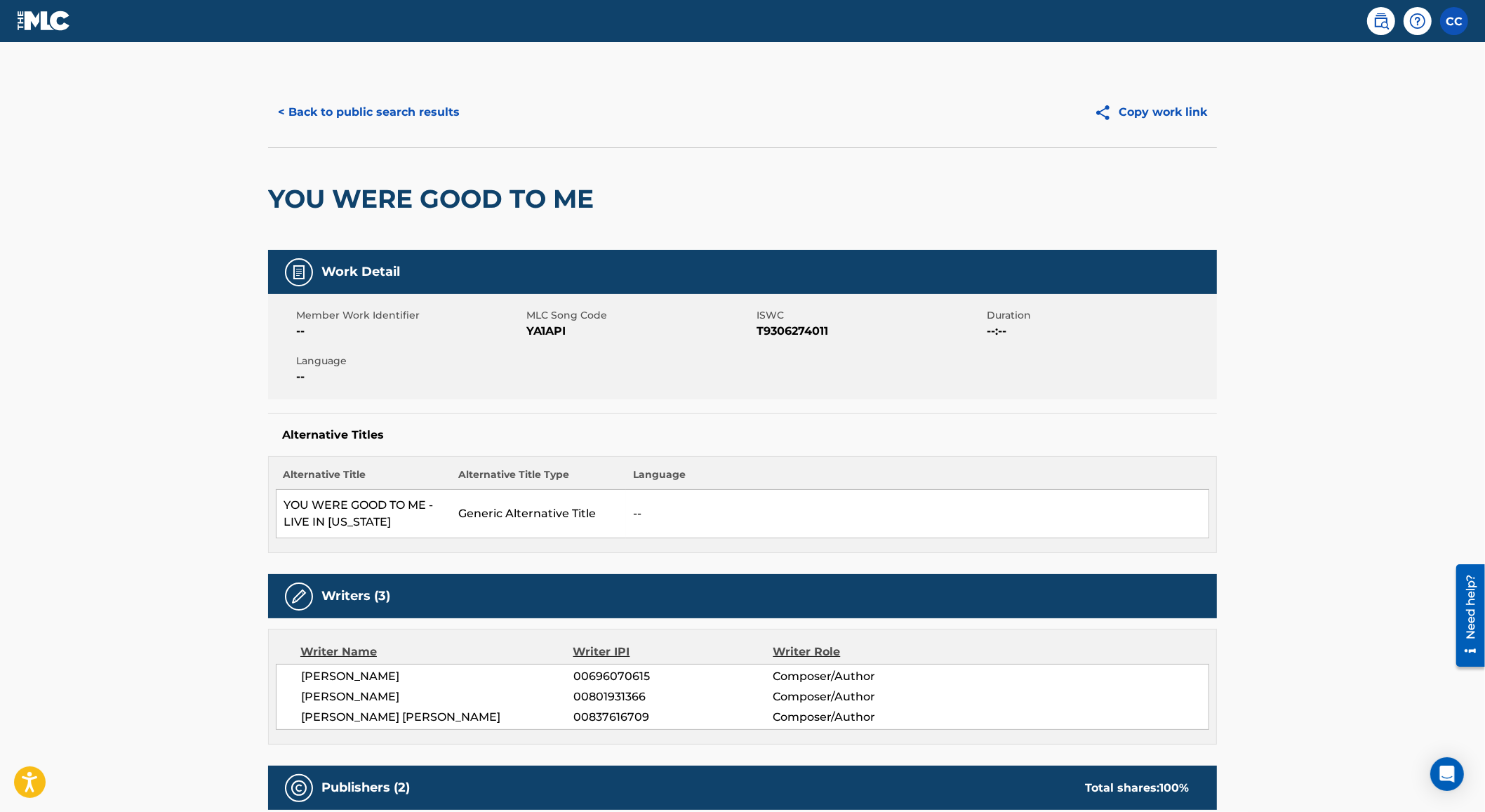 click on "YA1API" at bounding box center (639, 331) 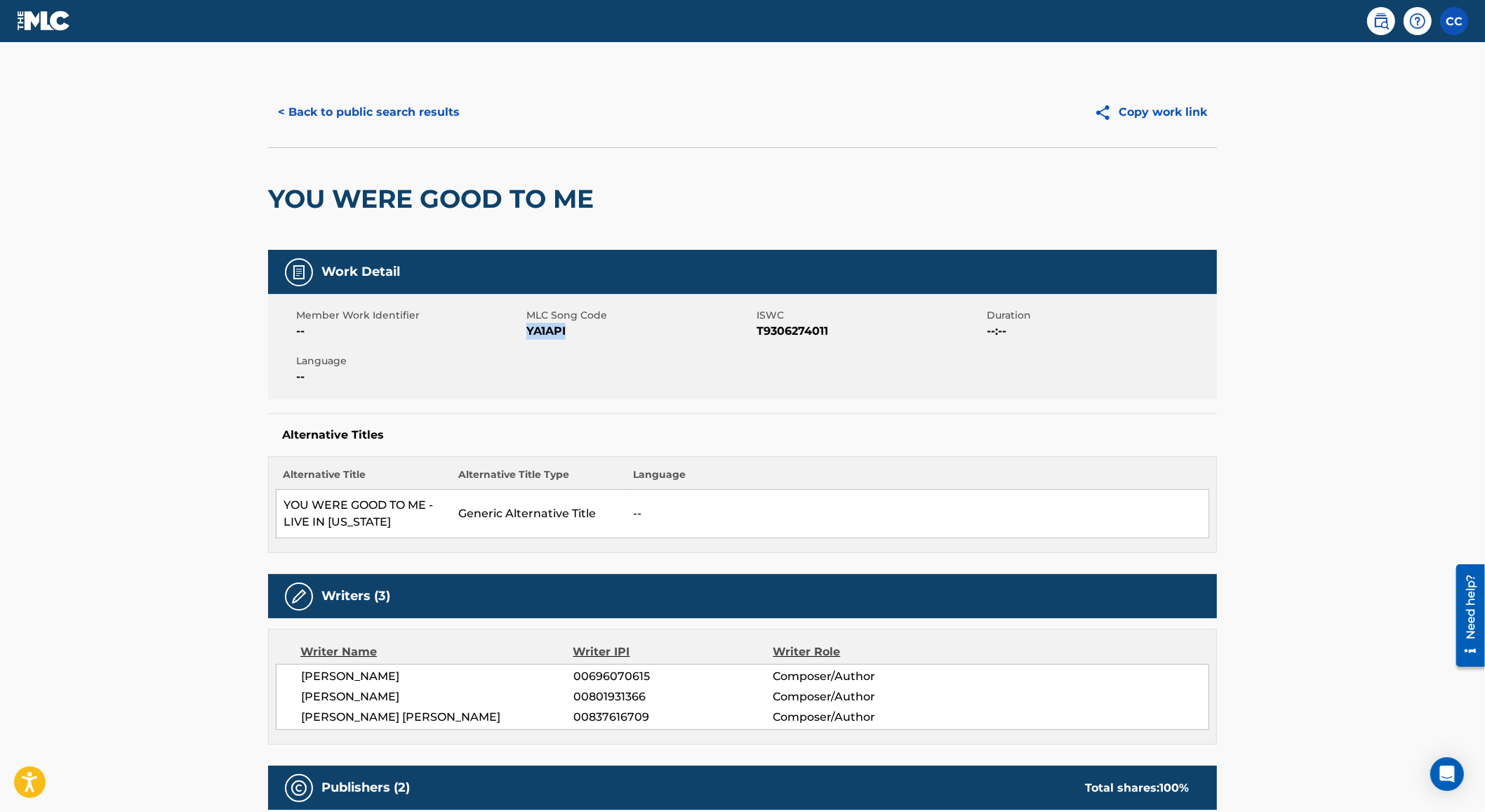 click on "YA1API" at bounding box center [639, 331] 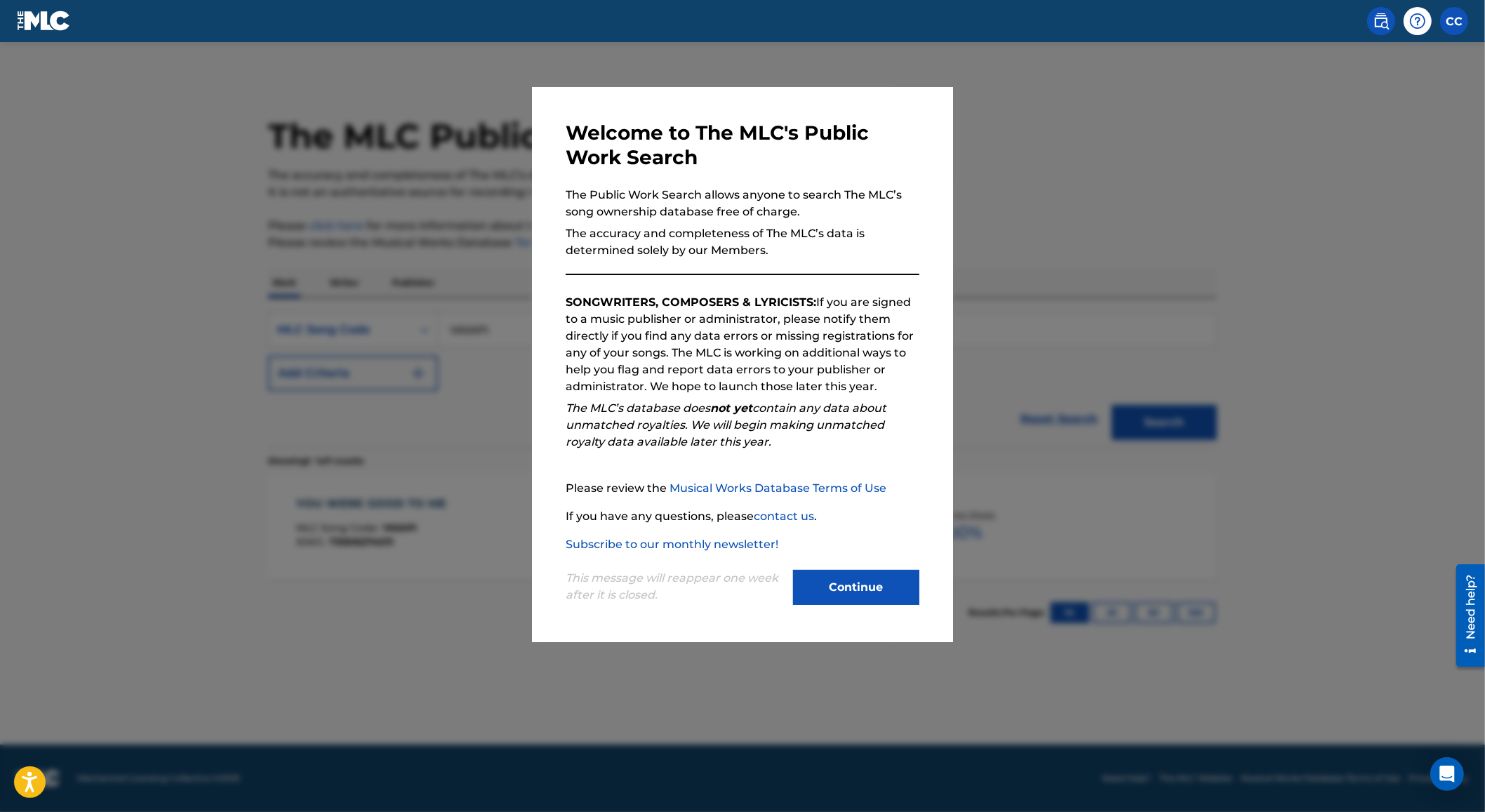 click at bounding box center (742, 448) 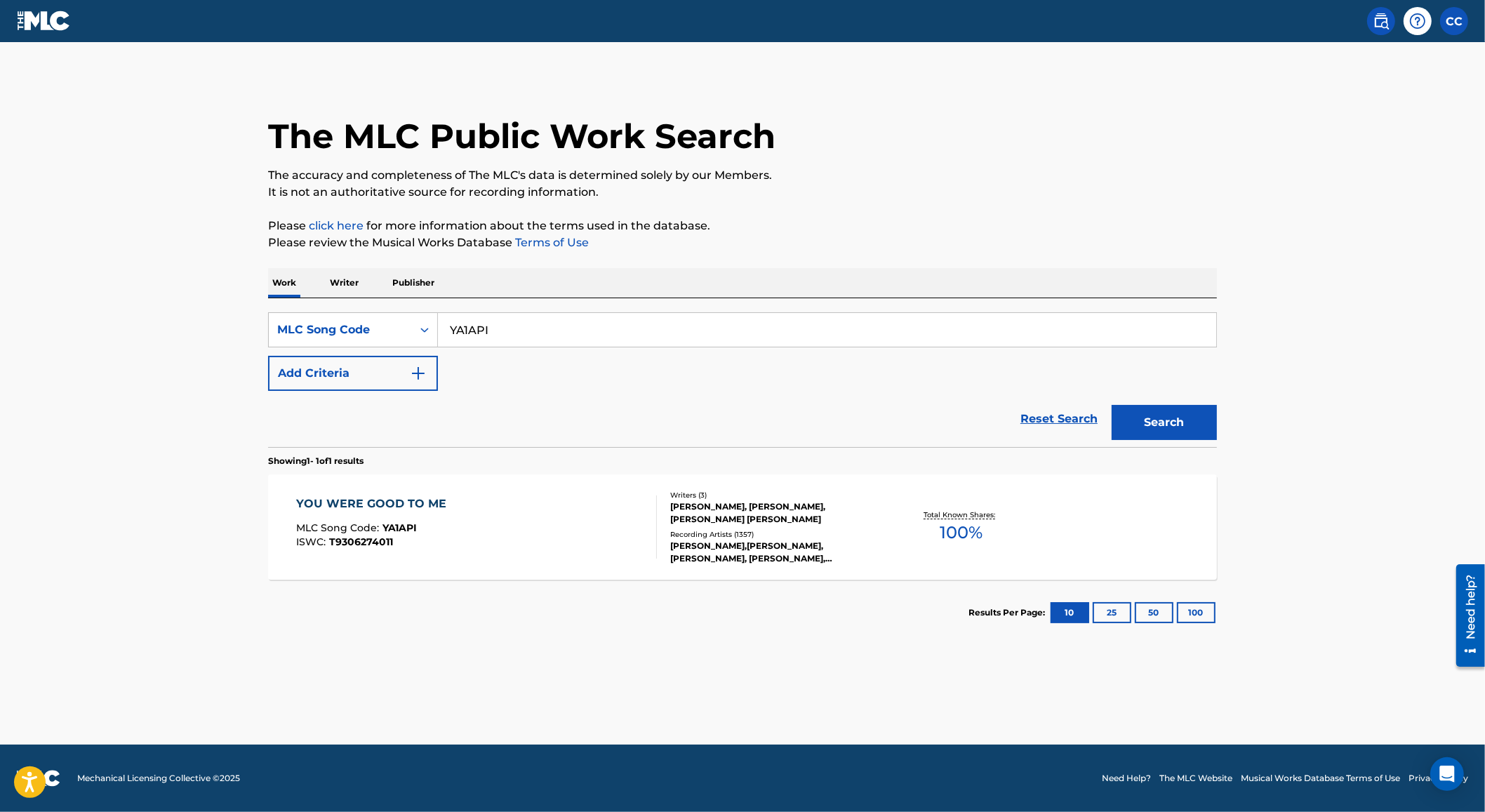 click on "SearchWithCriteriac298614f-e384-4ba9-ae16-a0bab7ae1f27 MLC Song Code YA1API Add Criteria" at bounding box center (742, 352) 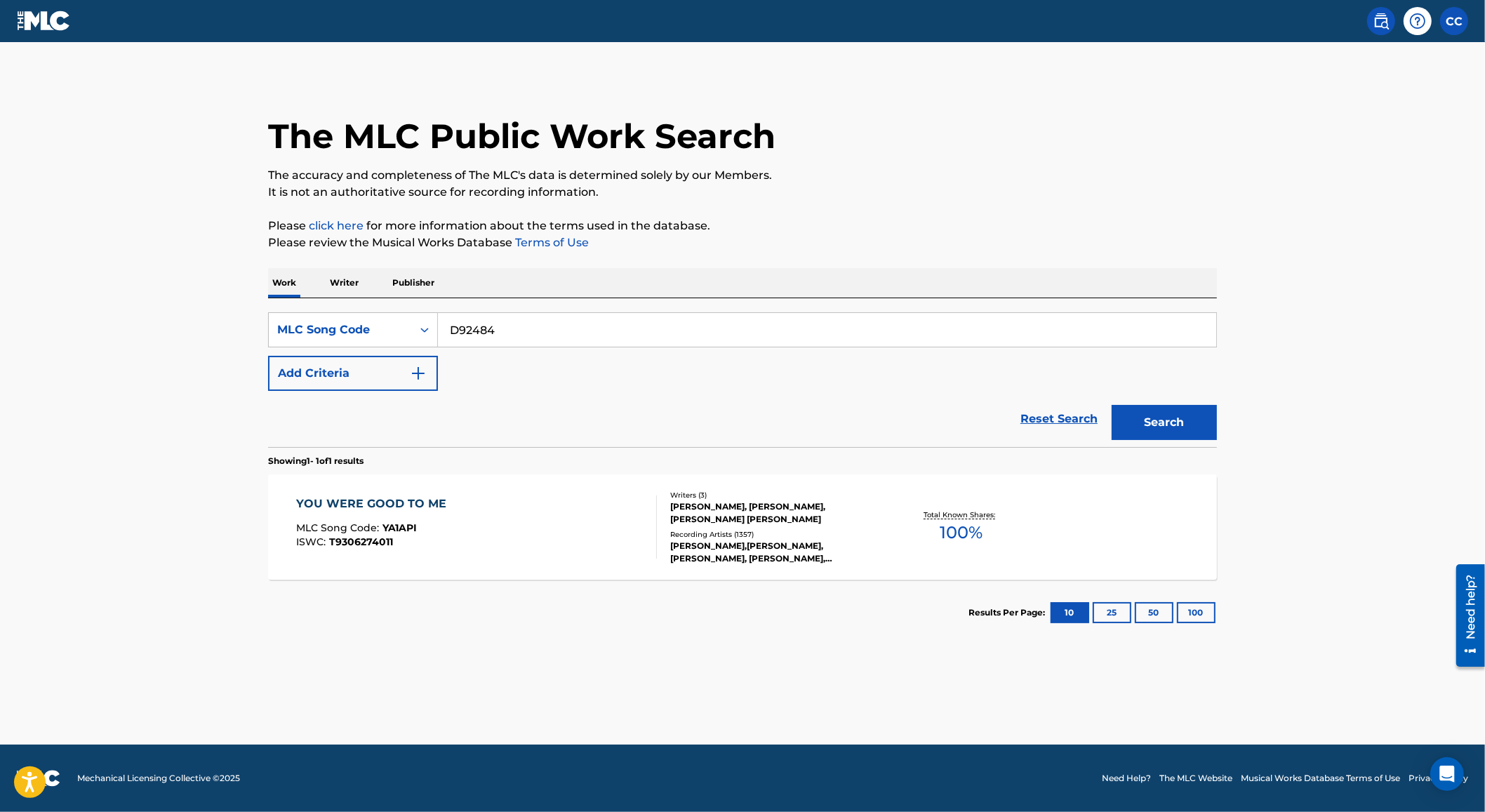 type on "D92484" 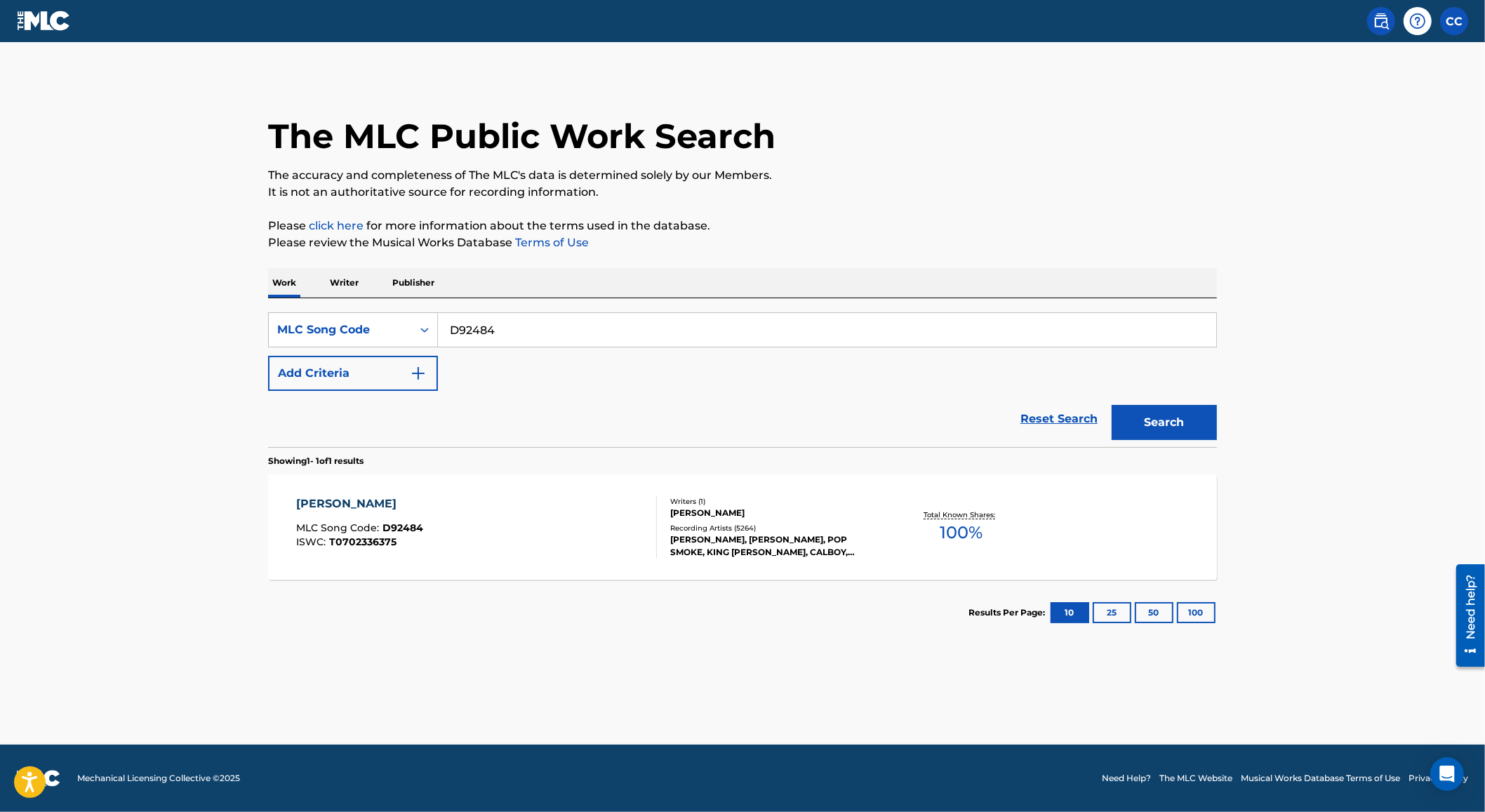 click on "SearchWithCriteriac298614f-e384-4ba9-ae16-a0bab7ae1f27 MLC Song Code D92484 Add Criteria Reset Search Search" at bounding box center [742, 373] 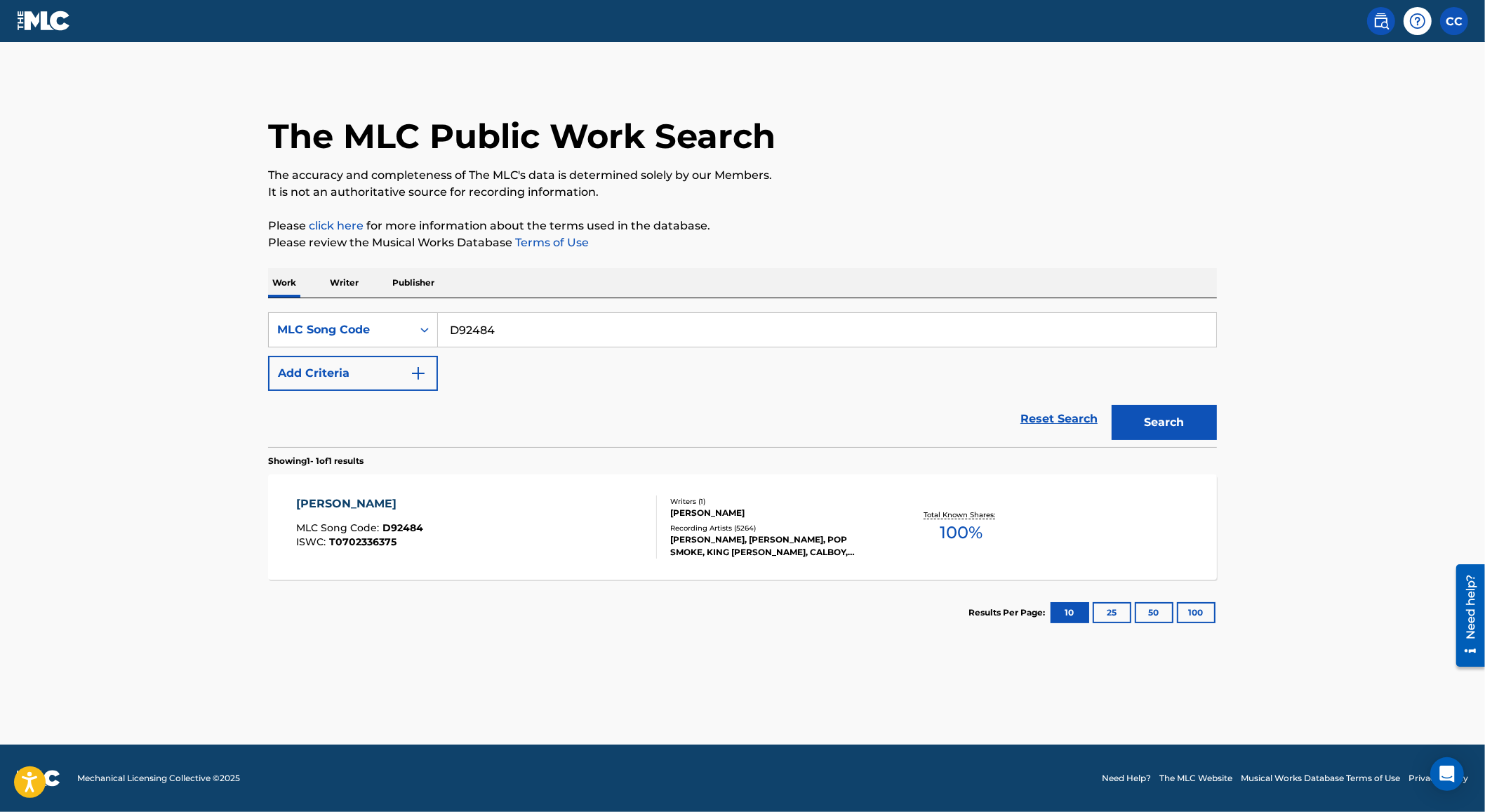 click on "DIANA MLC Song Code : D92484 ISWC : T0702336375" at bounding box center (477, 527) 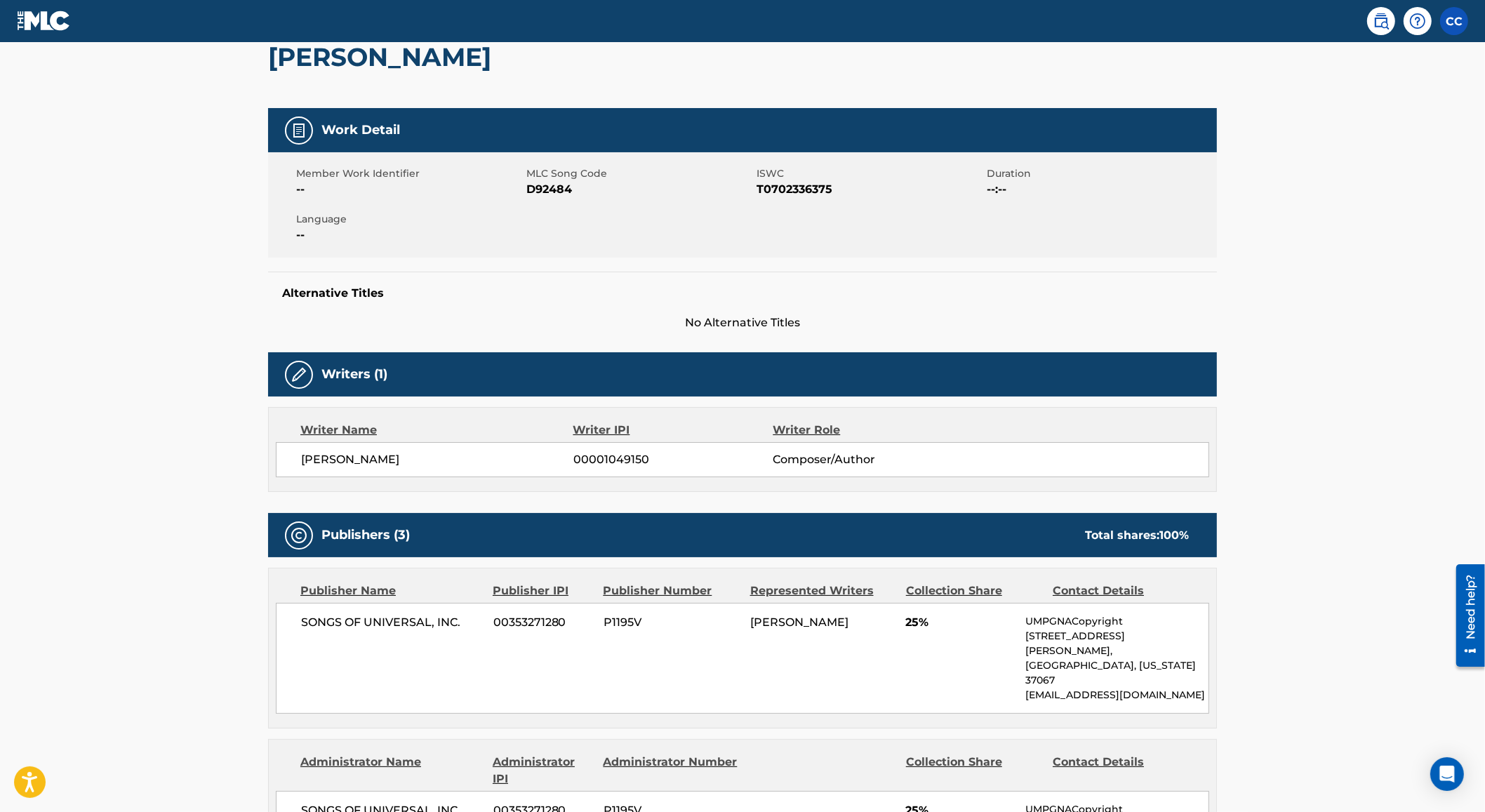scroll, scrollTop: 0, scrollLeft: 0, axis: both 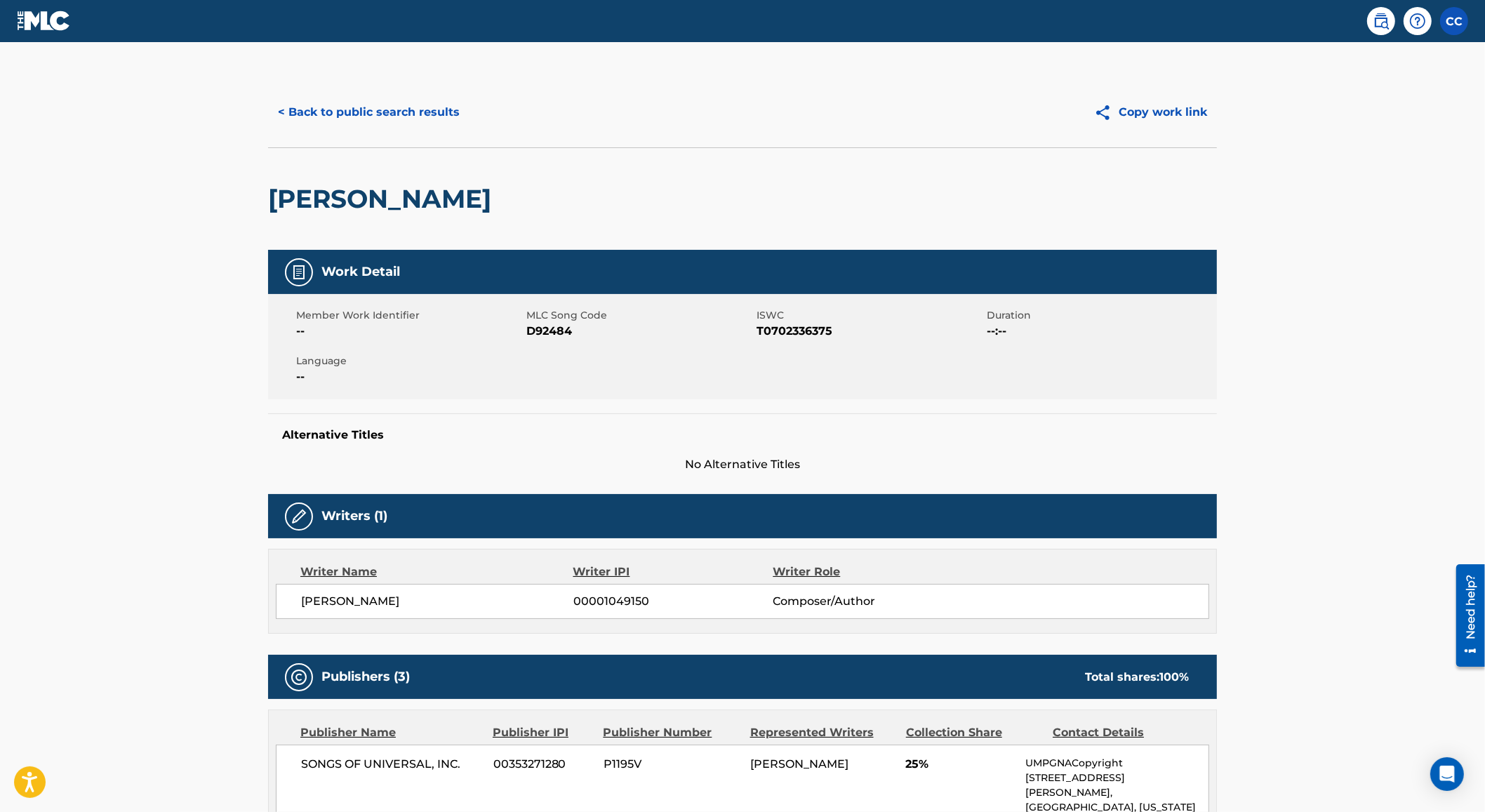 click on "< Back to public search results Copy work link" at bounding box center (742, 112) 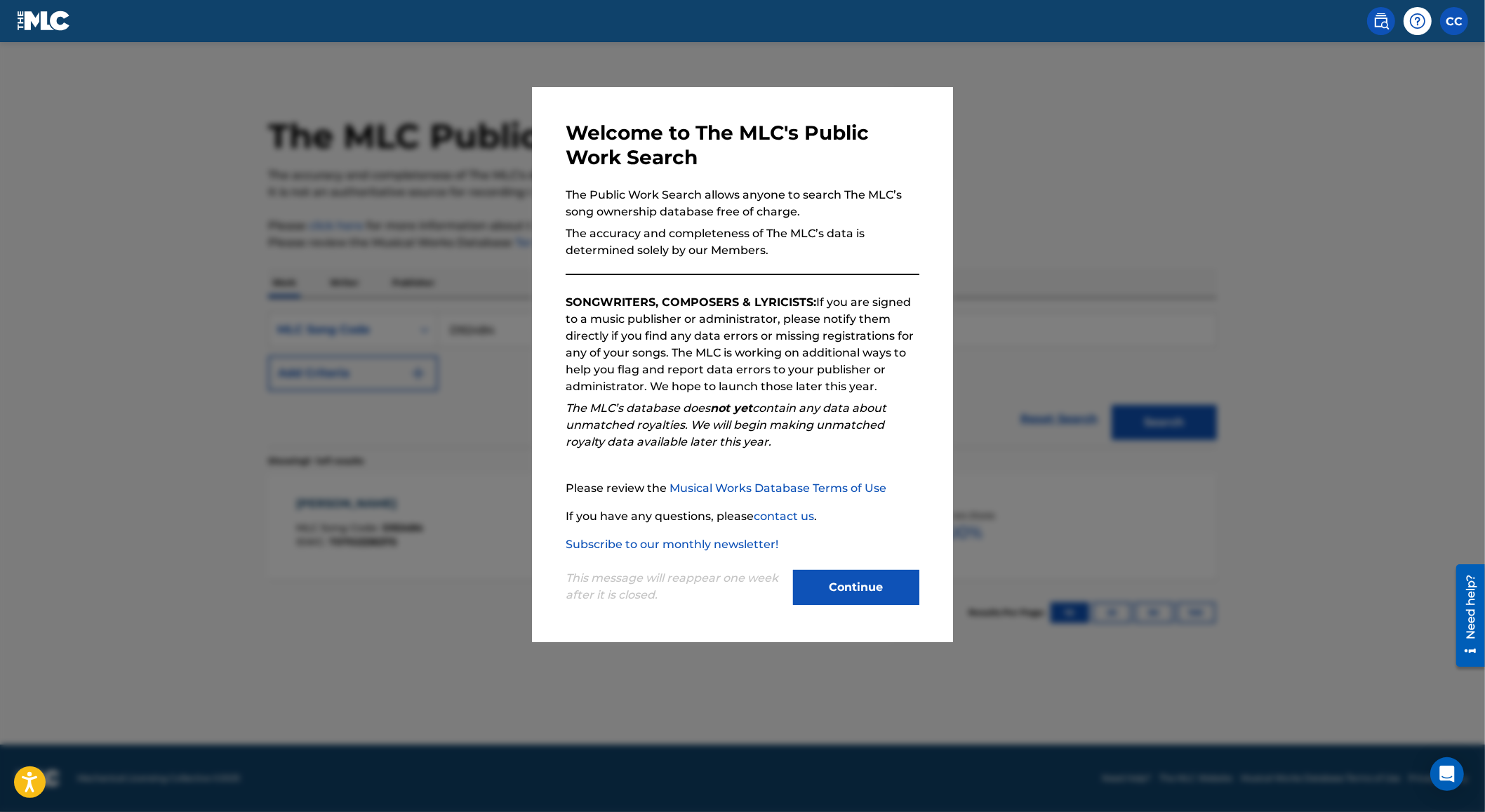 drag, startPoint x: 555, startPoint y: 155, endPoint x: 534, endPoint y: 189, distance: 39.96248 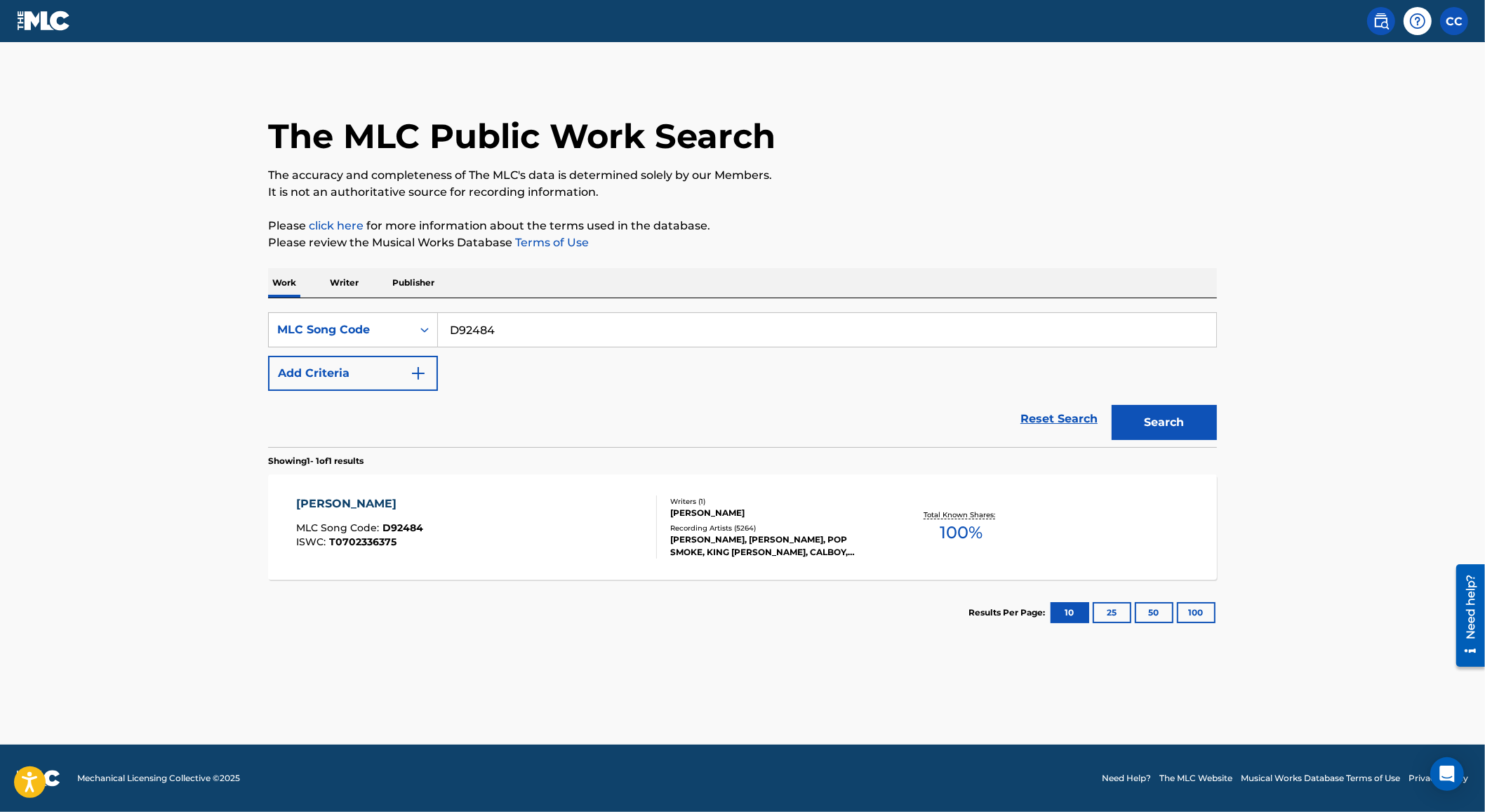 click on "D92484" at bounding box center [827, 330] 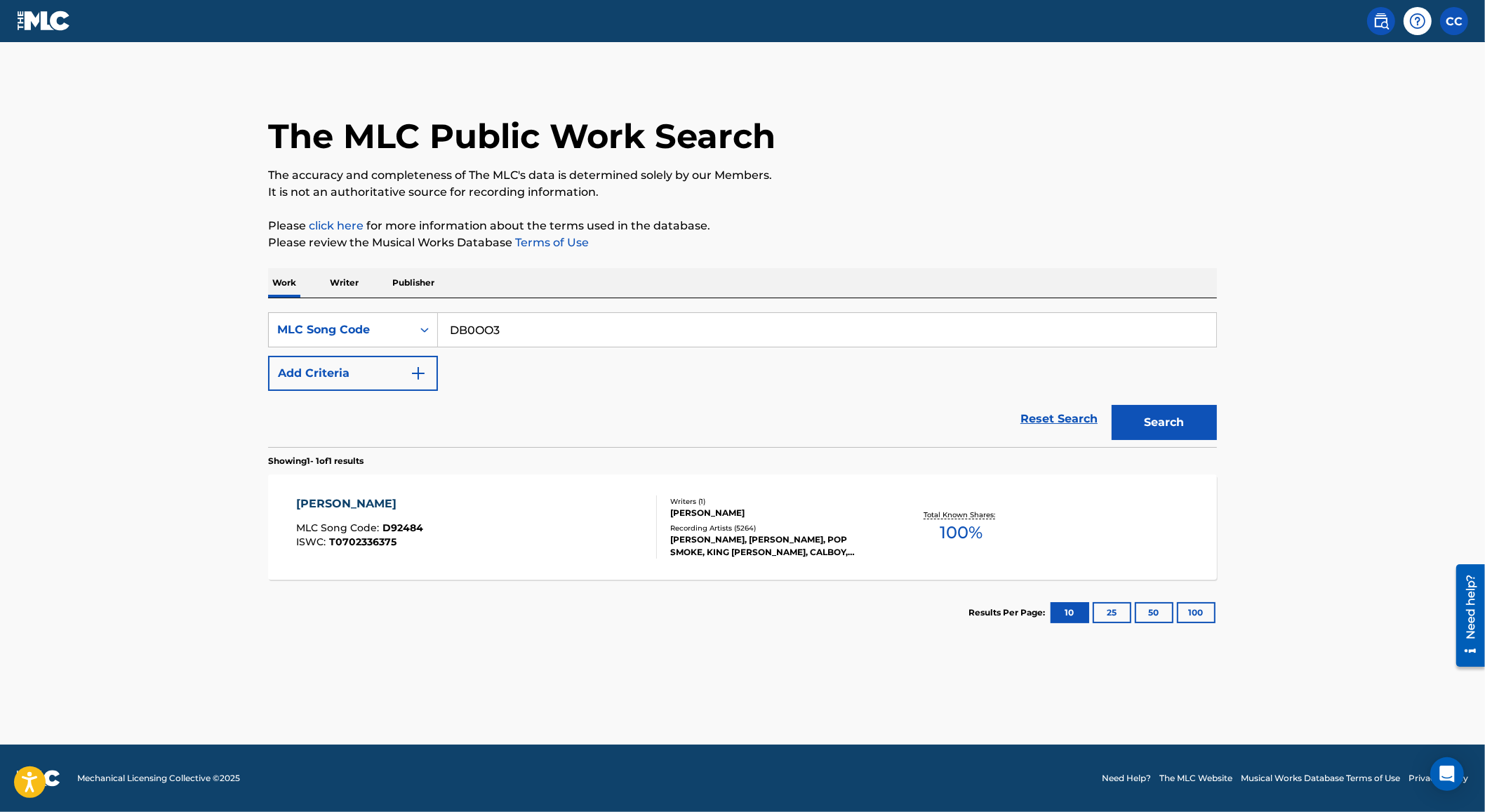type on "DB0OO3" 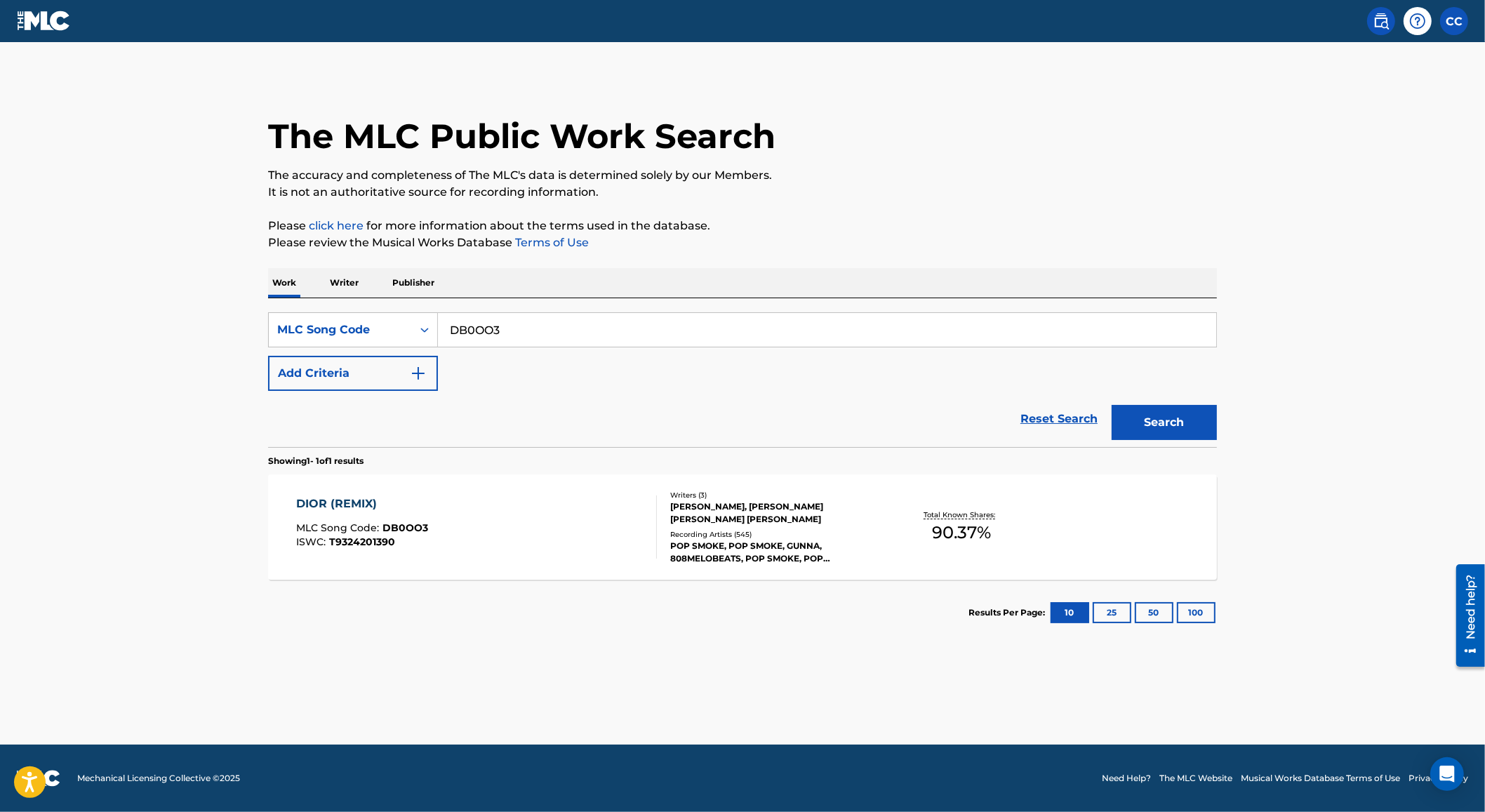 click on "Recording Artists ( 545 )" at bounding box center (776, 534) 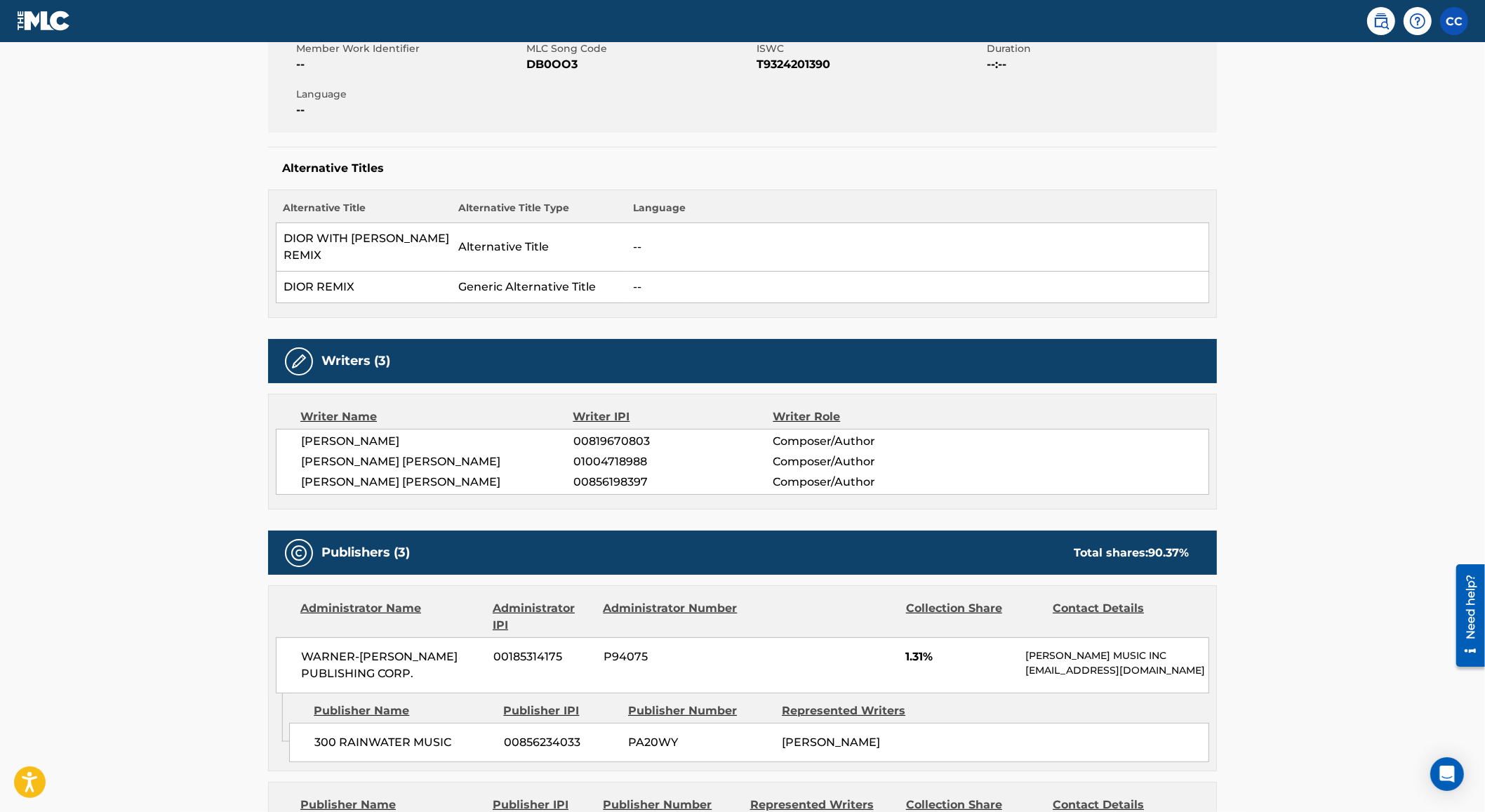 scroll, scrollTop: 0, scrollLeft: 0, axis: both 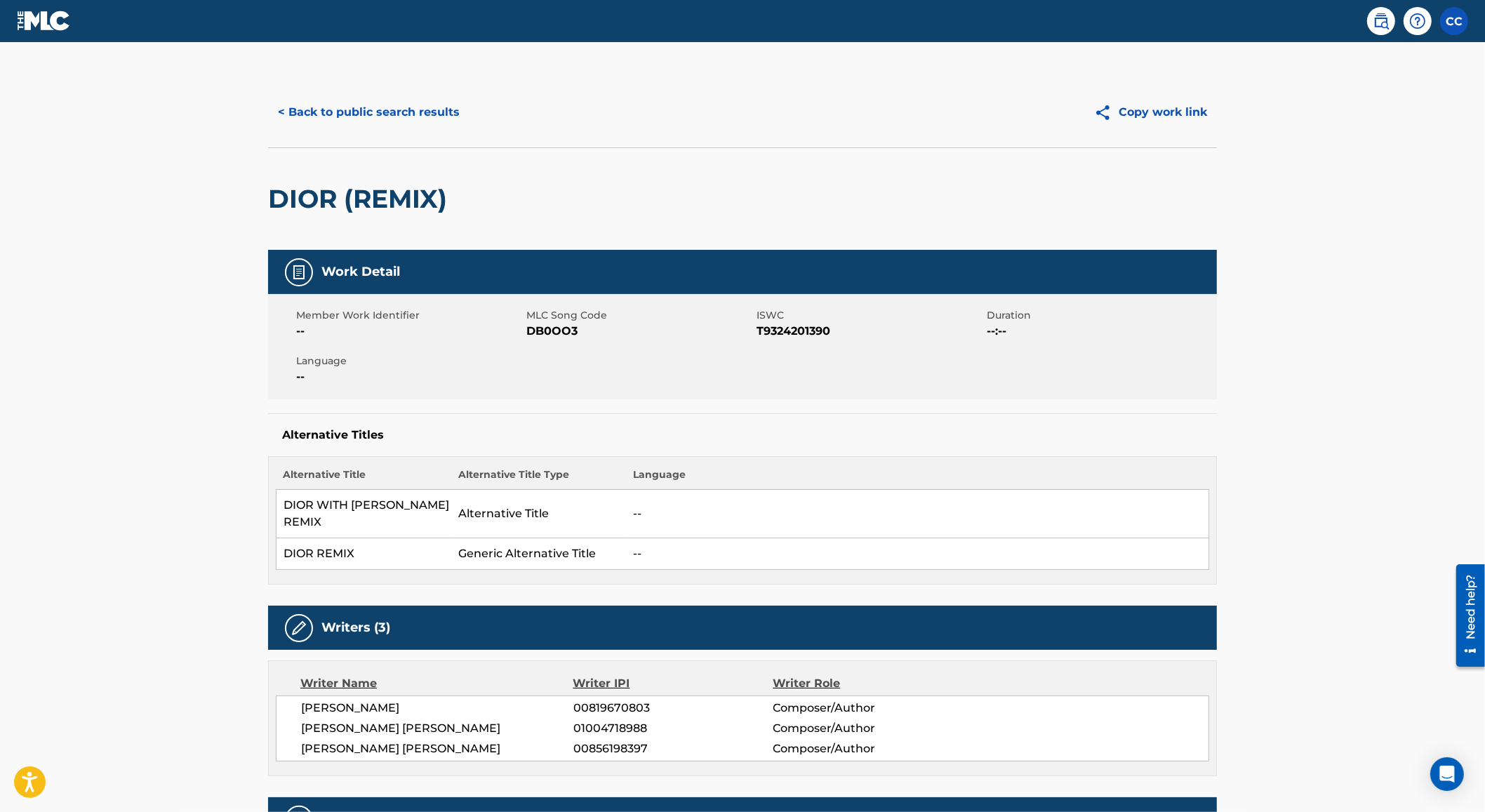 click on "< Back to public search results" at bounding box center (368, 112) 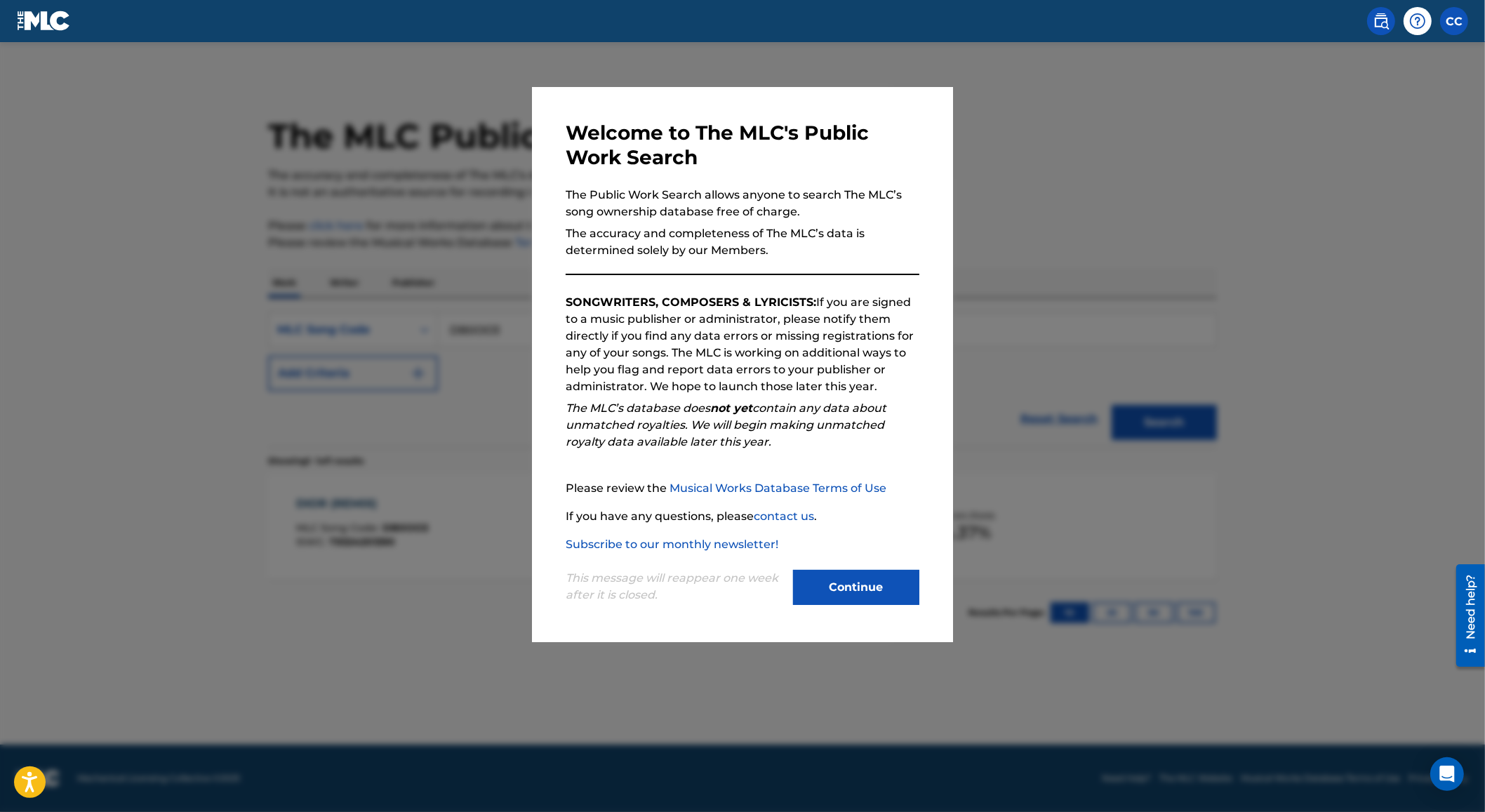 click at bounding box center [742, 448] 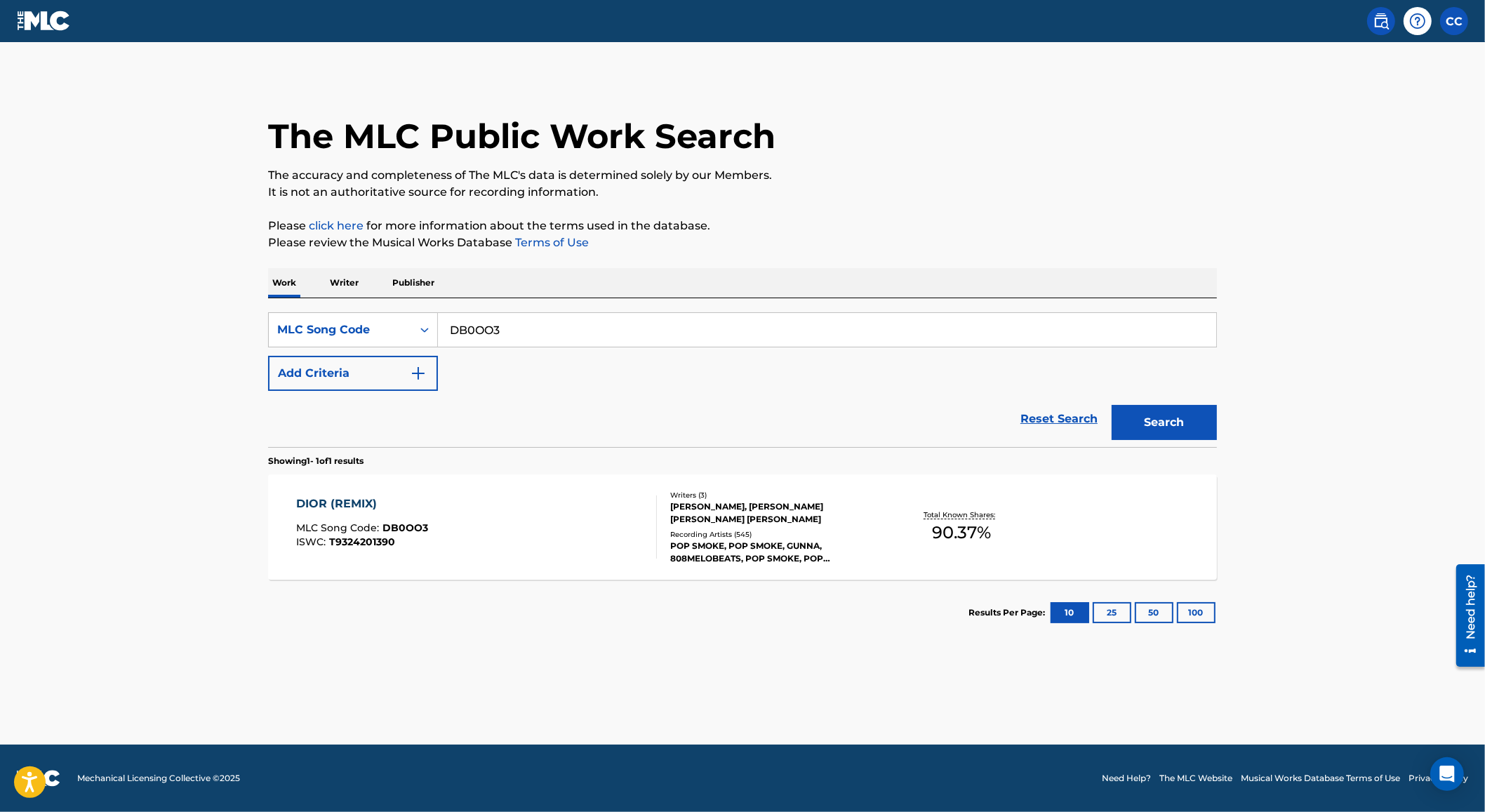 click on "DB0OO3" at bounding box center [827, 330] 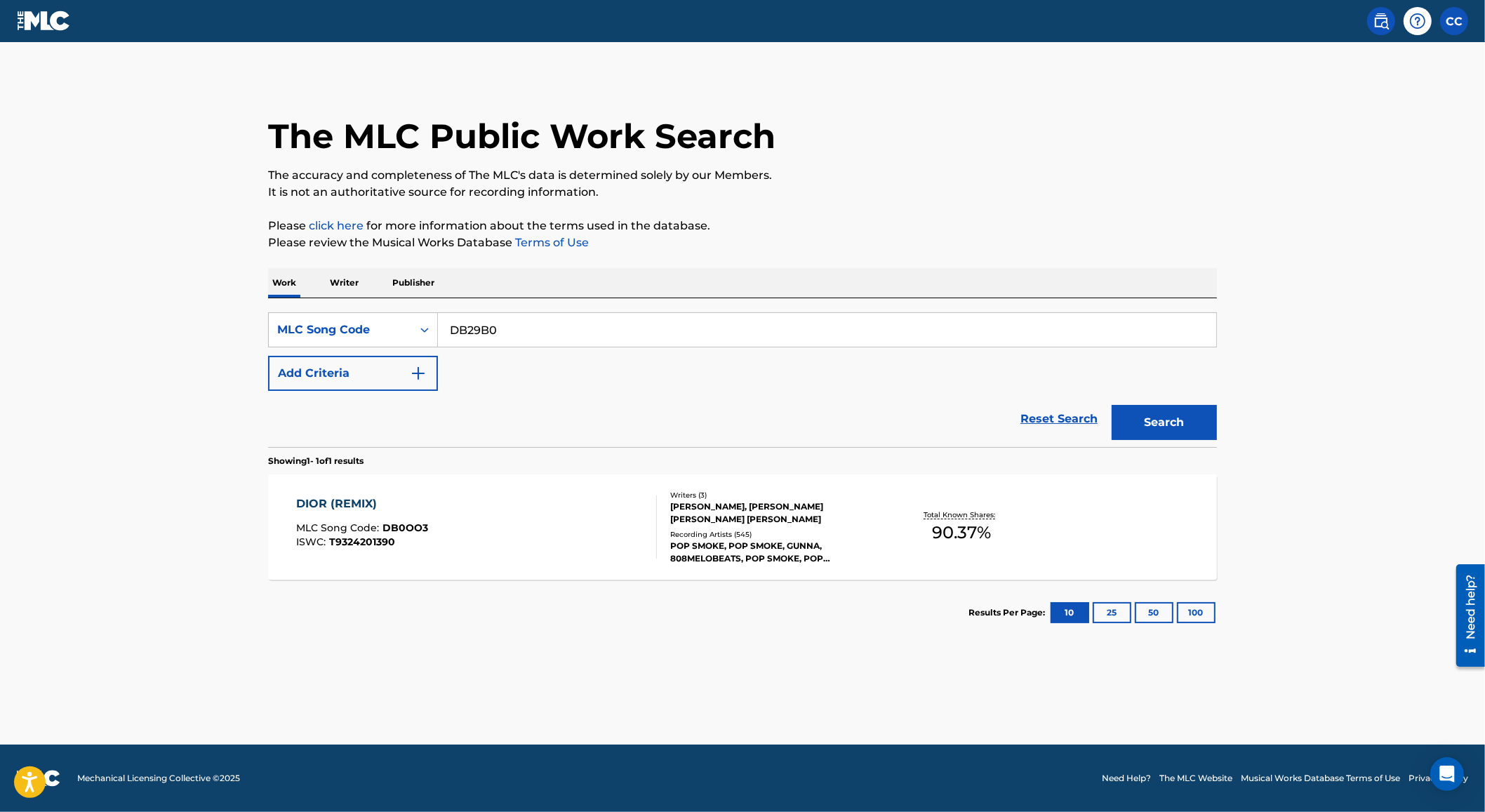 click on "Search" at bounding box center (1164, 422) 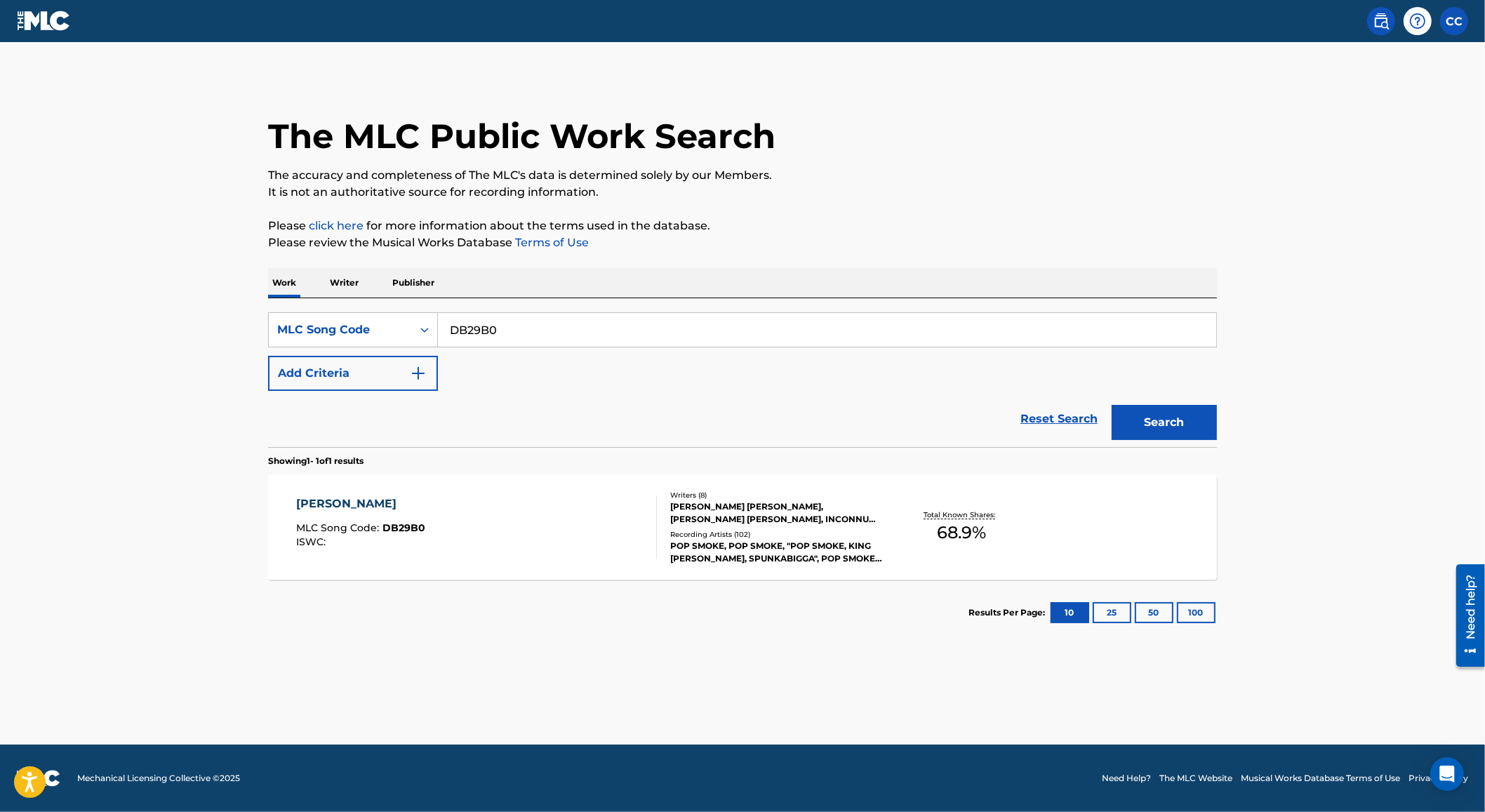 click on "SearchWithCriteriac298614f-e384-4ba9-ae16-a0bab7ae1f27 MLC Song Code DB29B0 Add Criteria" at bounding box center (742, 352) 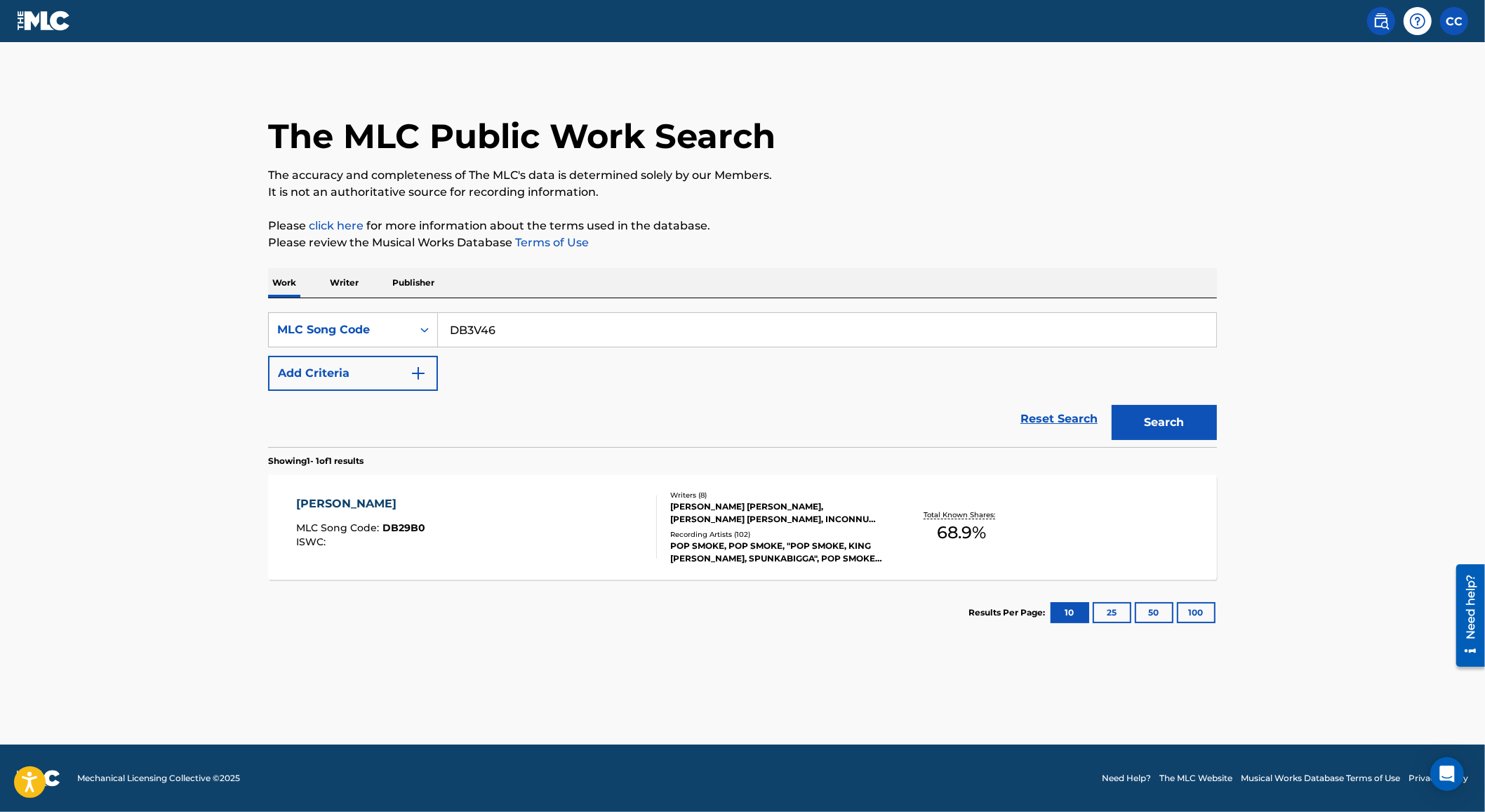 type on "DB3V46" 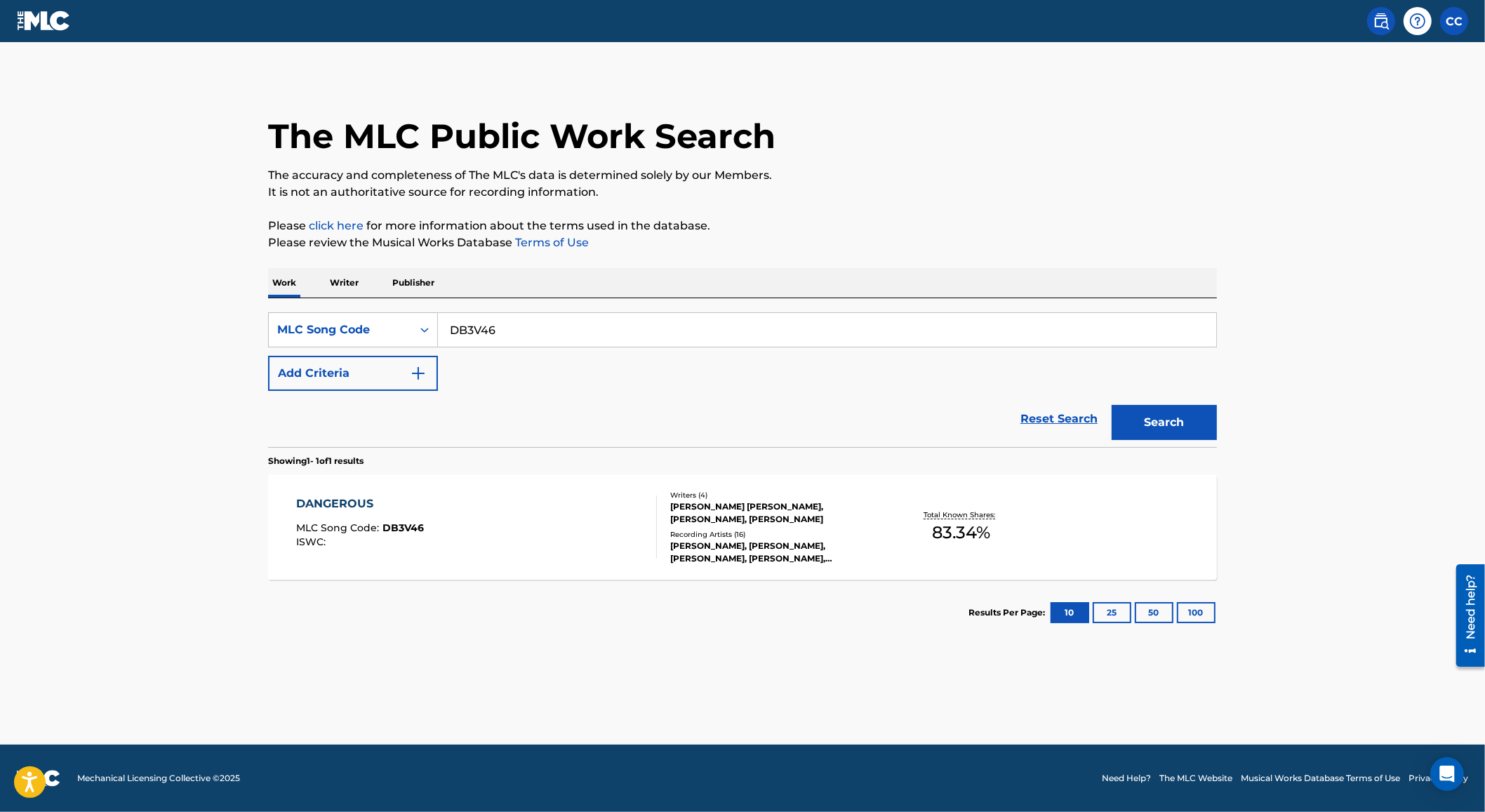 click on "DANGEROUS MLC Song Code : DB3V46 ISWC :" at bounding box center [477, 527] 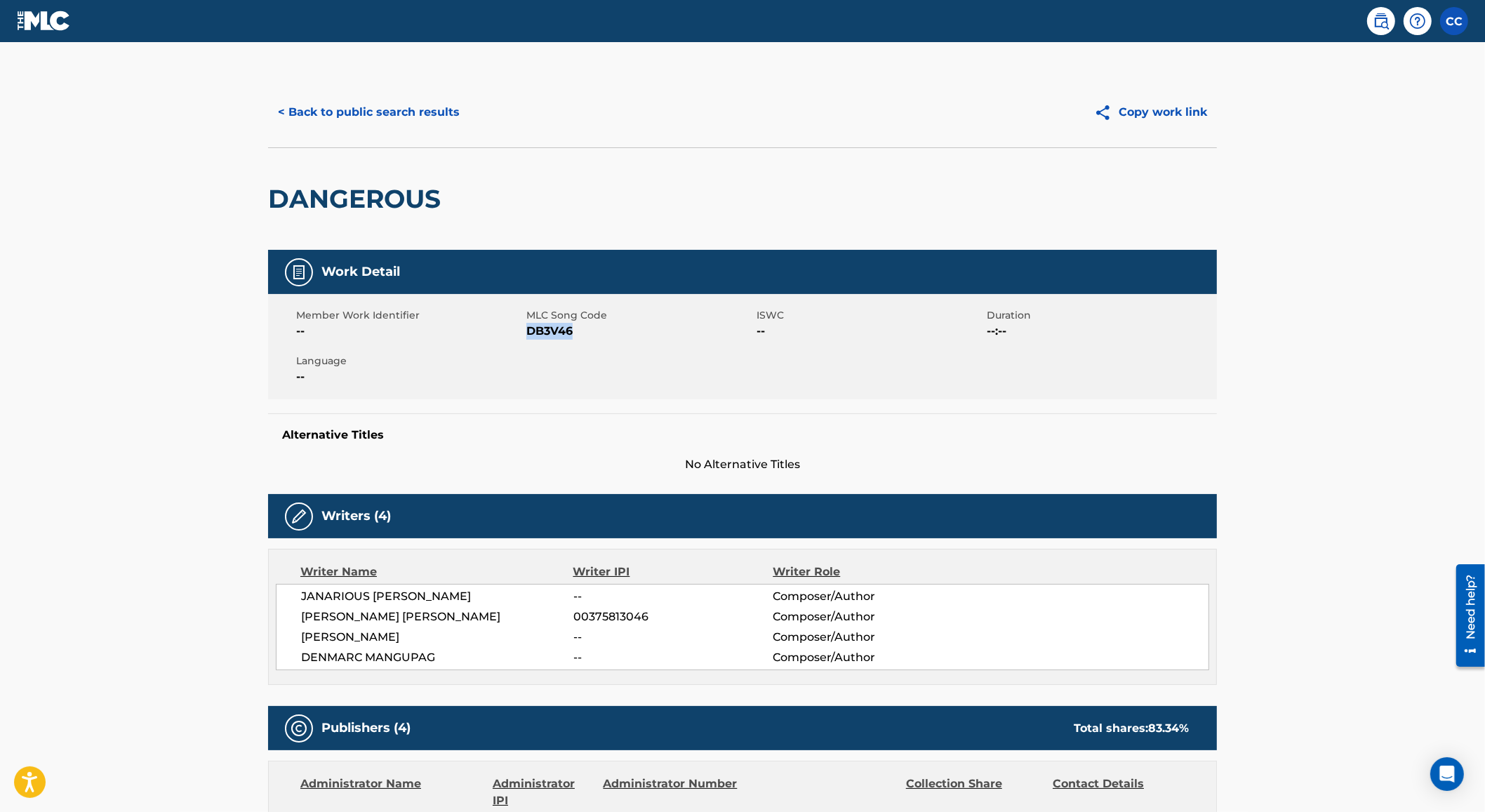 drag, startPoint x: 584, startPoint y: 337, endPoint x: 527, endPoint y: 332, distance: 57.2189 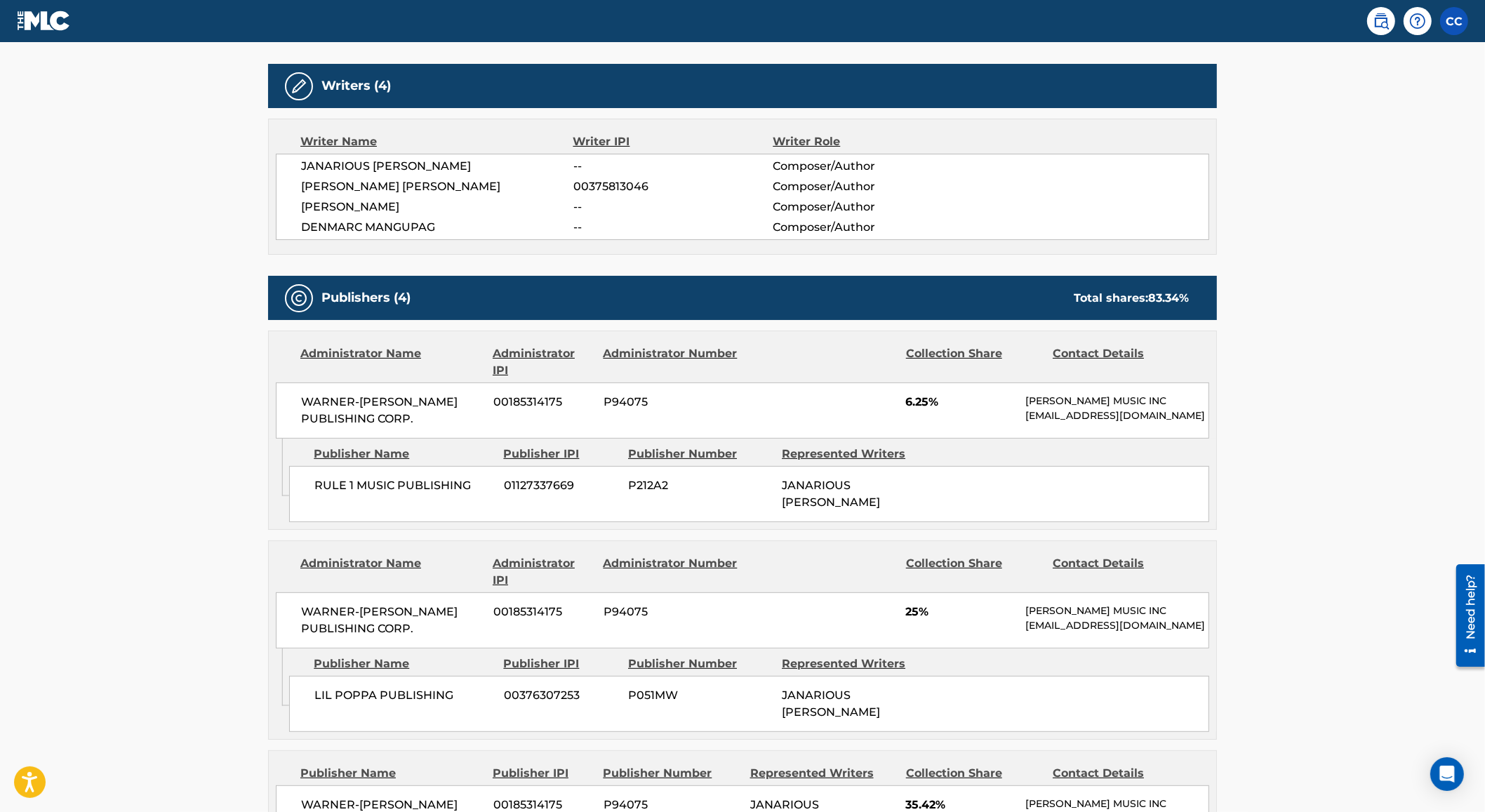 scroll, scrollTop: 614, scrollLeft: 0, axis: vertical 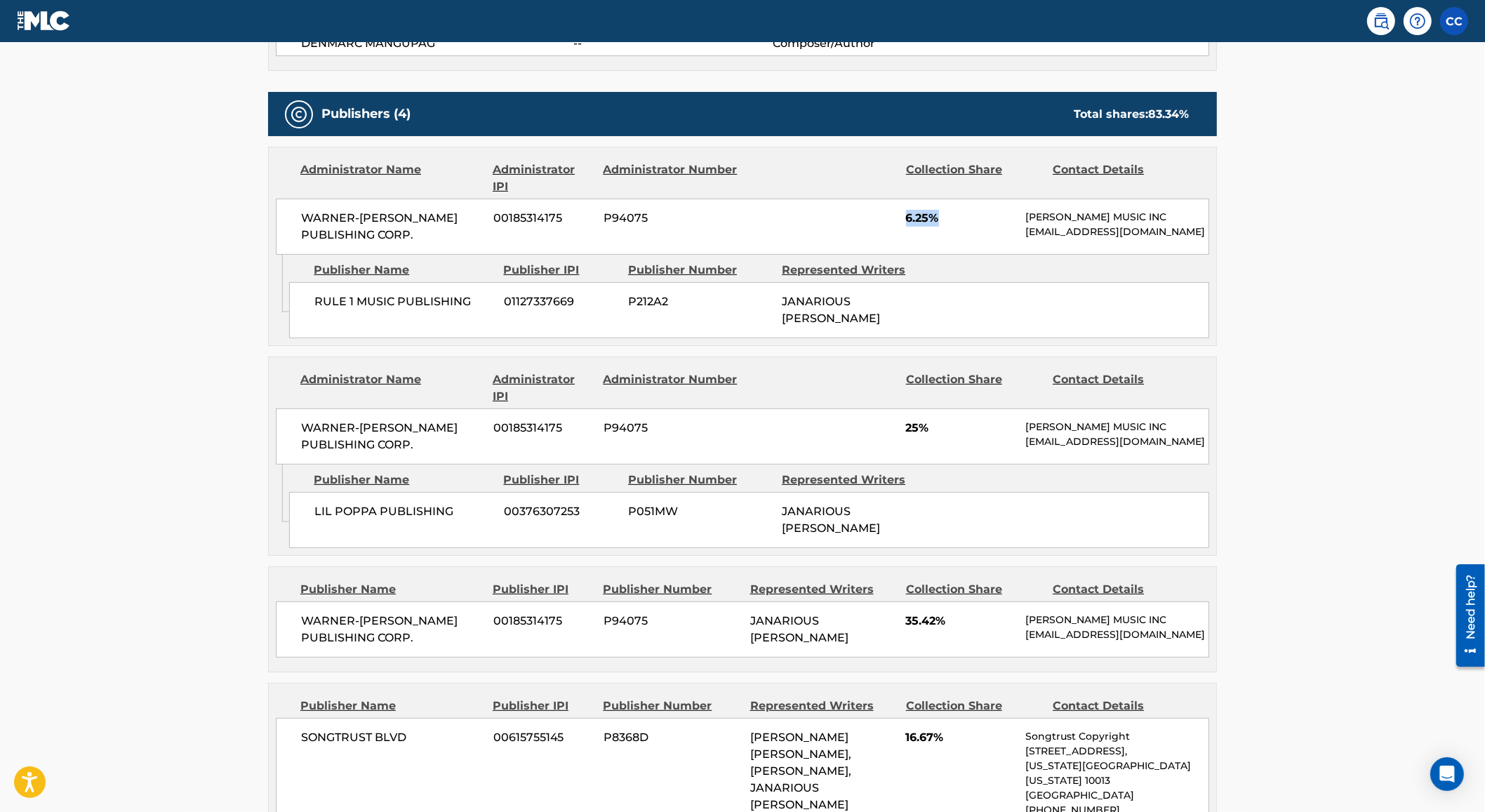 drag, startPoint x: 899, startPoint y: 218, endPoint x: 944, endPoint y: 222, distance: 45.17743 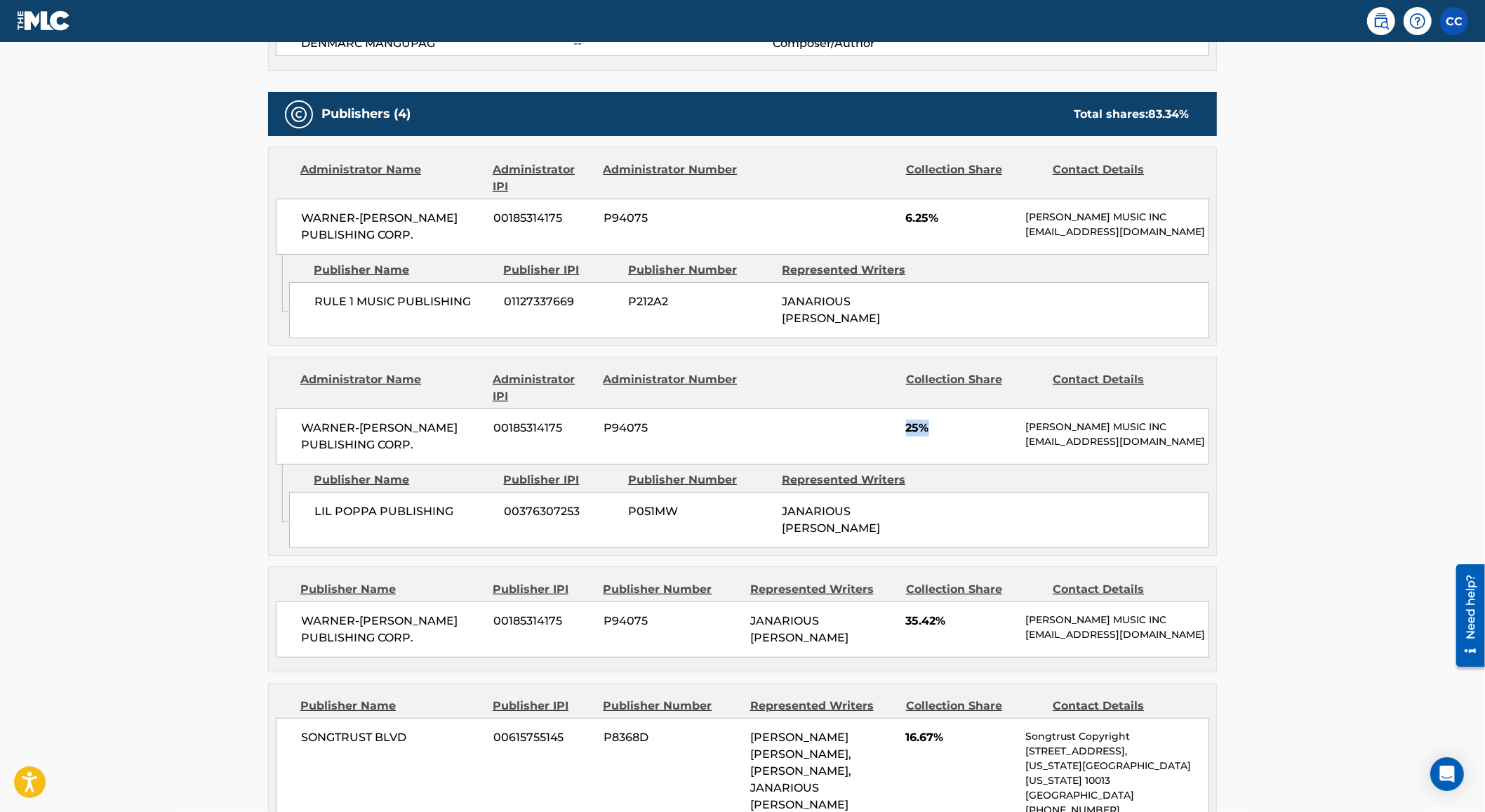 drag, startPoint x: 895, startPoint y: 426, endPoint x: 953, endPoint y: 426, distance: 58 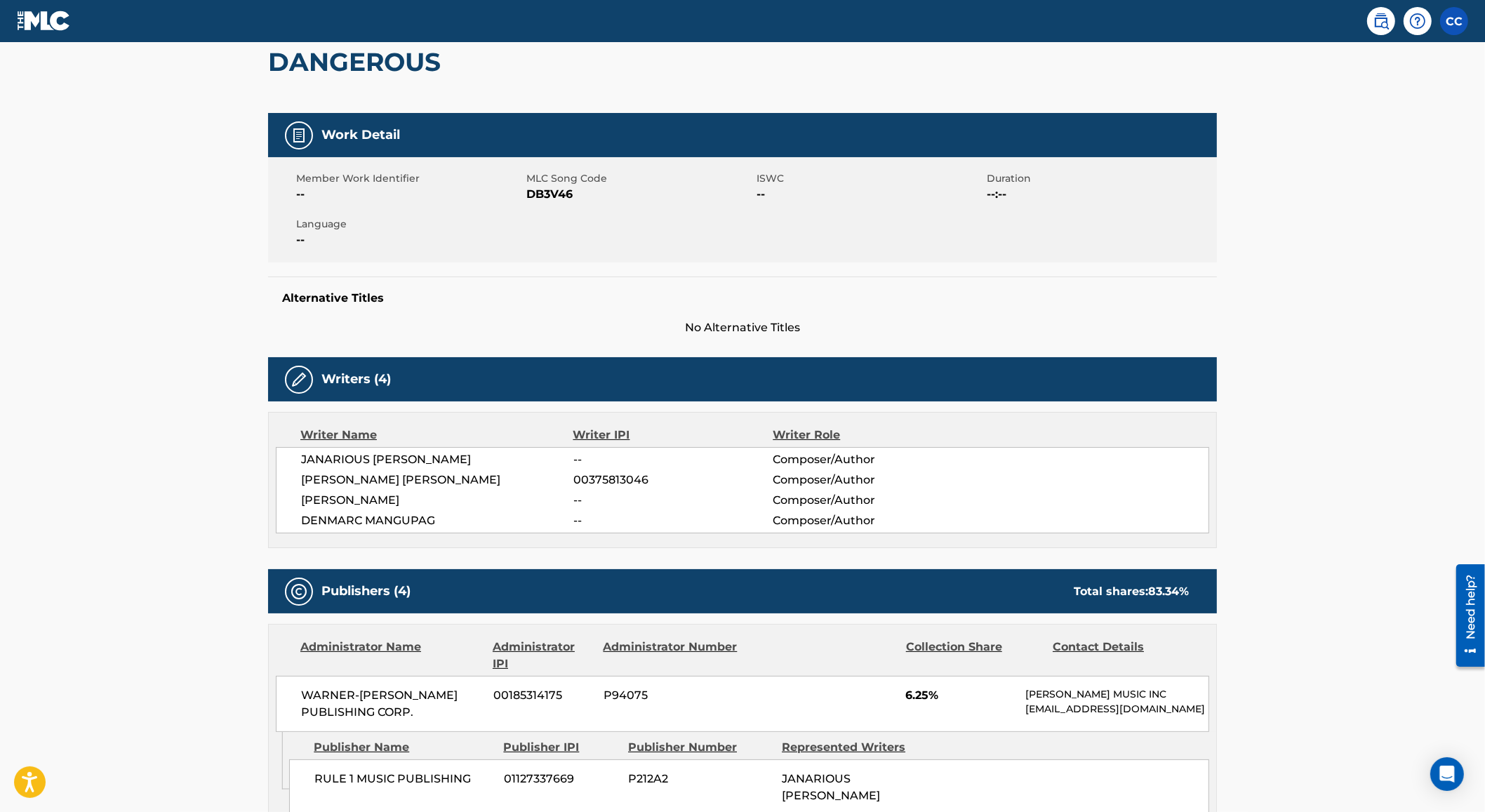 scroll, scrollTop: 0, scrollLeft: 0, axis: both 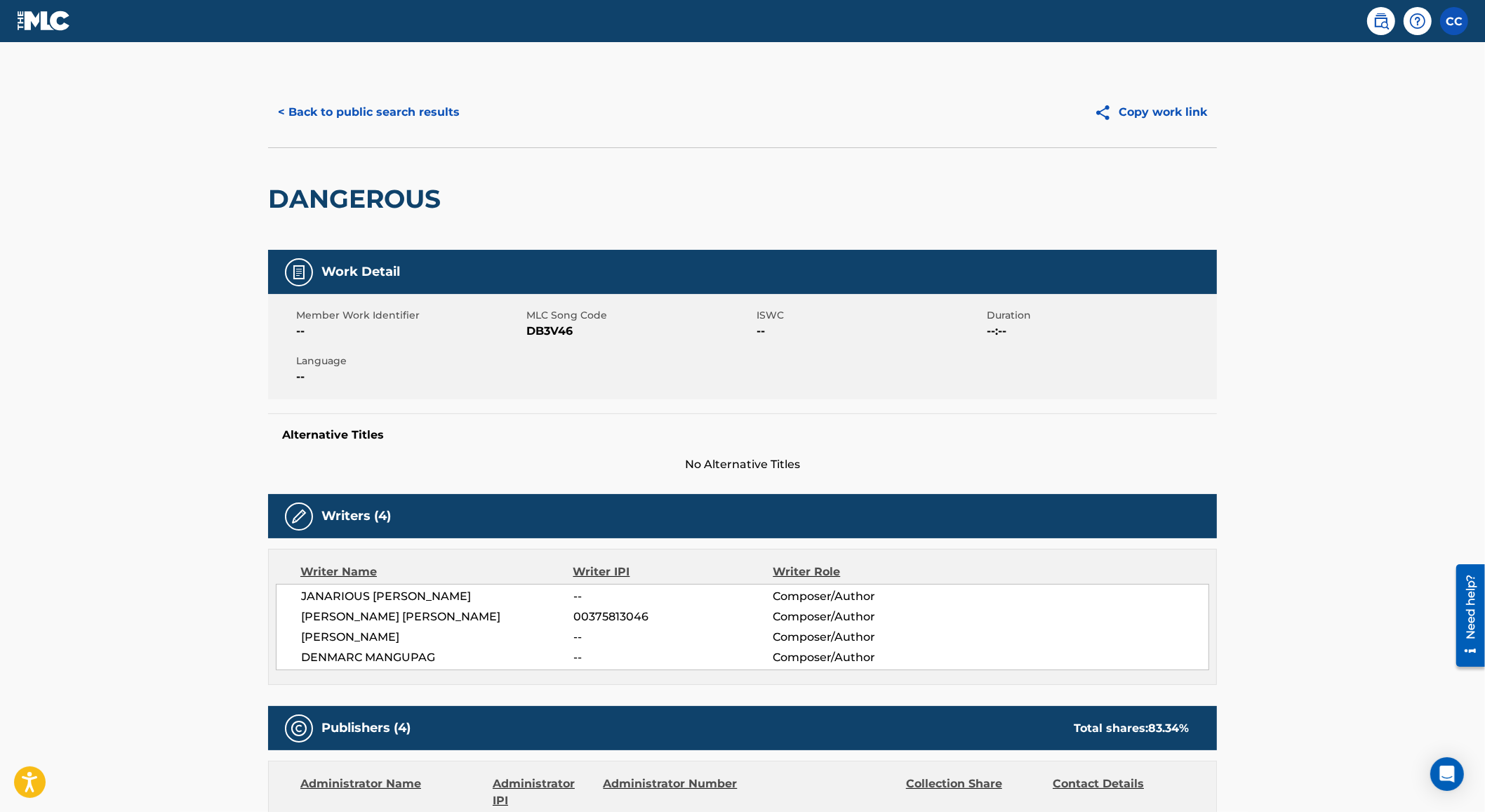 click on "< Back to public search results" at bounding box center [368, 112] 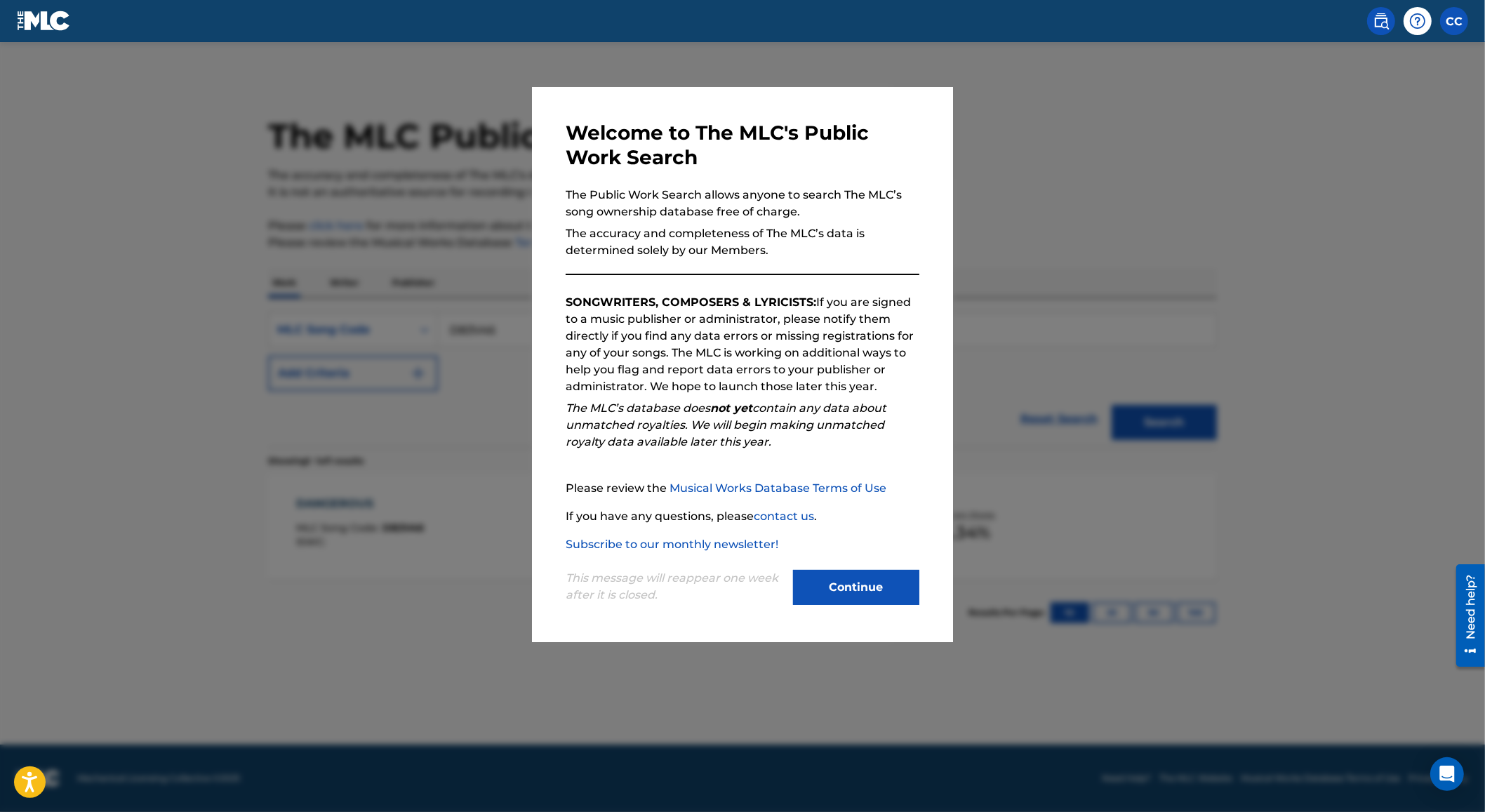 click at bounding box center [742, 448] 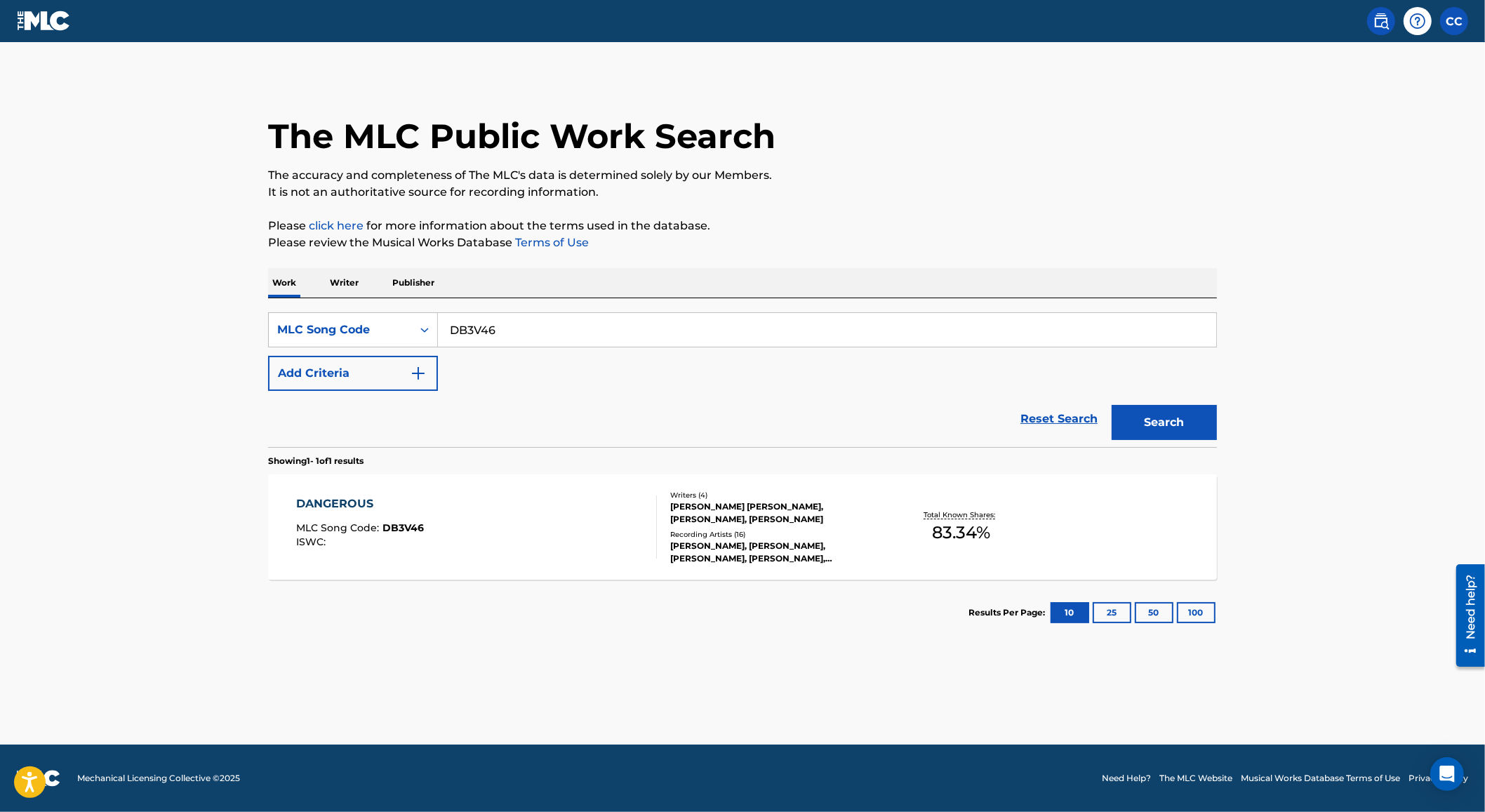click on "DB3V46" at bounding box center [827, 330] 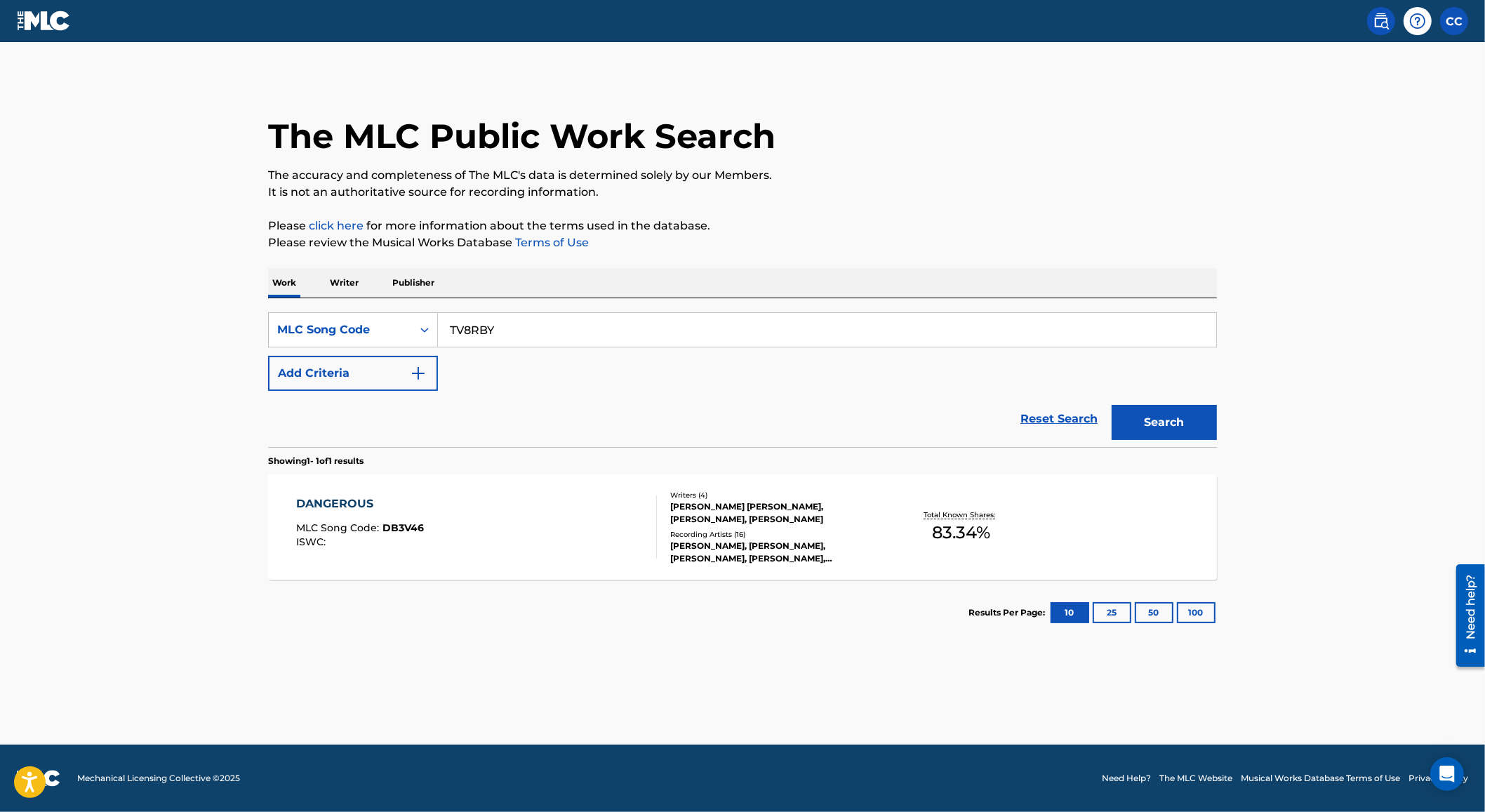 type on "TV8RBY" 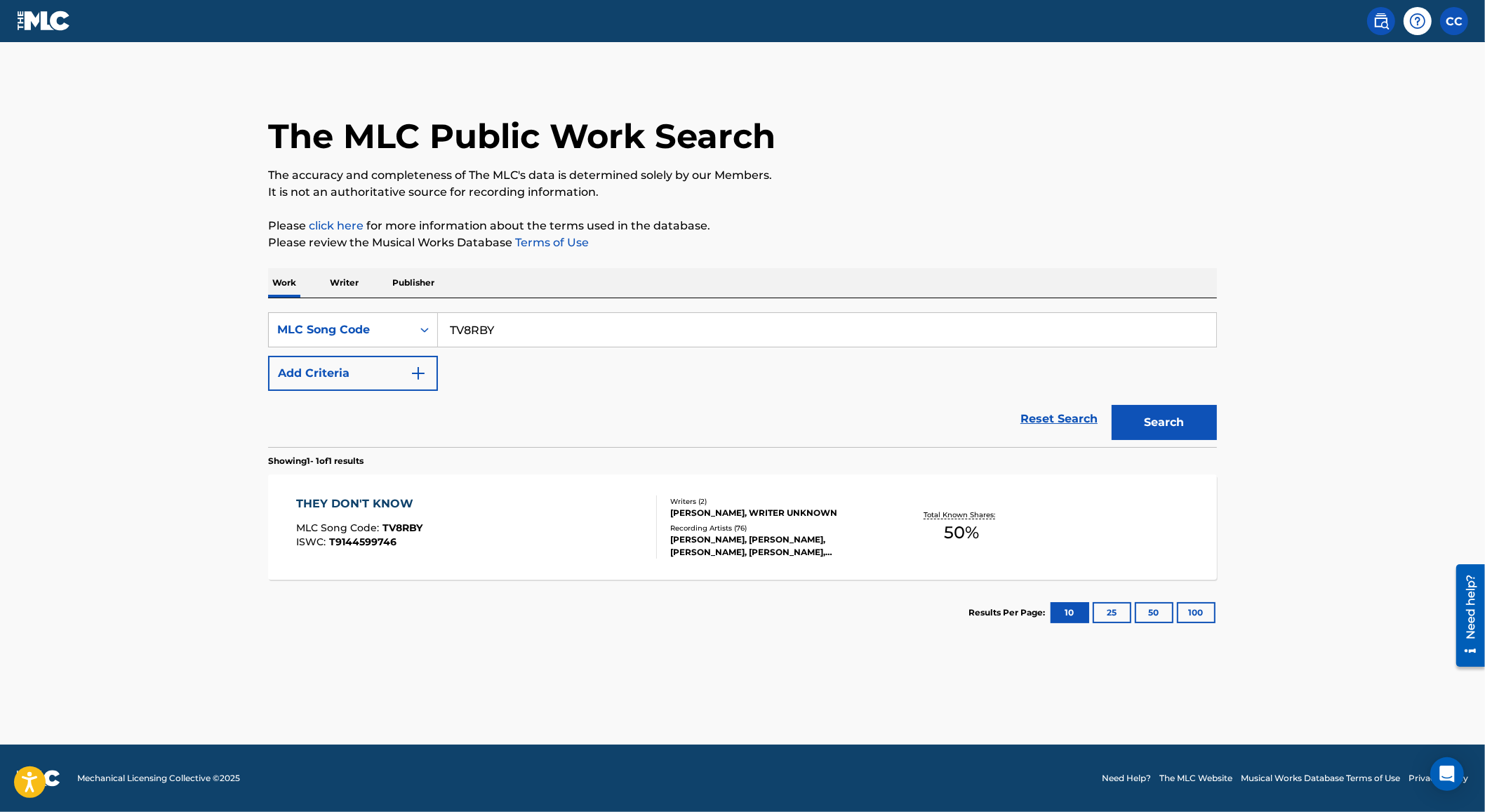 click on "THEY DON'T KNOW MLC Song Code : TV8RBY ISWC : T9144599746" at bounding box center (477, 527) 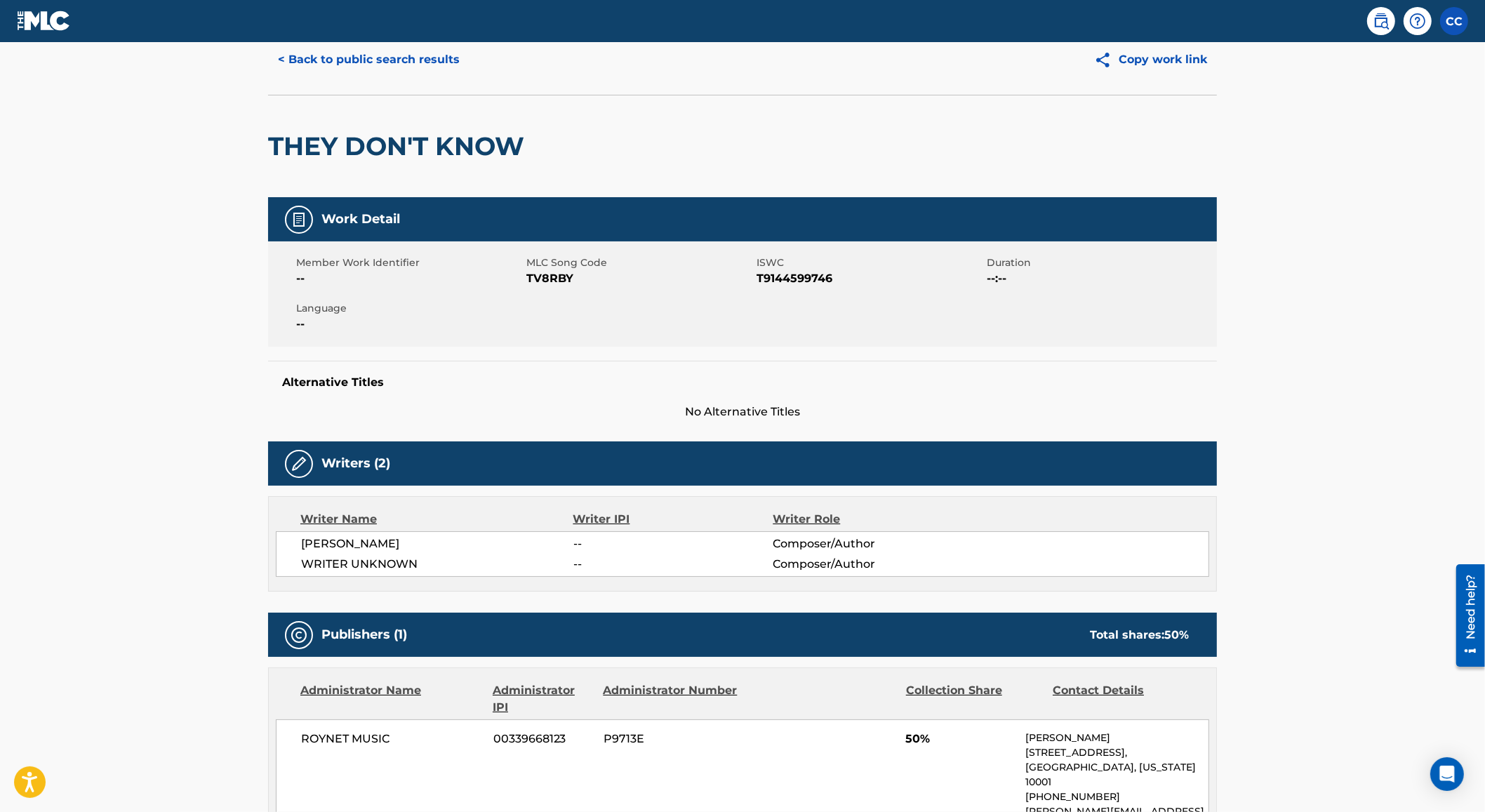 scroll, scrollTop: 0, scrollLeft: 0, axis: both 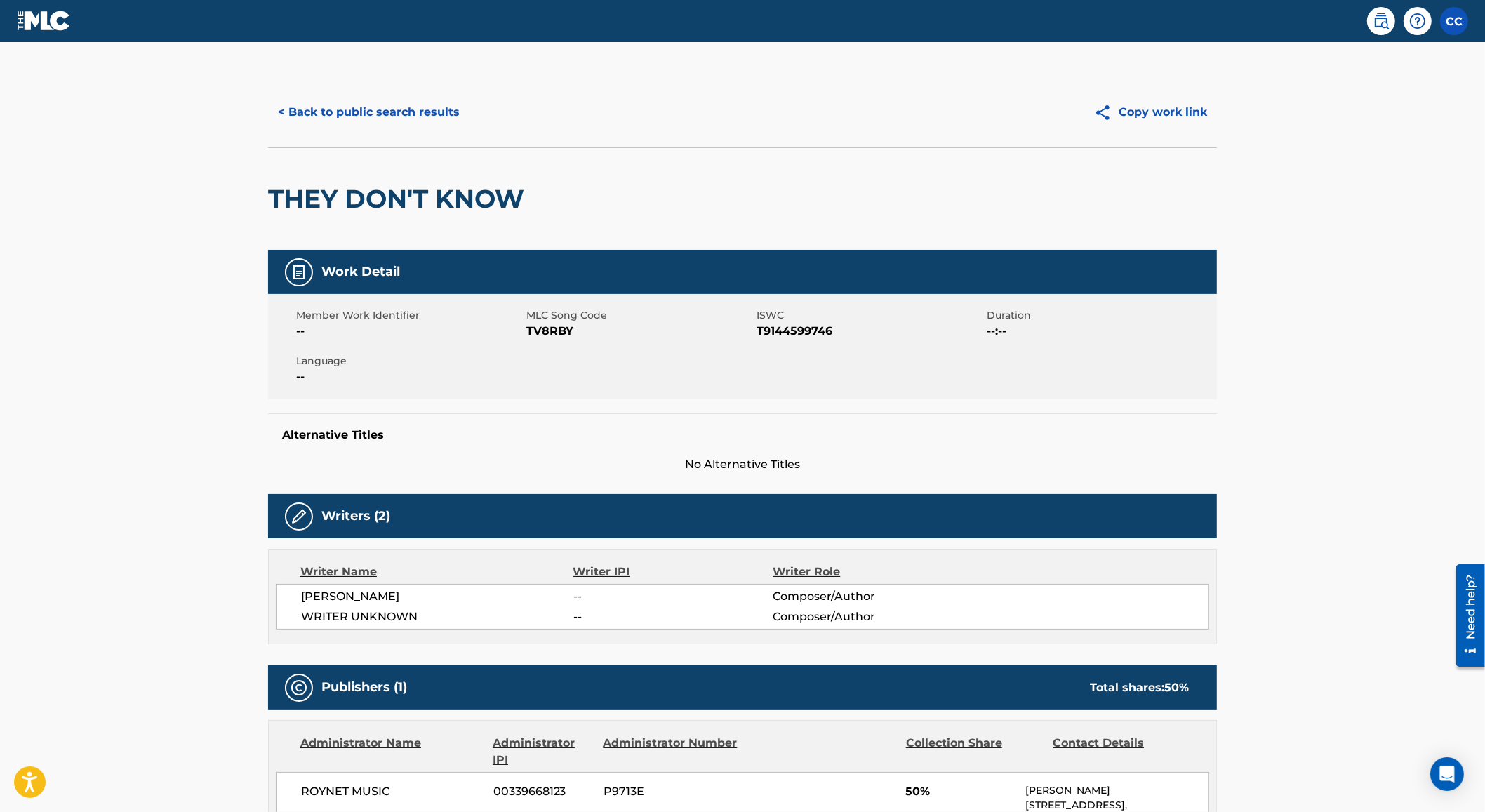click on "< Back to public search results" at bounding box center (368, 112) 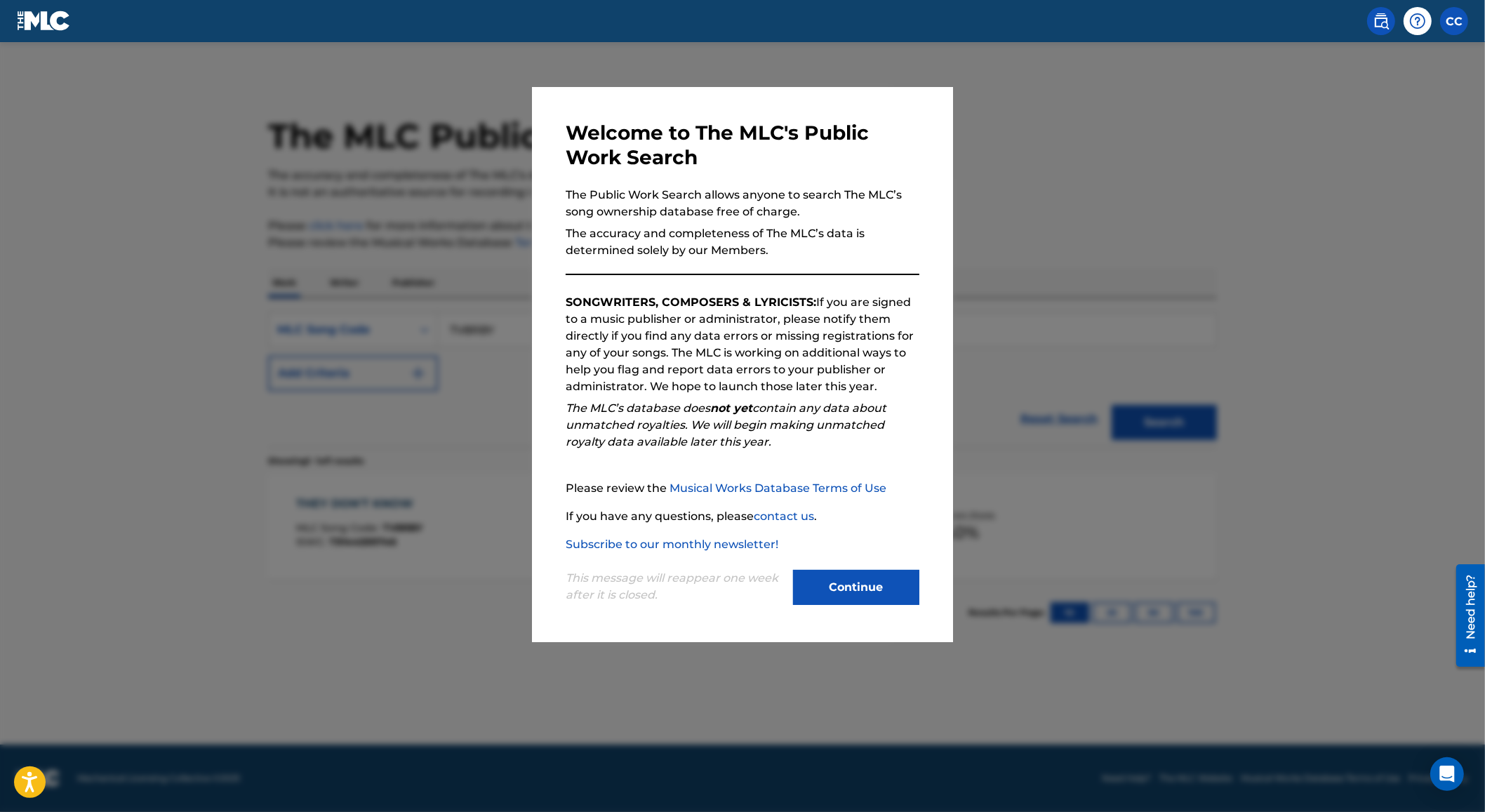 click at bounding box center (742, 448) 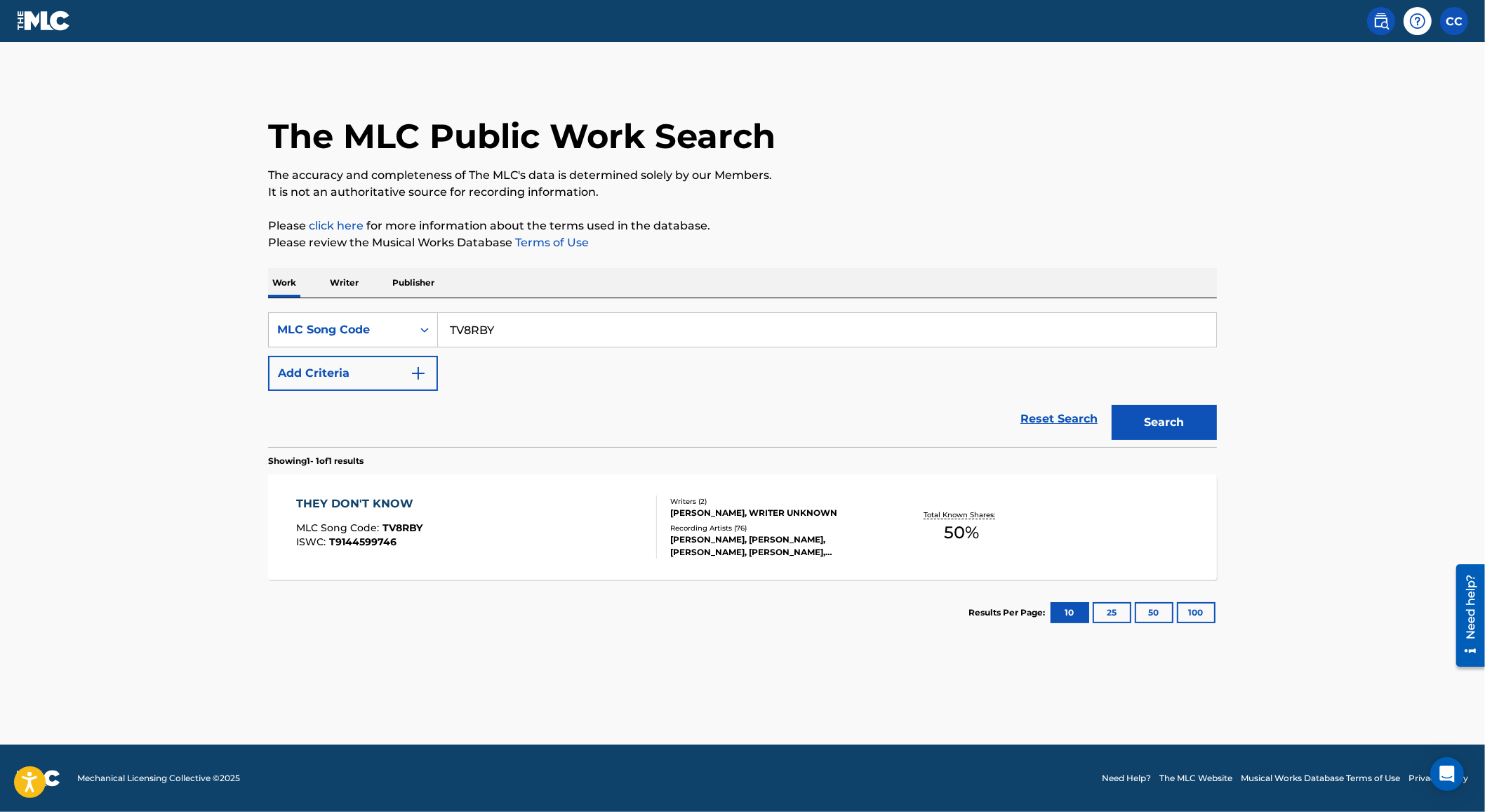click on "TV8RBY" at bounding box center [827, 330] 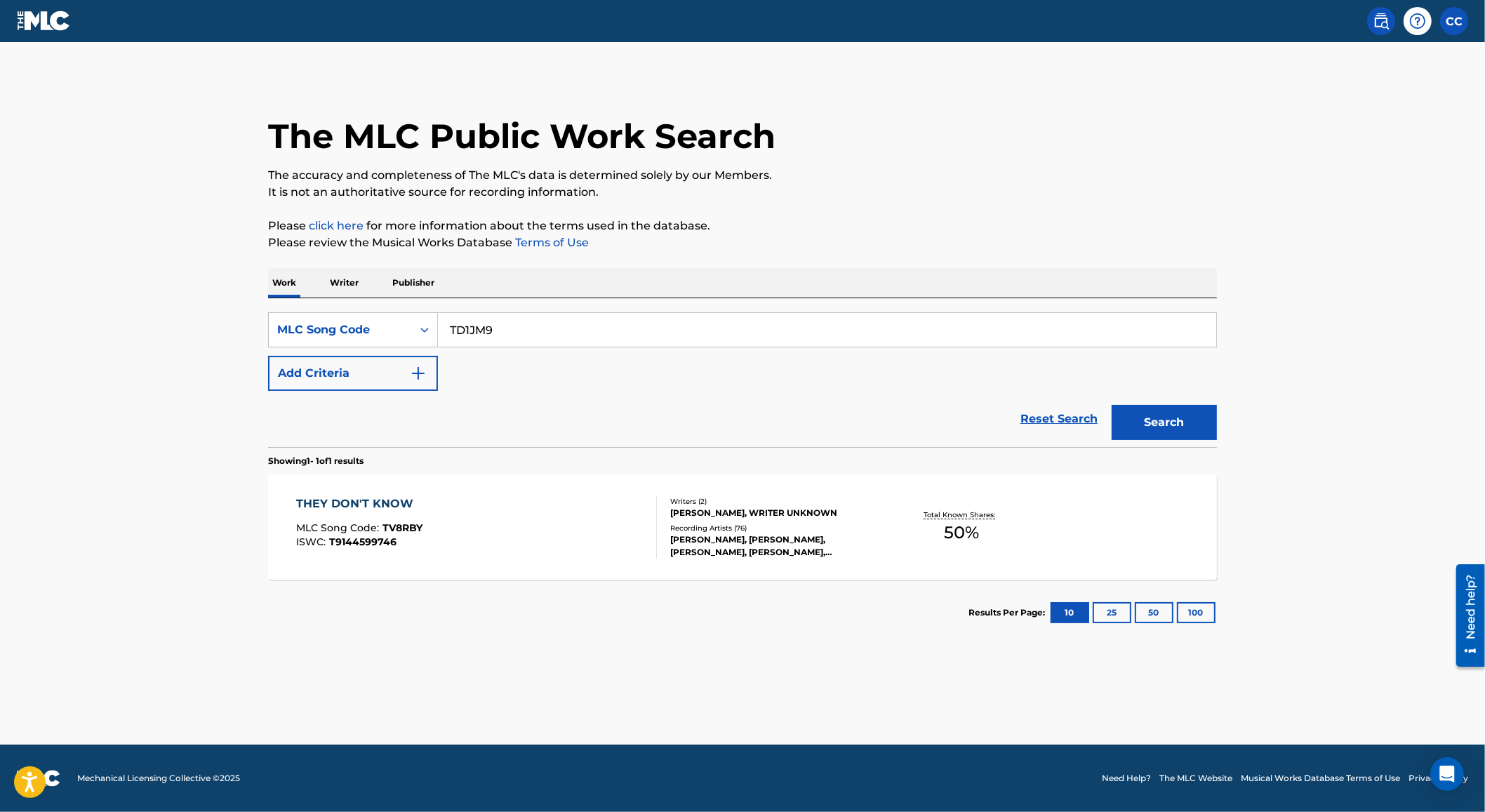 click on "Search" at bounding box center (1164, 422) 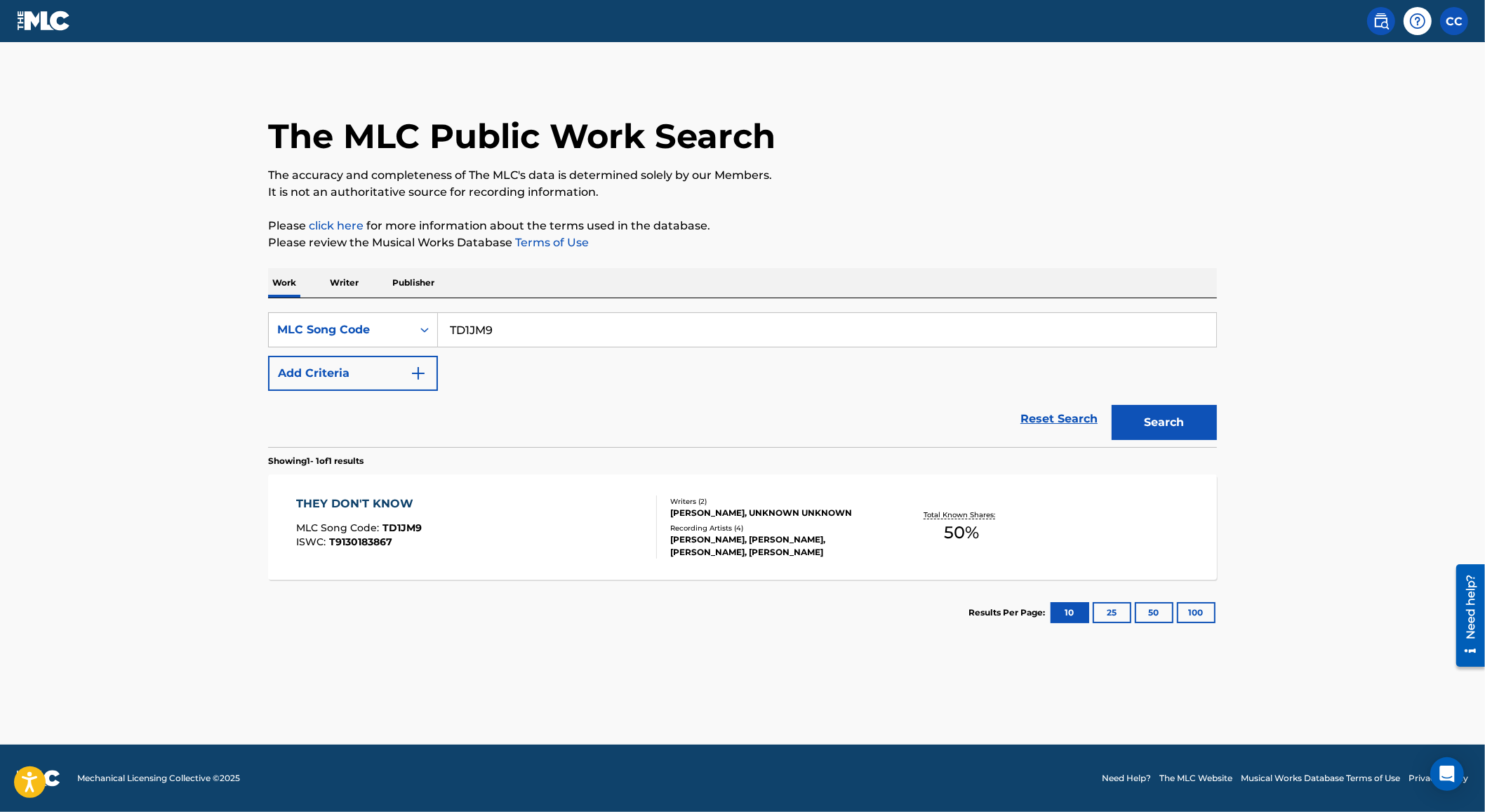 drag, startPoint x: 1154, startPoint y: 411, endPoint x: 914, endPoint y: 208, distance: 314.33899 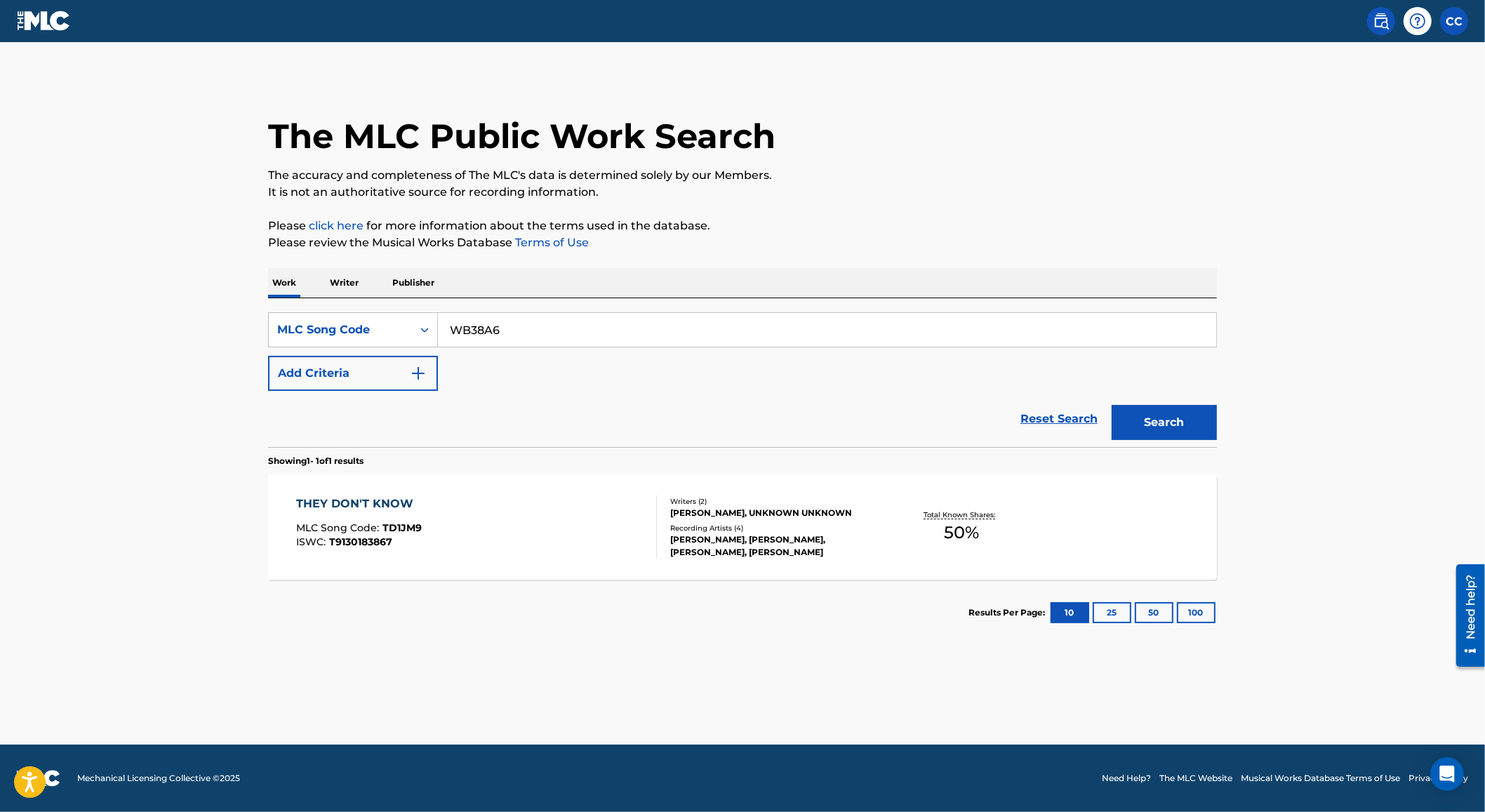 click on "Search" at bounding box center [1164, 422] 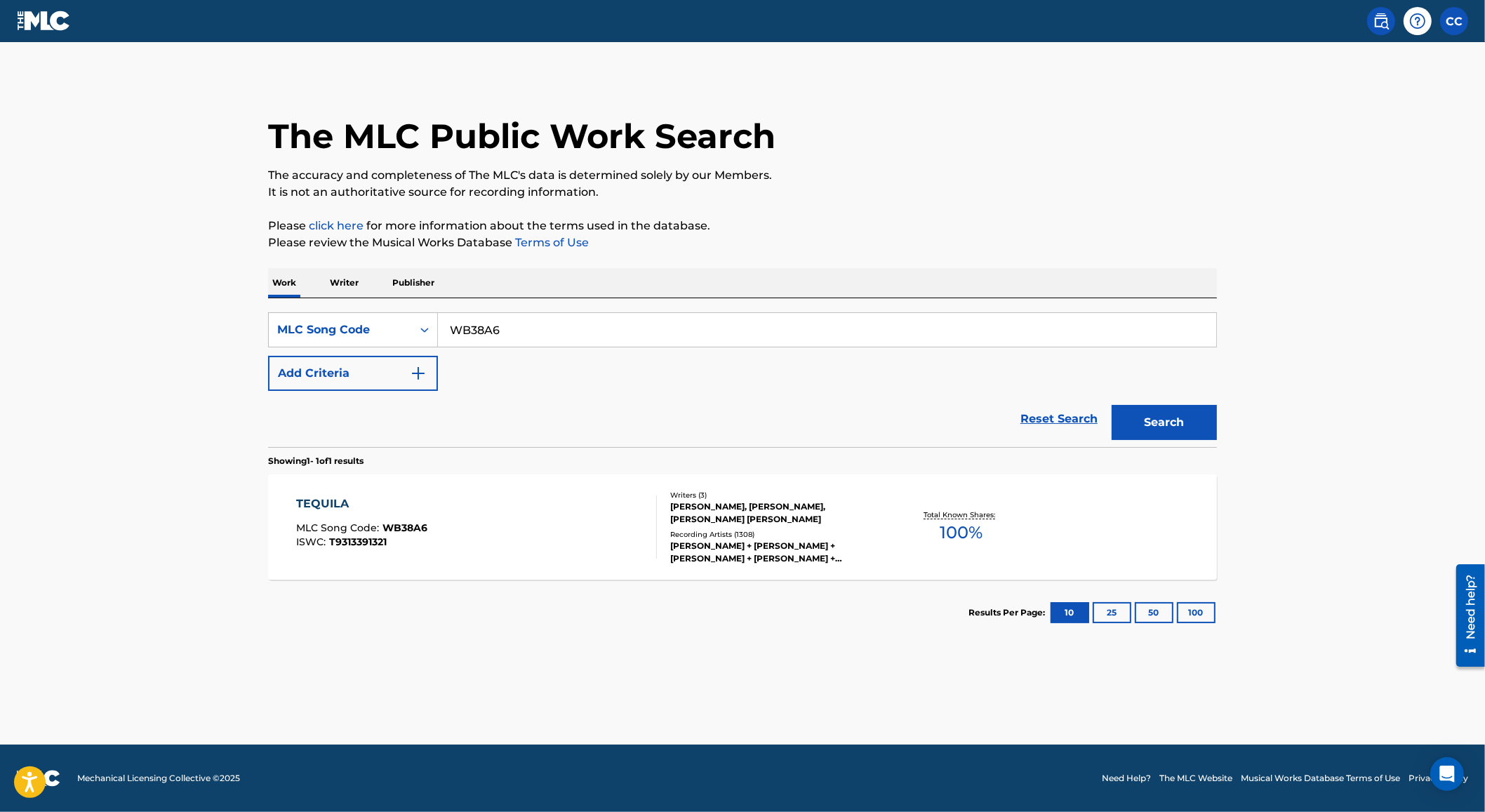 click on "WB38A6" at bounding box center (827, 330) 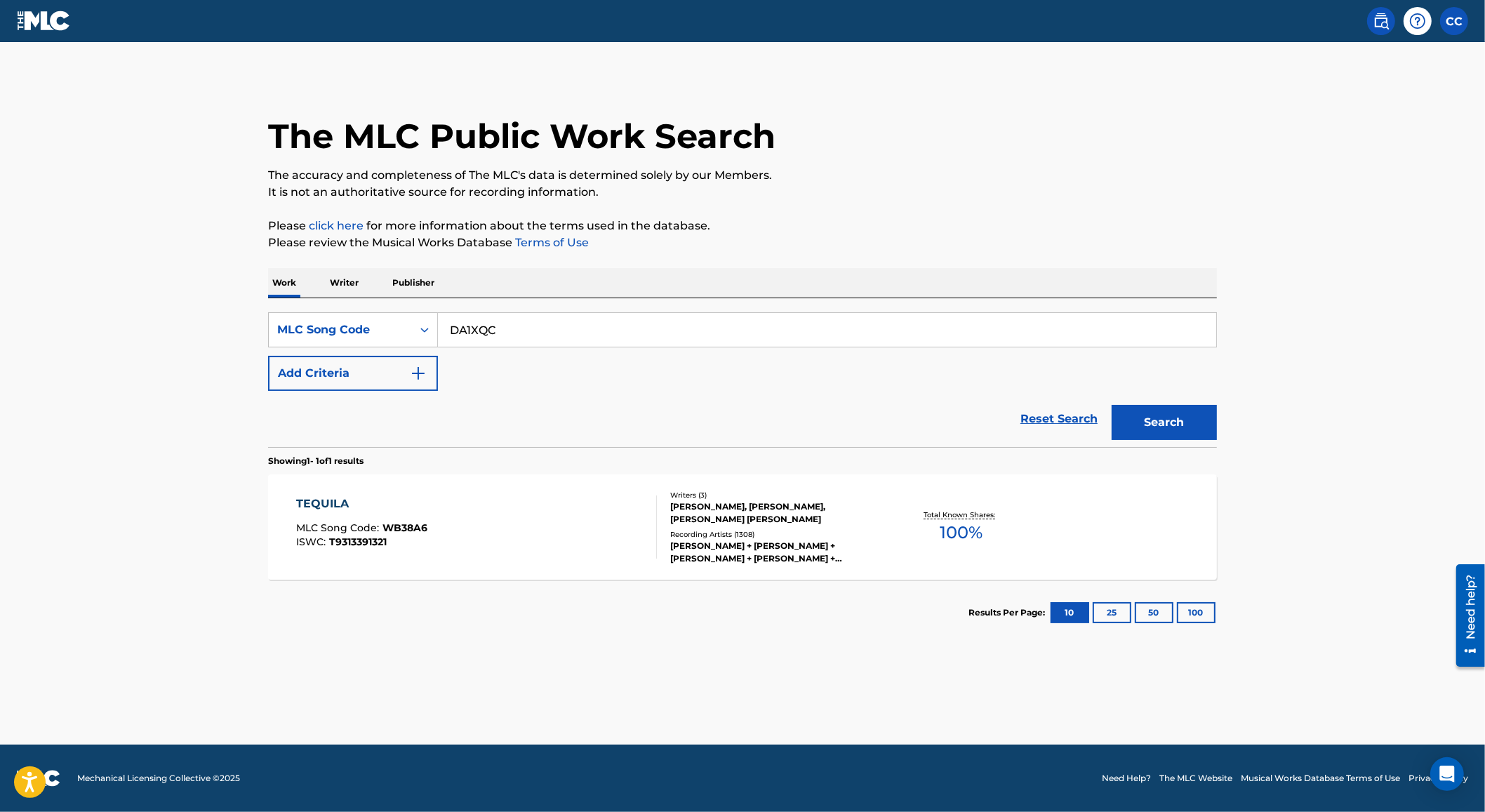 click on "Search" at bounding box center (1164, 422) 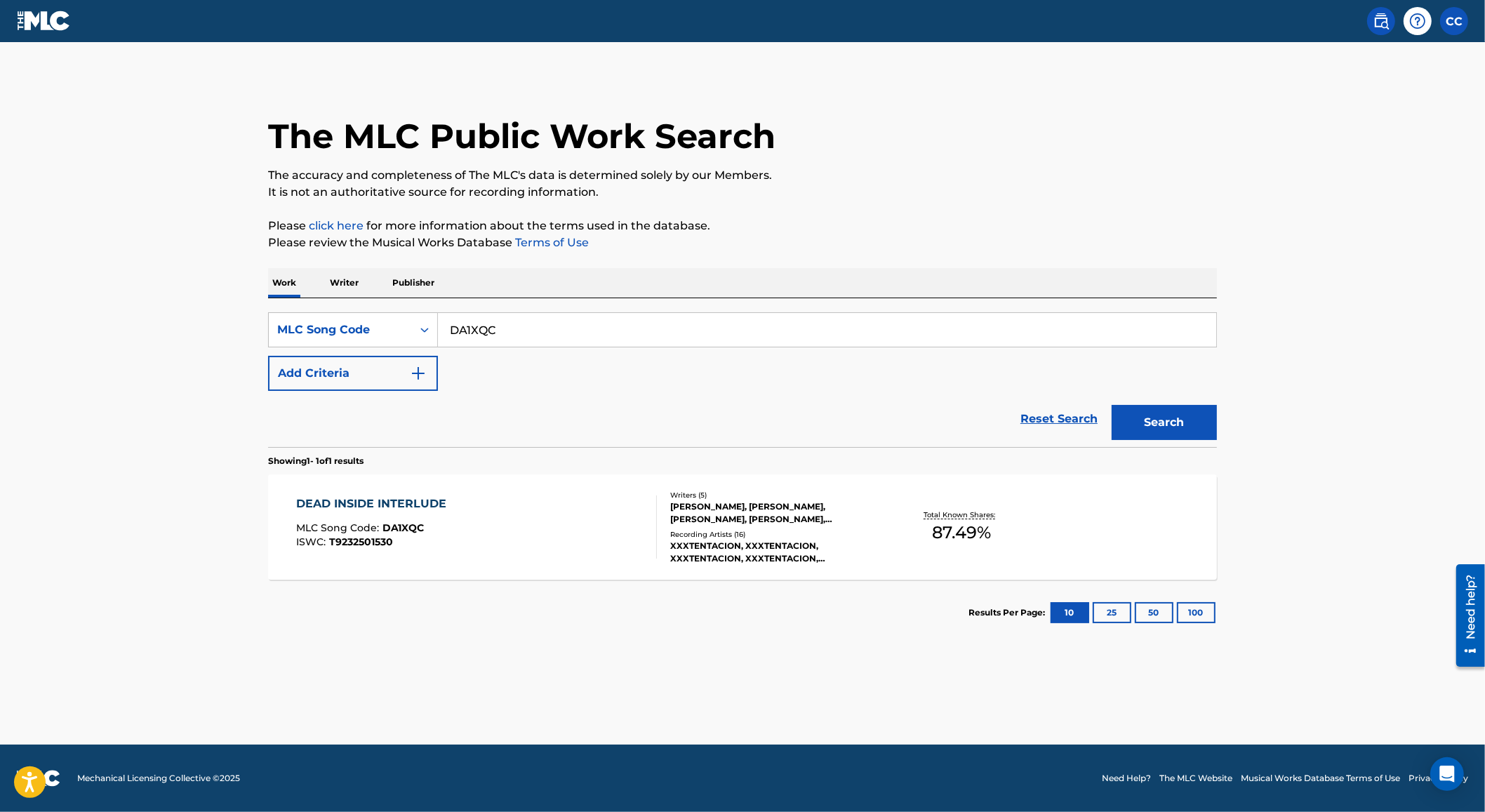 click on "The MLC Public Work Search The accuracy and completeness of The MLC's data is determined solely by our Members. It is not an authoritative source for recording information. Please   click here   for more information about the terms used in the database. Please review the Musical Works Database   Terms of Use Work Writer Publisher SearchWithCriteriac298614f-e384-4ba9-ae16-a0bab7ae1f27 MLC Song Code DA1XQC Add Criteria Reset Search Search Showing  1  -   1  of  1   results   DEAD INSIDE INTERLUDE MLC Song Code : DA1XQC ISWC : T9232501530 Writers ( 5 ) JOVAN PETERSON, JAHSEH ONFROY, CHRISTOPHER GIBBS, SY BROCKINGTON, MANDELL DAVID STRAWTER Recording Artists ( 16 ) XXXTENTACION, XXXTENTACION, XXXTENTACION, XXXTENTACION, XXXTENTACION Total Known Shares: 87.49 % Results Per Page: 10 25 50 100" at bounding box center [742, 361] 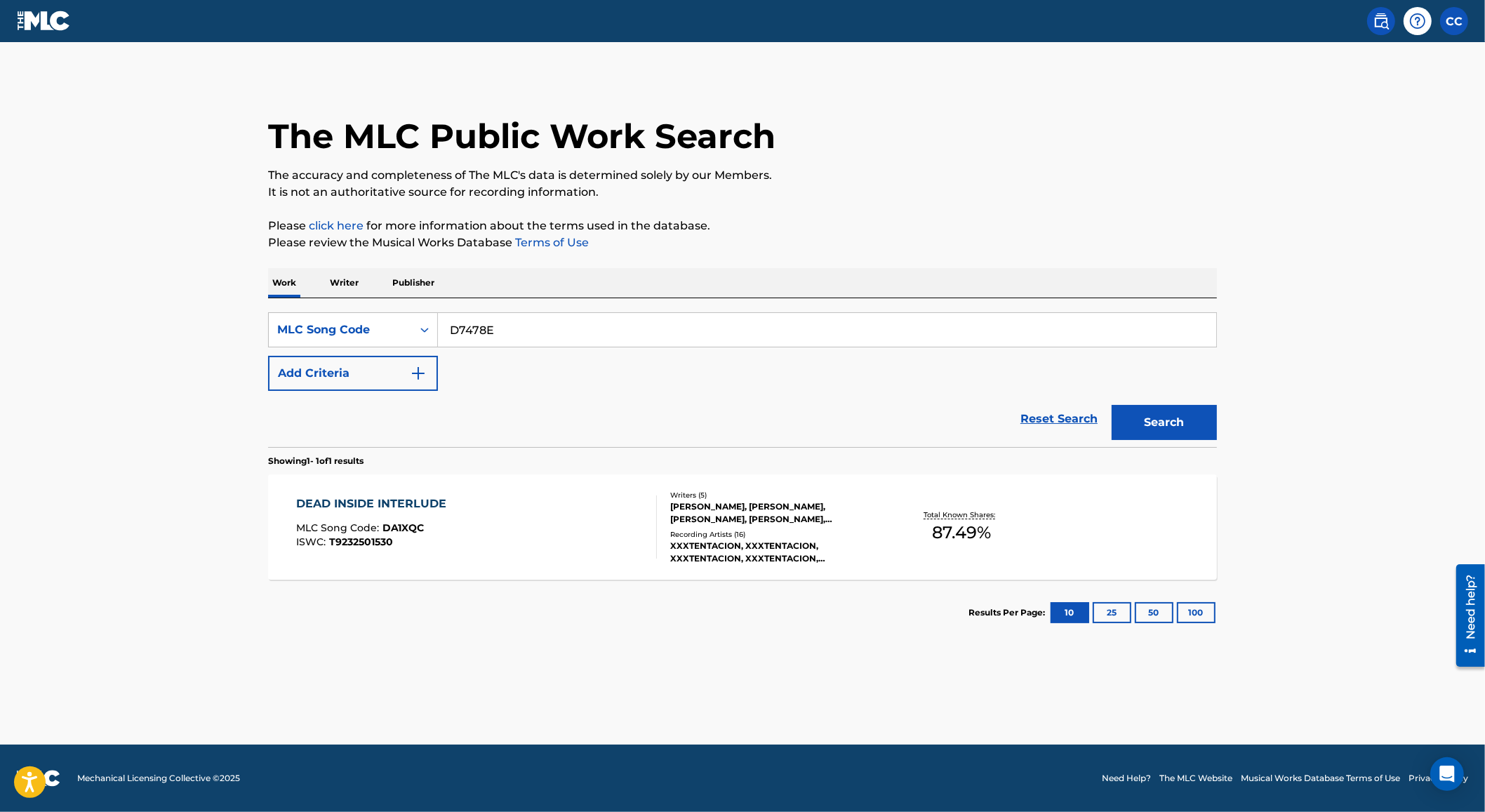 type on "D7478E" 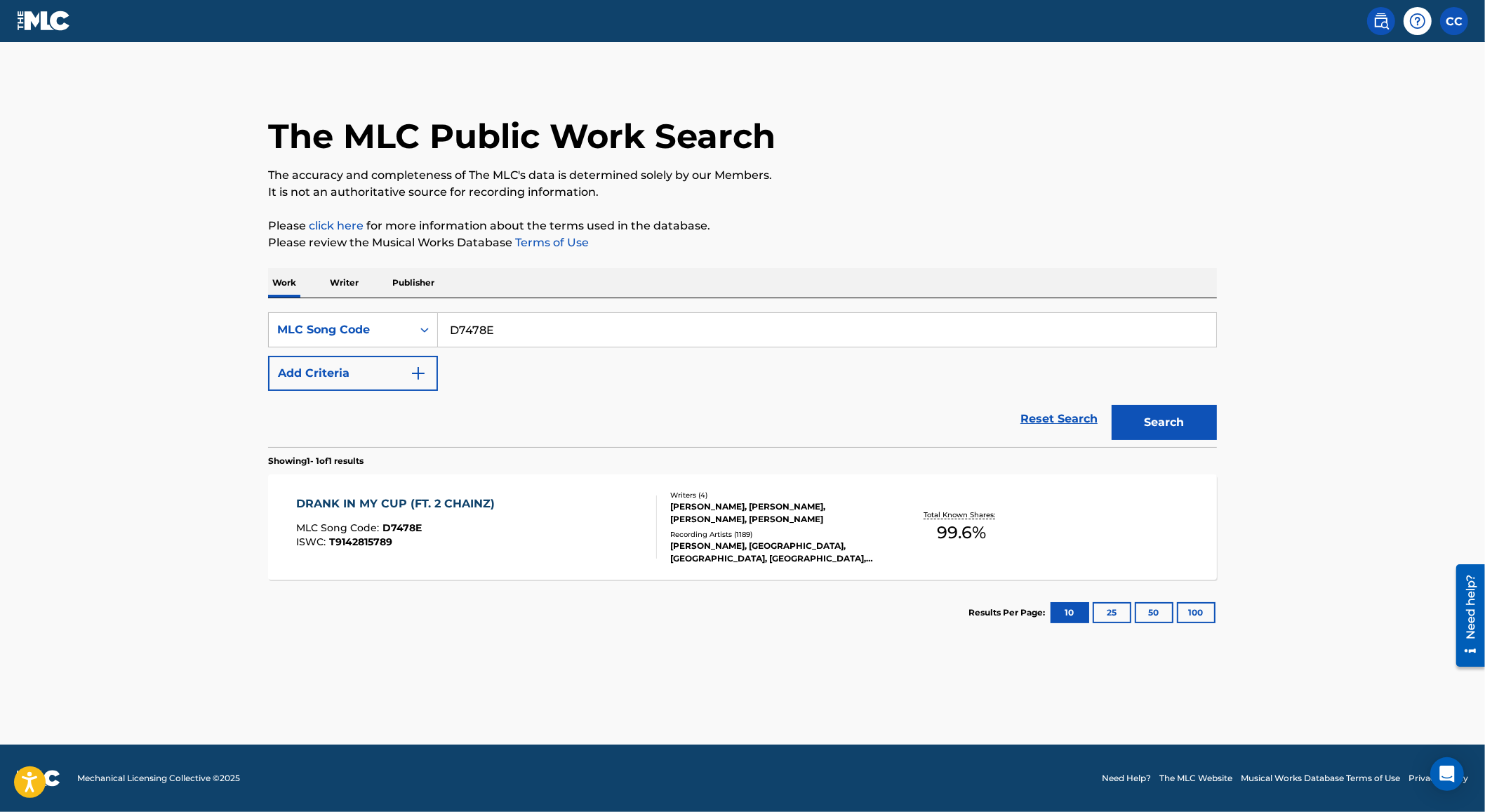 click on "The MLC Public Work Search The accuracy and completeness of The MLC's data is determined solely by our Members. It is not an authoritative source for recording information. Please   click here   for more information about the terms used in the database. Please review the Musical Works Database   Terms of Use Work Writer Publisher SearchWithCriteriac298614f-e384-4ba9-ae16-a0bab7ae1f27 MLC Song Code D7478E Add Criteria Reset Search Search Showing  1  -   1  of  1   results   DRANK IN MY CUP     (FT. 2 CHAINZ) MLC Song Code : D7478E ISWC : T9142815789 Writers ( 4 ) TAUHEED EPPS, BRANDON TILLMAN, KIRK JEREL RANDLE, RAUL GONZALEZ Recording Artists ( 1189 ) KIRKO BANGZ, KIRKO BANGZ, KIRKO BANGZ, KIRKO BANGZ, KIRKO BANGZ Total Known Shares: 99.6 % Results Per Page: 10 25 50 100" at bounding box center (742, 361) 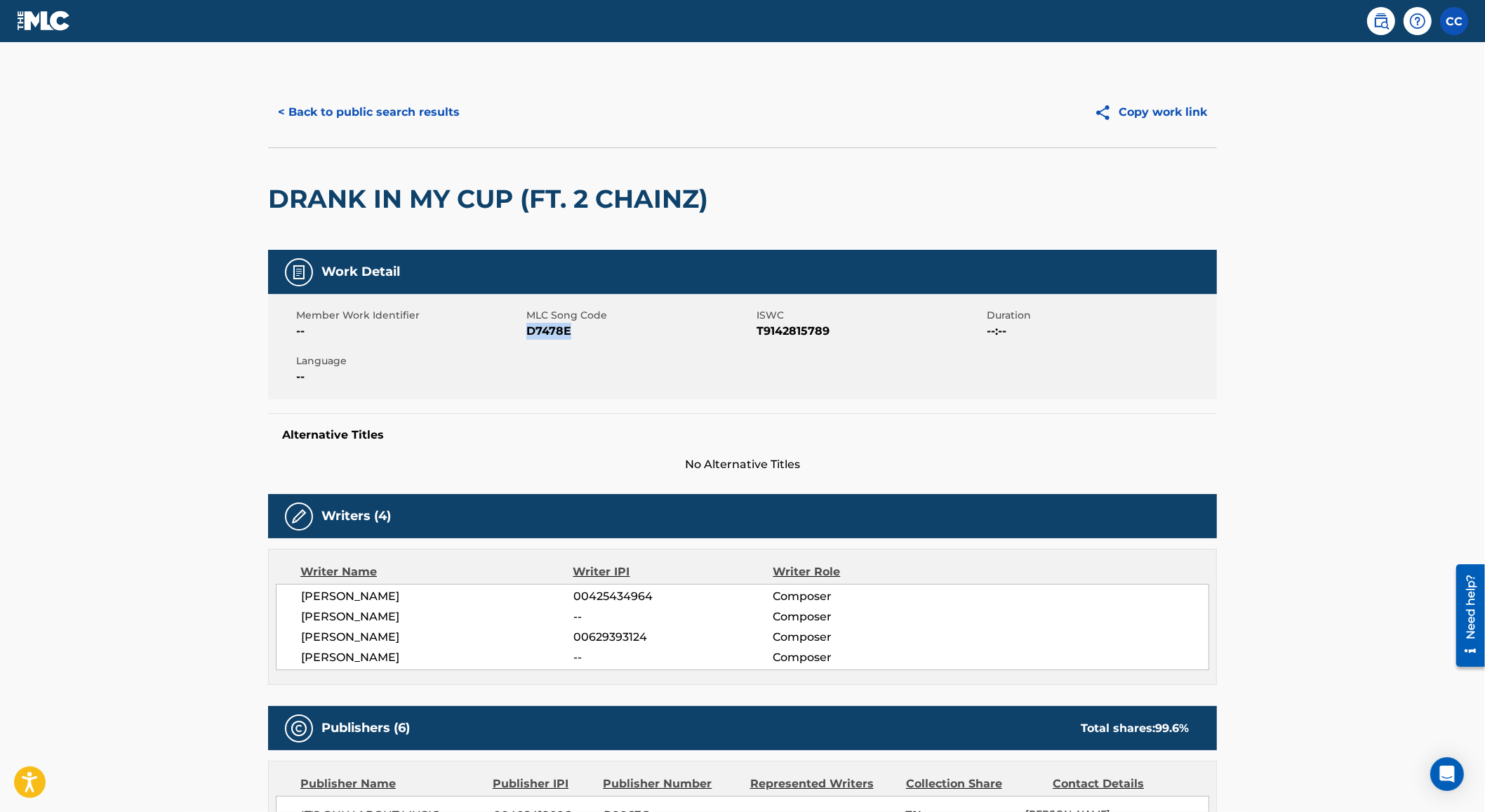 drag, startPoint x: 572, startPoint y: 334, endPoint x: 528, endPoint y: 331, distance: 44.1022 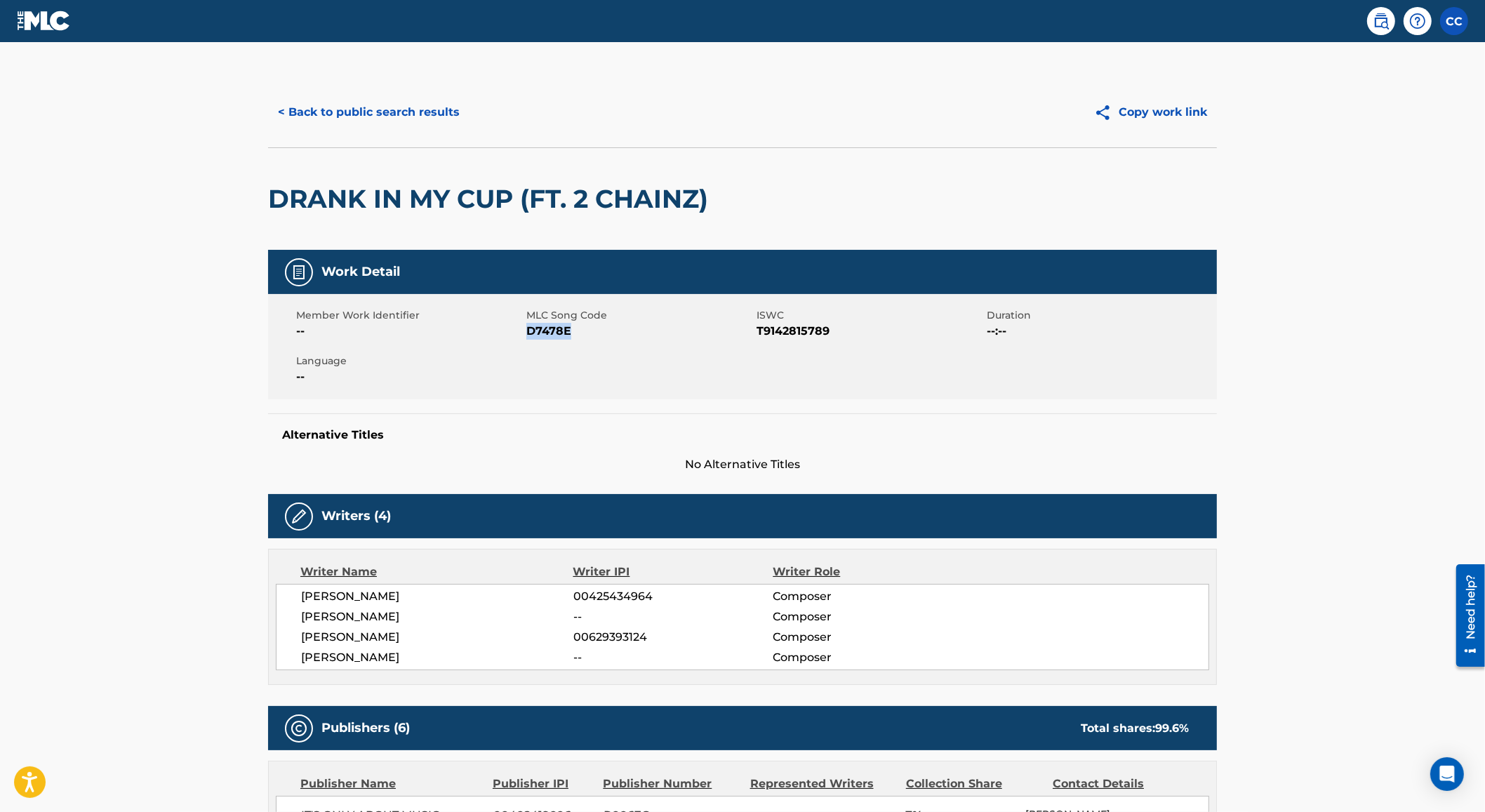 click on "< Back to public search results" at bounding box center (368, 112) 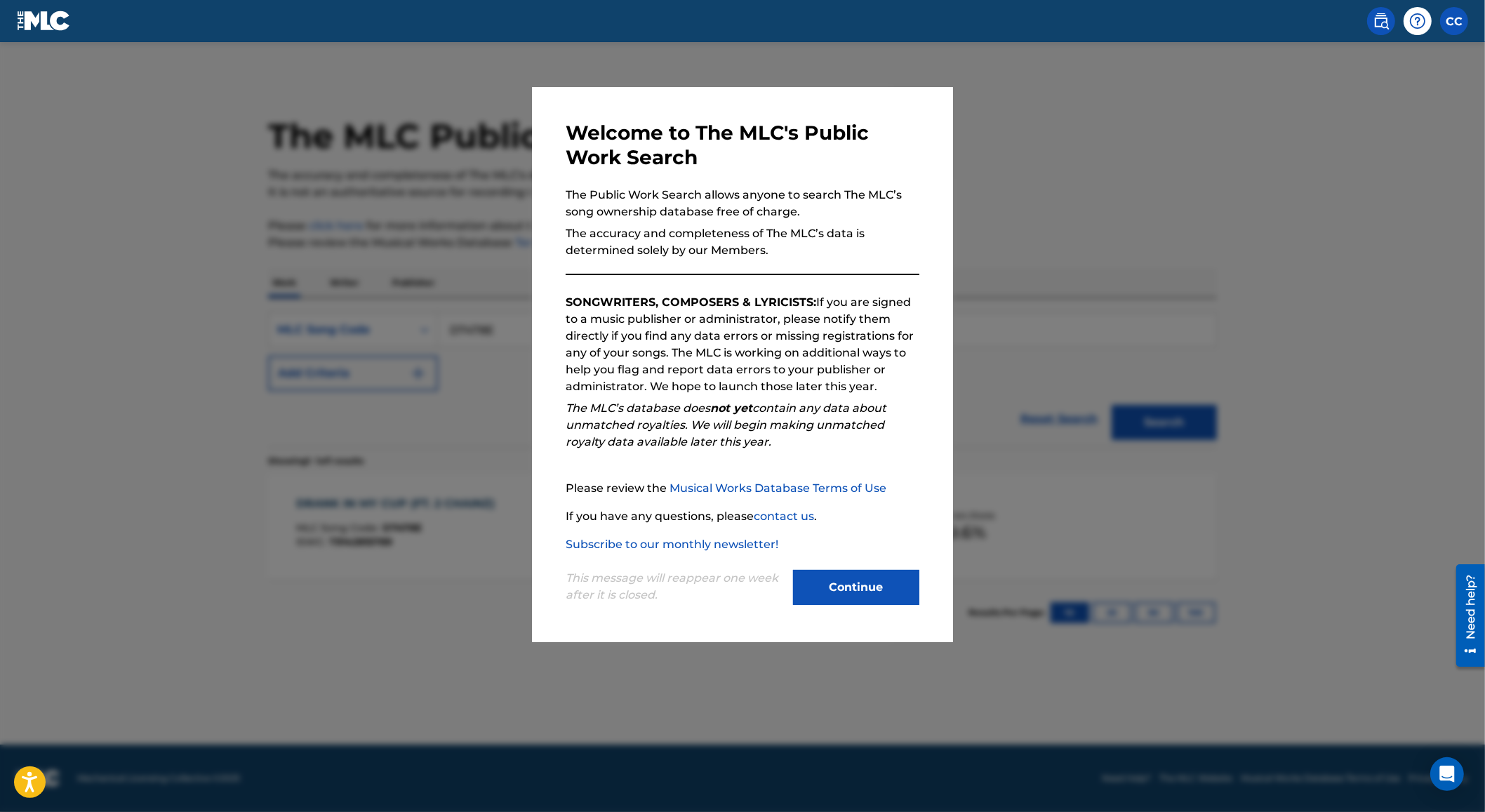 click at bounding box center (742, 448) 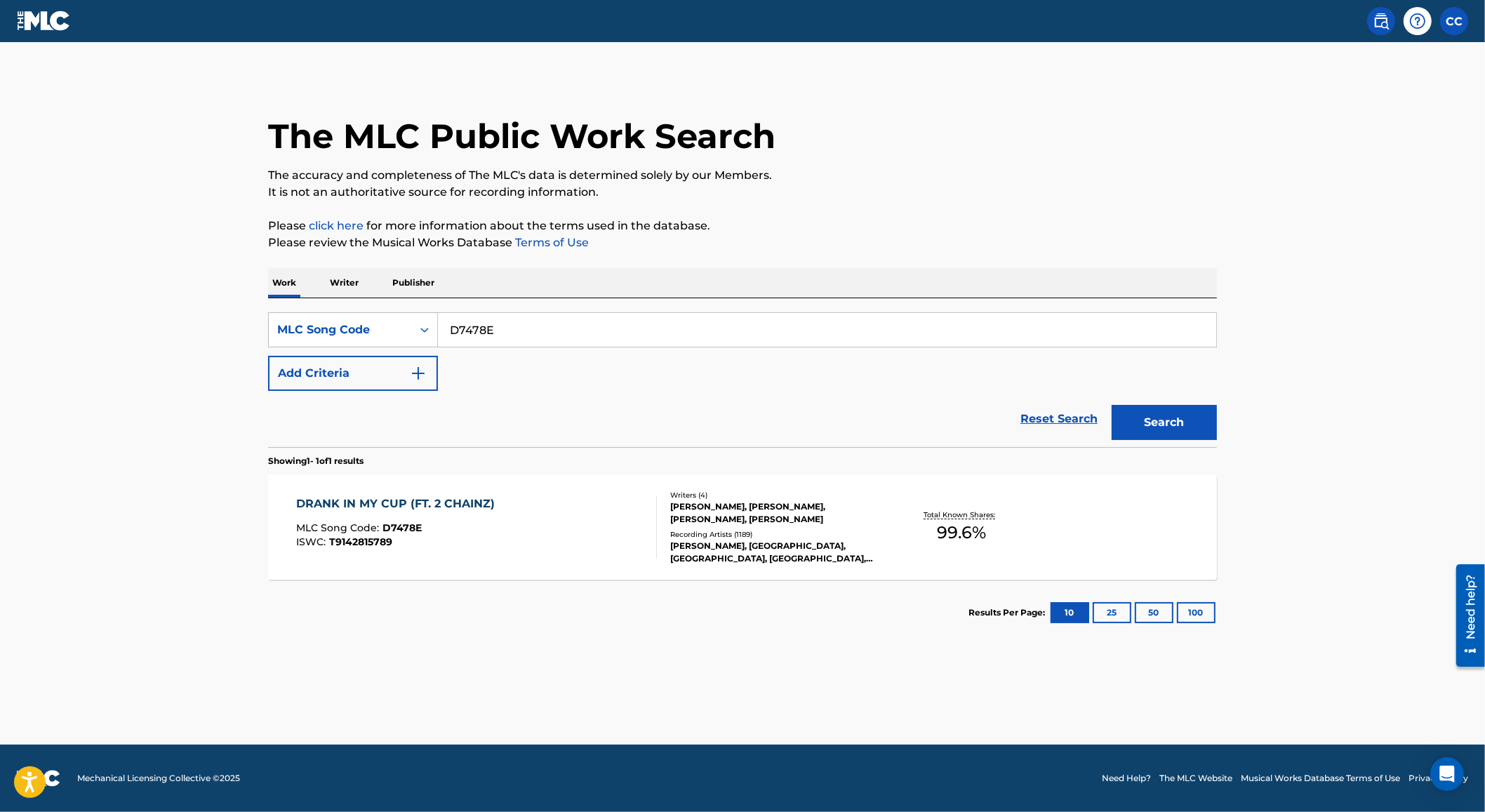 click on "SearchWithCriteriac298614f-e384-4ba9-ae16-a0bab7ae1f27 MLC Song Code D7478E Add Criteria" at bounding box center [742, 352] 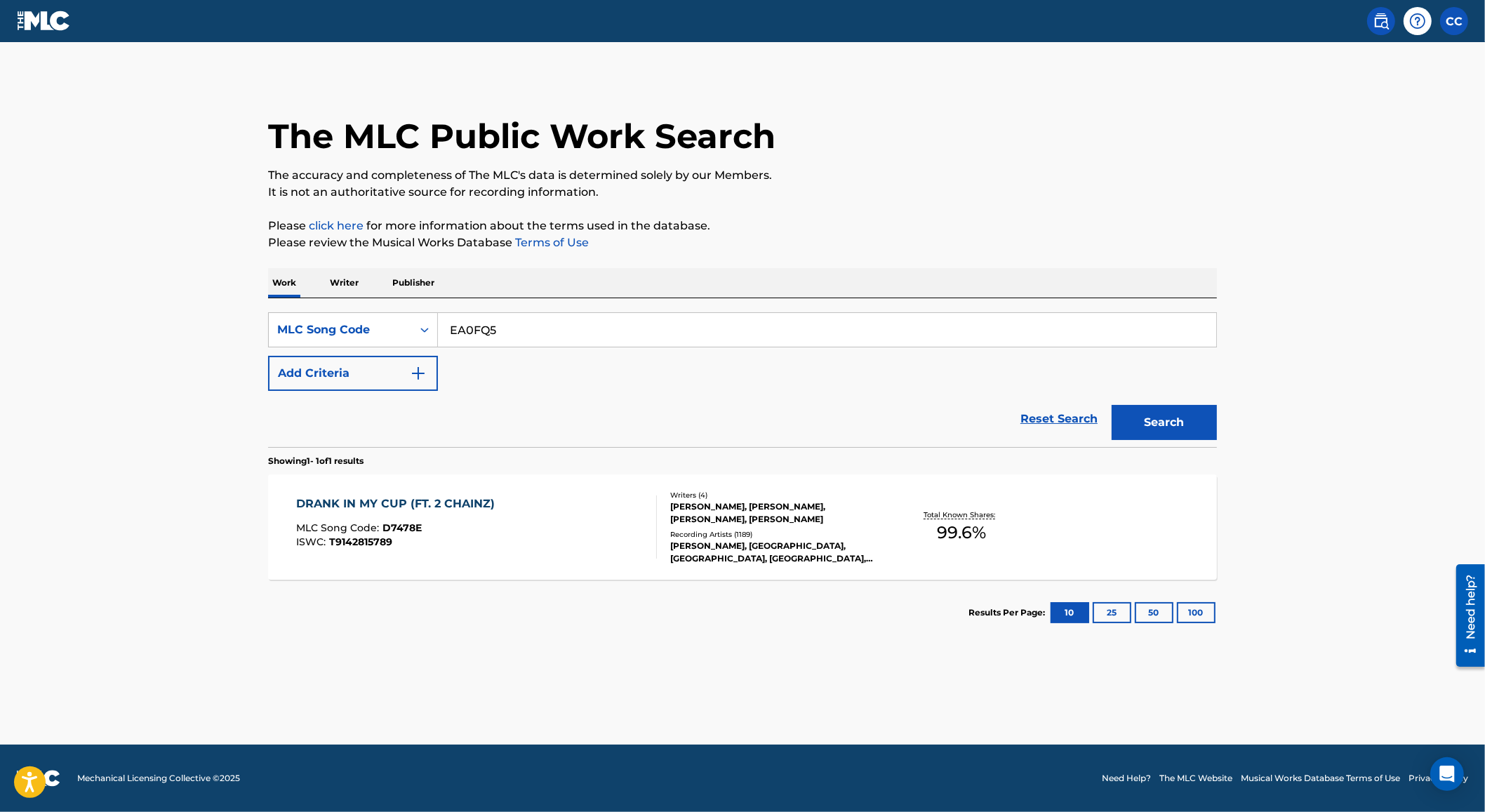 click on "Search" at bounding box center [1164, 422] 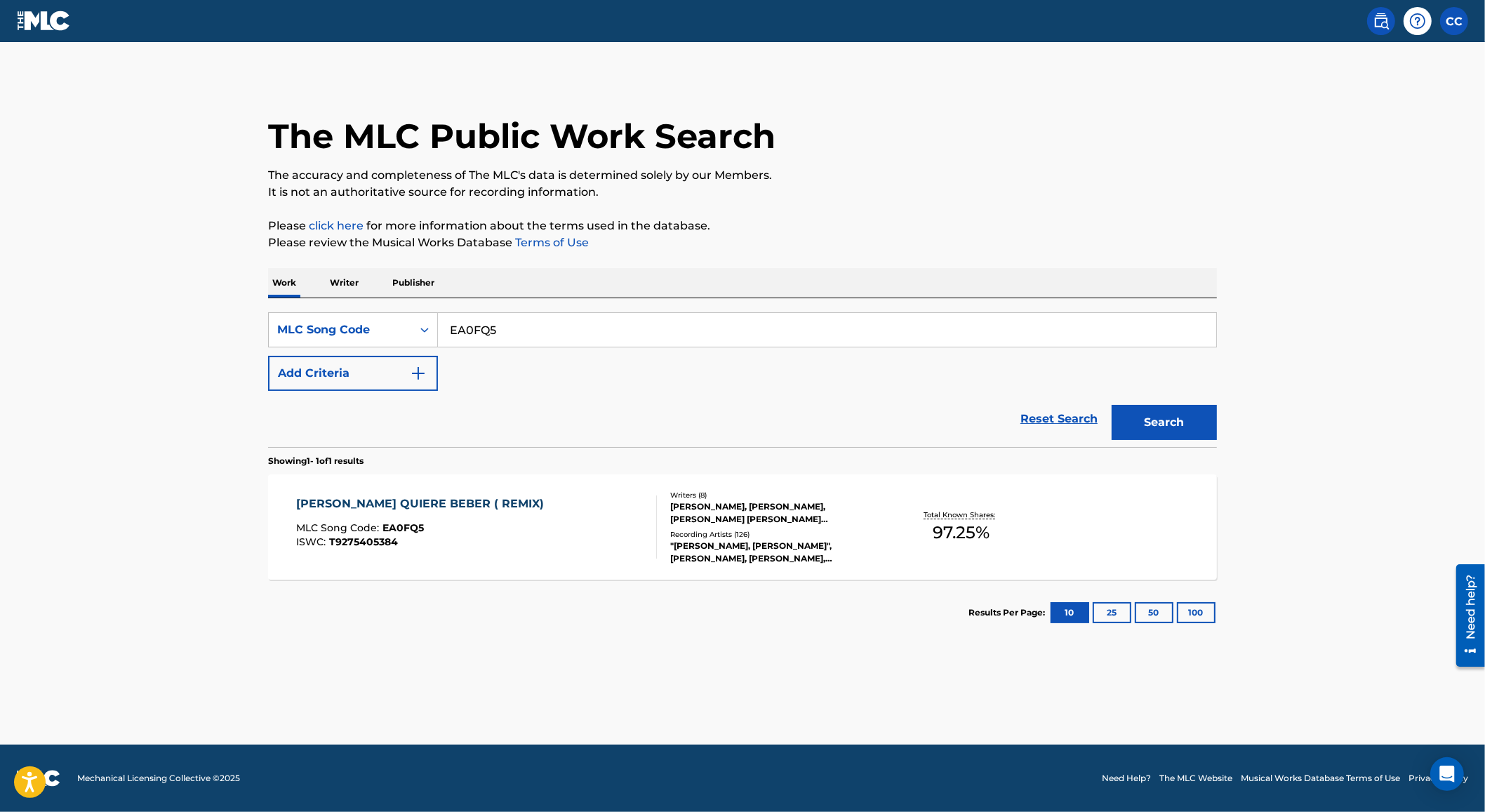 click on "EA0FQ5" at bounding box center (827, 330) 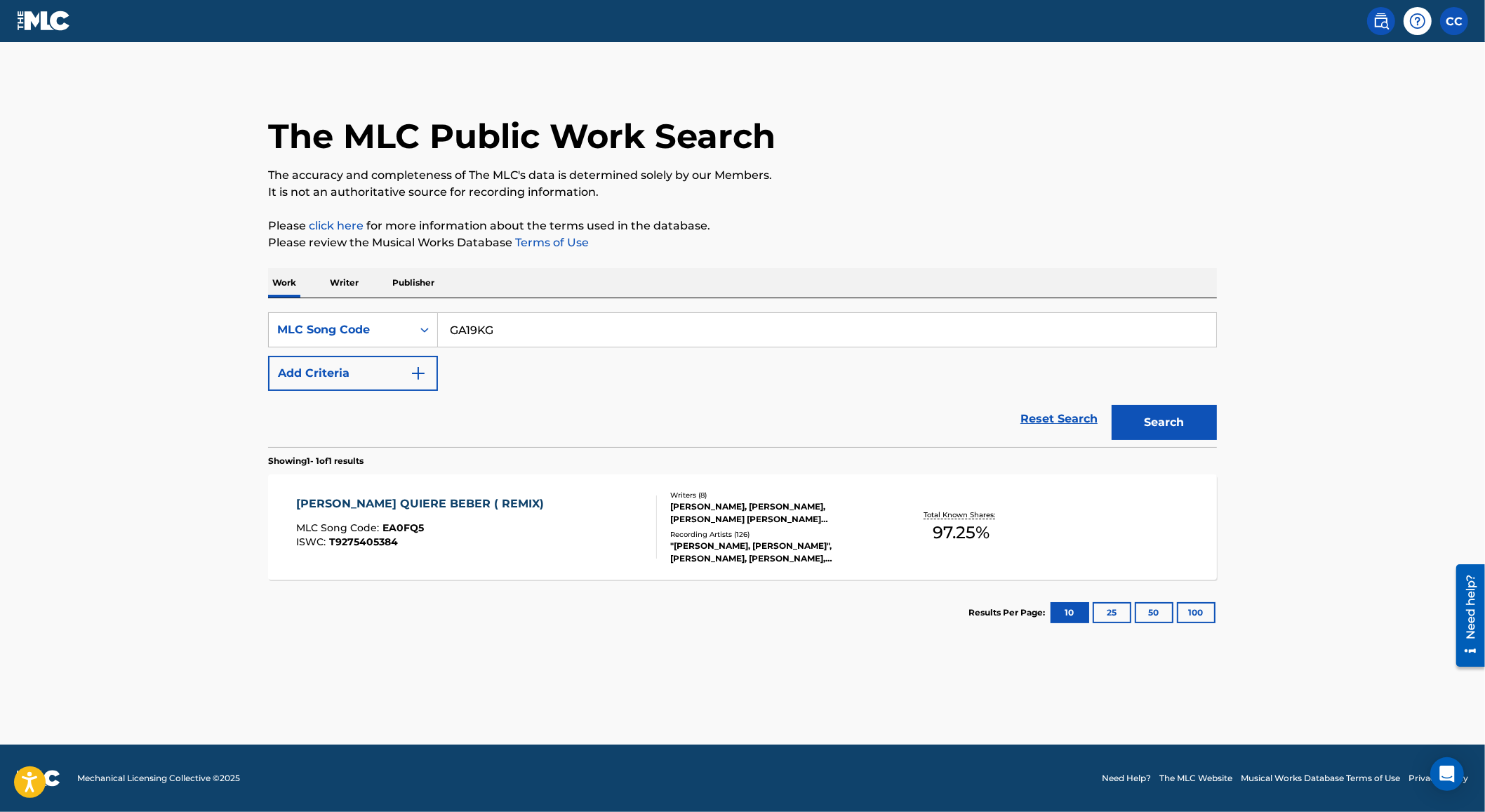 click on "Search" at bounding box center (1164, 422) 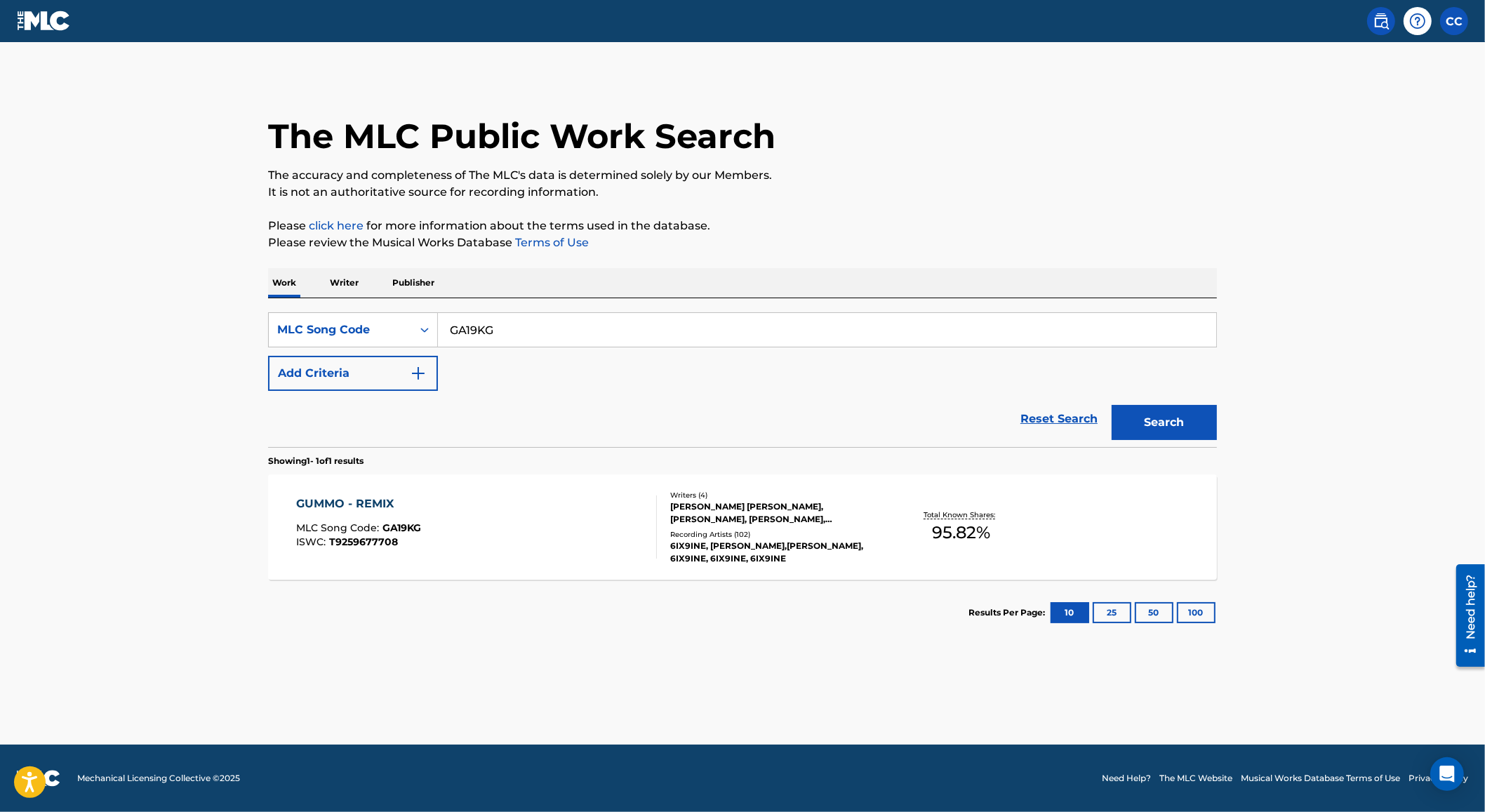 click on "GA19KG" at bounding box center [827, 330] 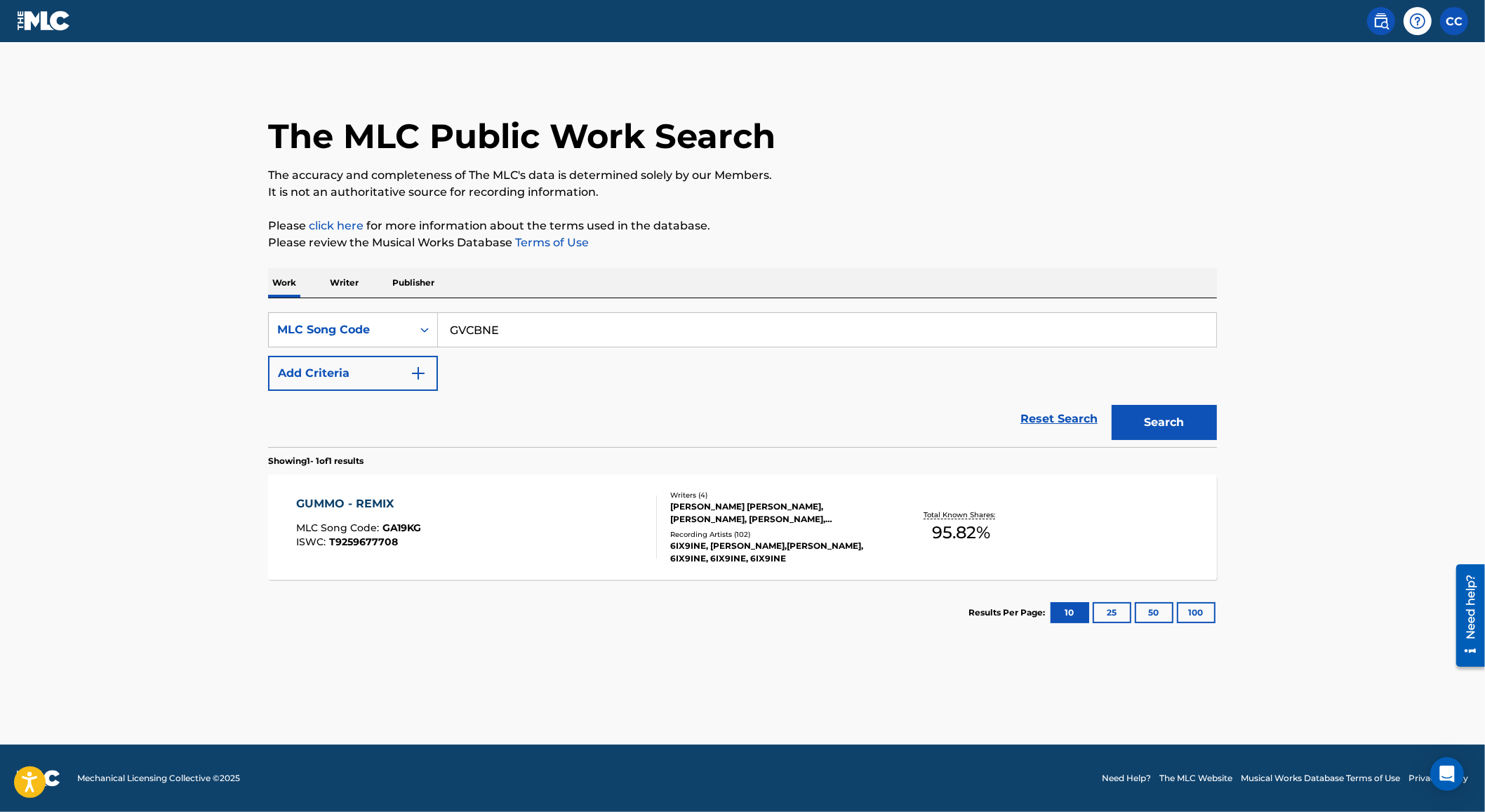 type on "GVCBNE" 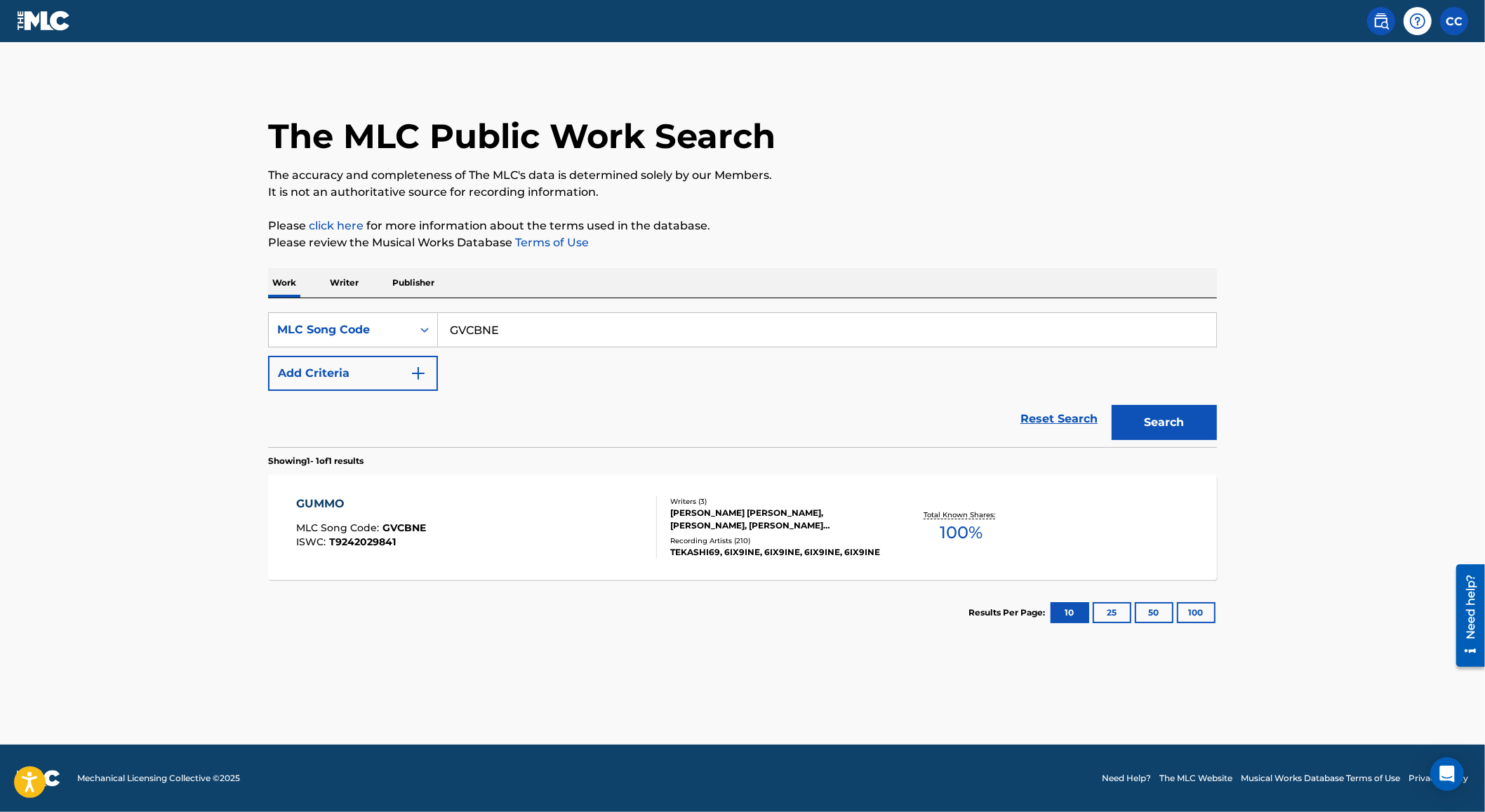 click on "GUMMO MLC Song Code : GVCBNE ISWC : T9242029841" at bounding box center (477, 527) 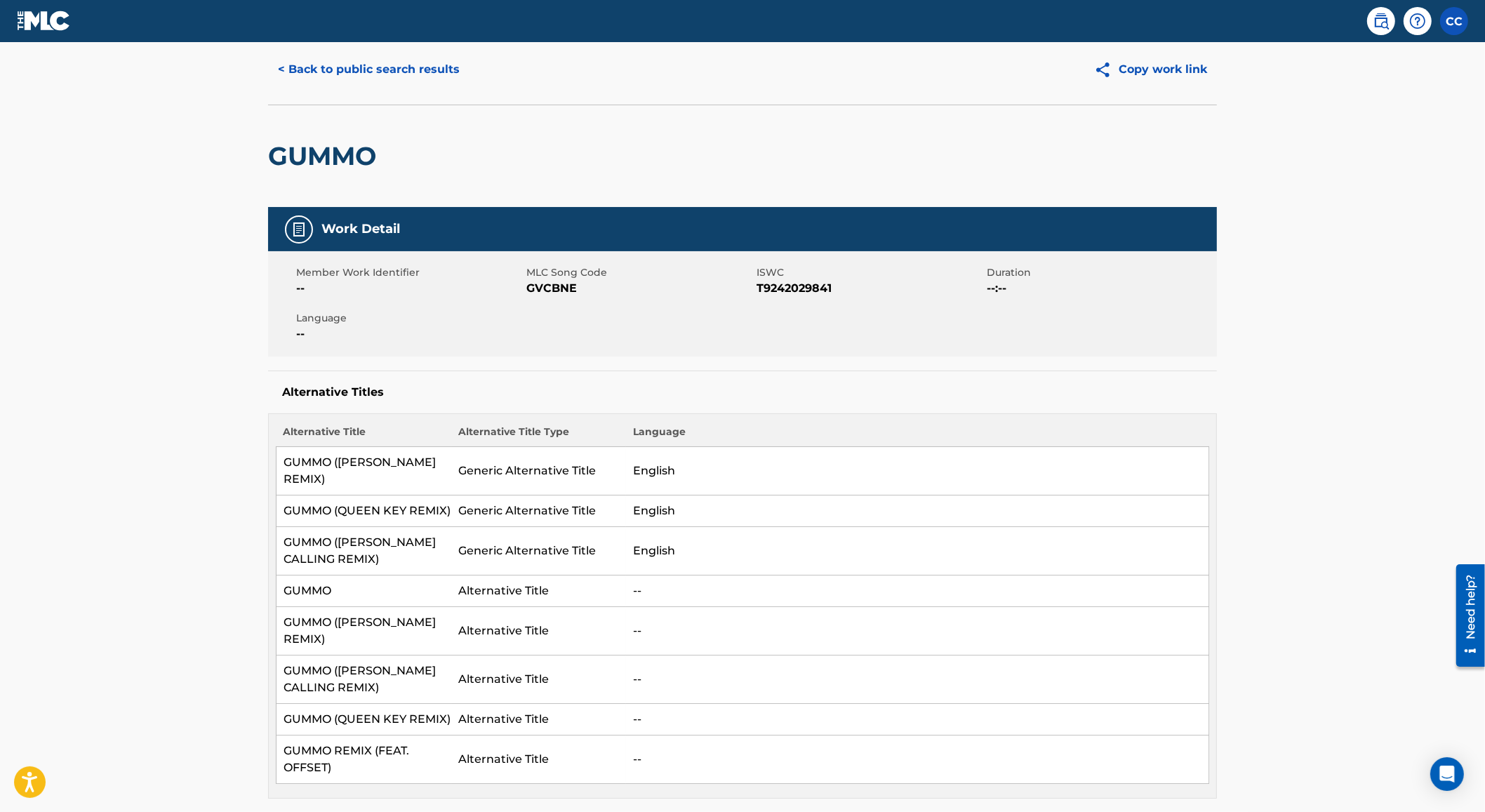 scroll, scrollTop: 0, scrollLeft: 0, axis: both 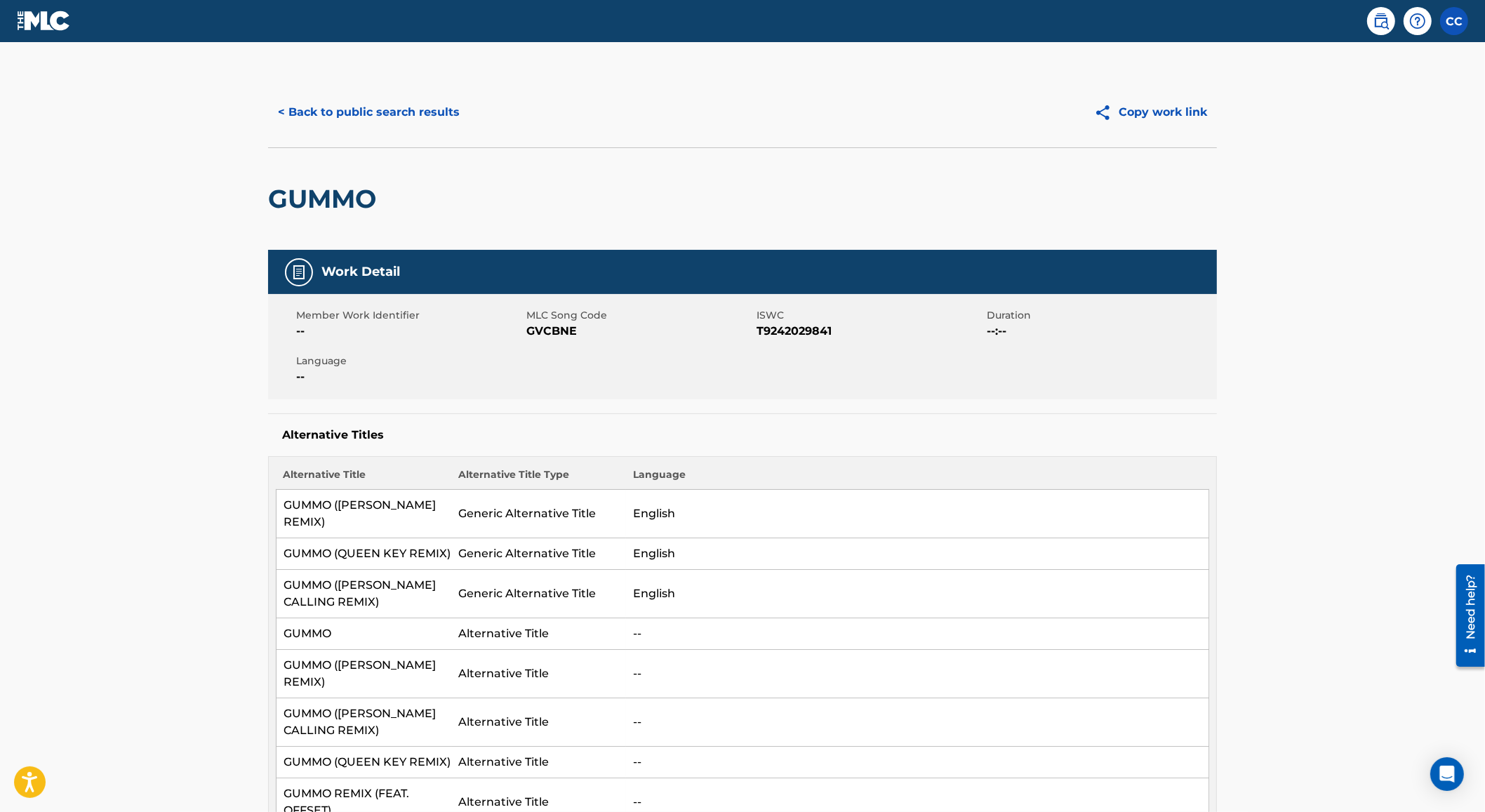 click on "< Back to public search results" at bounding box center (368, 112) 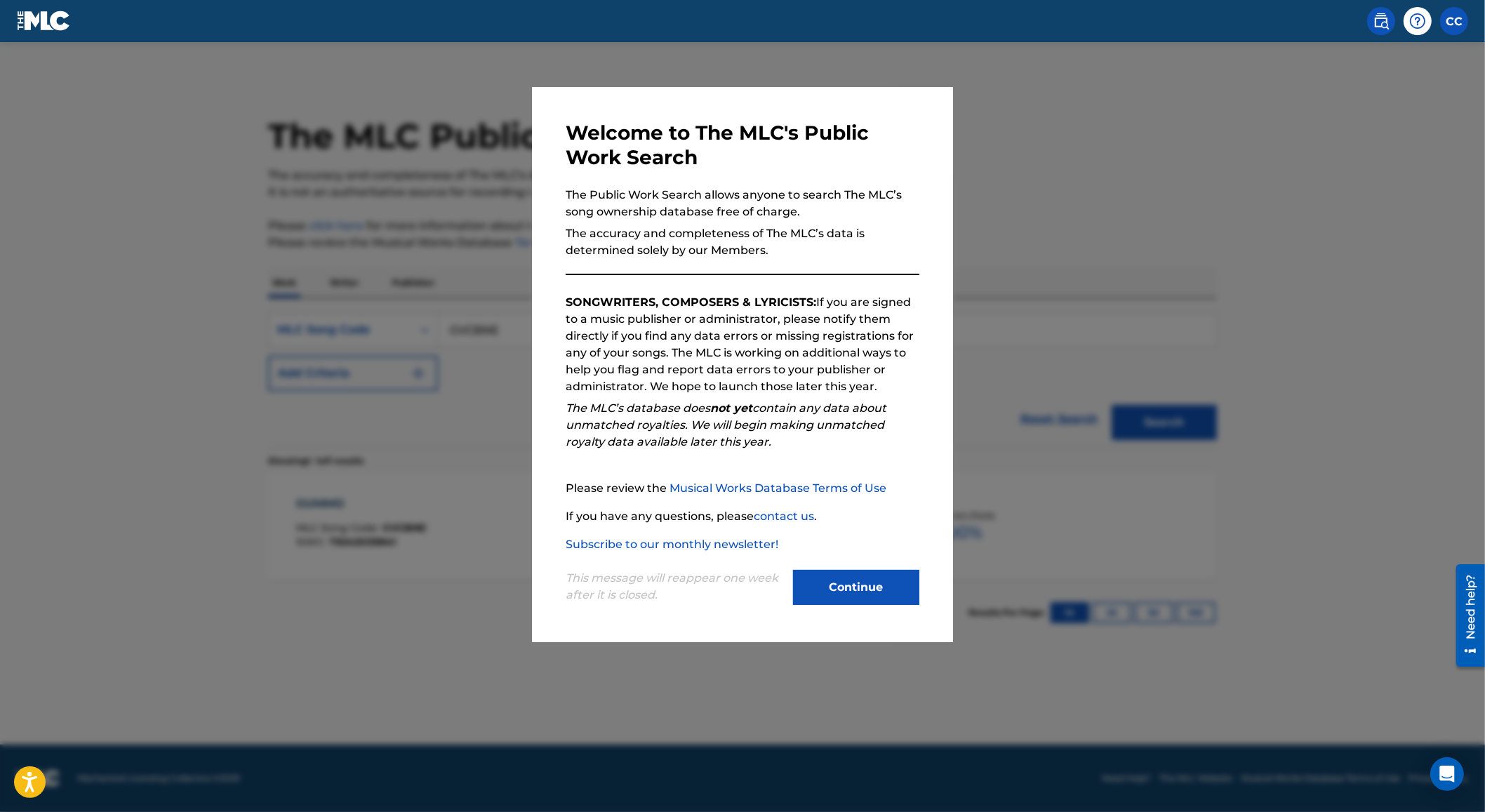 click at bounding box center [742, 448] 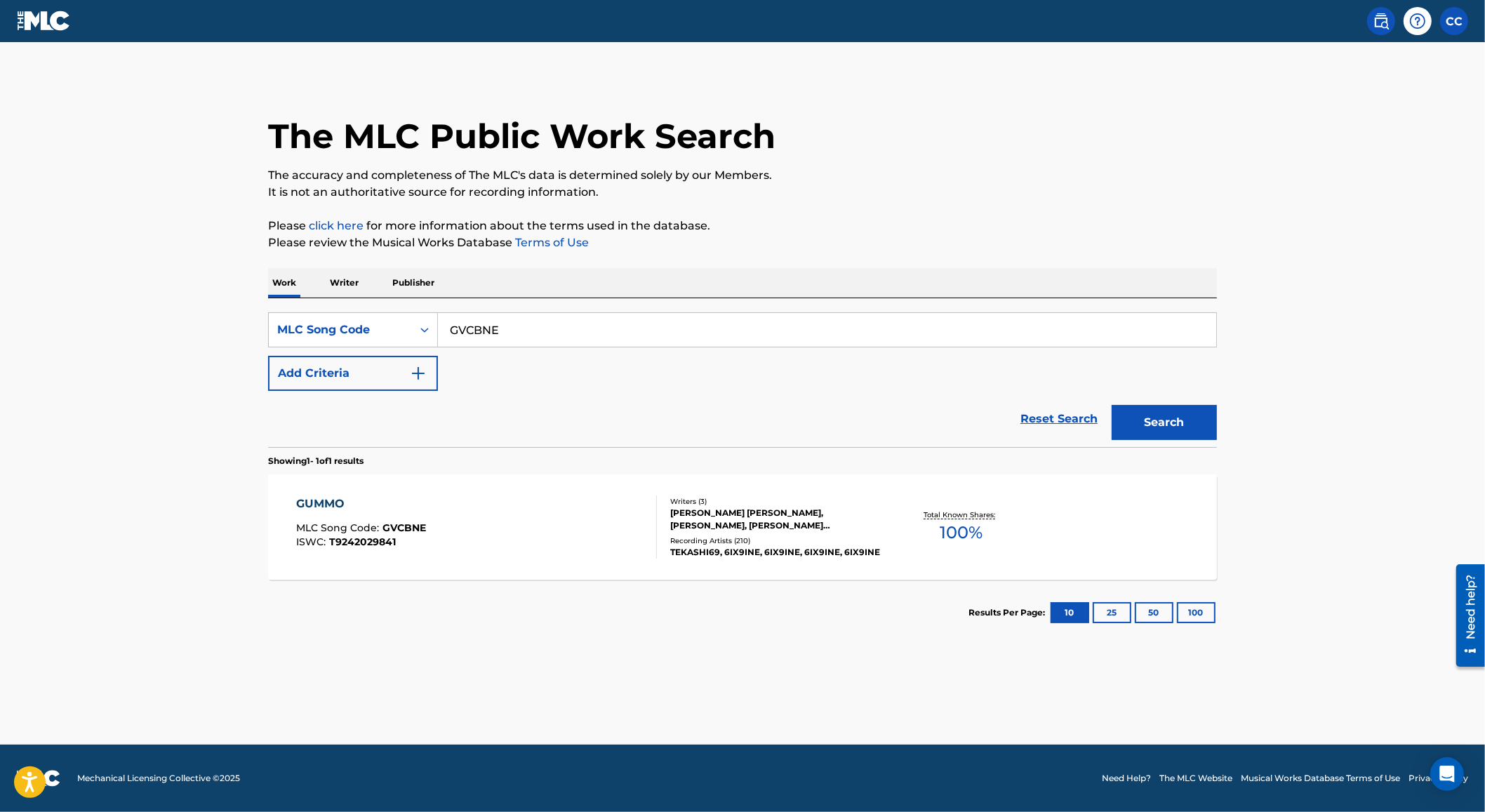 click on "GVCBNE" at bounding box center [827, 330] 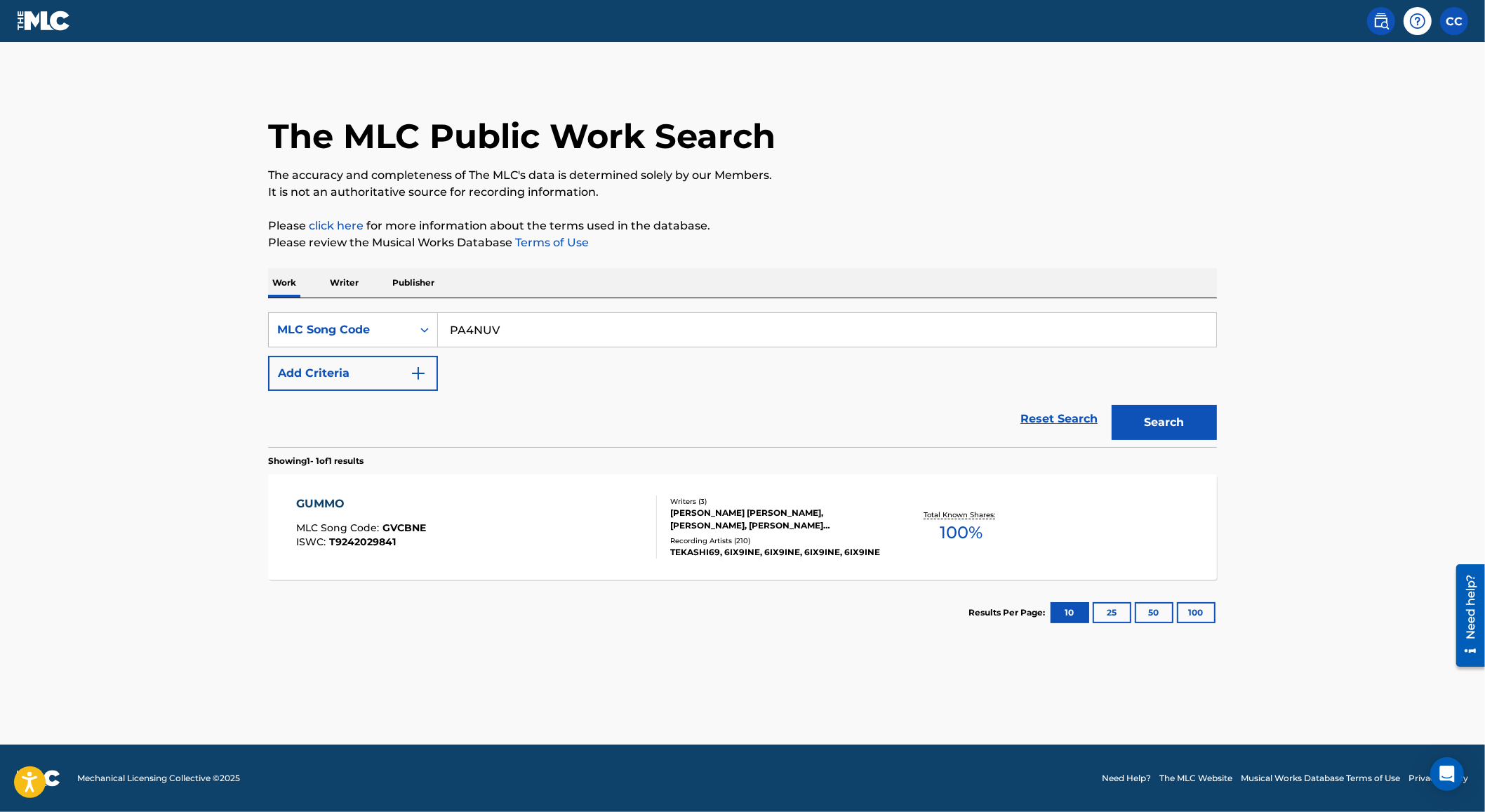 click on "Search" at bounding box center (1164, 422) 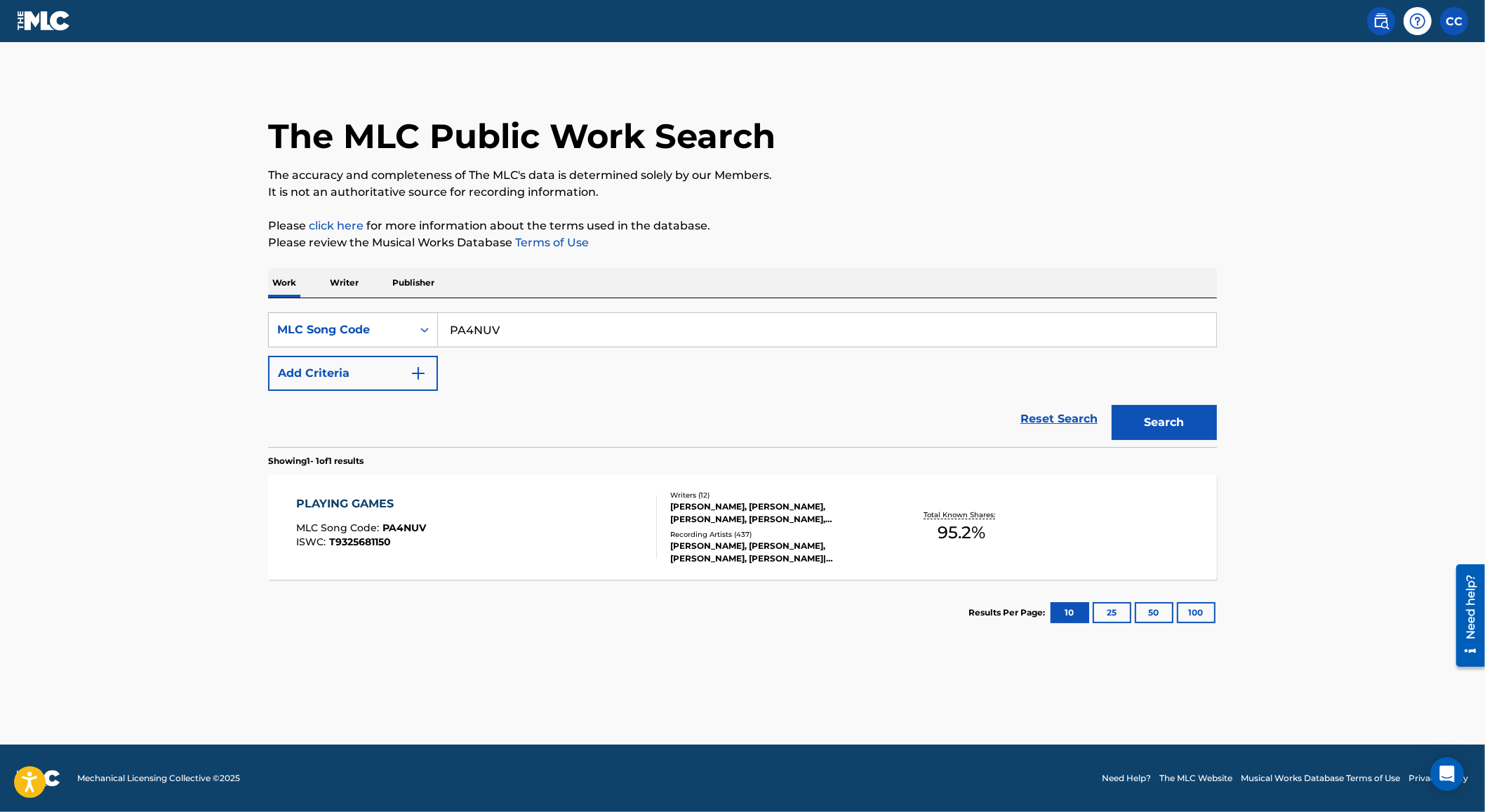 click on "It is not an authoritative source for recording information." at bounding box center [742, 192] 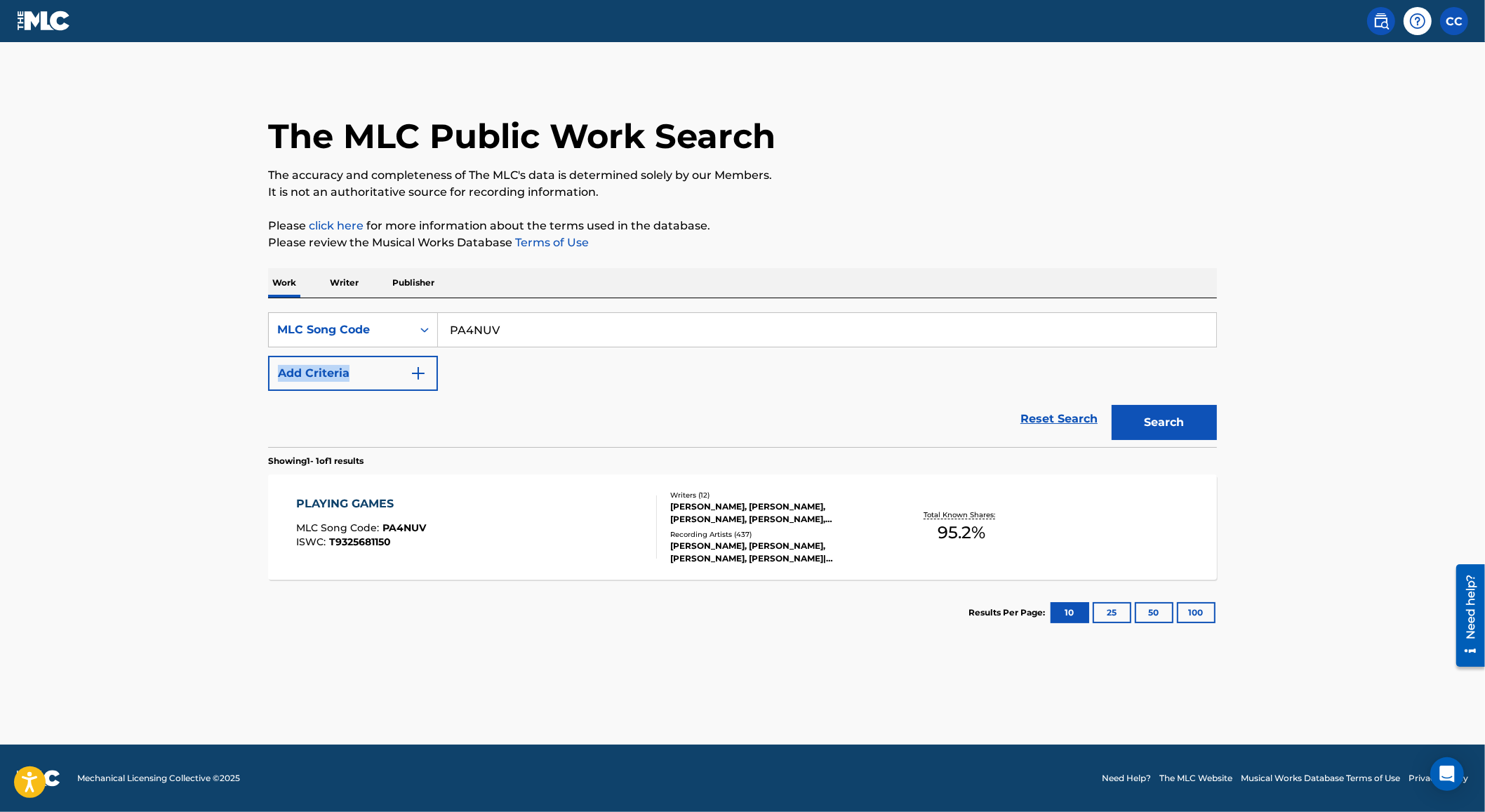 click on "SearchWithCriteriac298614f-e384-4ba9-ae16-a0bab7ae1f27 MLC Song Code PA4NUV Add Criteria" at bounding box center (742, 352) 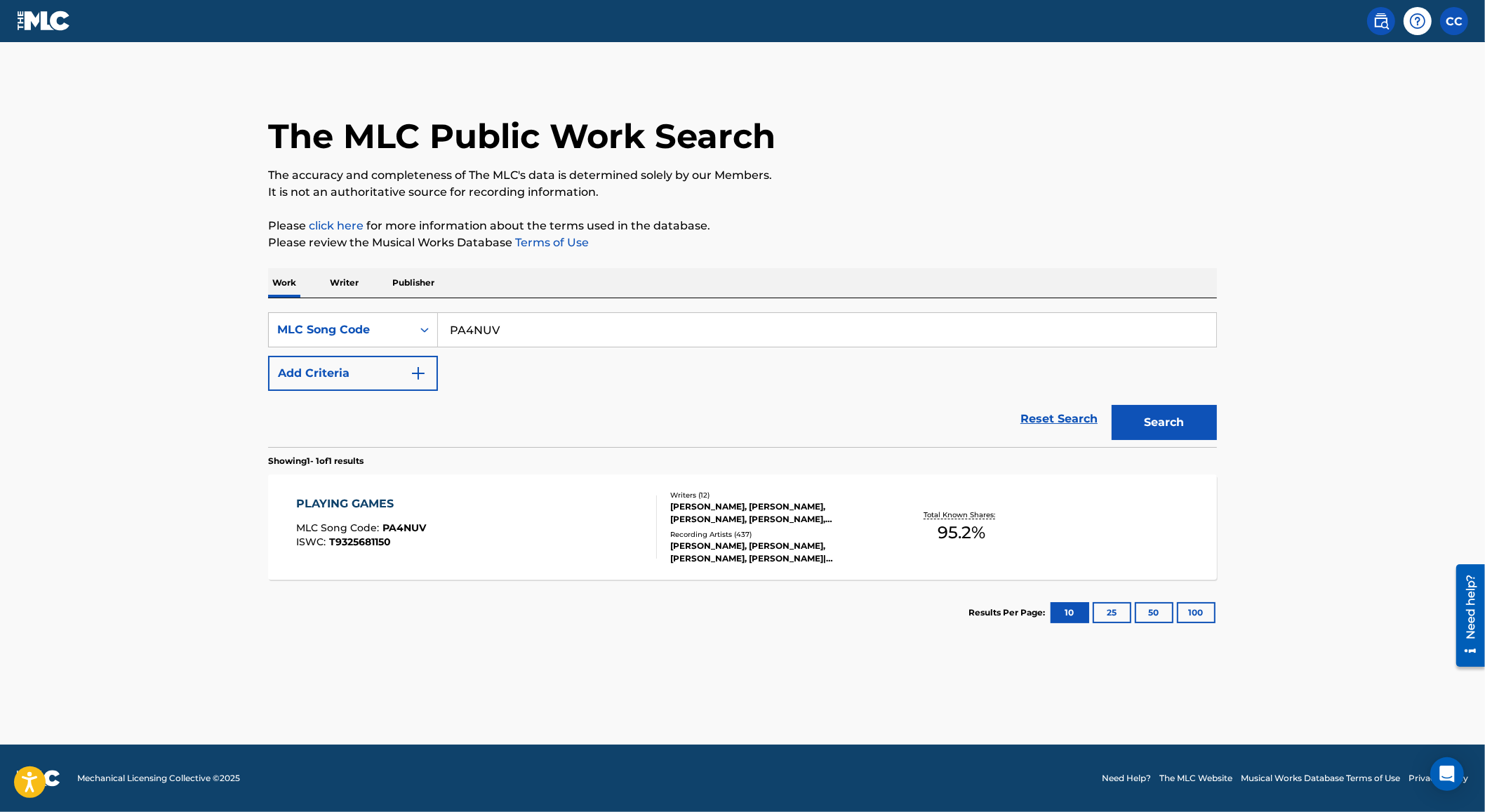 click on "PA4NUV" at bounding box center (827, 330) 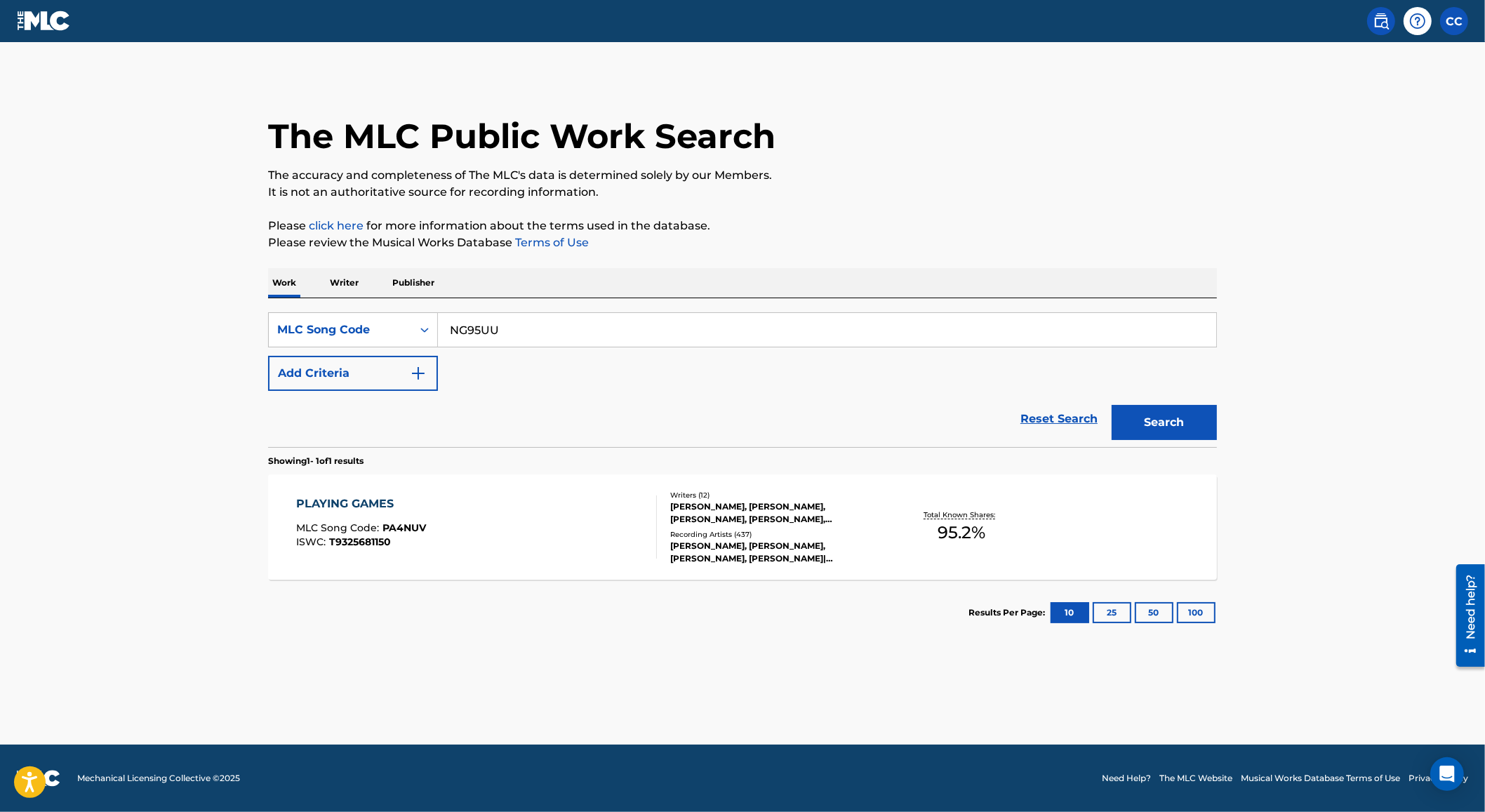 type on "NG95UU" 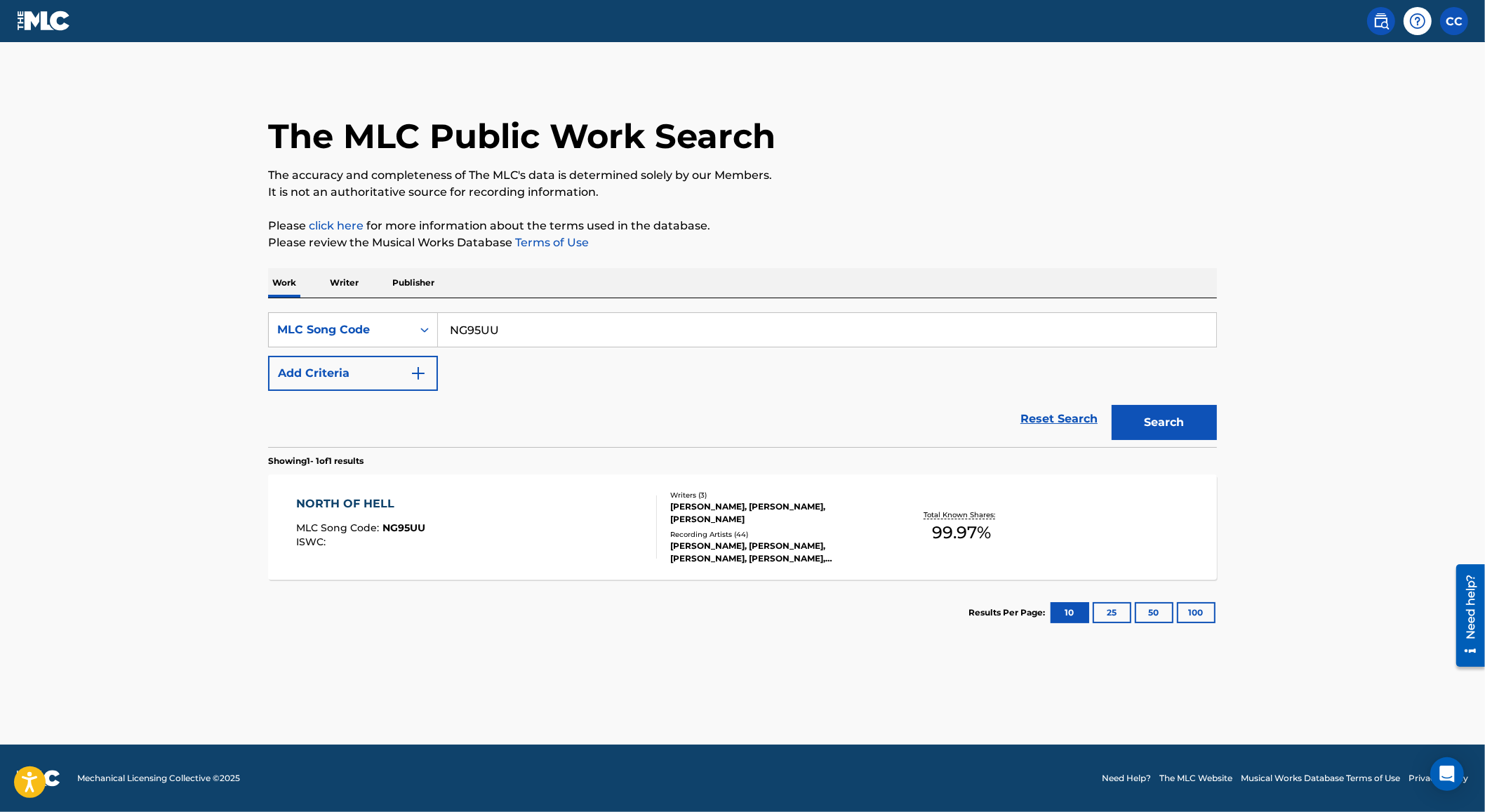 click on "The MLC Public Work Search The accuracy and completeness of The MLC's data is determined solely by our Members. It is not an authoritative source for recording information. Please   click here   for more information about the terms used in the database. Please review the Musical Works Database   Terms of Use Work Writer Publisher SearchWithCriteriac298614f-e384-4ba9-ae16-a0bab7ae1f27 MLC Song Code NG95UU Add Criteria Reset Search Search Showing  1  -   1  of  1   results   NORTH OF HELL MLC Song Code : NG95UU ISWC : Writers ( 3 ) BEAU BAILEY, GRAHAM BARHAM, JAMES MIRACLE Recording Artists ( 44 ) GRAHAM BARHAM, GRAHAM BARHAM, GRAHAM BARHAM, GRAHAM BARHAM, GRAHAM BARHAM Total Known Shares: 99.97 % Results Per Page: 10 25 50 100" at bounding box center (742, 361) 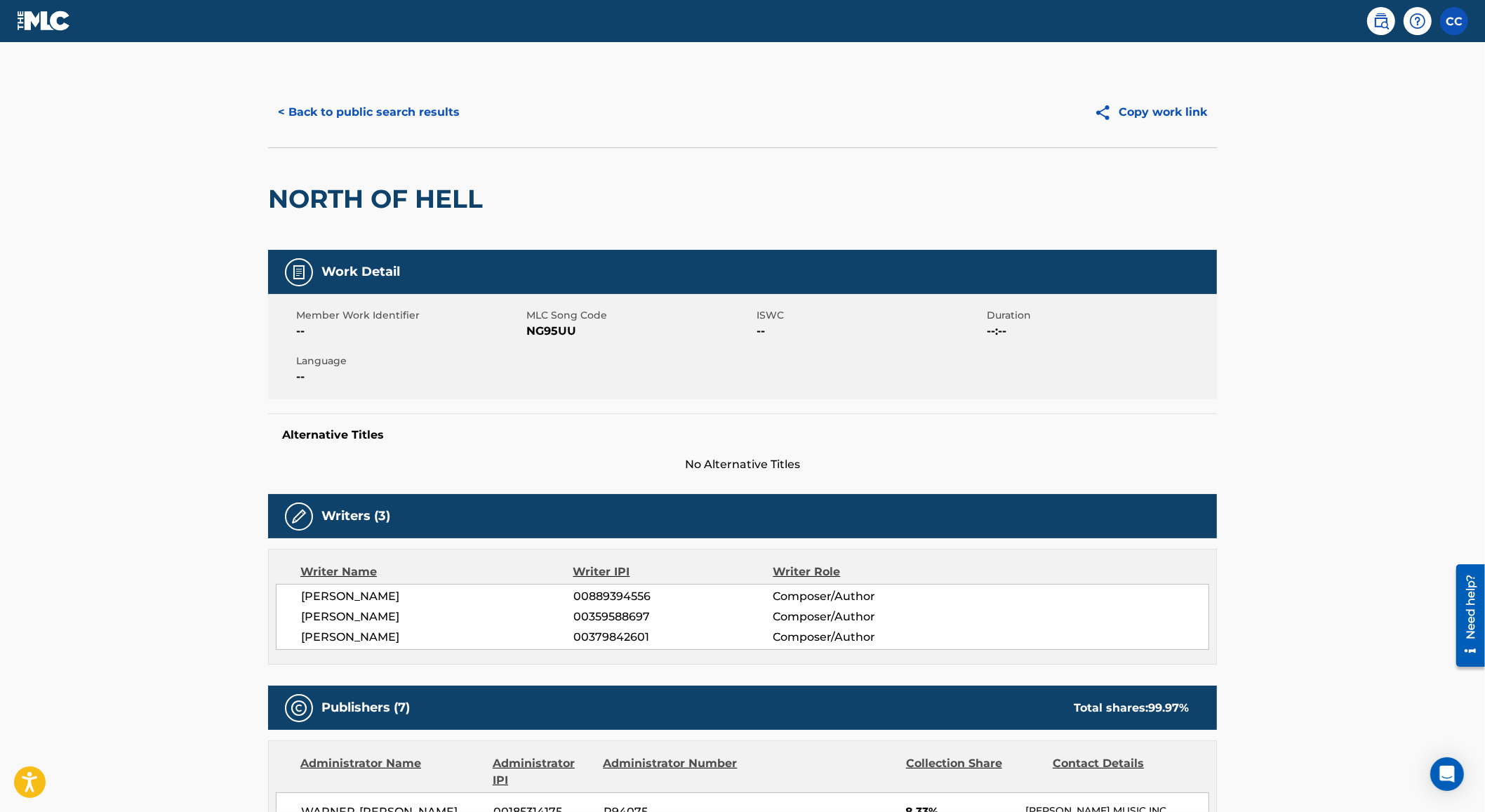 scroll, scrollTop: 439, scrollLeft: 0, axis: vertical 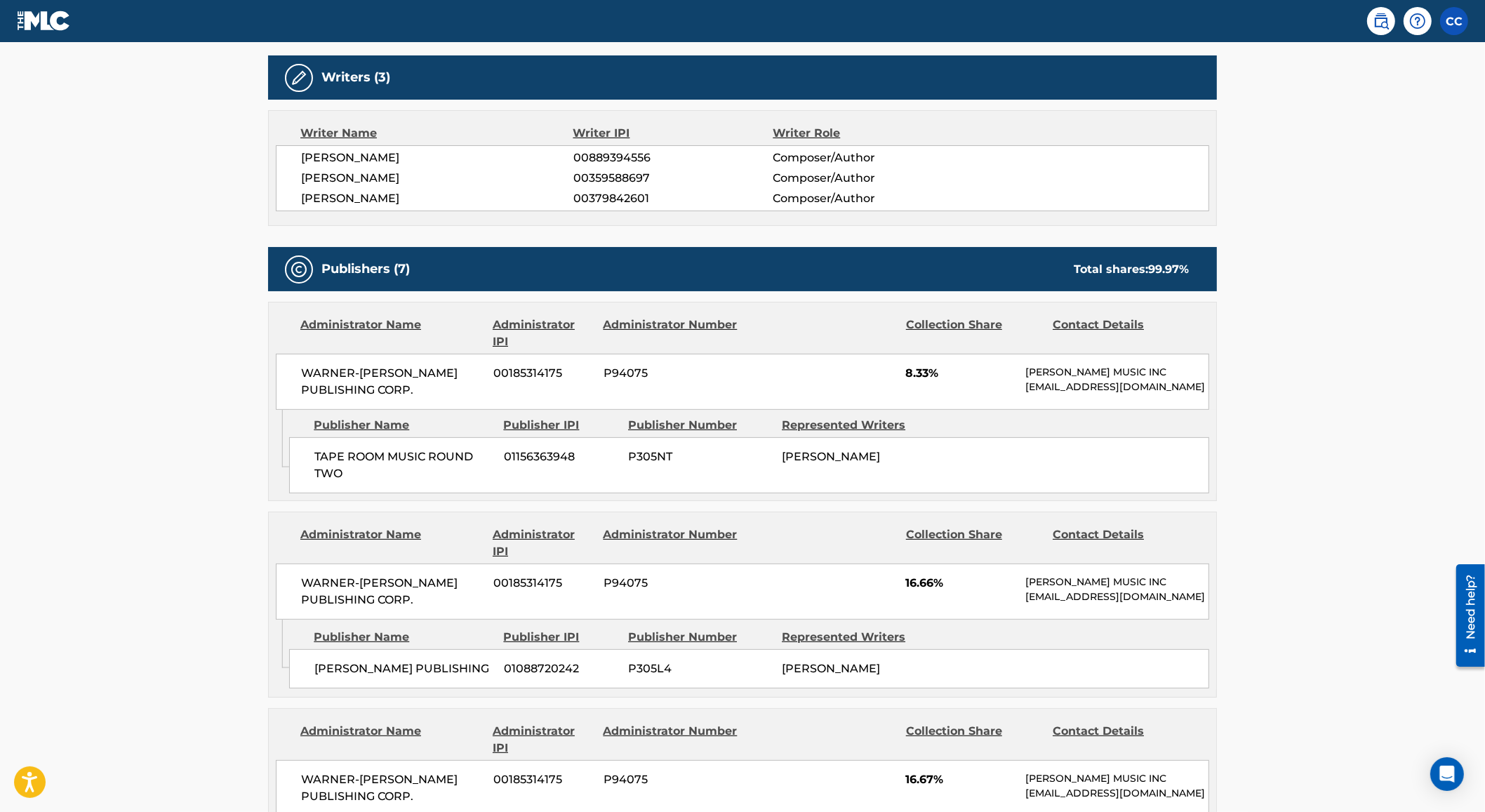 click on "Writers   (3)" at bounding box center (742, 77) 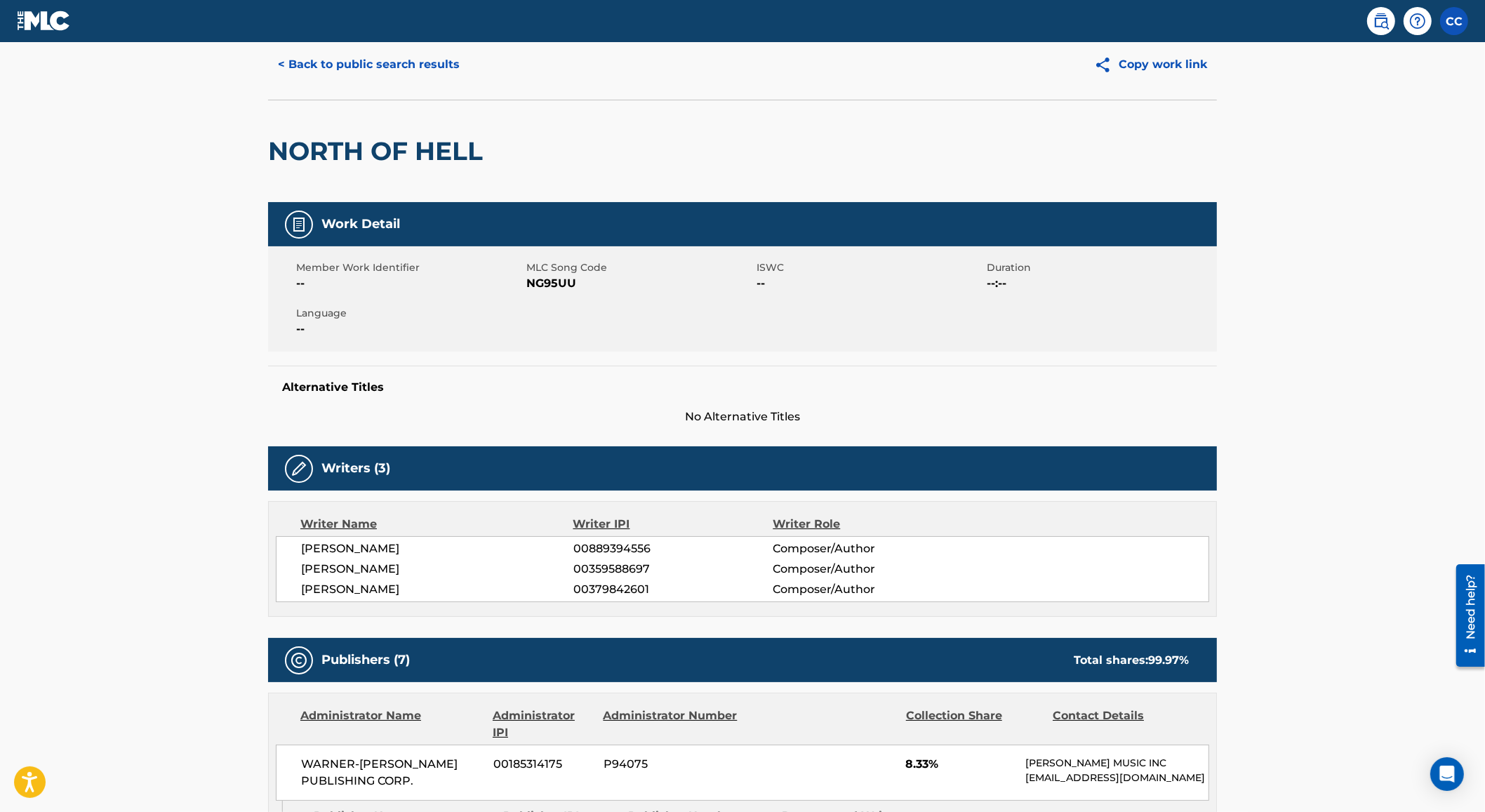 scroll, scrollTop: 0, scrollLeft: 0, axis: both 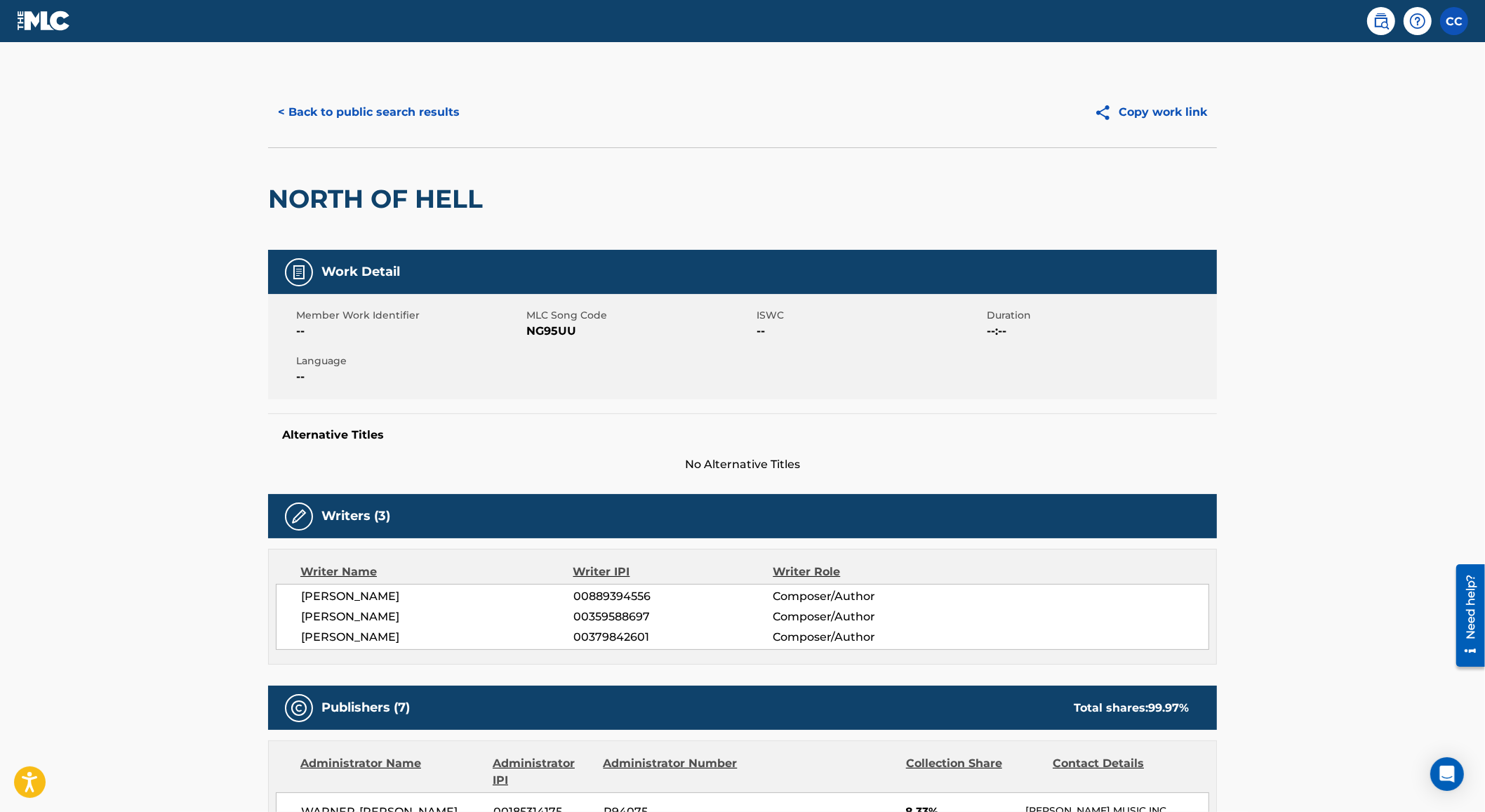 drag, startPoint x: 304, startPoint y: 96, endPoint x: 311, endPoint y: 97, distance: 7.071068 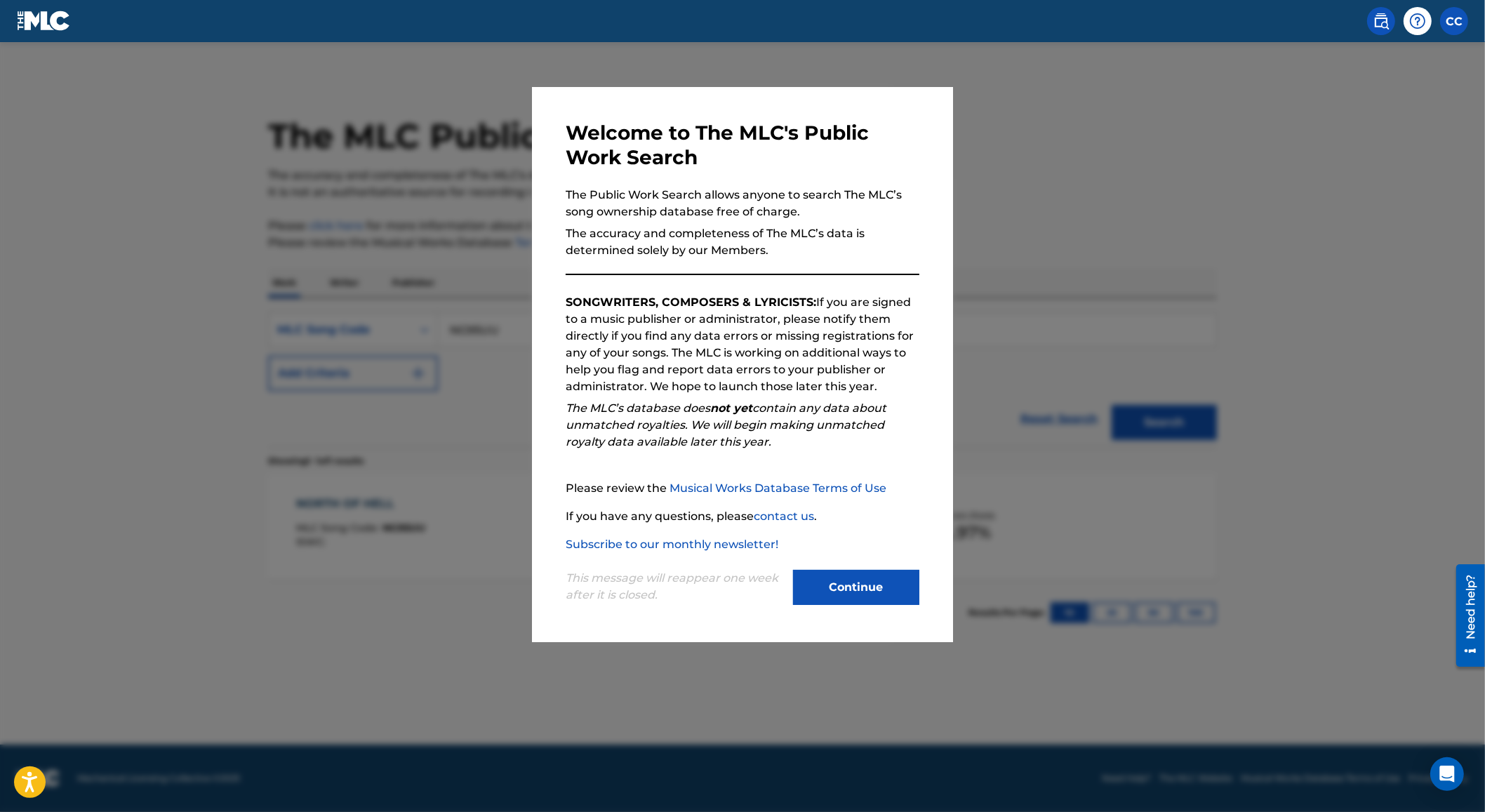 click at bounding box center [742, 448] 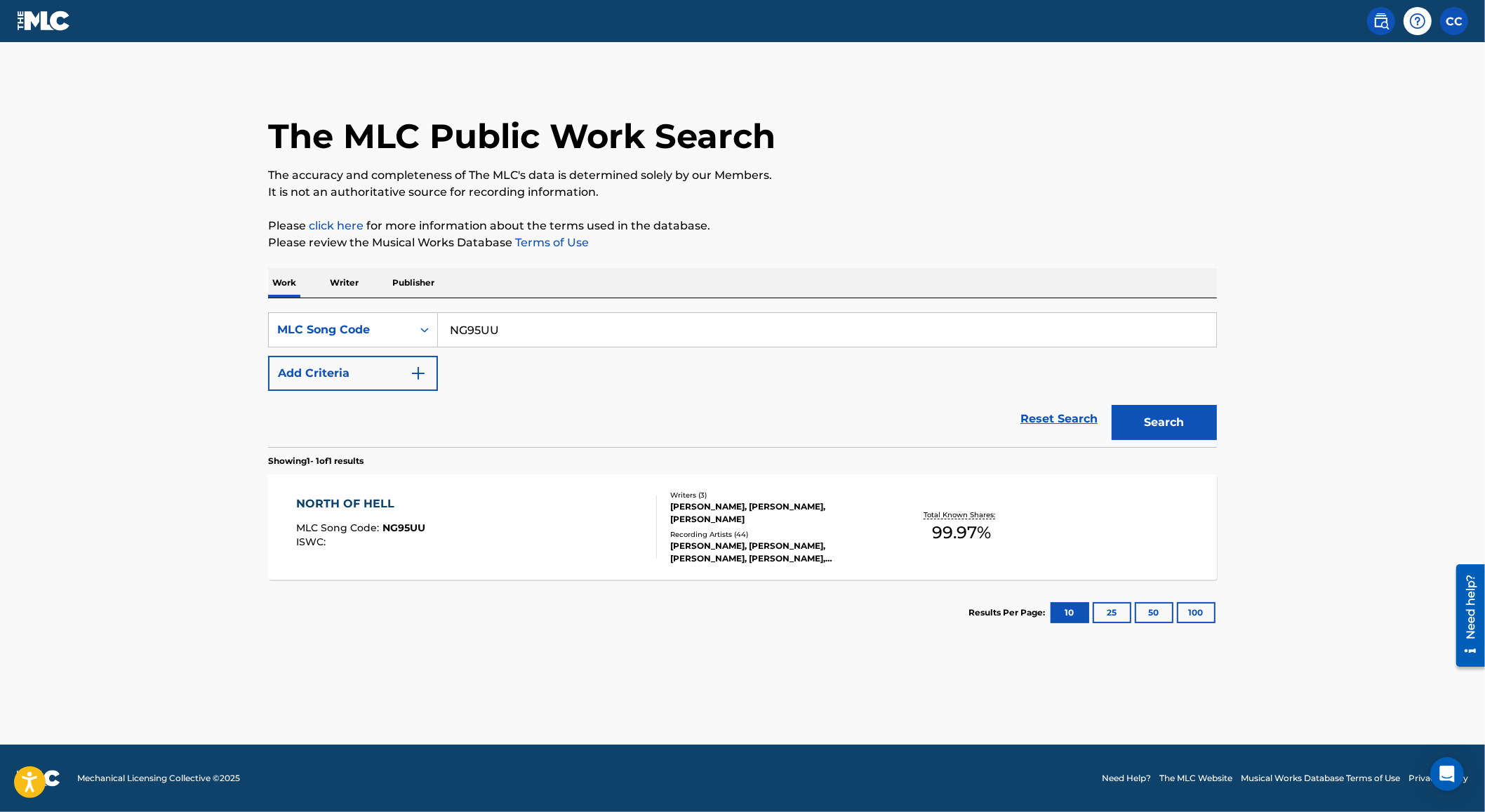 click on "NG95UU" at bounding box center [827, 330] 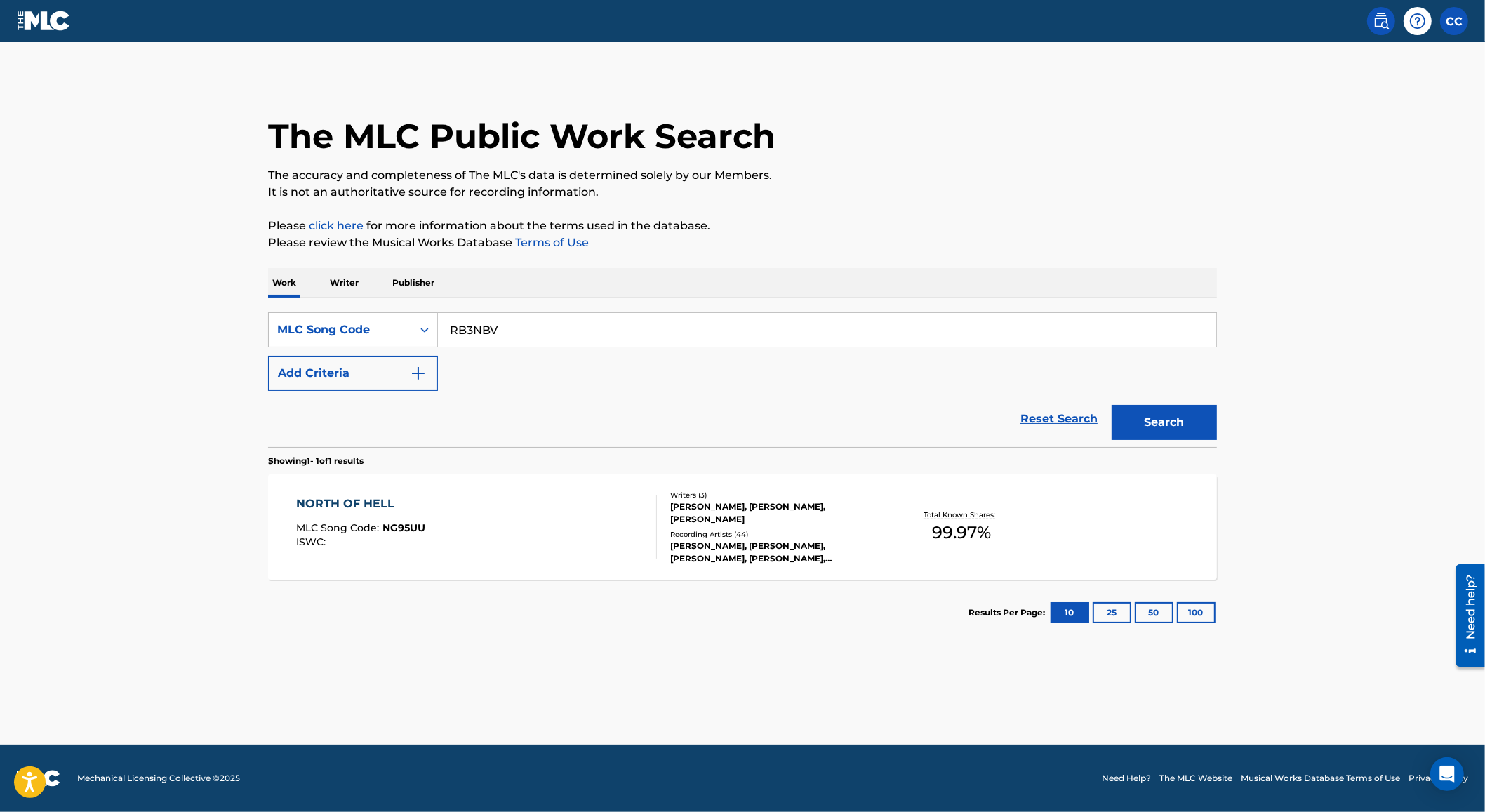 click on "Search" at bounding box center [1164, 422] 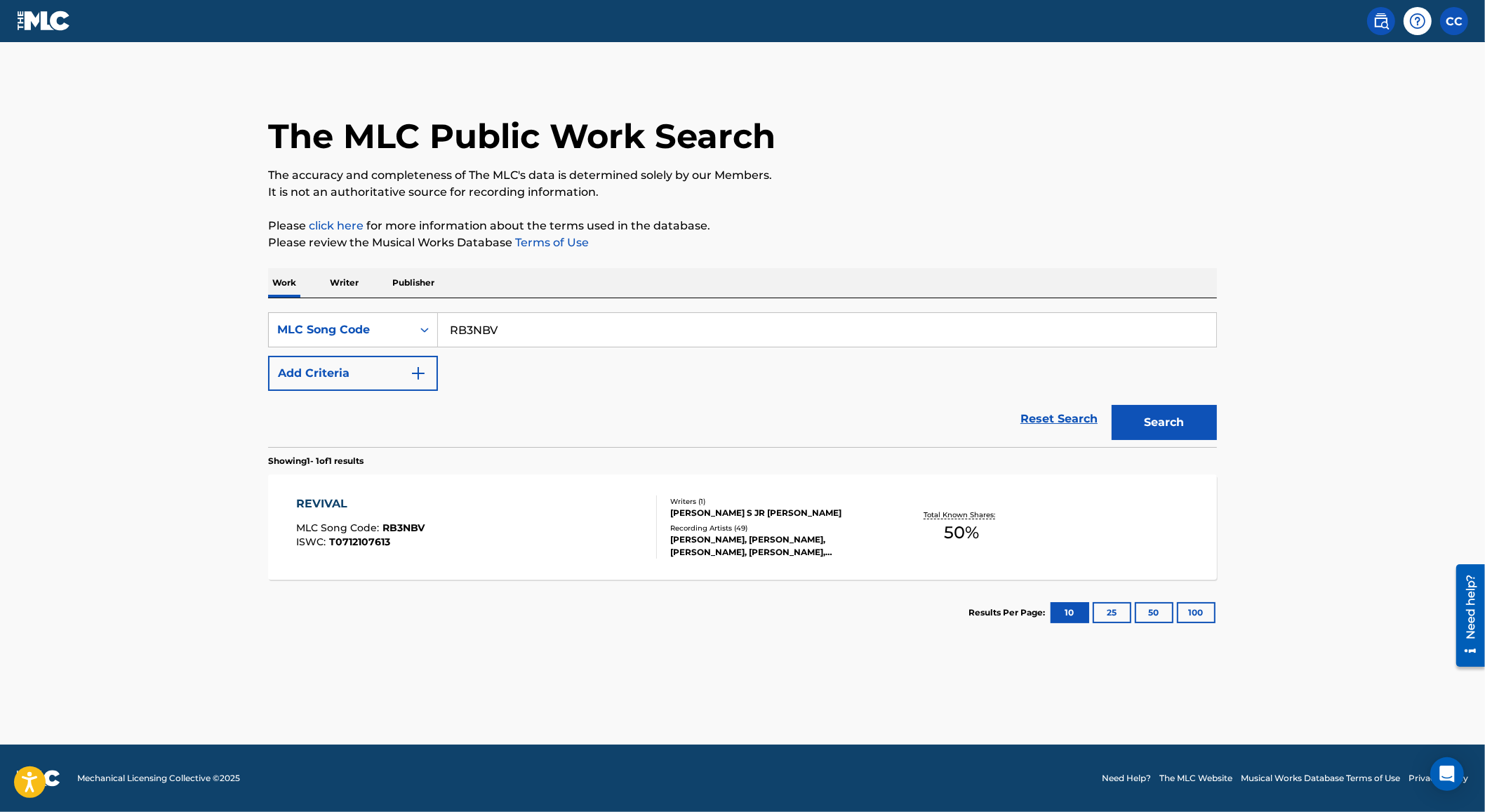 click on "The MLC Public Work Search" at bounding box center (742, 128) 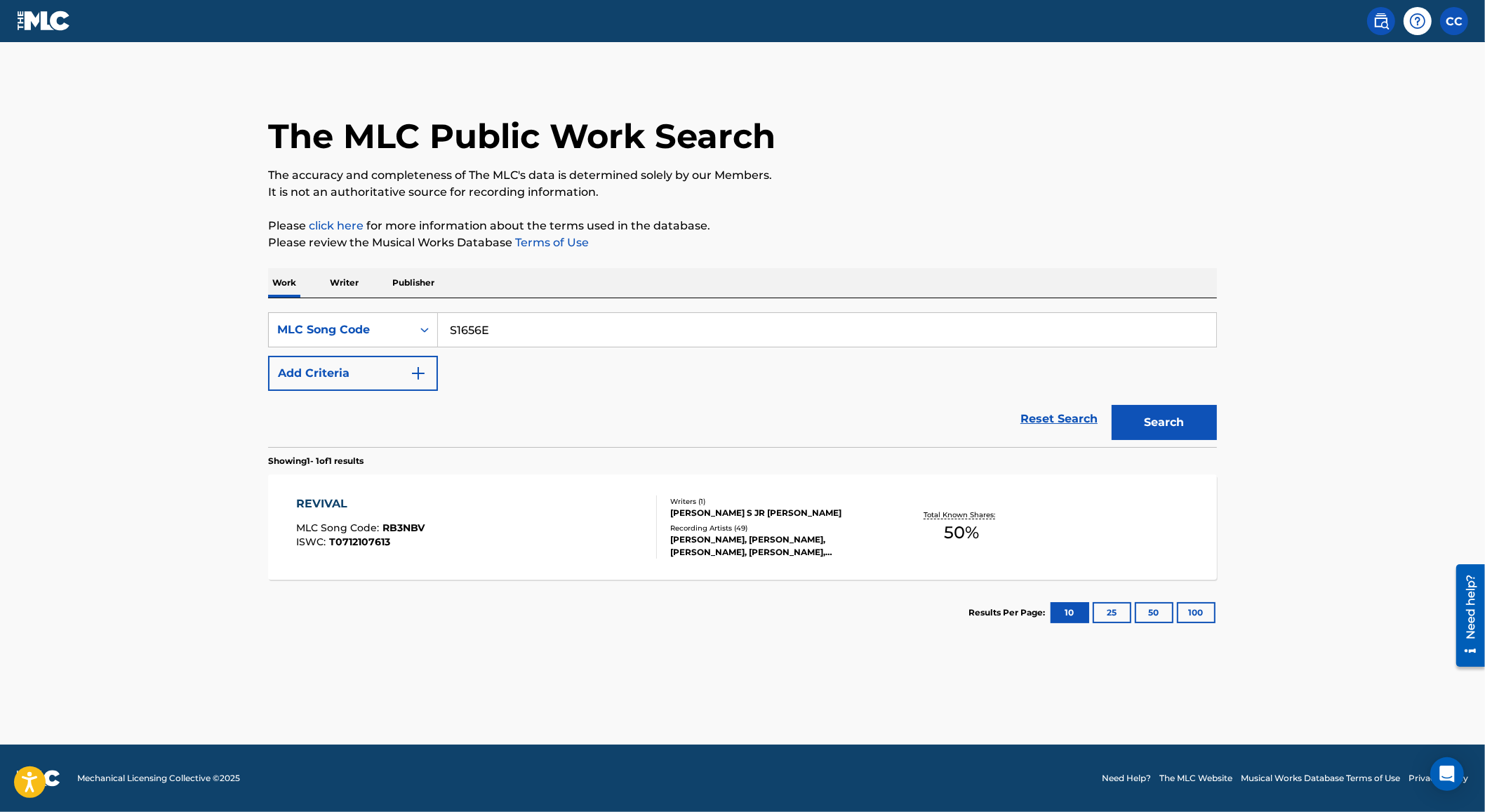 click on "Search" at bounding box center (1164, 422) 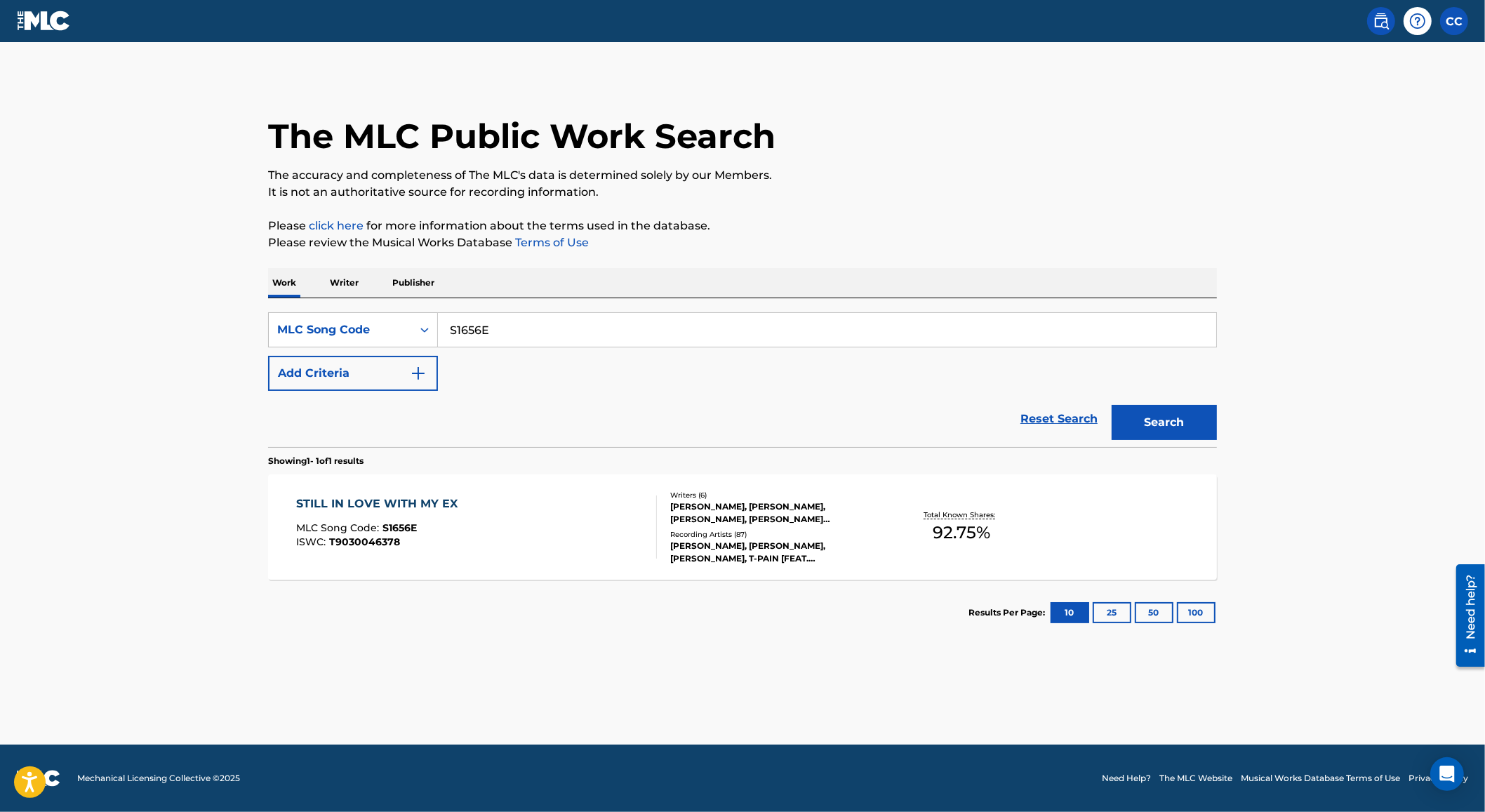 click on "S1656E" at bounding box center (827, 330) 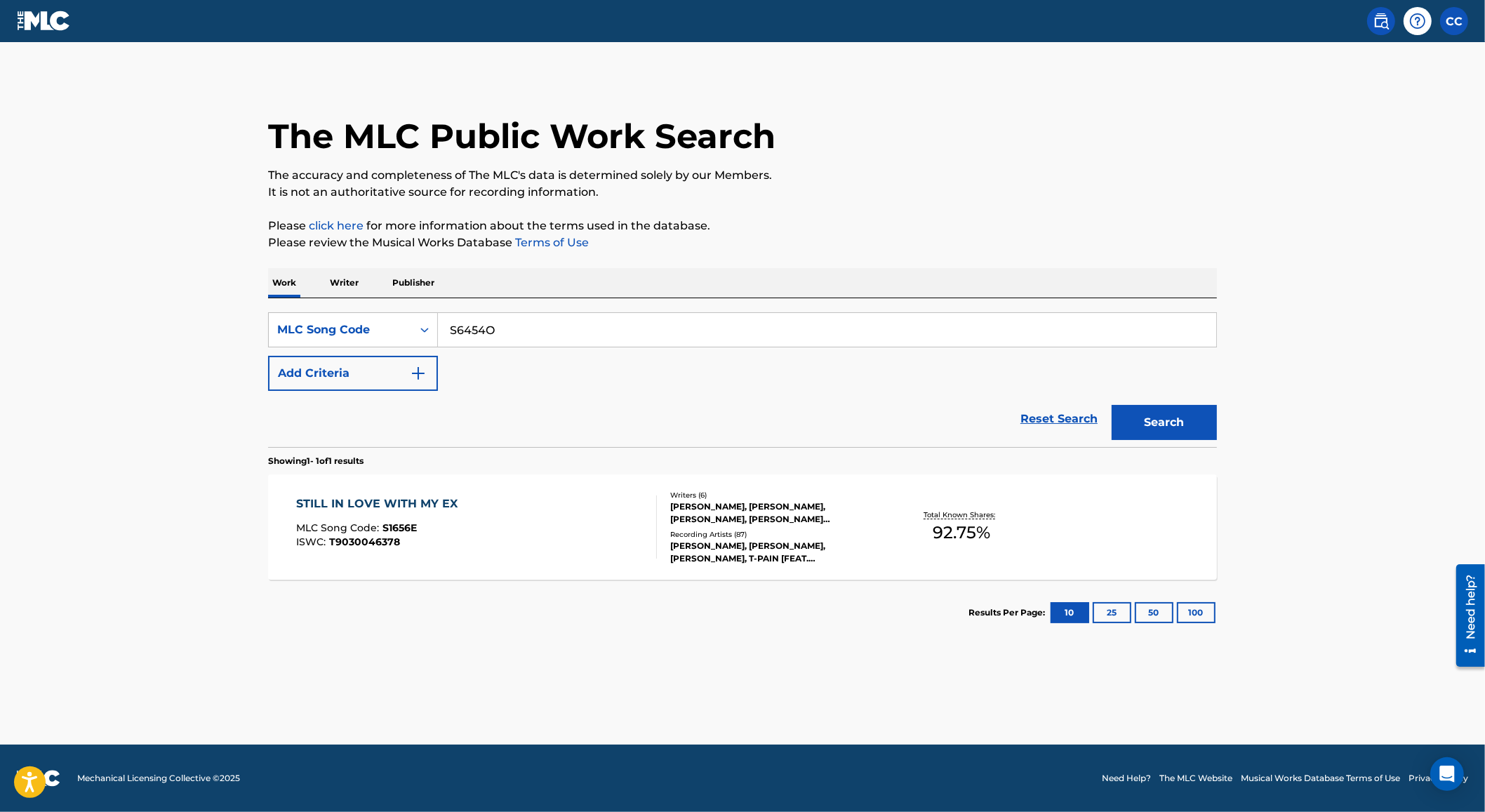 click on "Search" at bounding box center (1164, 422) 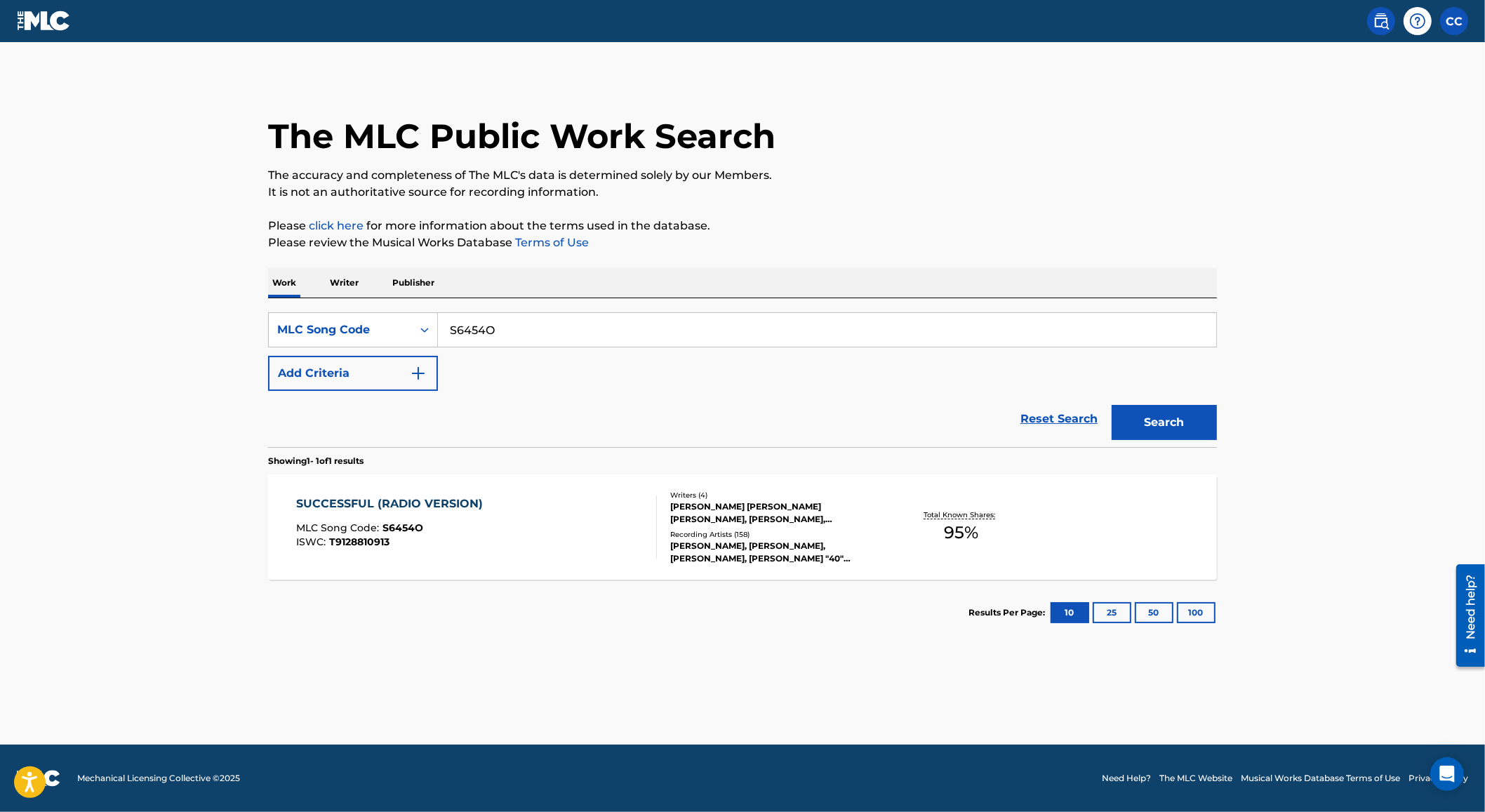 click on "S6454O" at bounding box center [827, 330] 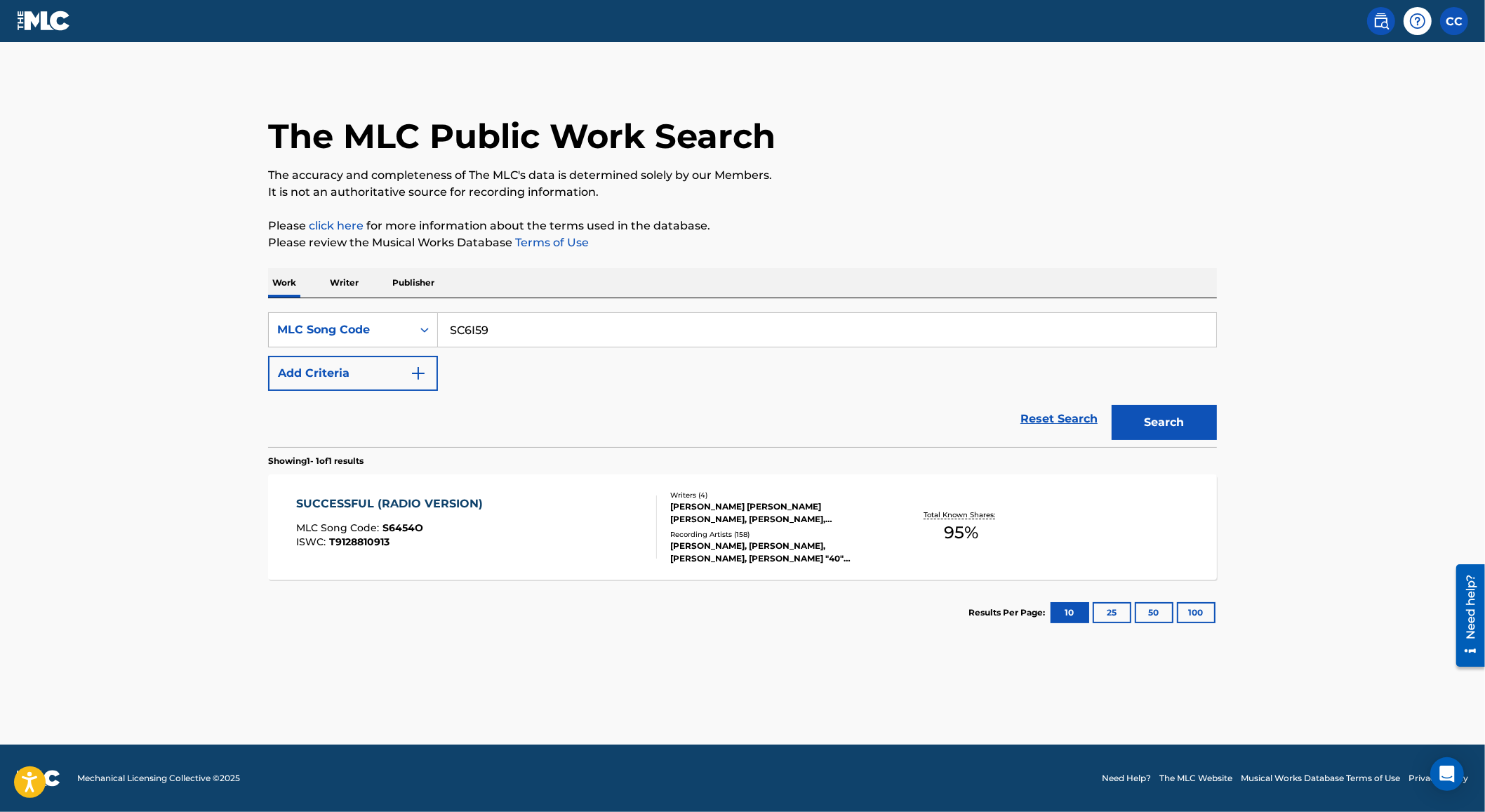 click on "Search" at bounding box center [1164, 422] 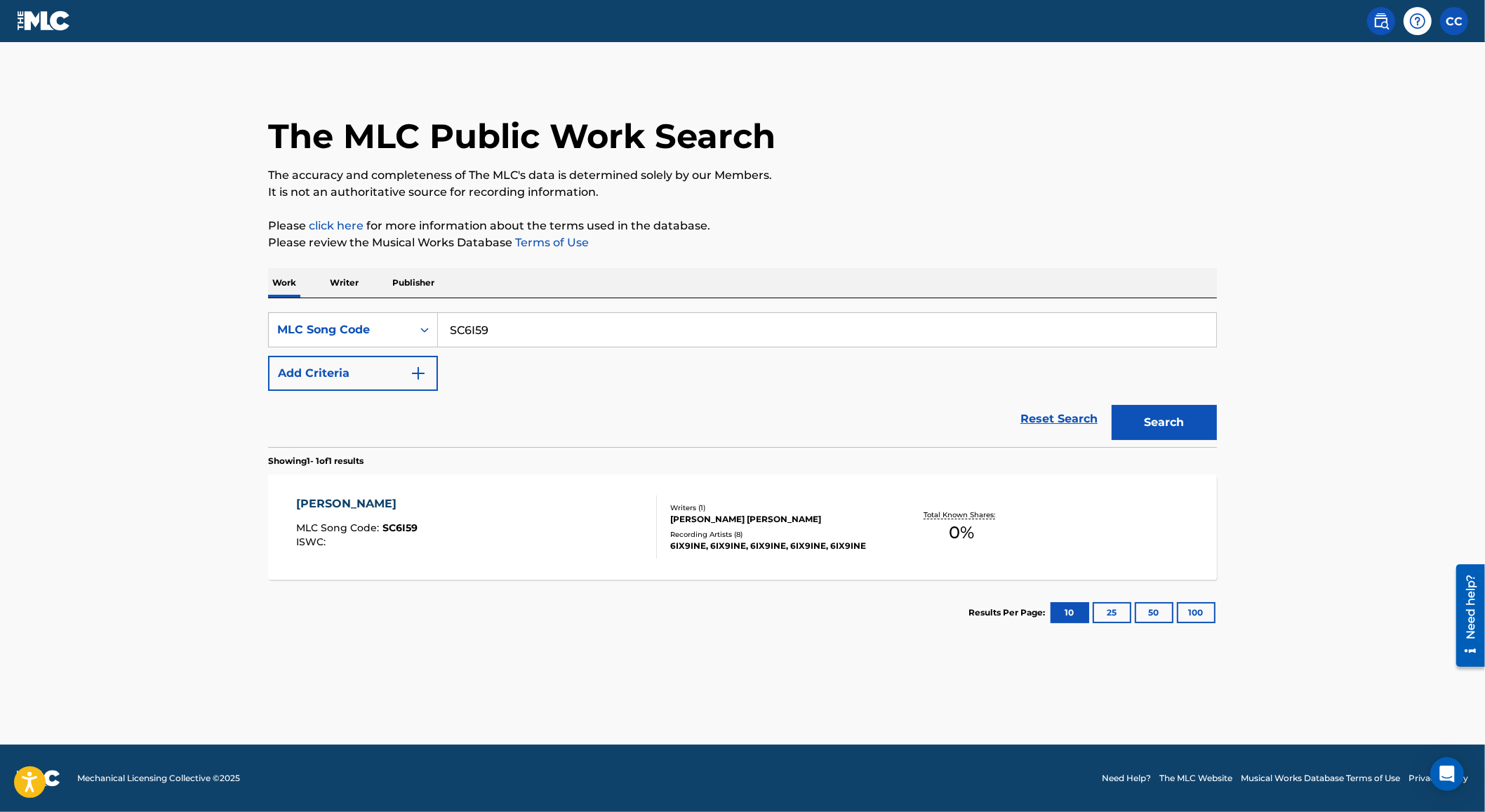 click on "SearchWithCriteriac298614f-e384-4ba9-ae16-a0bab7ae1f27 MLC Song Code SC6I59 Add Criteria Reset Search Search" at bounding box center [742, 373] 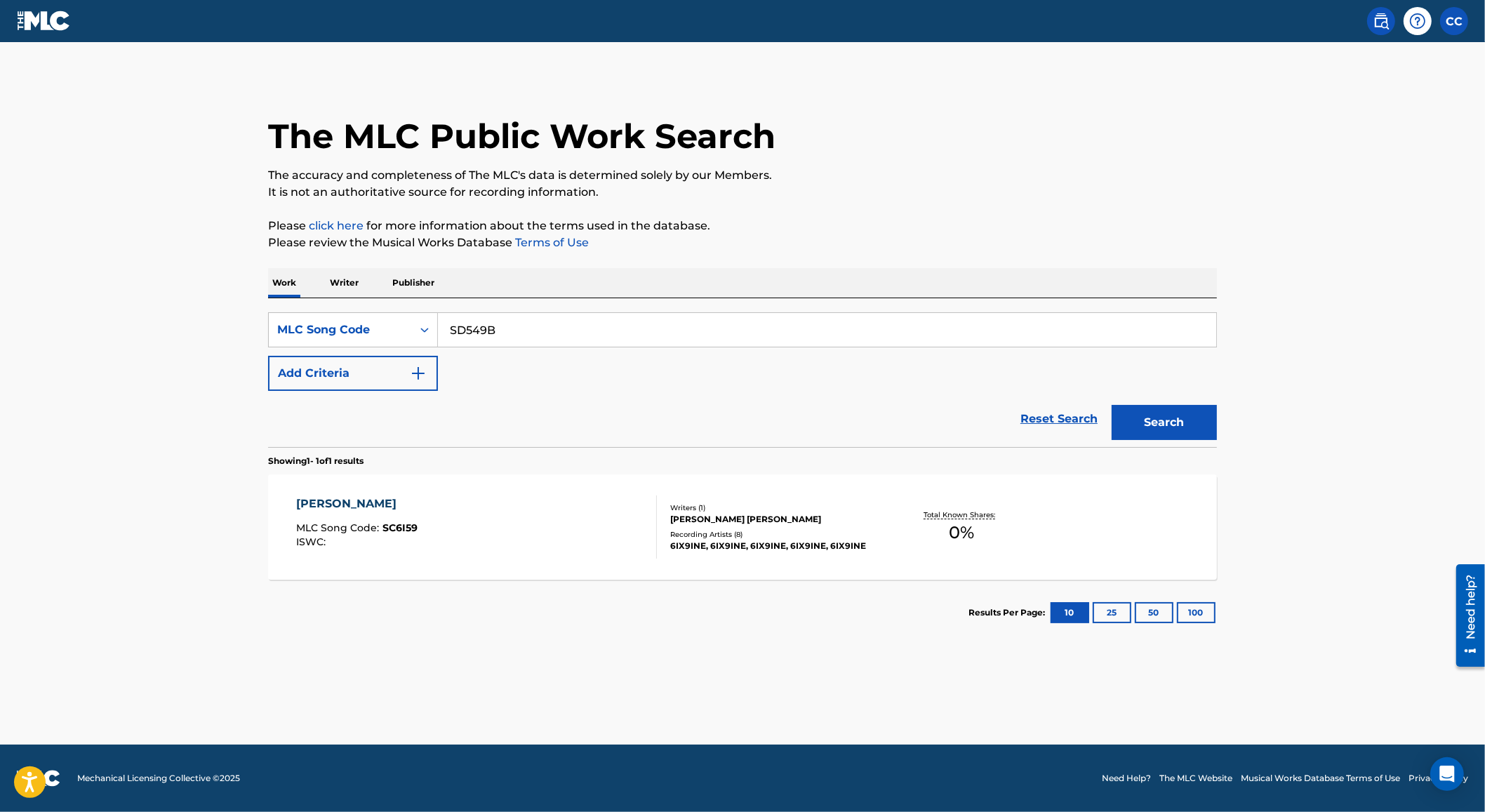 click on "Search" at bounding box center [1164, 422] 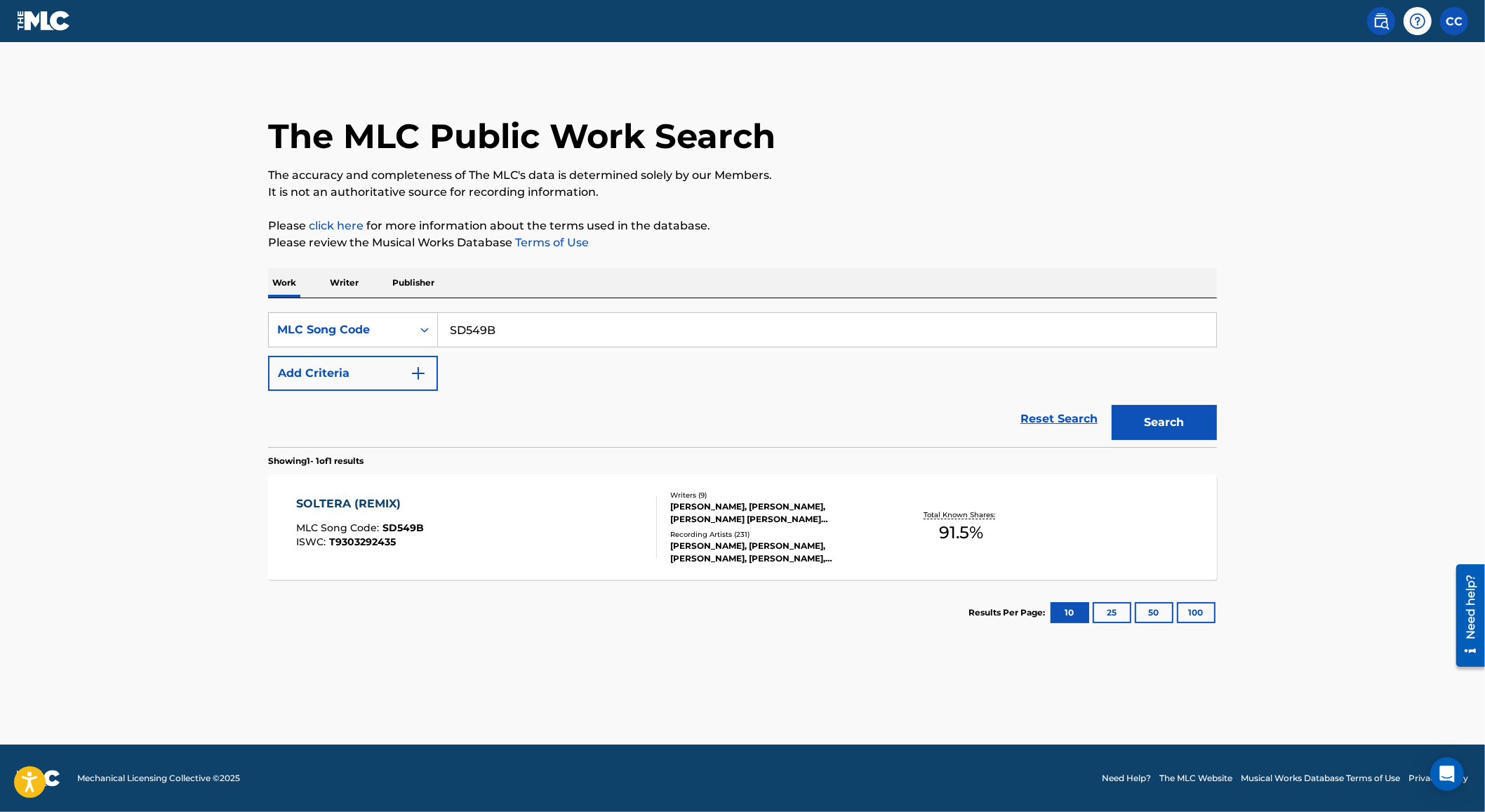click on "It is not an authoritative source for recording information." at bounding box center [742, 192] 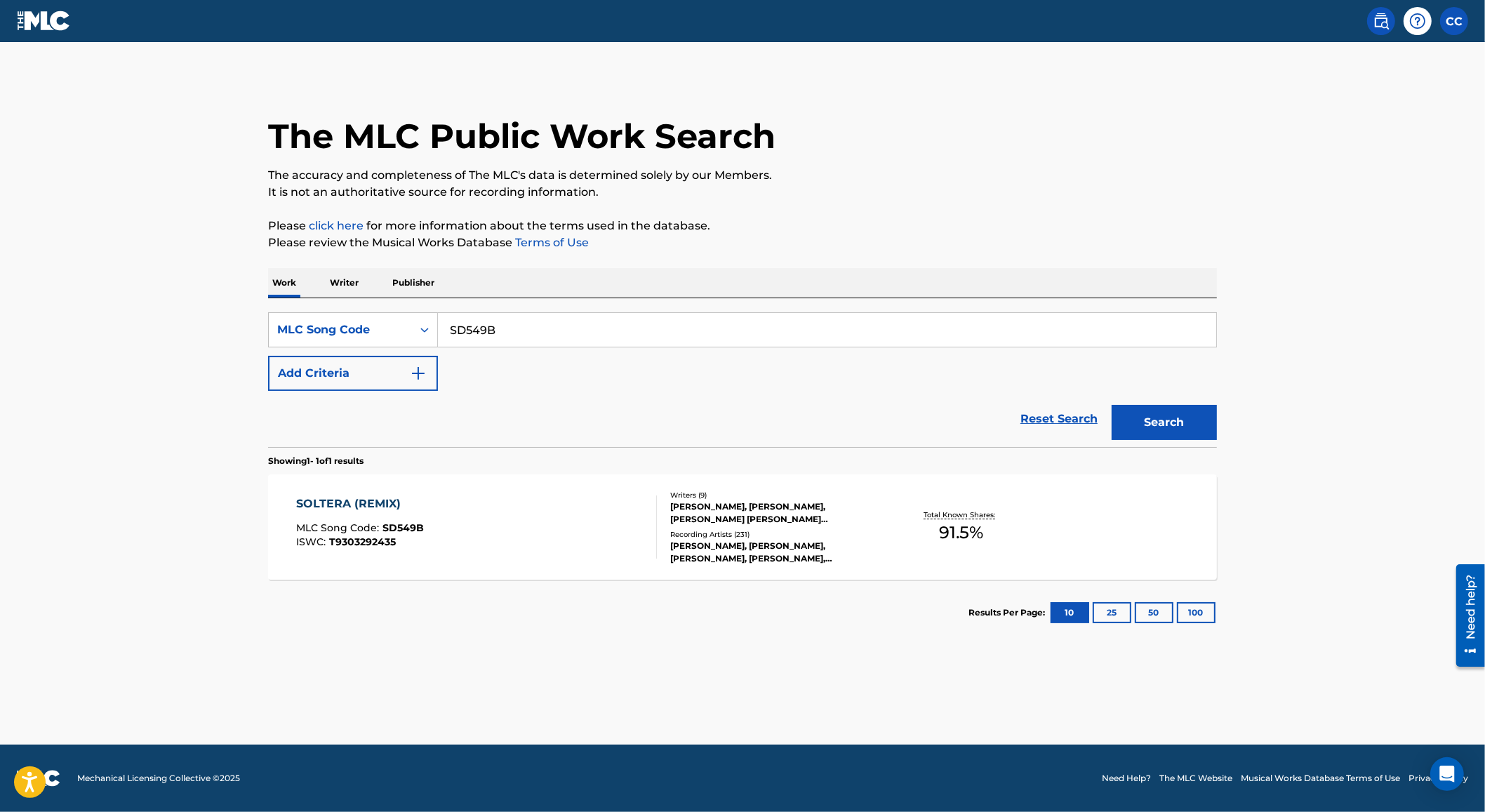 paste on "KE24DF" 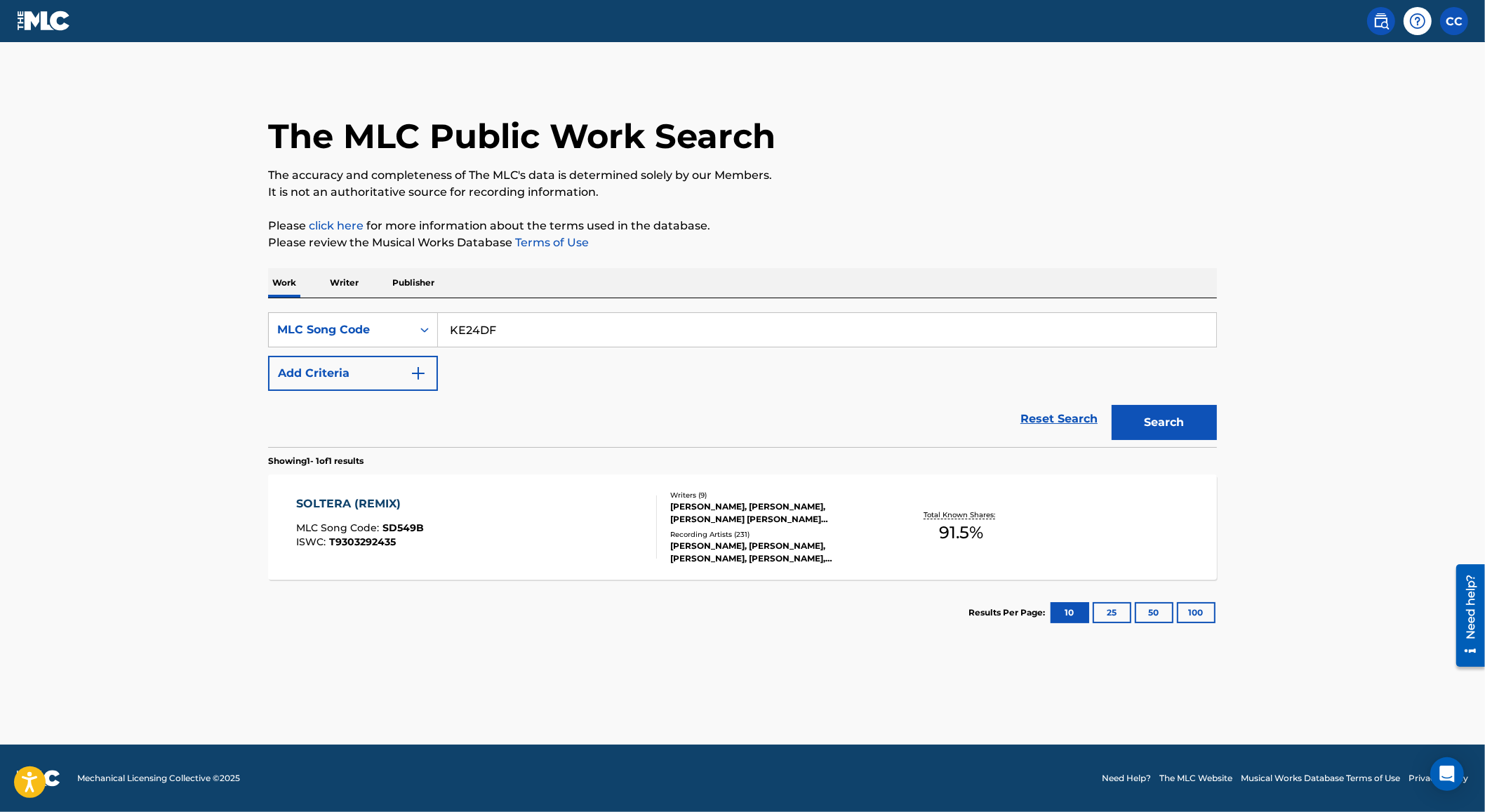 type on "KE24DF" 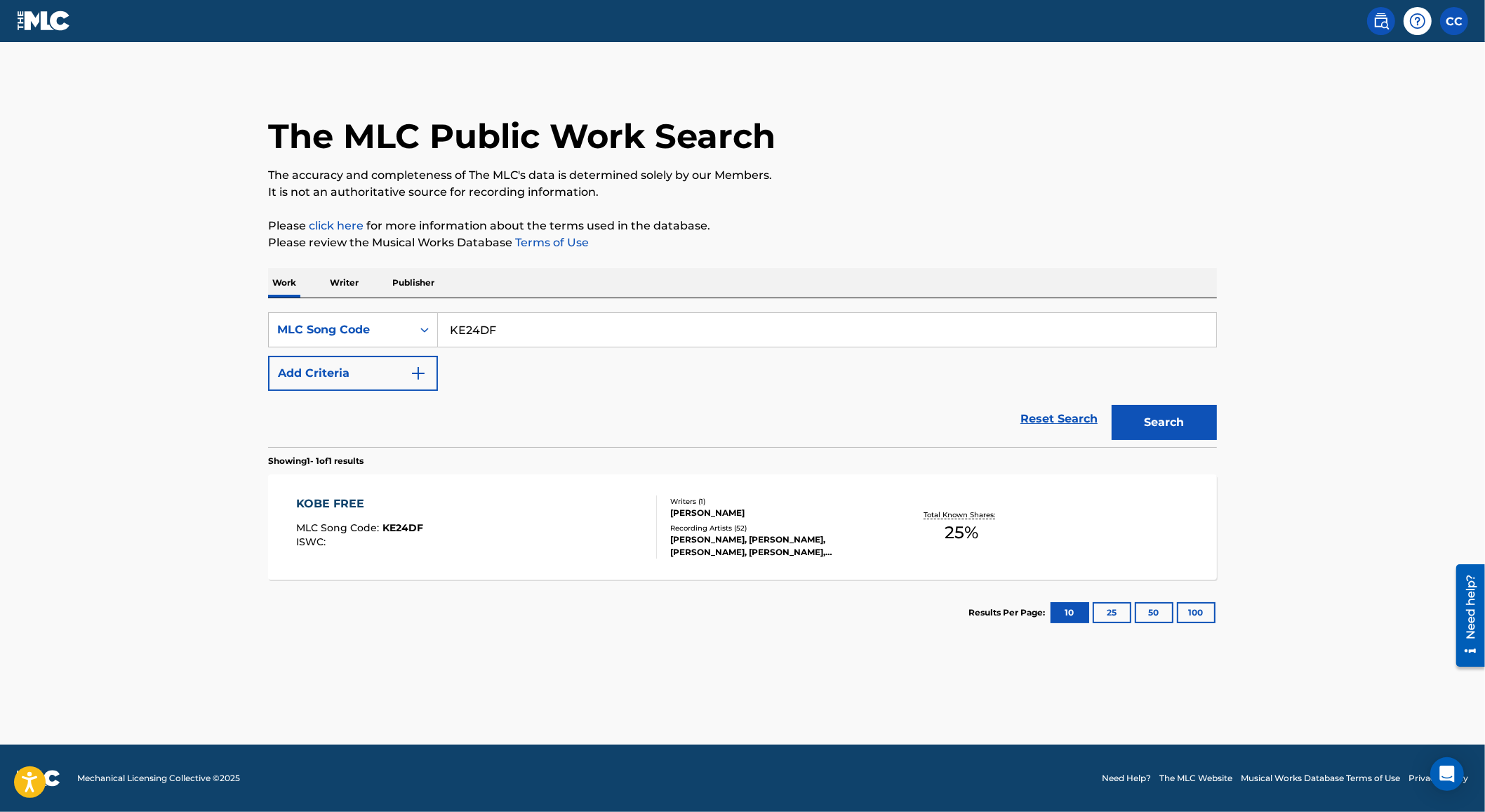 click on "The MLC Public Work Search The accuracy and completeness of The MLC's data is determined solely by our Members. It is not an authoritative source for recording information. Please   click here   for more information about the terms used in the database. Please review the Musical Works Database   Terms of Use Work Writer Publisher SearchWithCriteriac298614f-e384-4ba9-ae16-a0bab7ae1f27 MLC Song Code KE24DF Add Criteria Reset Search Search Showing  1  -   1  of  1   results   KOBE FREE MLC Song Code : KE24DF ISWC : Writers ( 1 ) JAEHYUN KIM Recording Artists ( 52 ) LIL POPPA, LIL POPPA, LIL POPPA, LIL POPPA, LIL POPPA Total Known Shares: 25 % Results Per Page: 10 25 50 100" at bounding box center [742, 361] 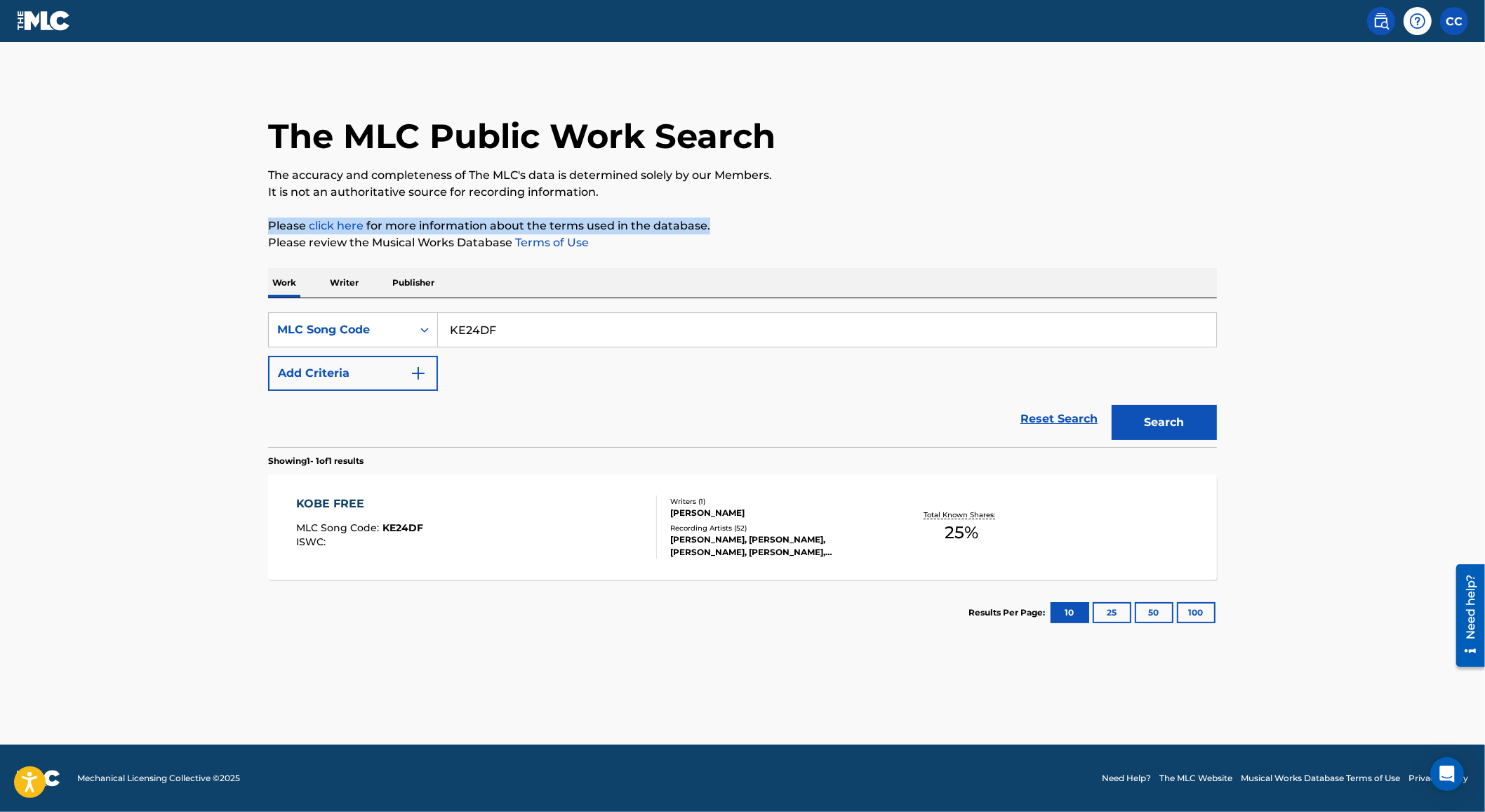 click on "Writers ( 1 ) JAEHYUN KIM Recording Artists ( 52 ) LIL POPPA, LIL POPPA, LIL POPPA, LIL POPPA, LIL POPPA" at bounding box center (769, 527) 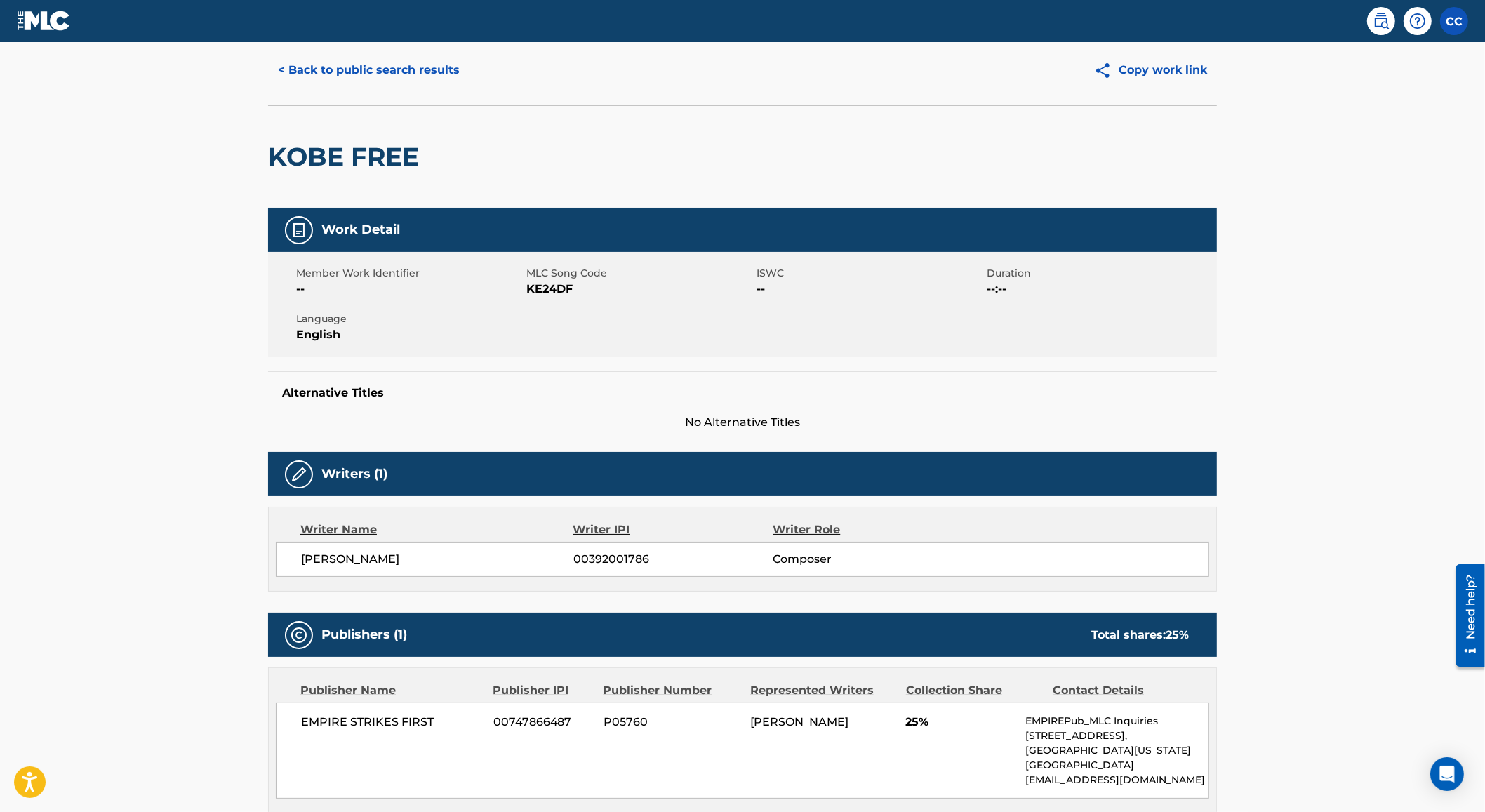 scroll, scrollTop: 25, scrollLeft: 0, axis: vertical 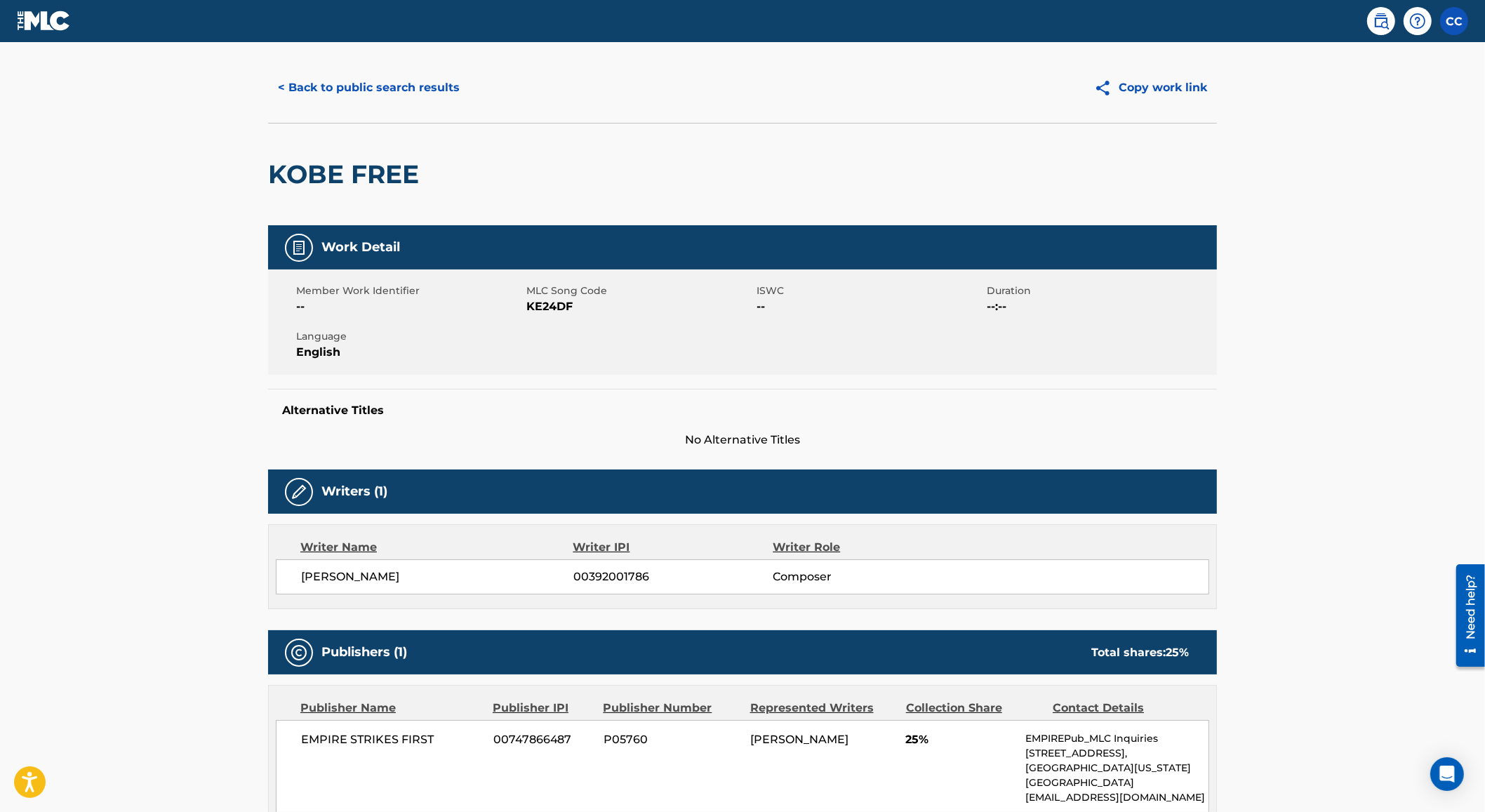 click on "< Back to public search results" at bounding box center (368, 88) 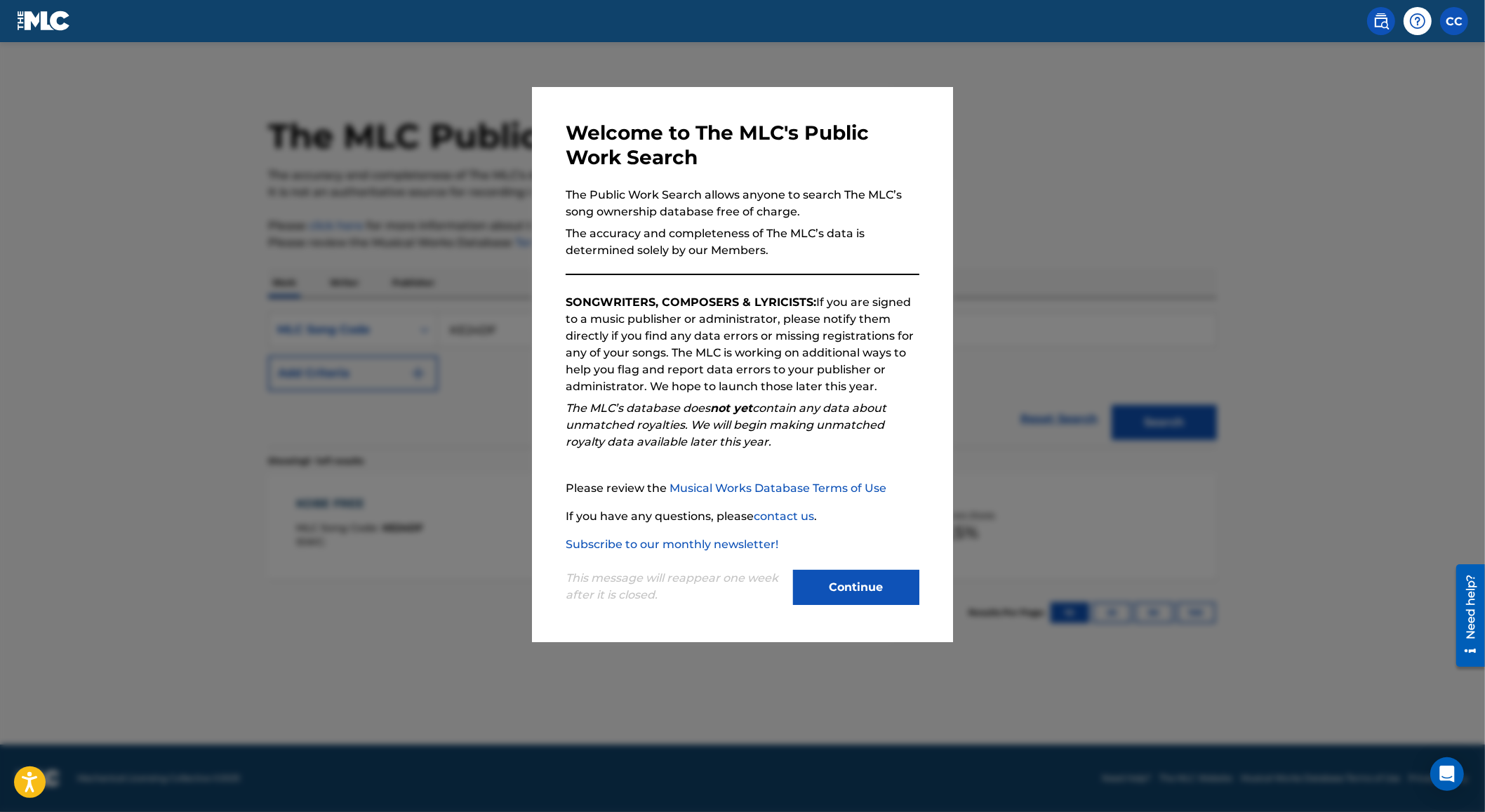 scroll, scrollTop: 0, scrollLeft: 0, axis: both 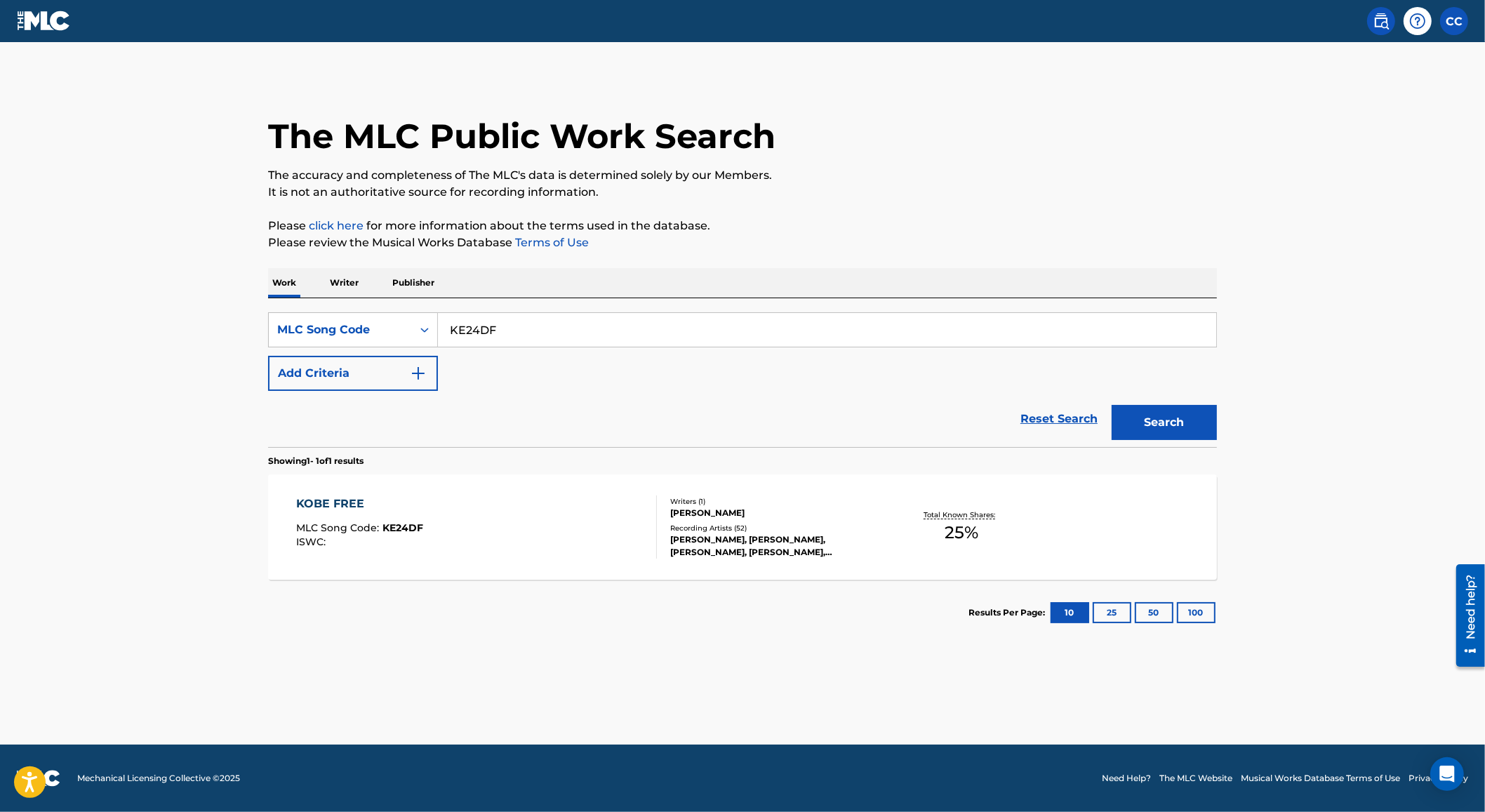 click on "KE24DF" at bounding box center (827, 330) 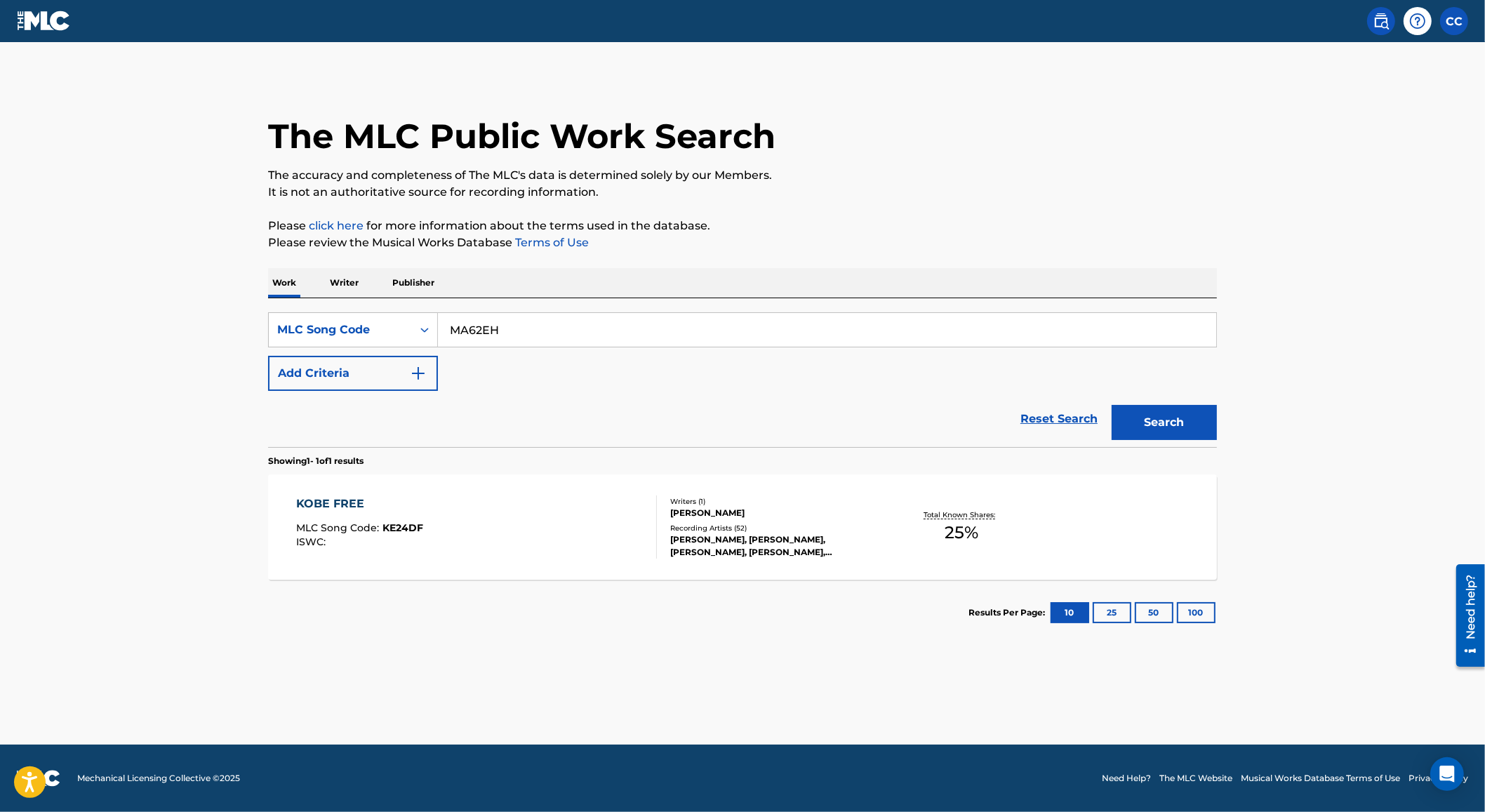 click on "Search" at bounding box center [1164, 422] 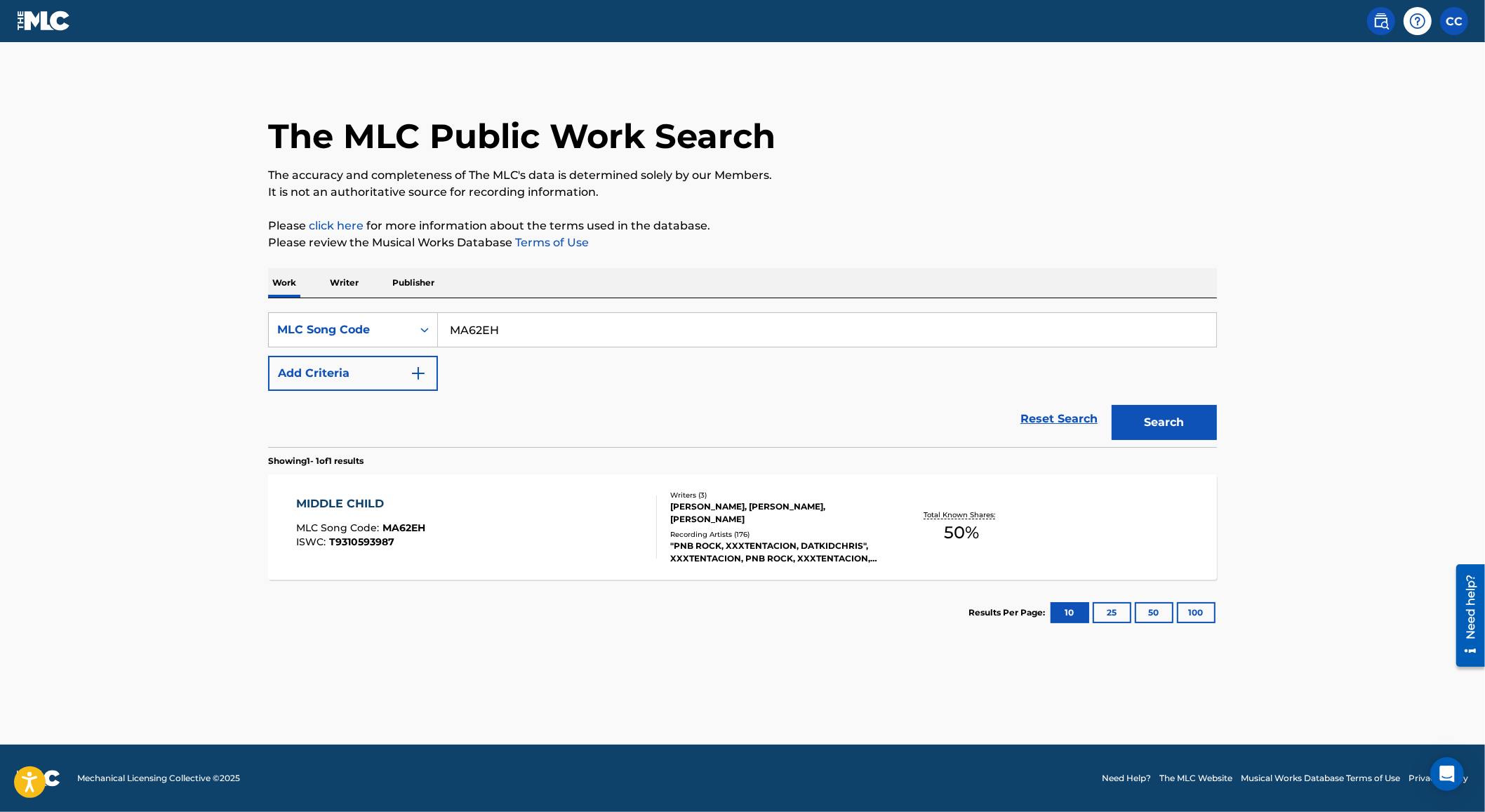 drag, startPoint x: 924, startPoint y: 134, endPoint x: 914, endPoint y: 128, distance: 12 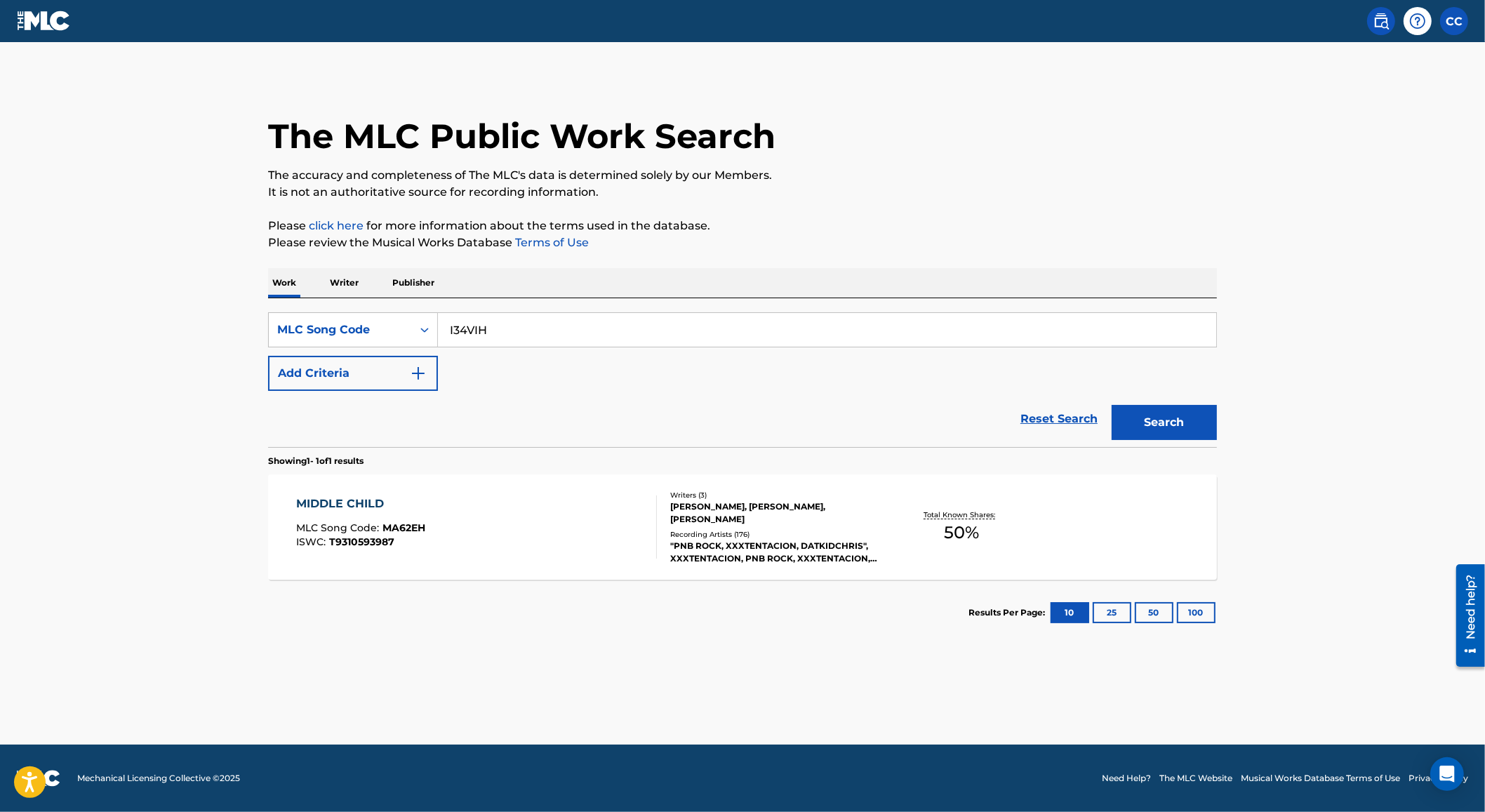 type on "I34VIH" 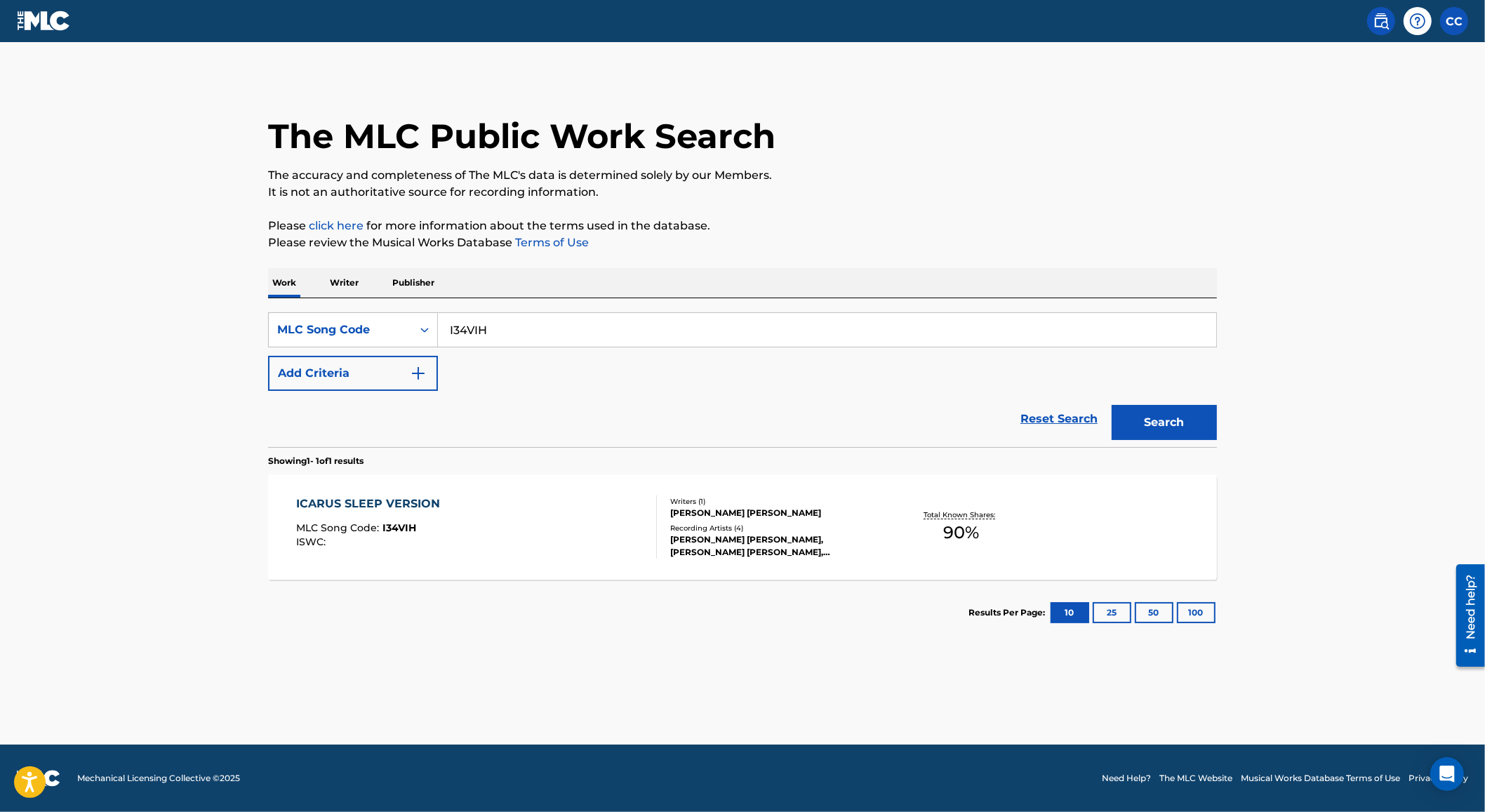 click on "ICARUS SLEEP VERSION MLC Song Code : I34VIH ISWC :" at bounding box center (477, 527) 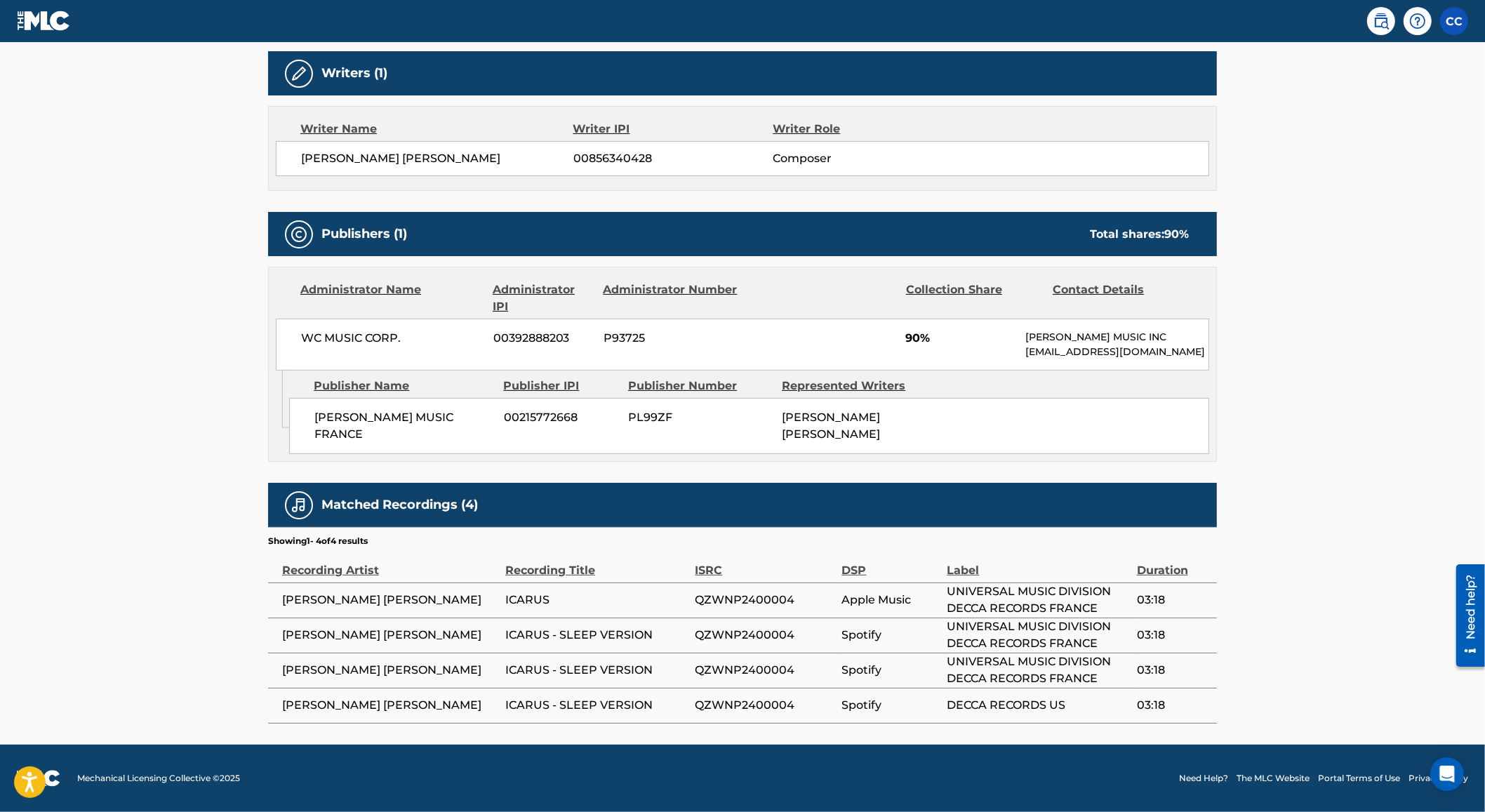 scroll, scrollTop: 0, scrollLeft: 0, axis: both 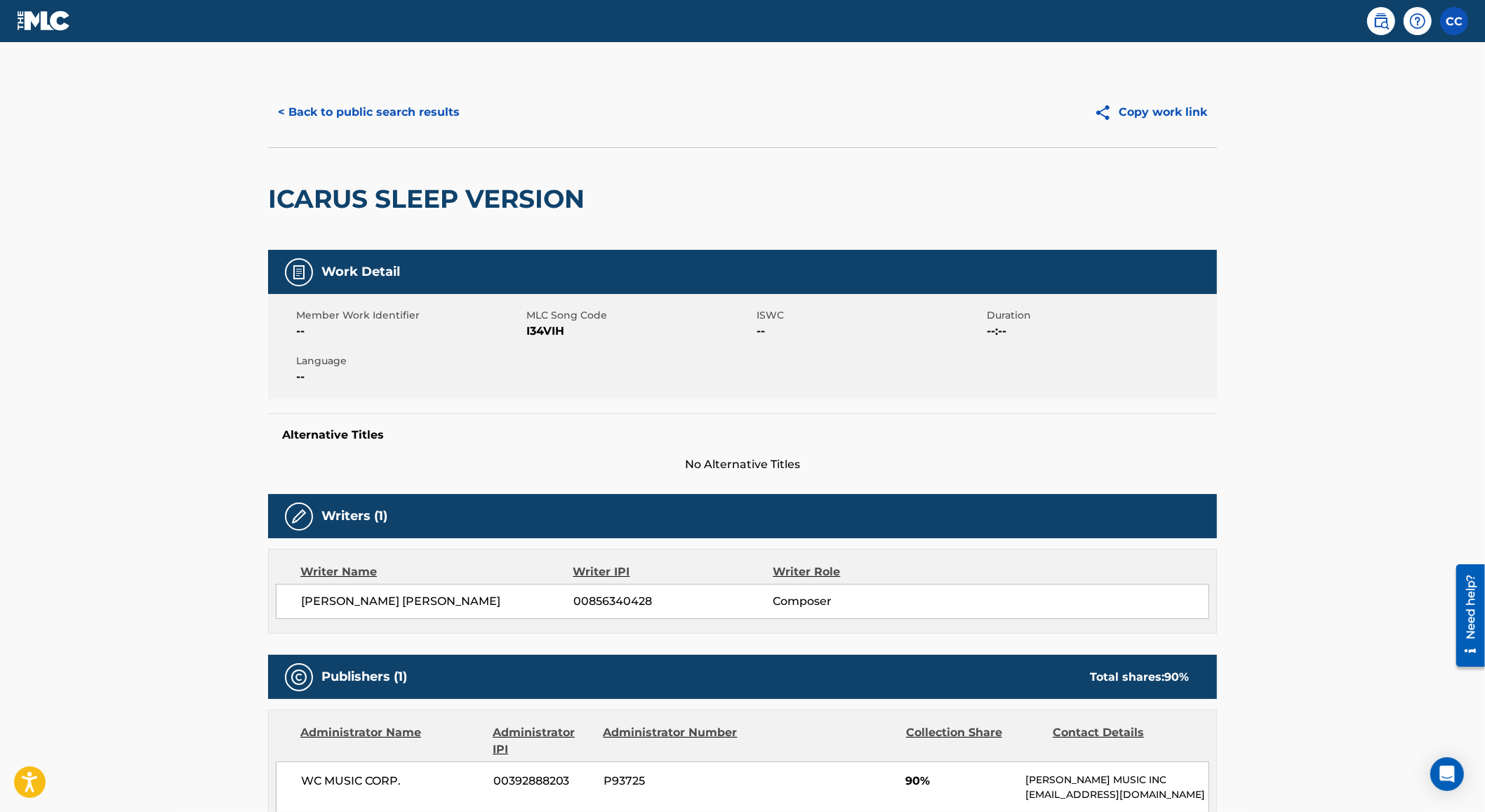 drag, startPoint x: 401, startPoint y: 78, endPoint x: 409, endPoint y: 89, distance: 14 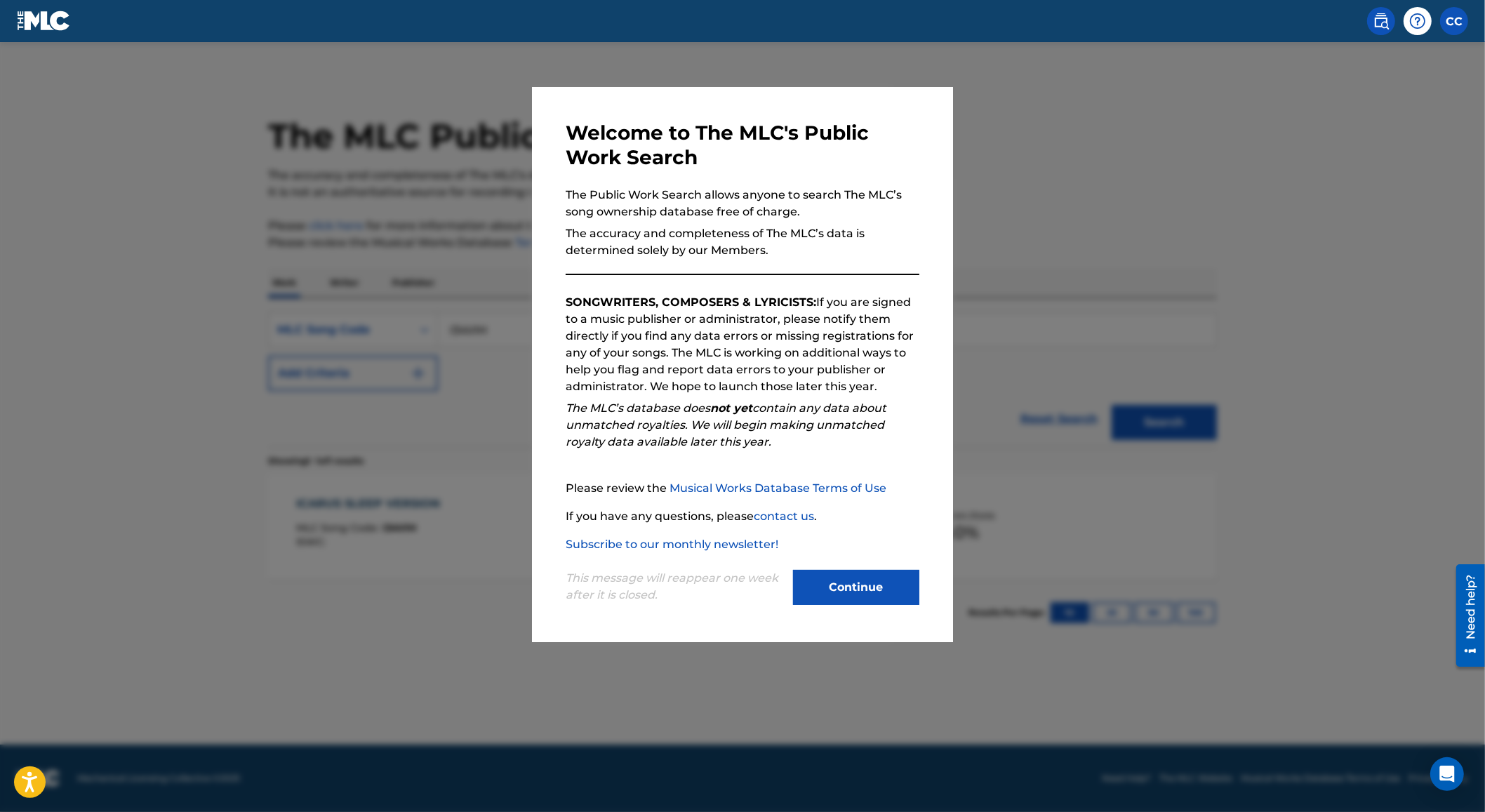 drag, startPoint x: 481, startPoint y: 251, endPoint x: 500, endPoint y: 283, distance: 37.215588 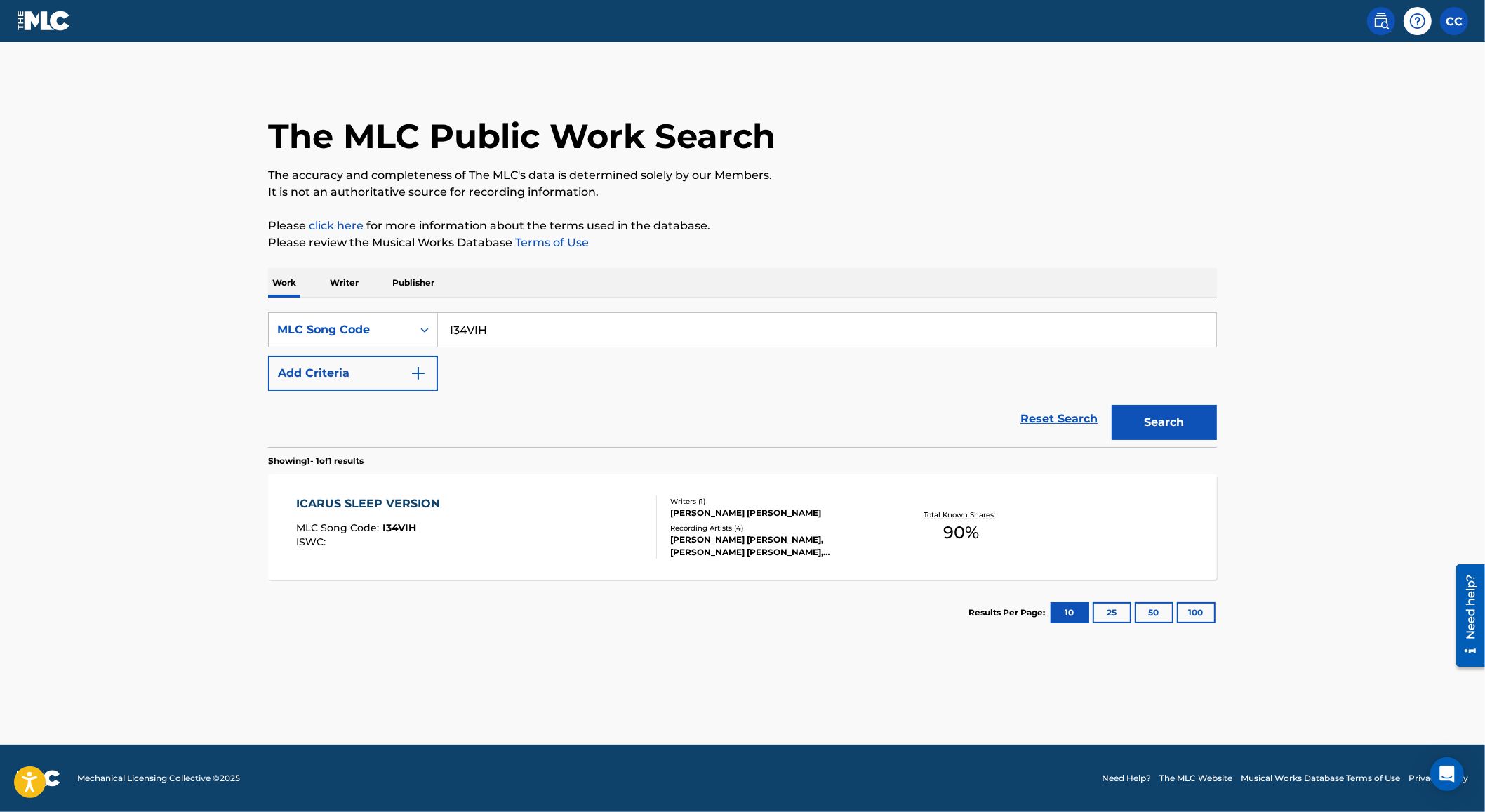 click on "I34VIH" at bounding box center [827, 330] 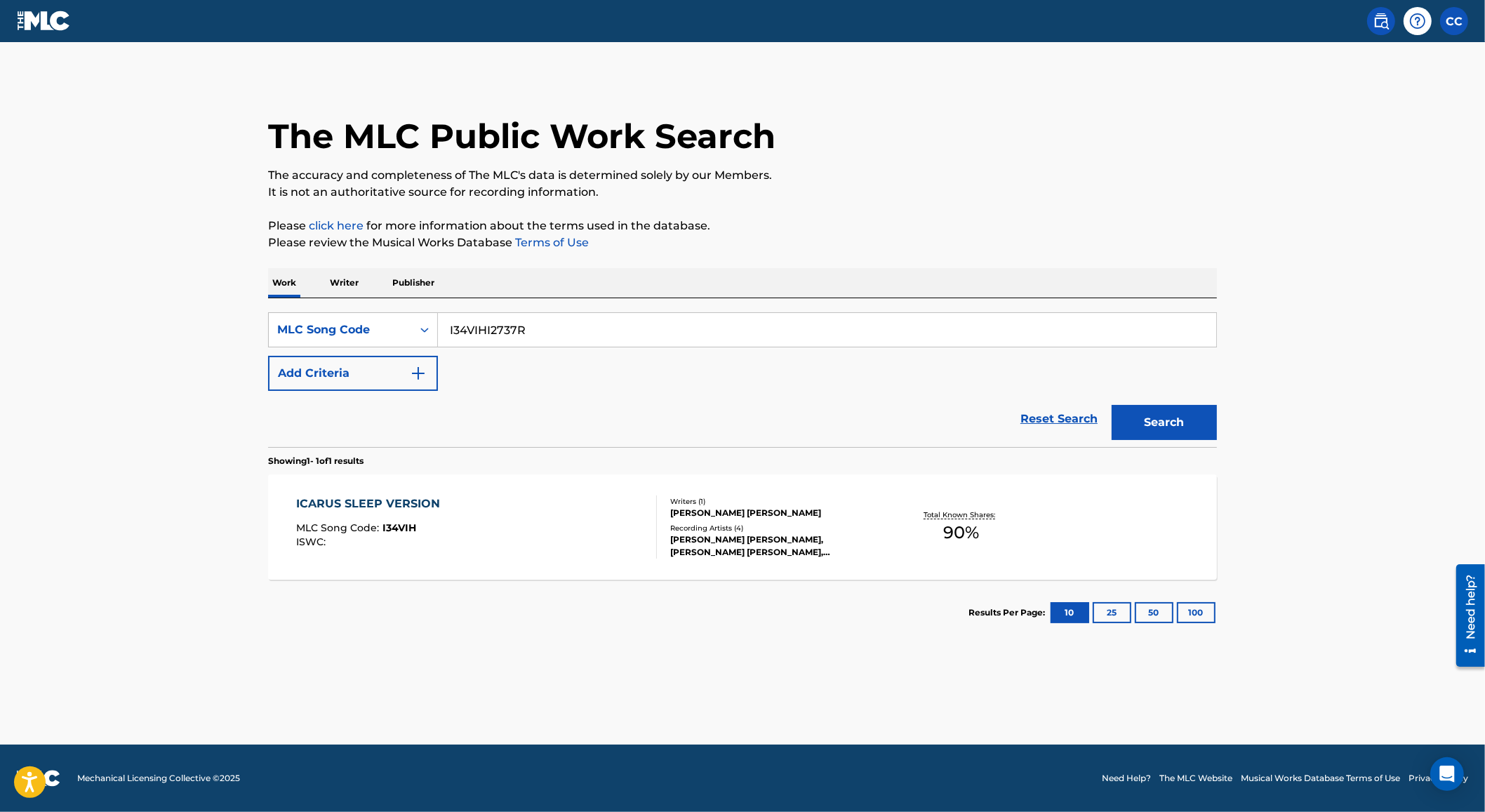 click on "SearchWithCriteriac298614f-e384-4ba9-ae16-a0bab7ae1f27 MLC Song Code I34VIHI2737R Add Criteria" at bounding box center (742, 352) 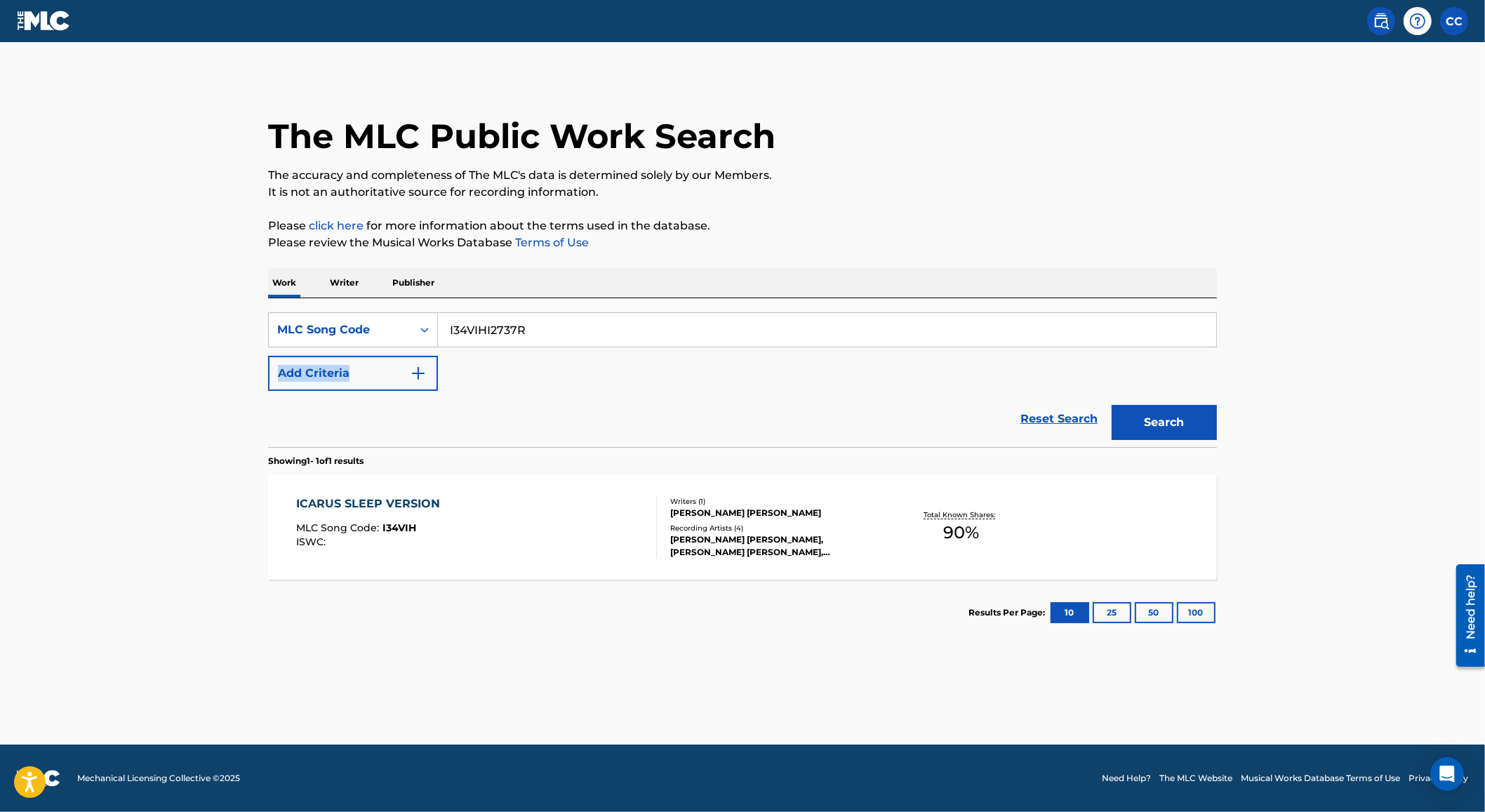 click on "SearchWithCriteriac298614f-e384-4ba9-ae16-a0bab7ae1f27 MLC Song Code I34VIHI2737R Add Criteria" at bounding box center [742, 352] 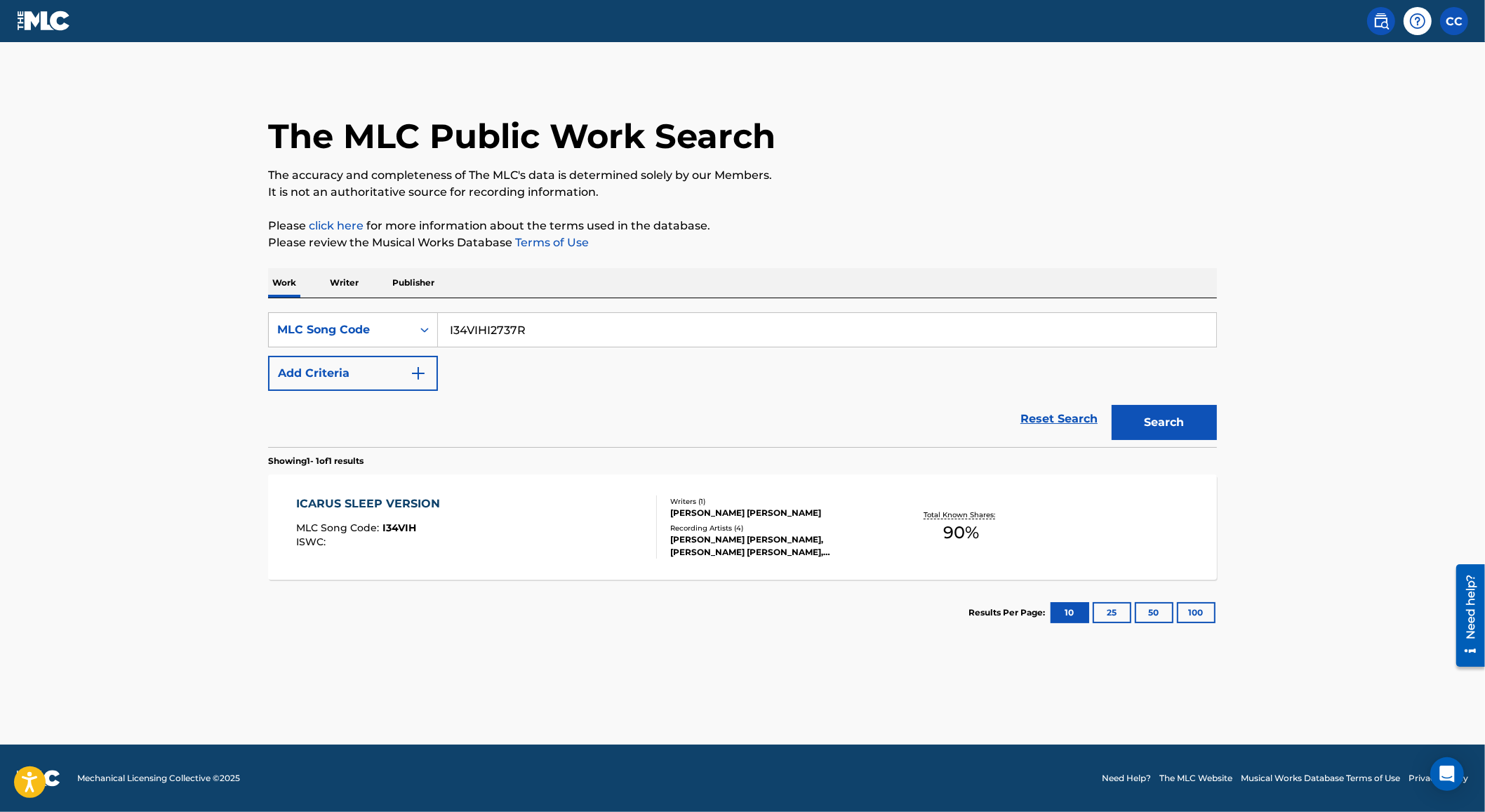 click on "I34VIHI2737R" at bounding box center [827, 330] 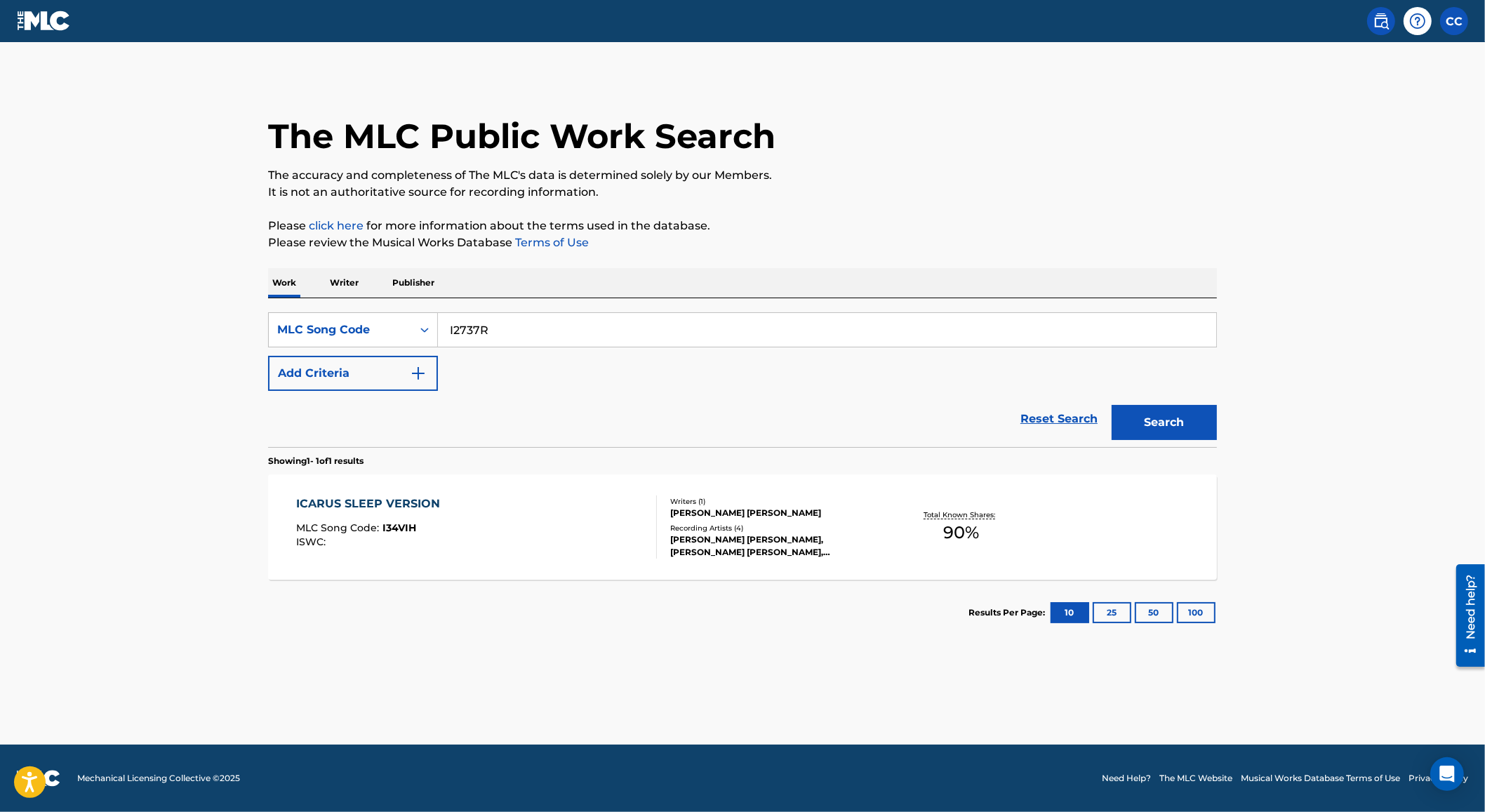 type on "I2737R" 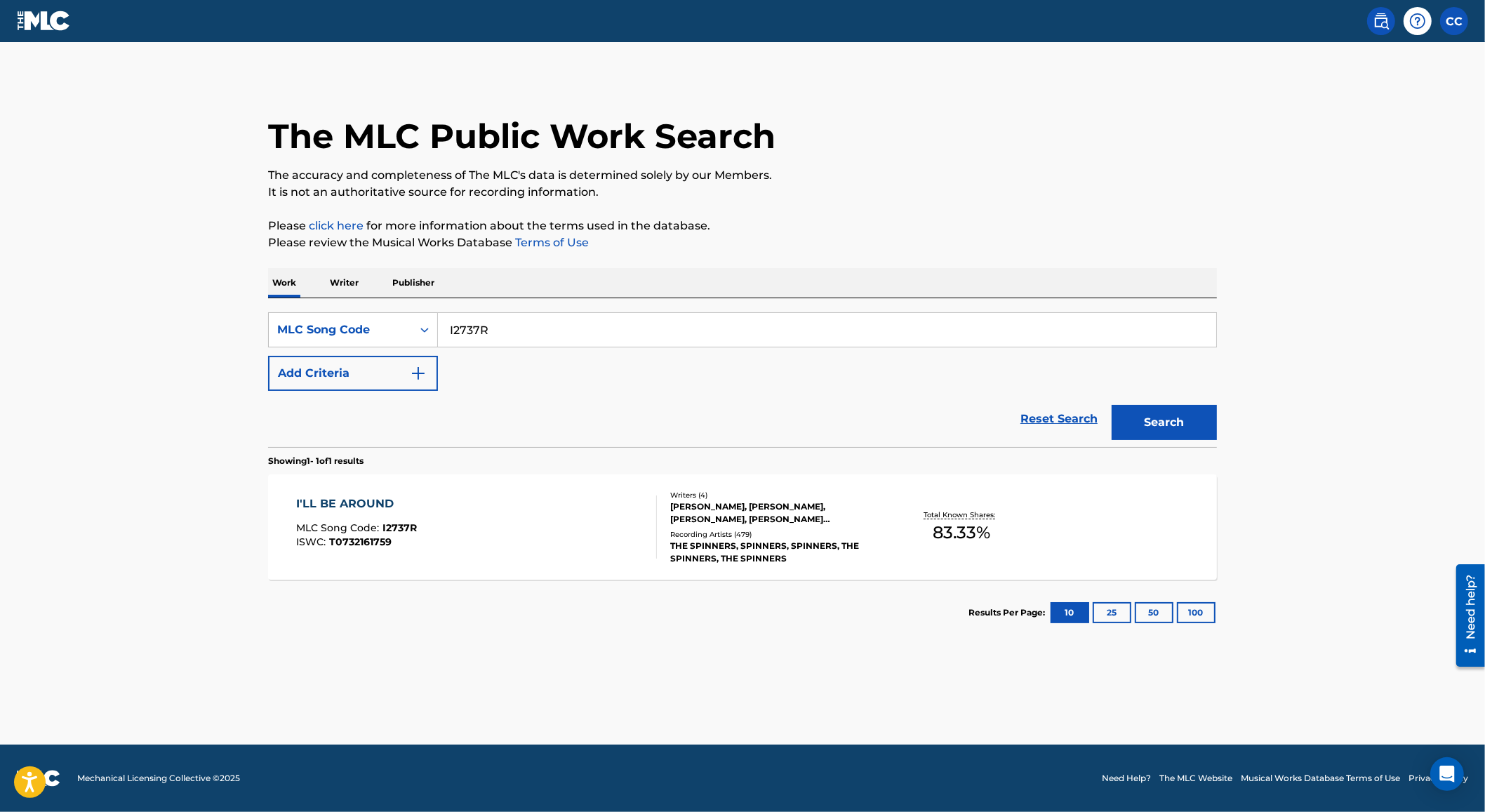 drag, startPoint x: 758, startPoint y: 247, endPoint x: 693, endPoint y: 257, distance: 65.76473 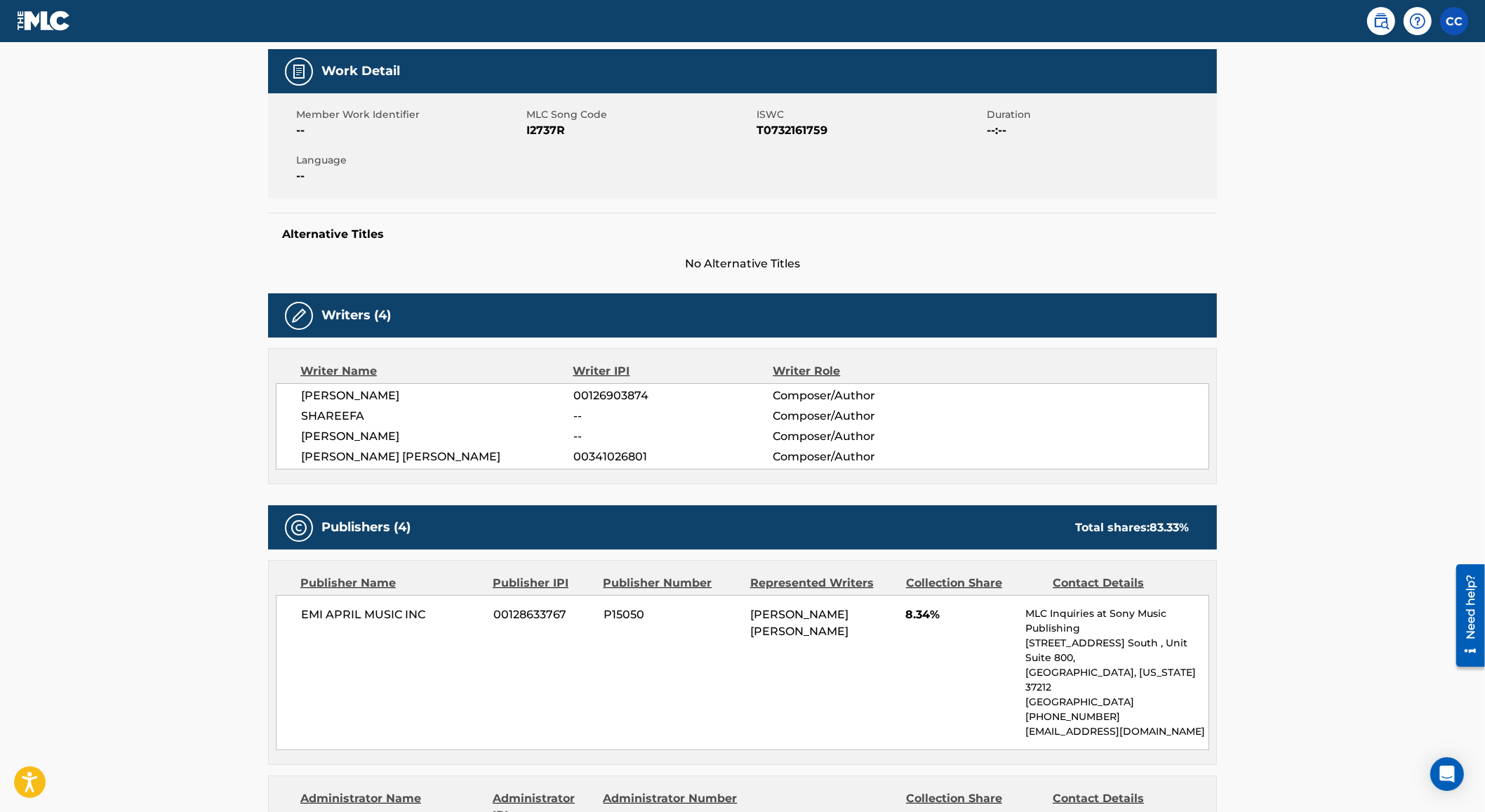 scroll, scrollTop: 0, scrollLeft: 0, axis: both 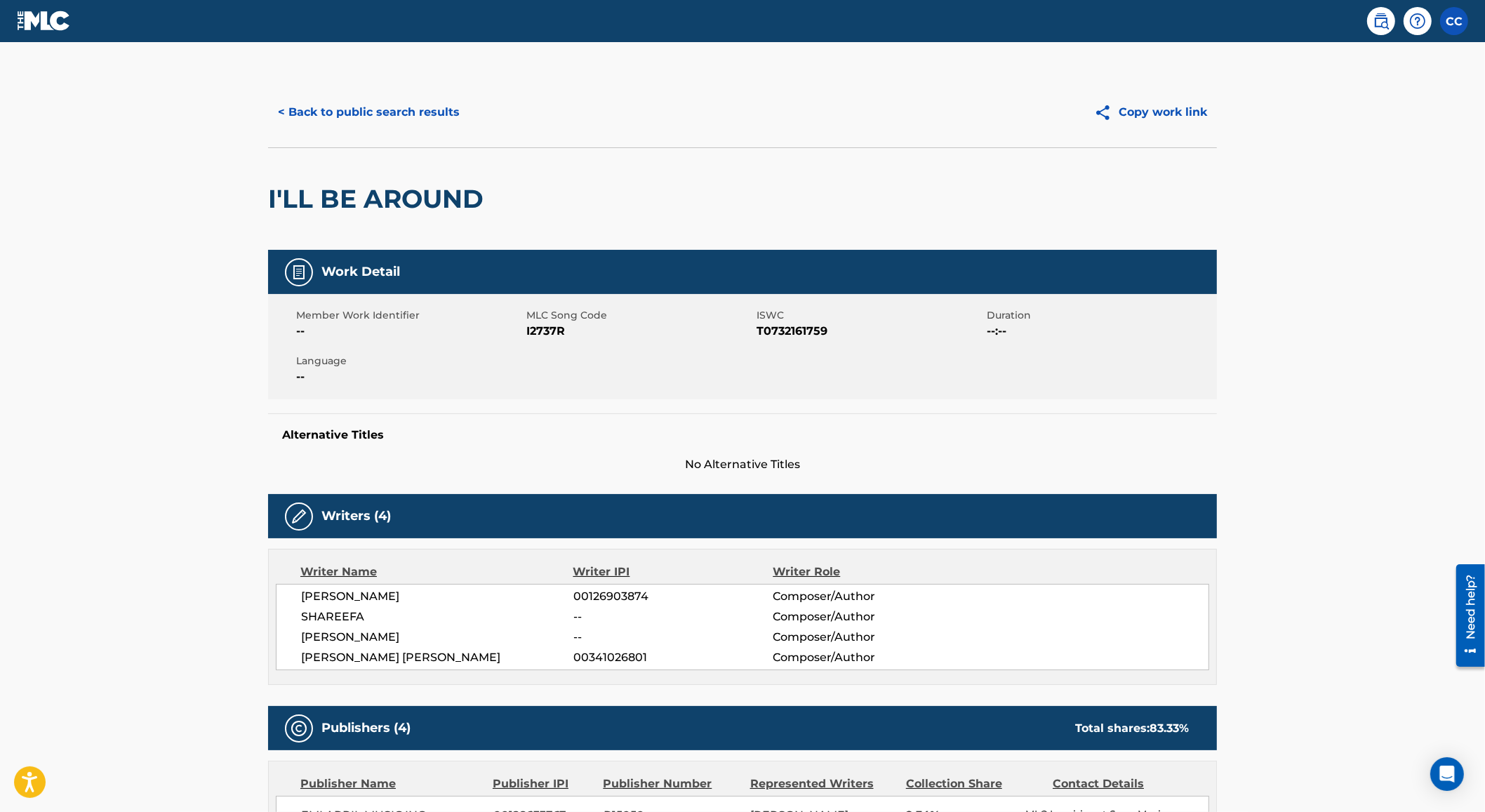 click on "I2737R" at bounding box center [639, 331] 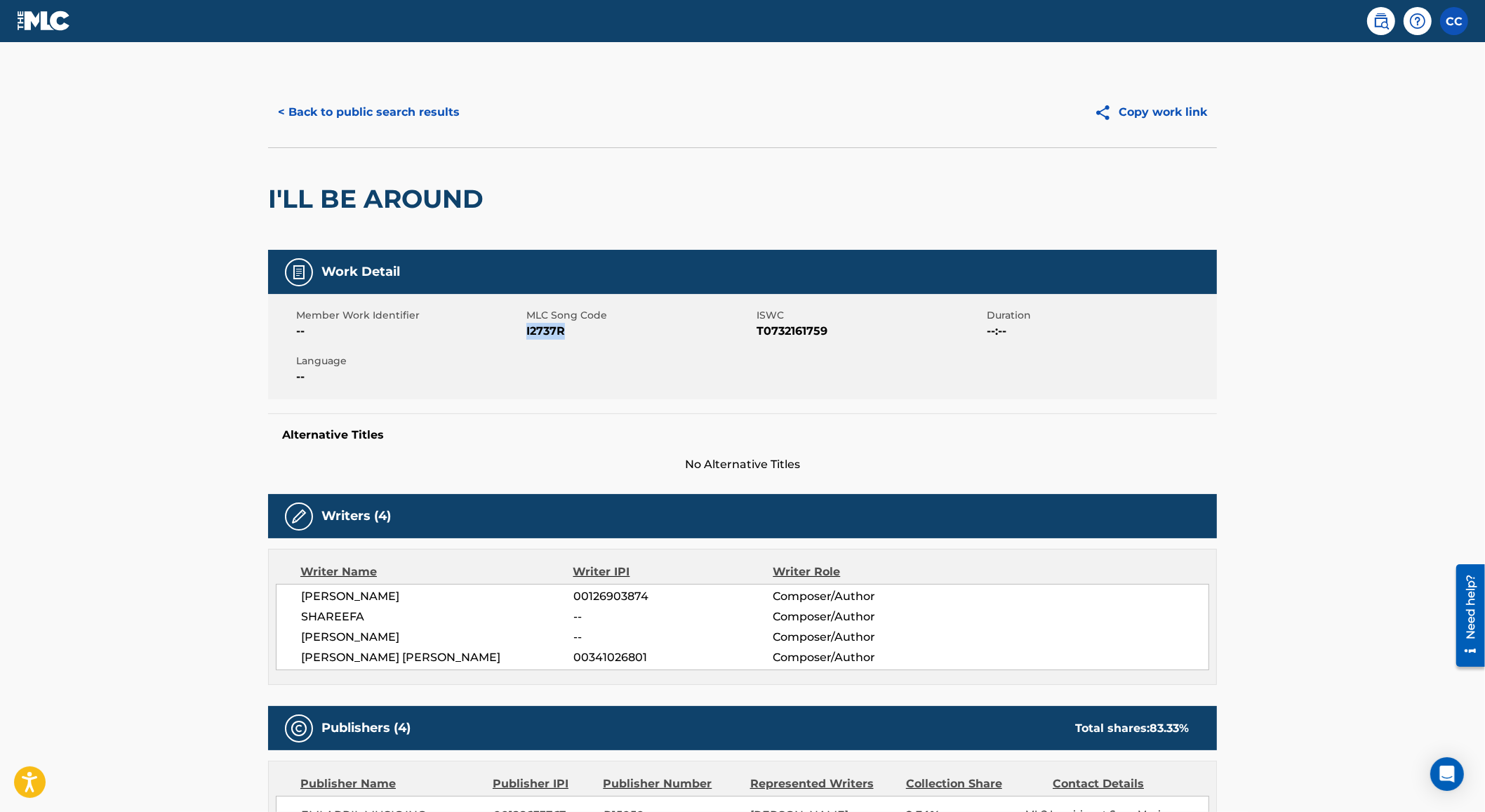 click on "I2737R" at bounding box center (639, 331) 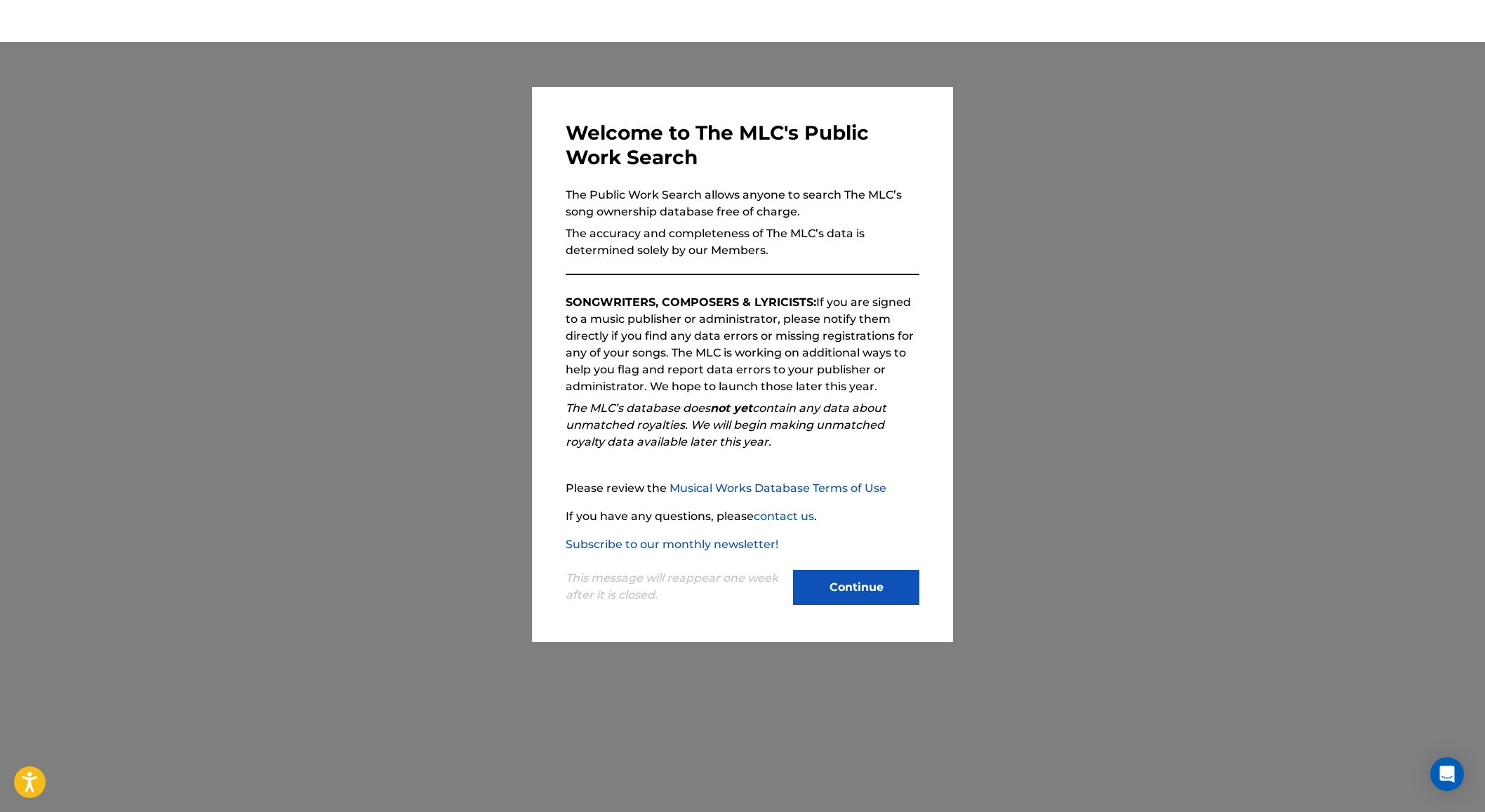 scroll, scrollTop: 0, scrollLeft: 0, axis: both 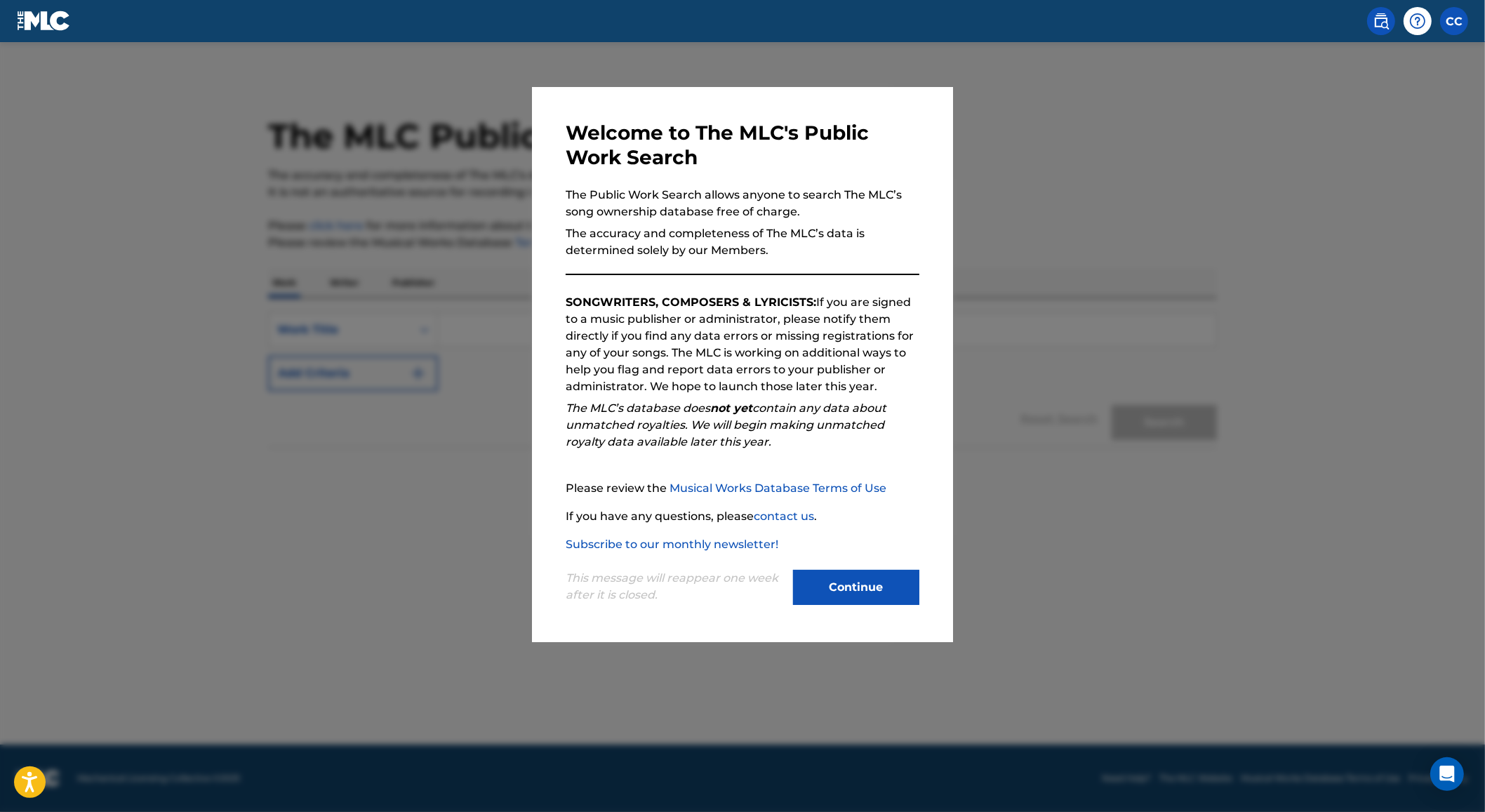 click at bounding box center (742, 448) 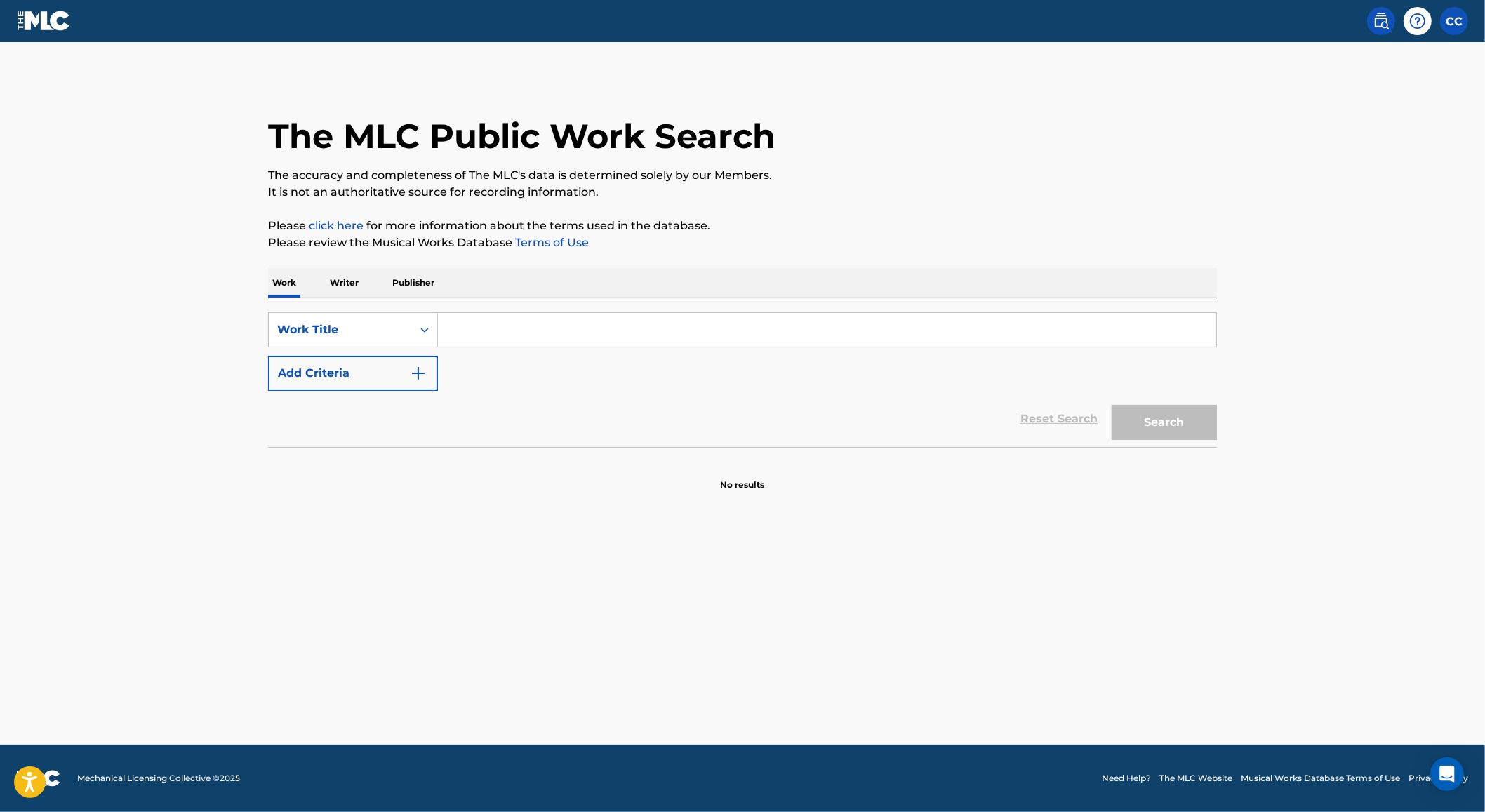scroll, scrollTop: 0, scrollLeft: 0, axis: both 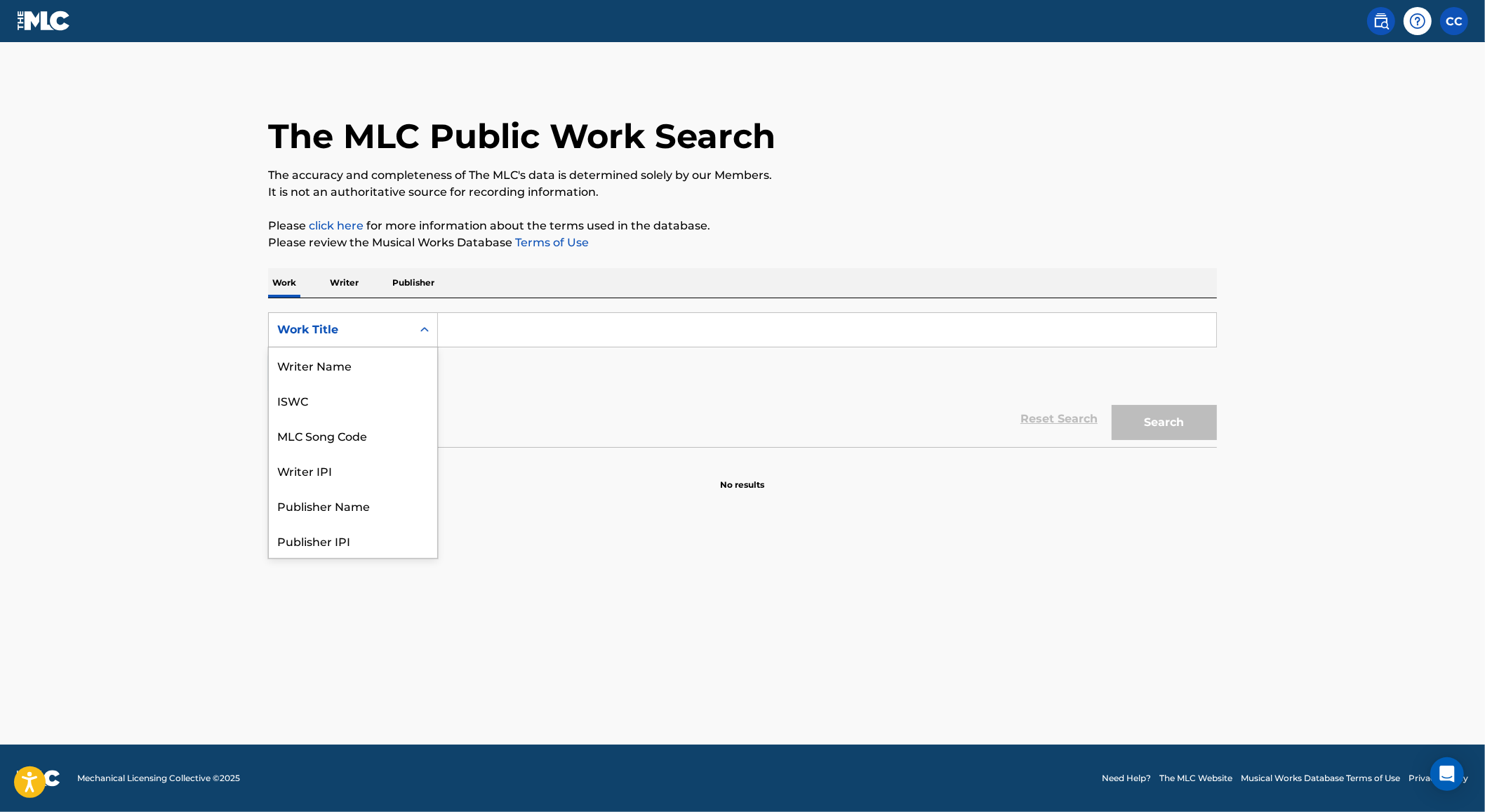 click on "Work Title" at bounding box center [340, 330] 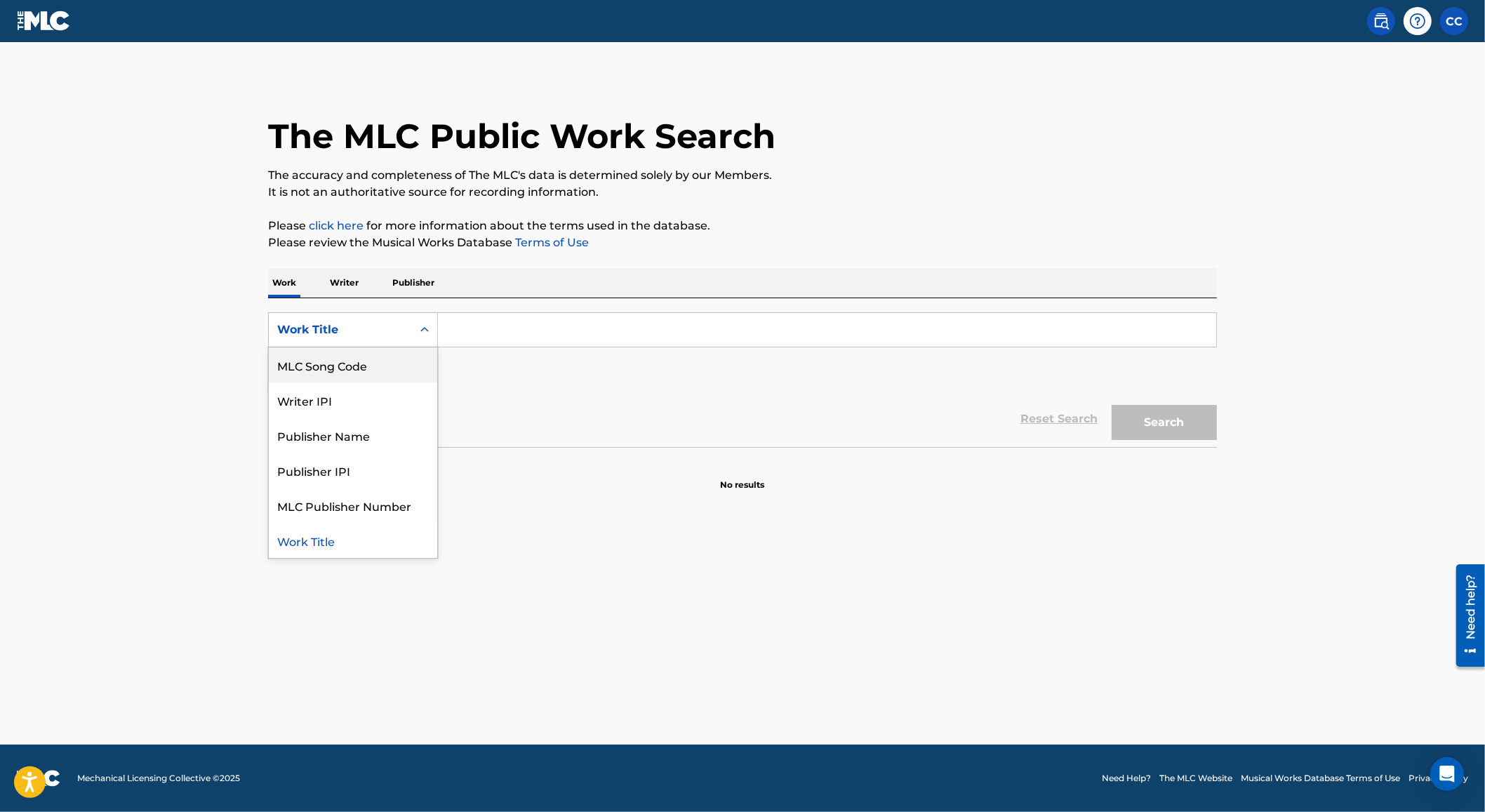 click on "MLC Song Code" at bounding box center (353, 365) 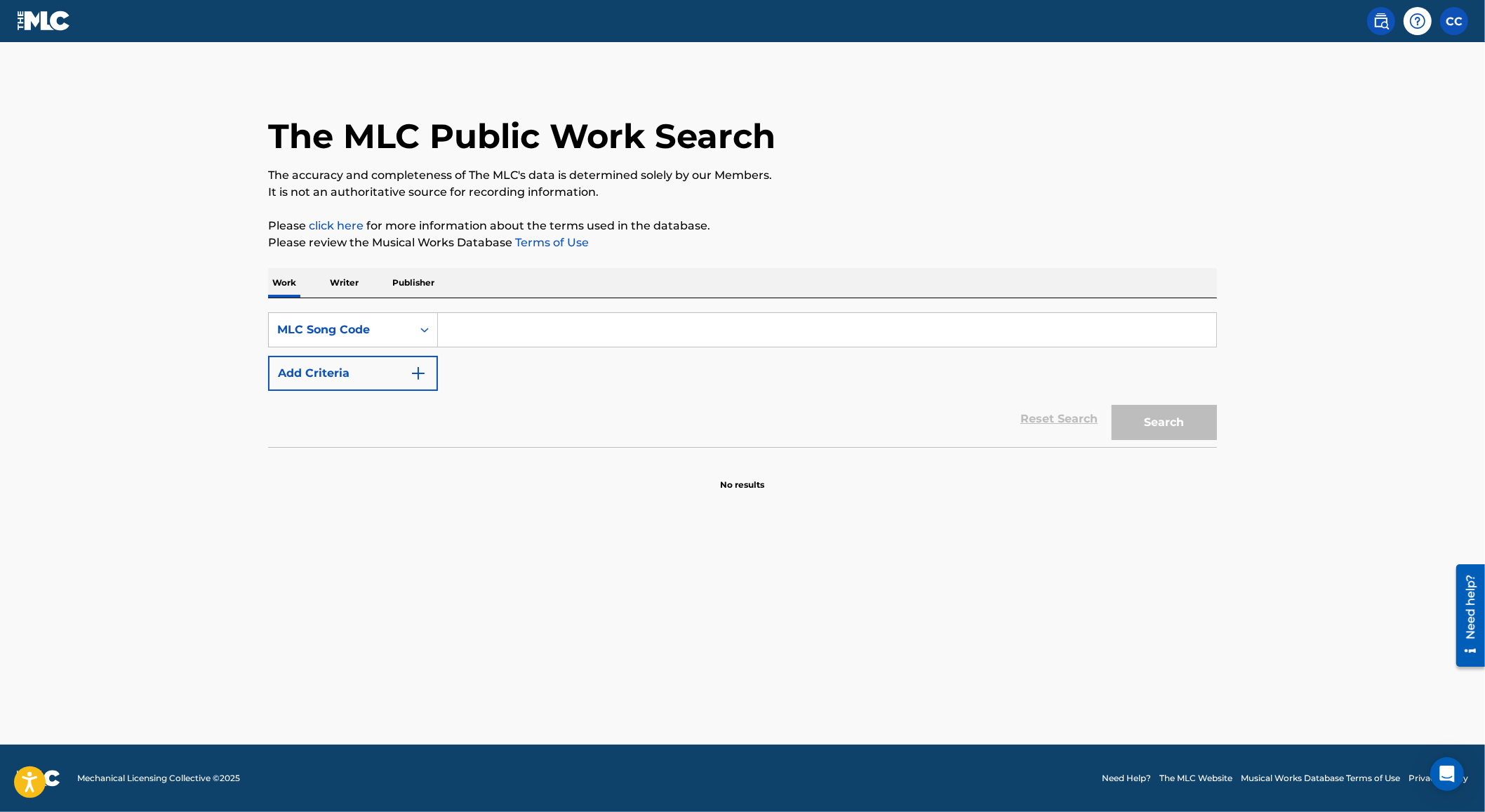 click at bounding box center (827, 330) 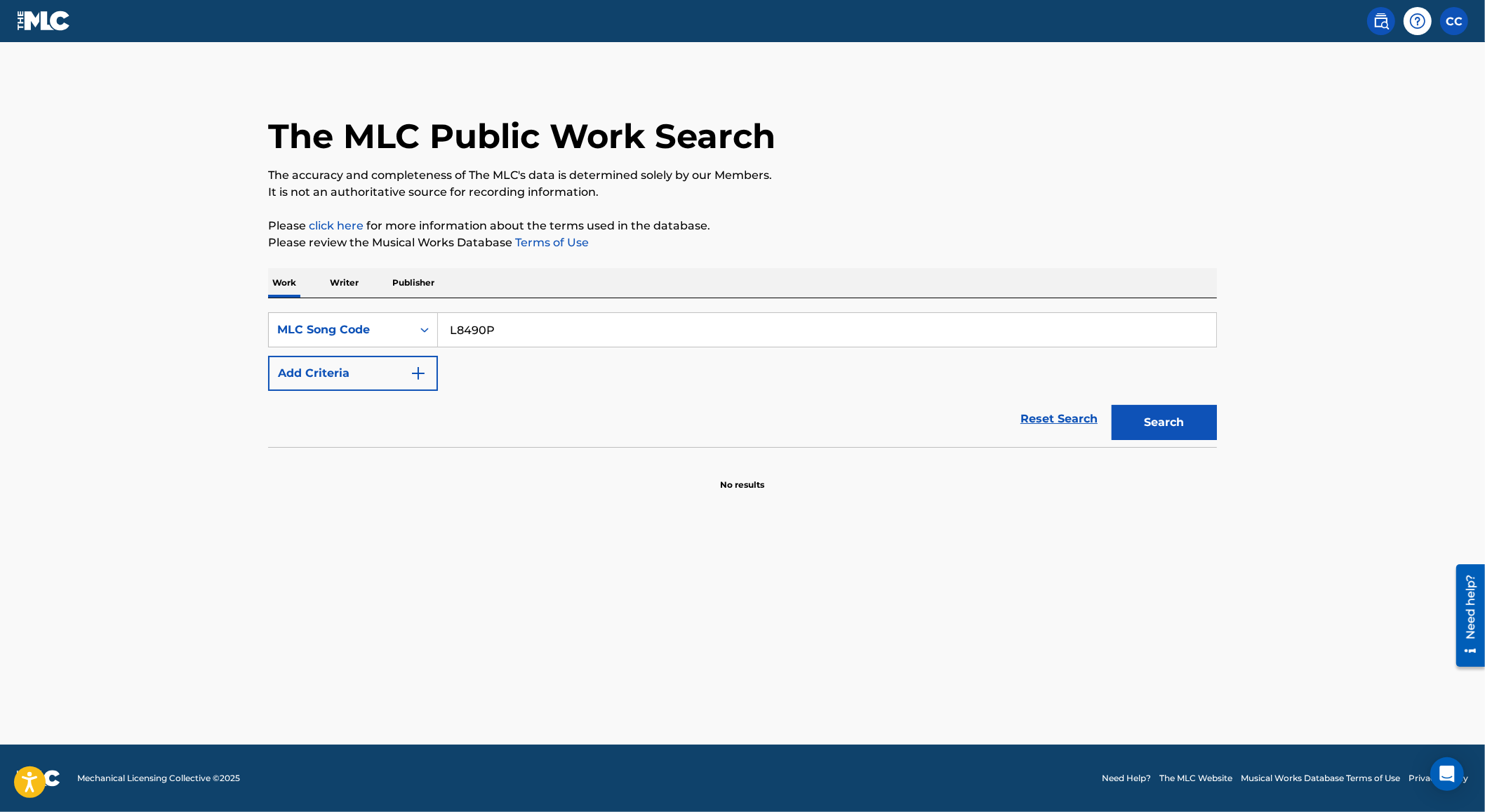 type on "L8490P" 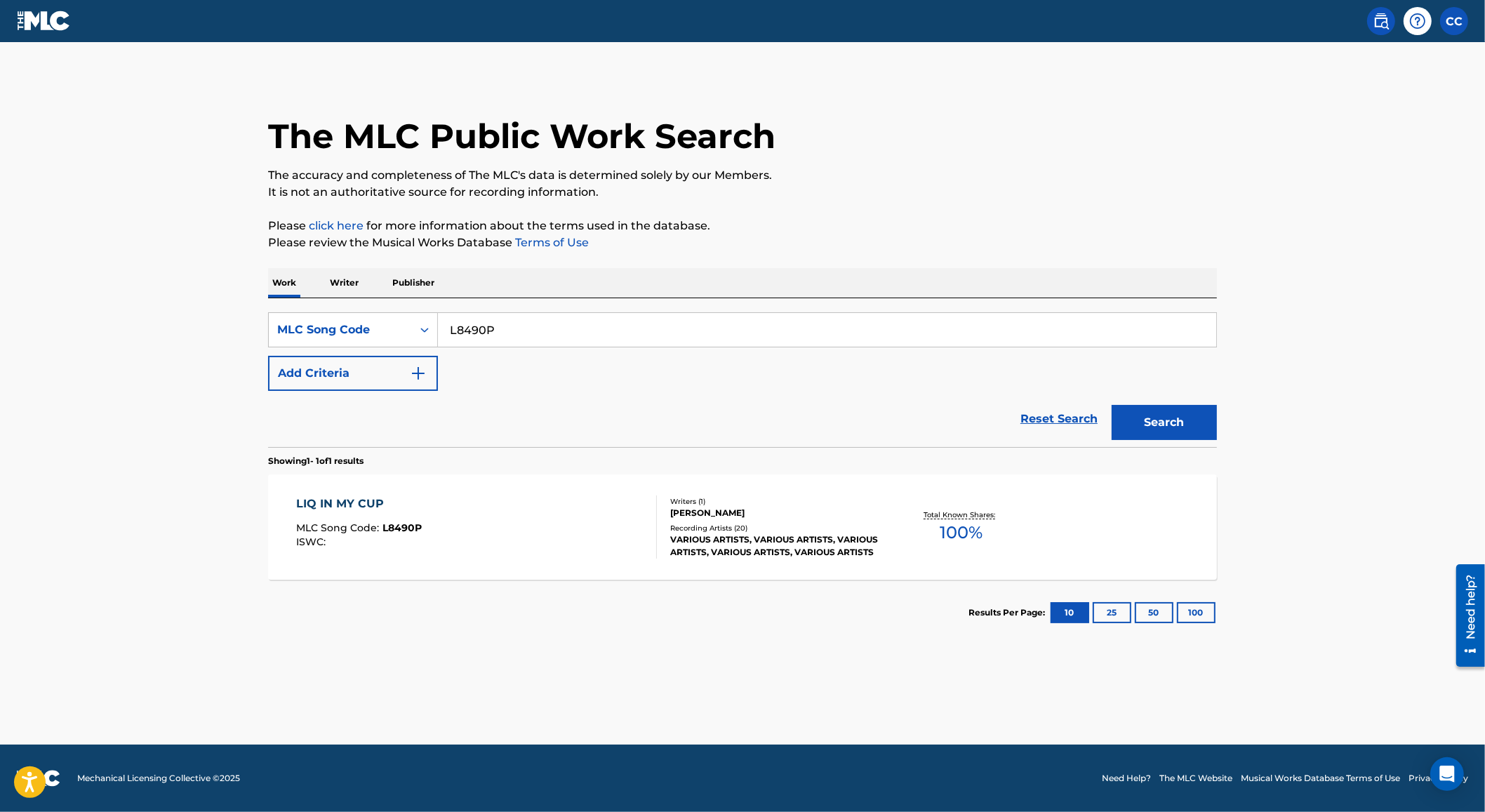click on "LIQ IN MY CUP MLC Song Code : L8490P ISWC :" at bounding box center (477, 527) 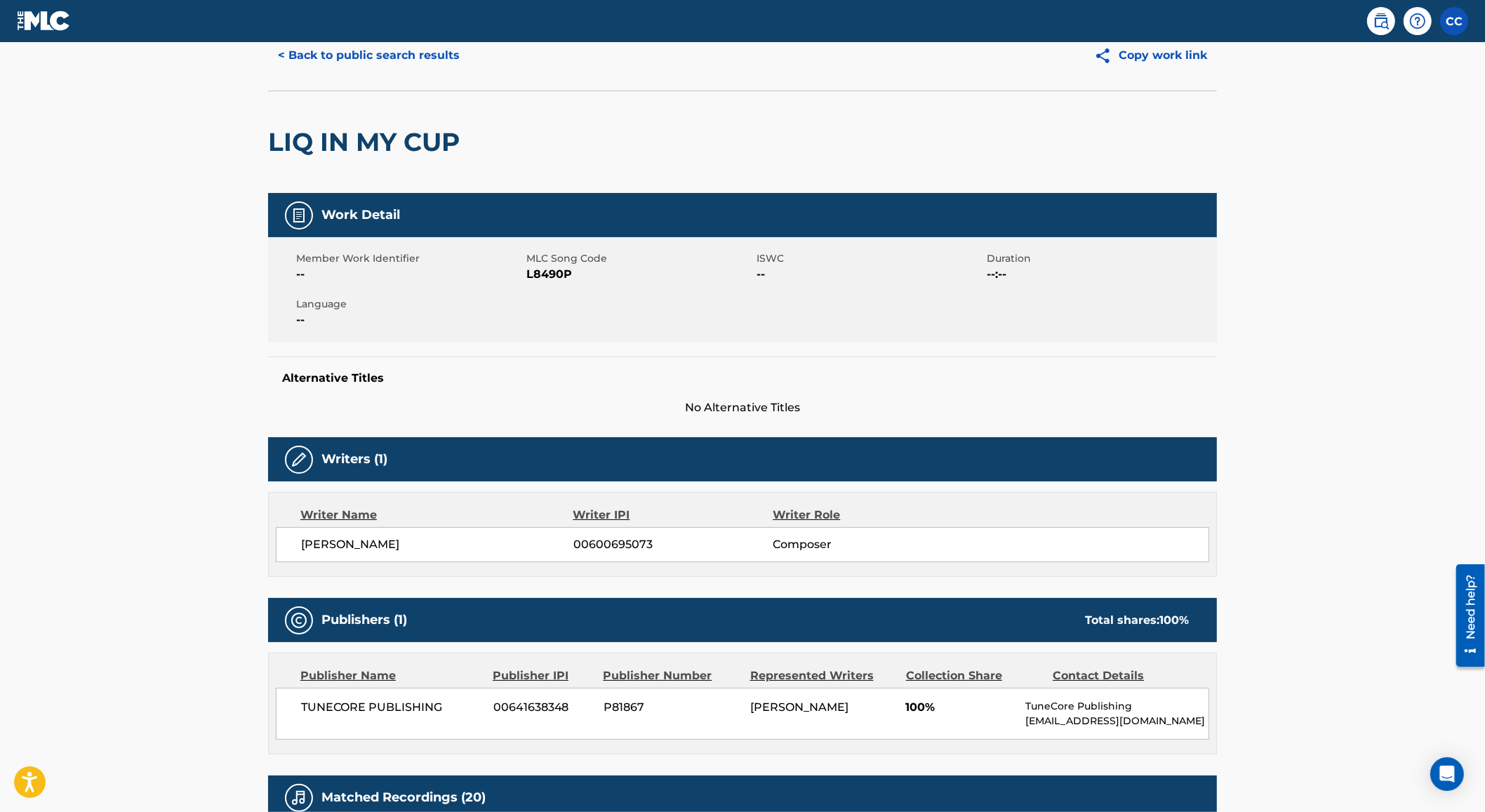 scroll, scrollTop: 0, scrollLeft: 0, axis: both 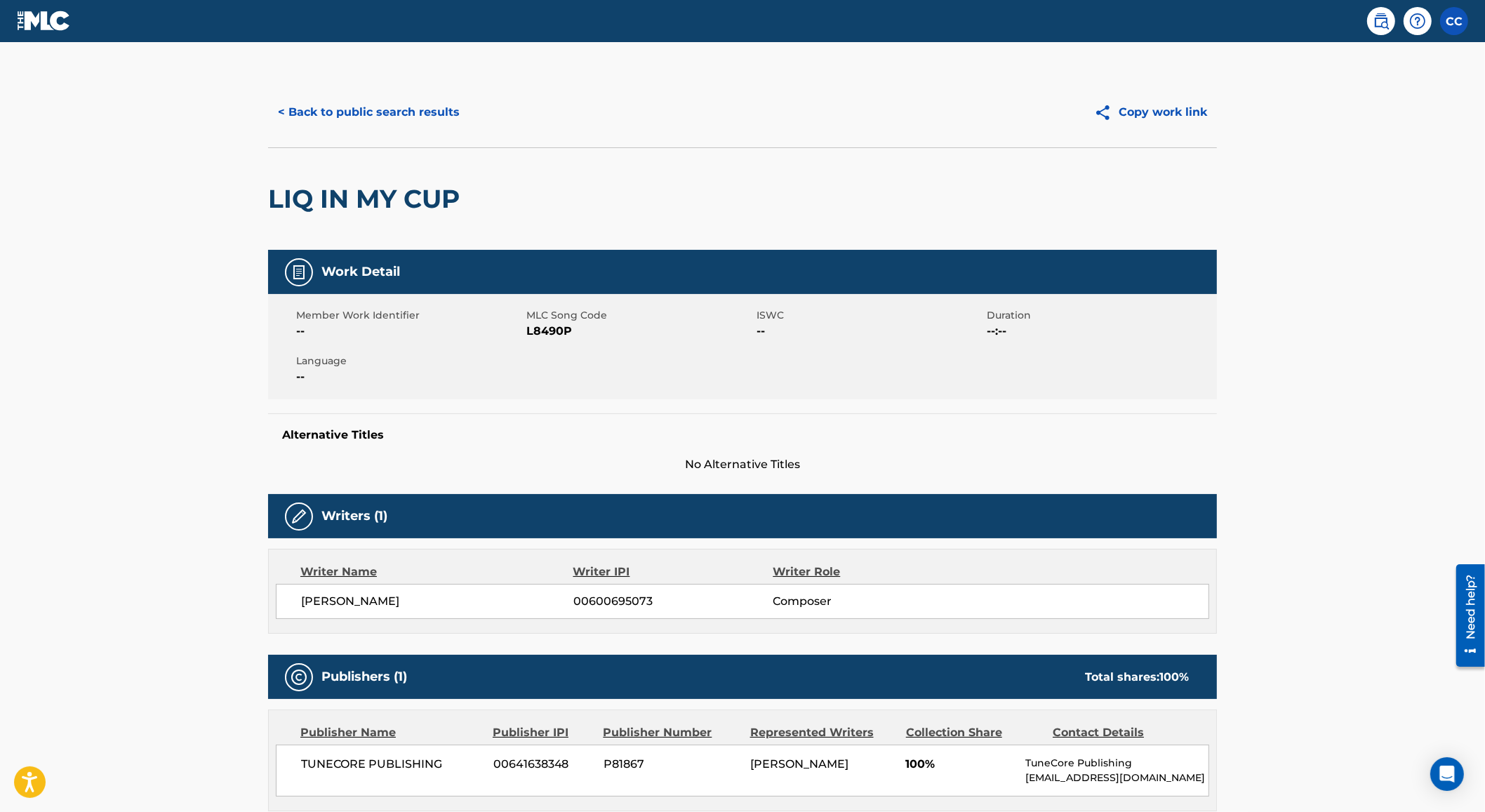 click on "< Back to public search results" at bounding box center [368, 112] 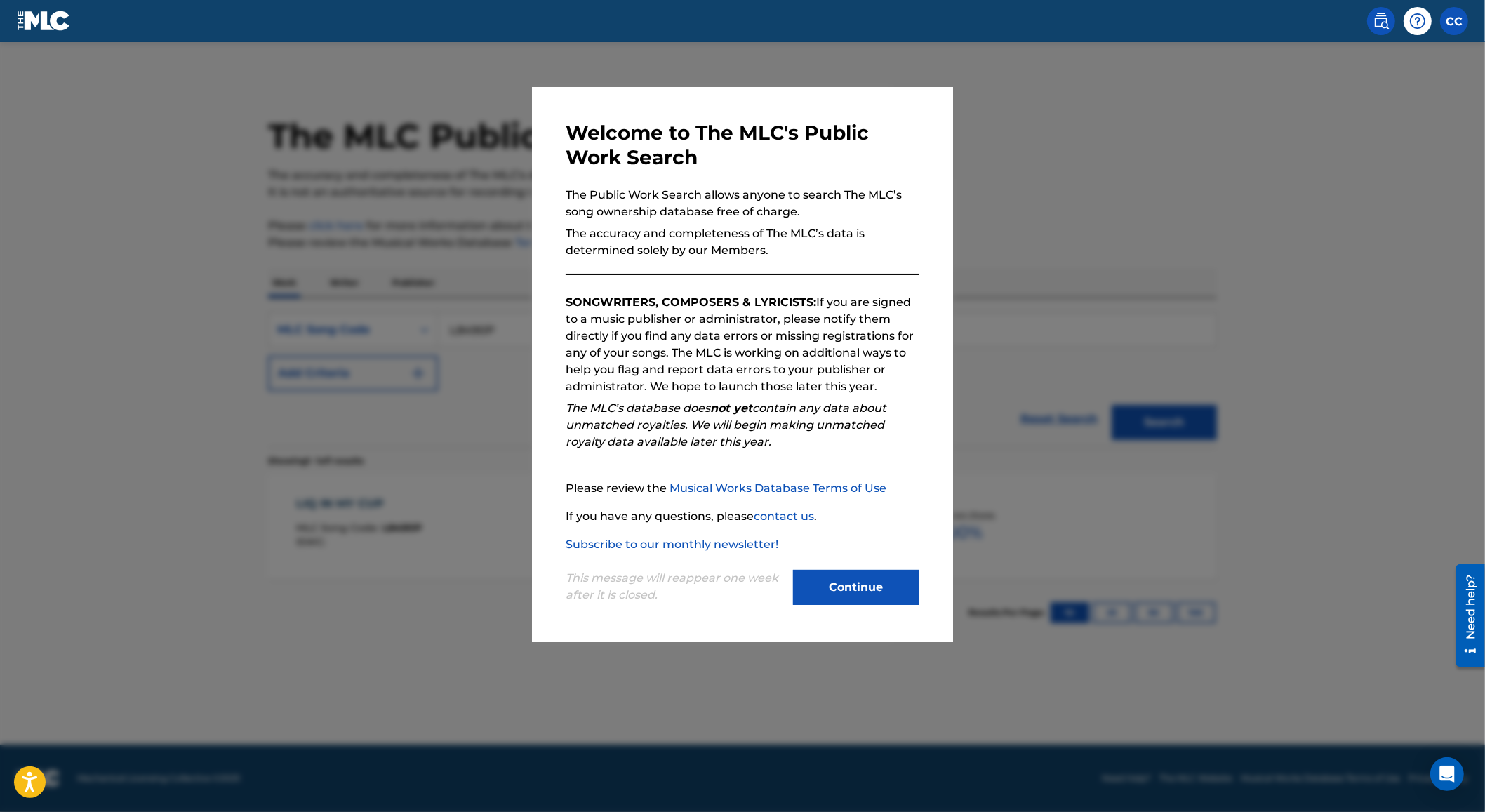 click at bounding box center [742, 448] 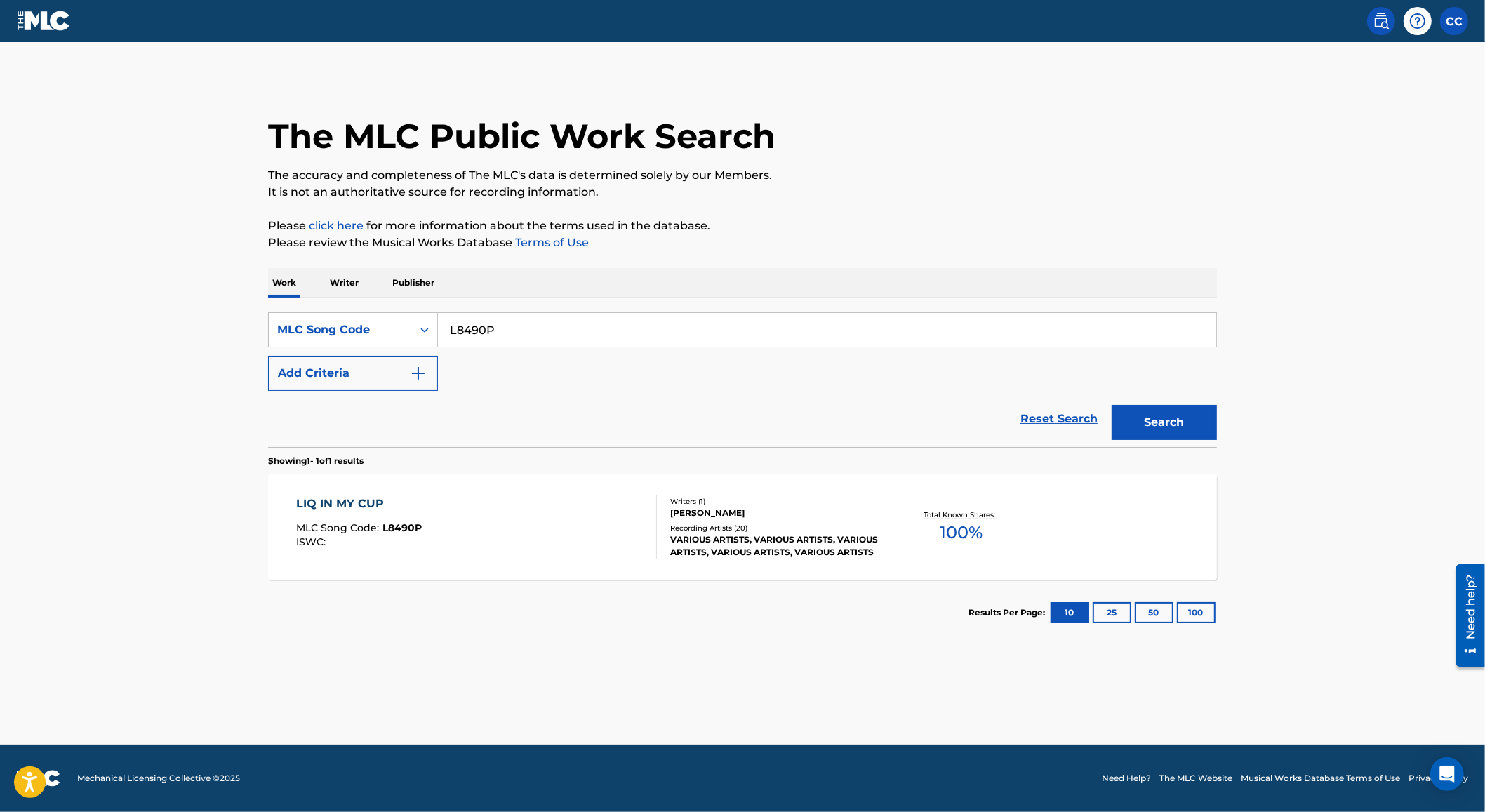 click on "L8490P" at bounding box center [827, 330] 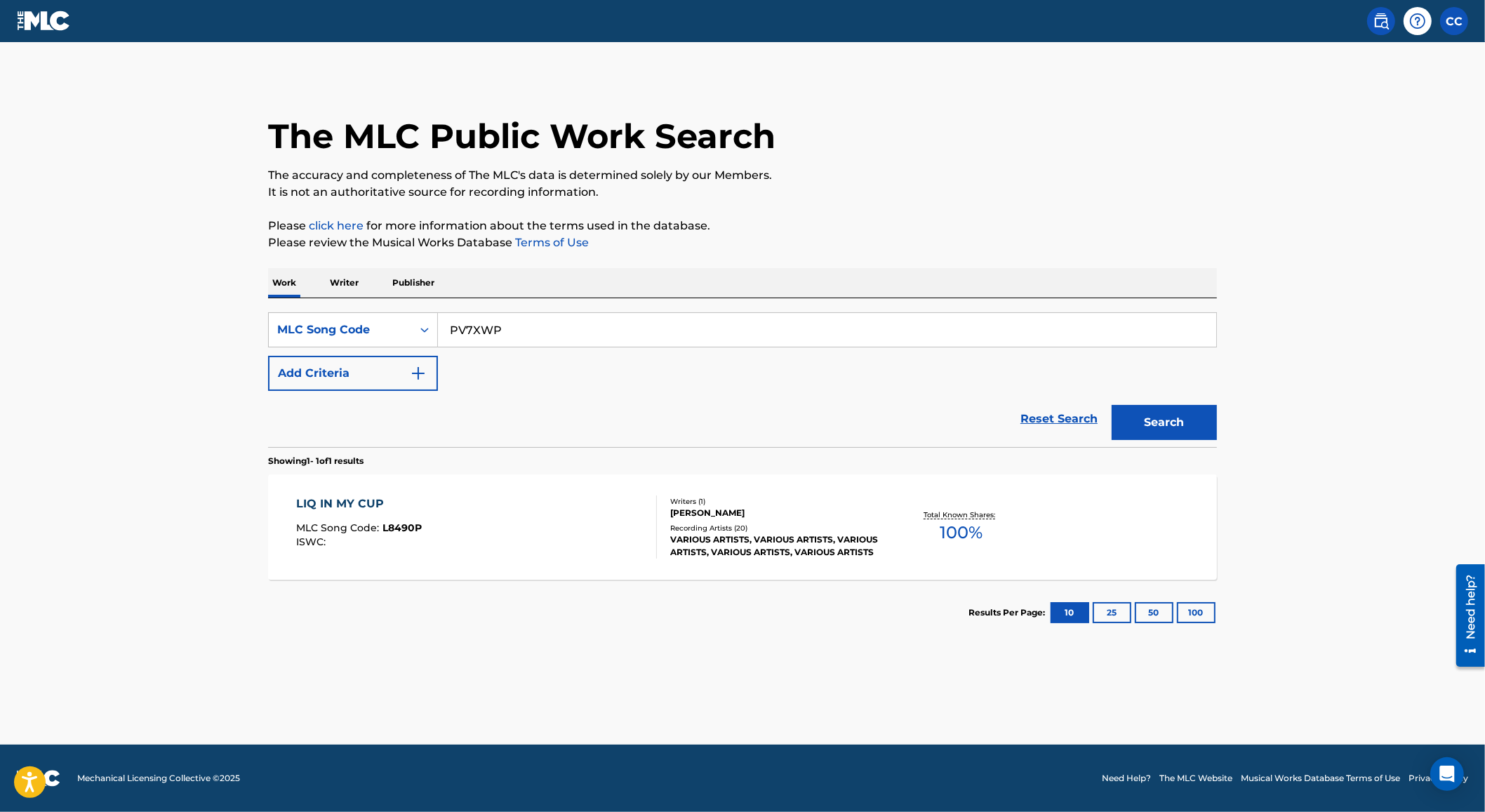type on "PV7XWP" 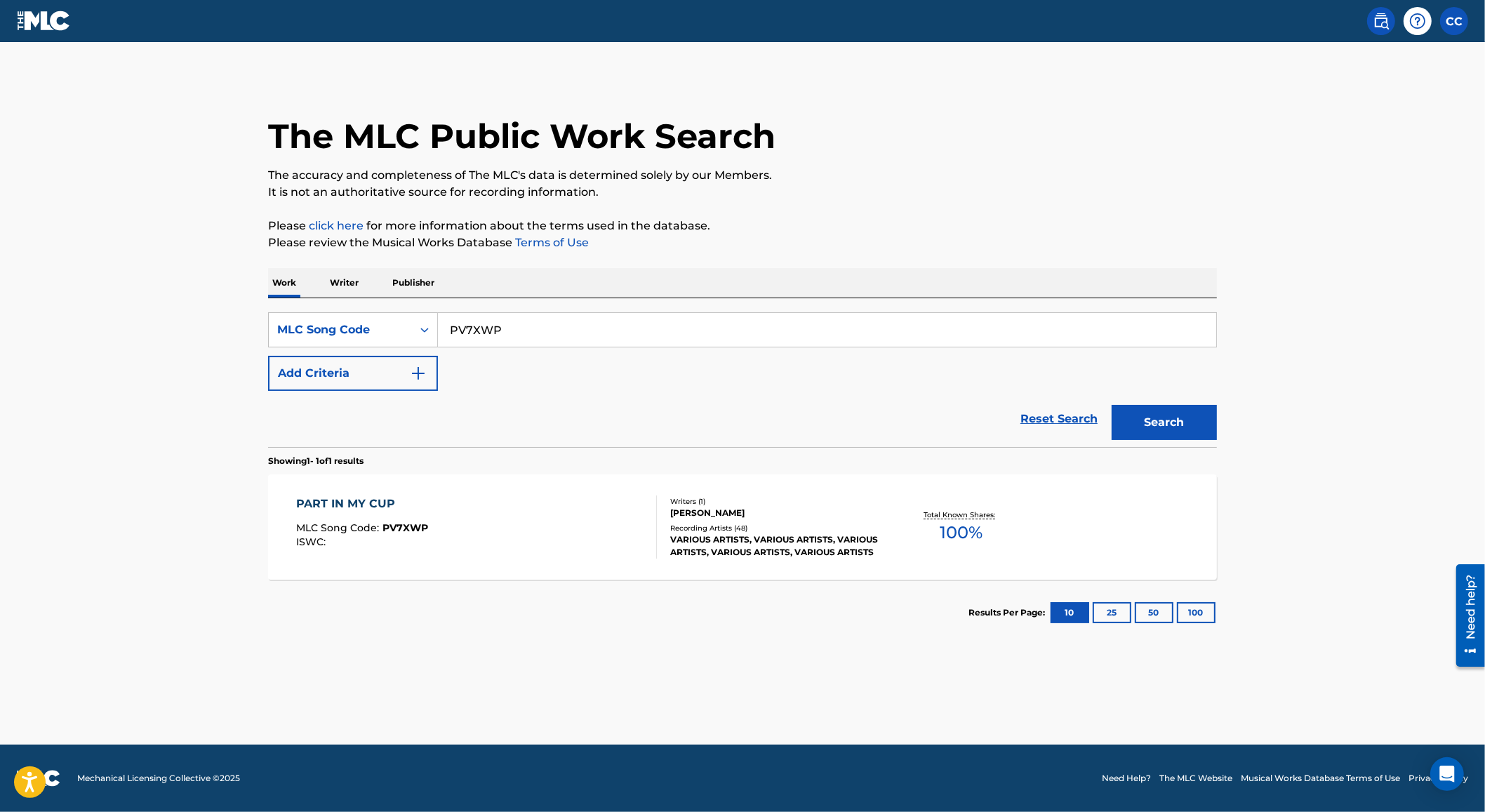 click on "Recording Artists ( 48 )" at bounding box center (776, 528) 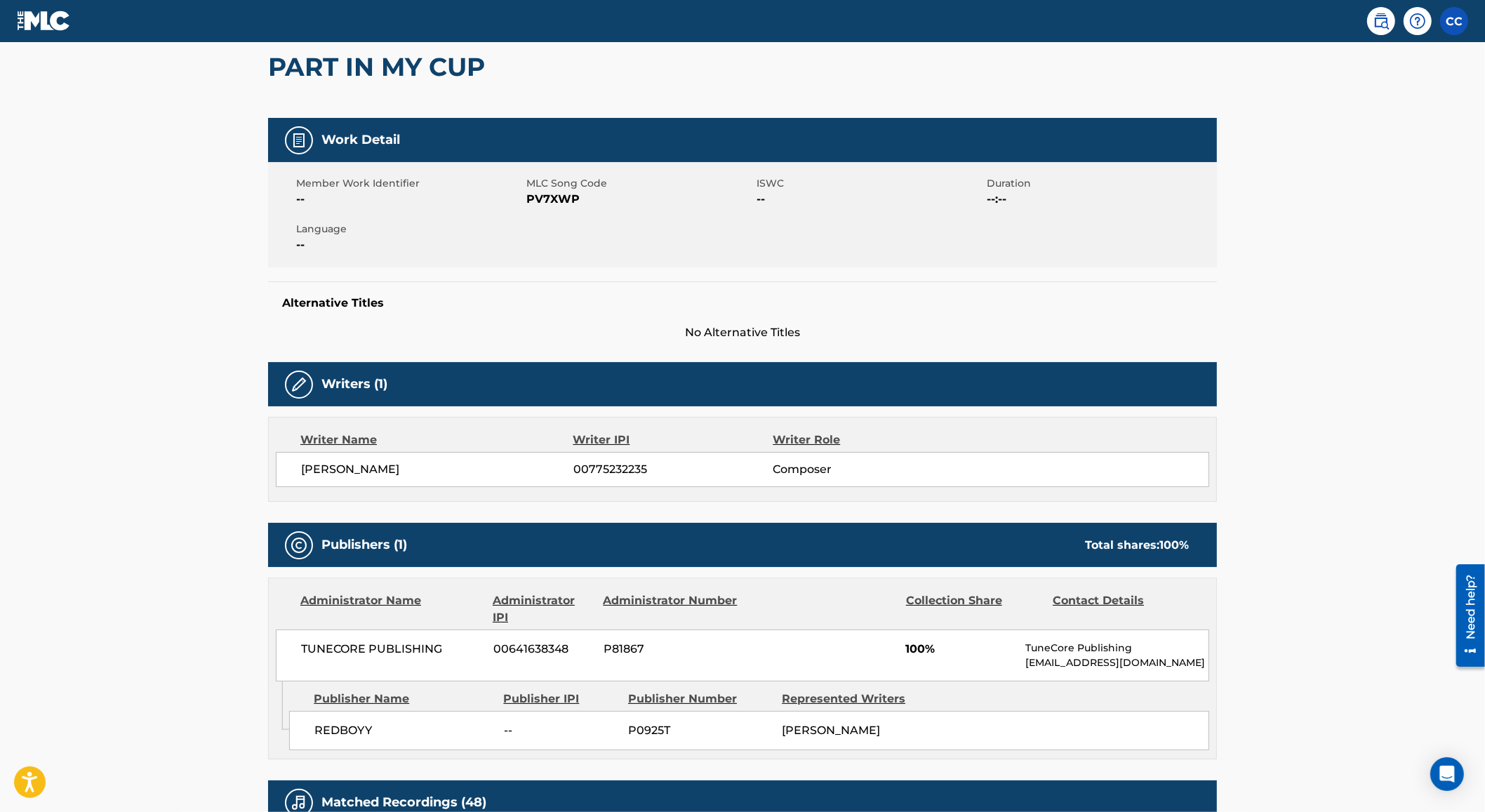 scroll, scrollTop: 0, scrollLeft: 0, axis: both 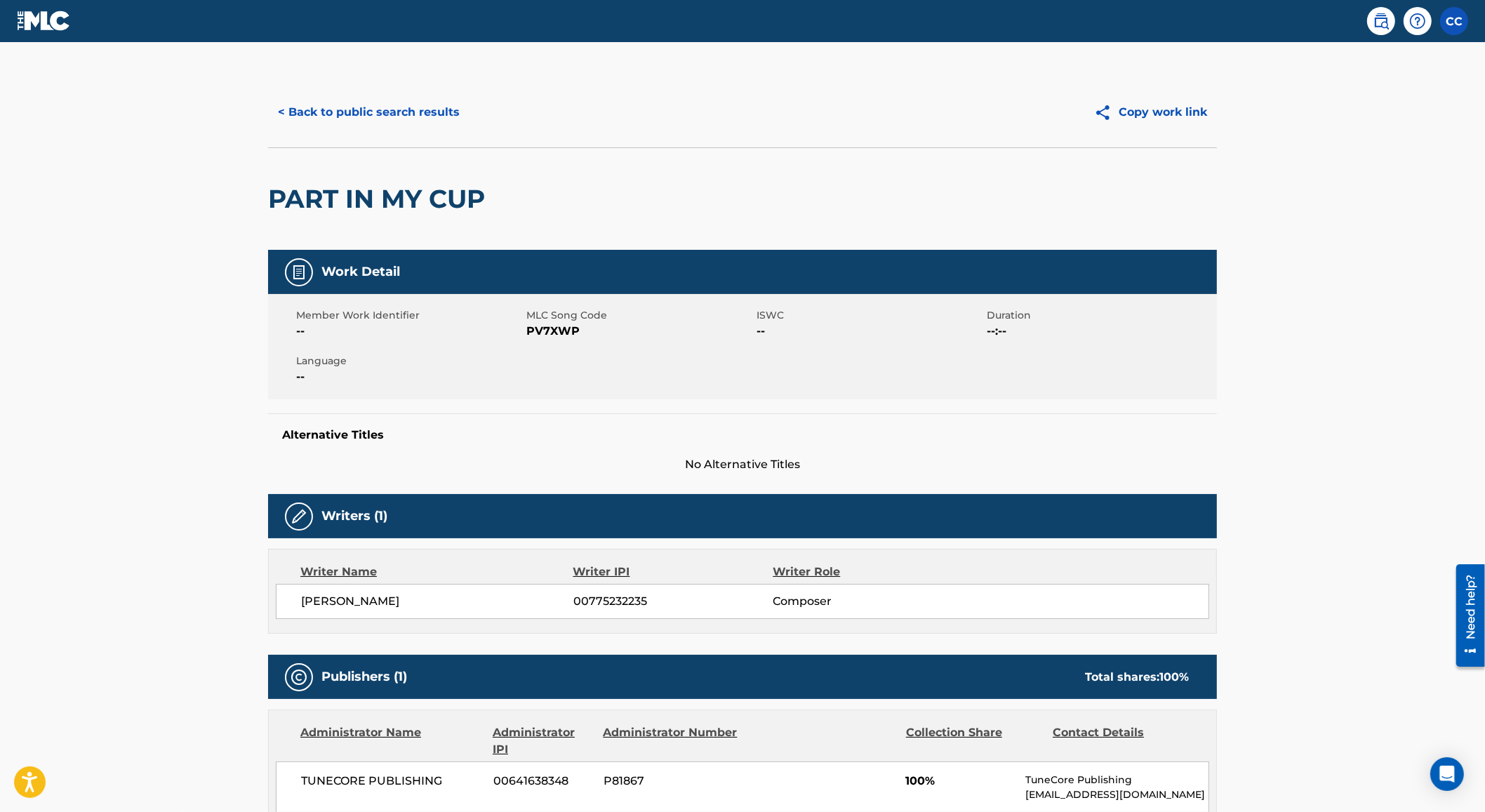 click on "< Back to public search results" at bounding box center [368, 112] 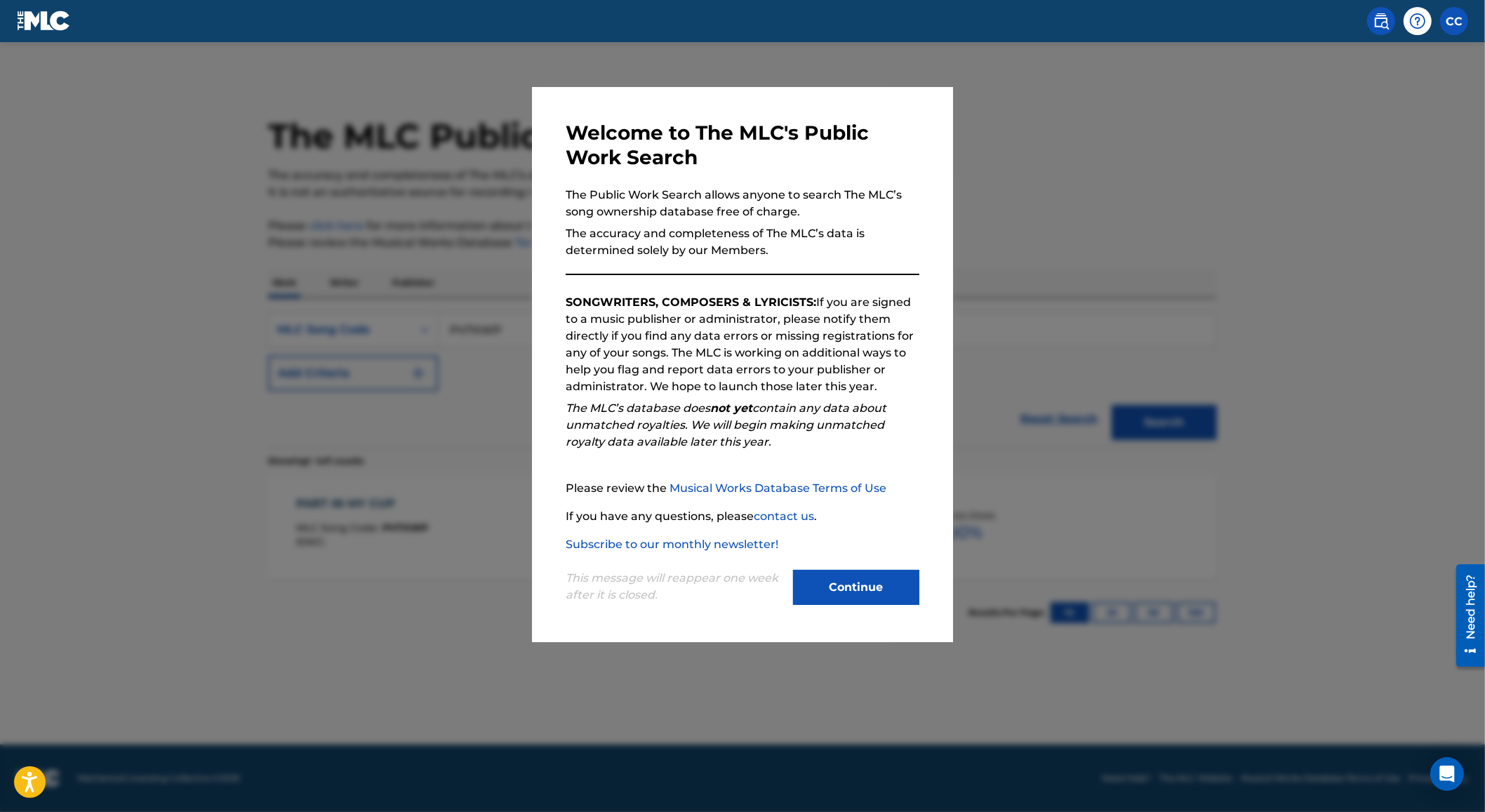 click at bounding box center [742, 448] 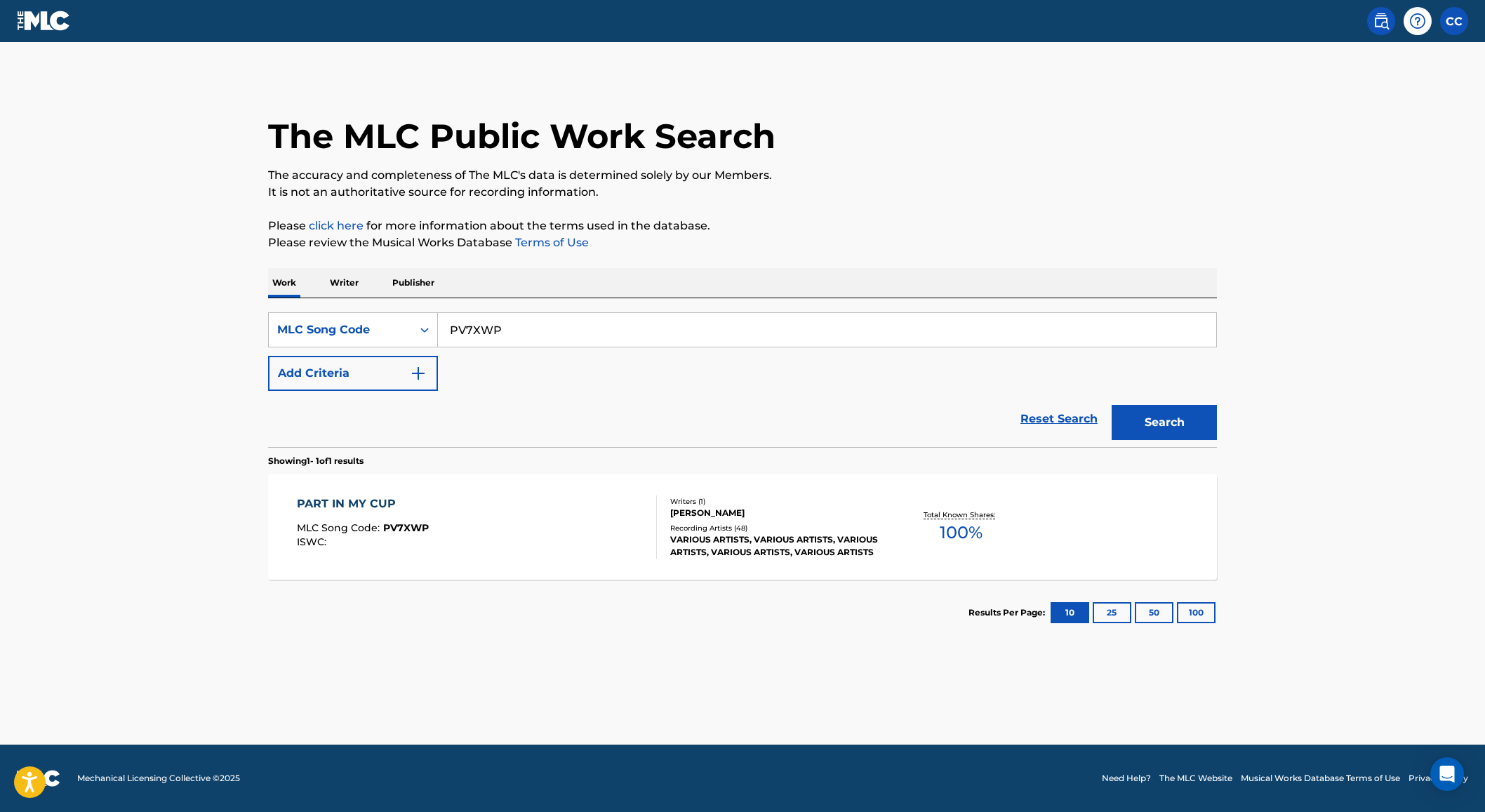 scroll, scrollTop: 0, scrollLeft: 0, axis: both 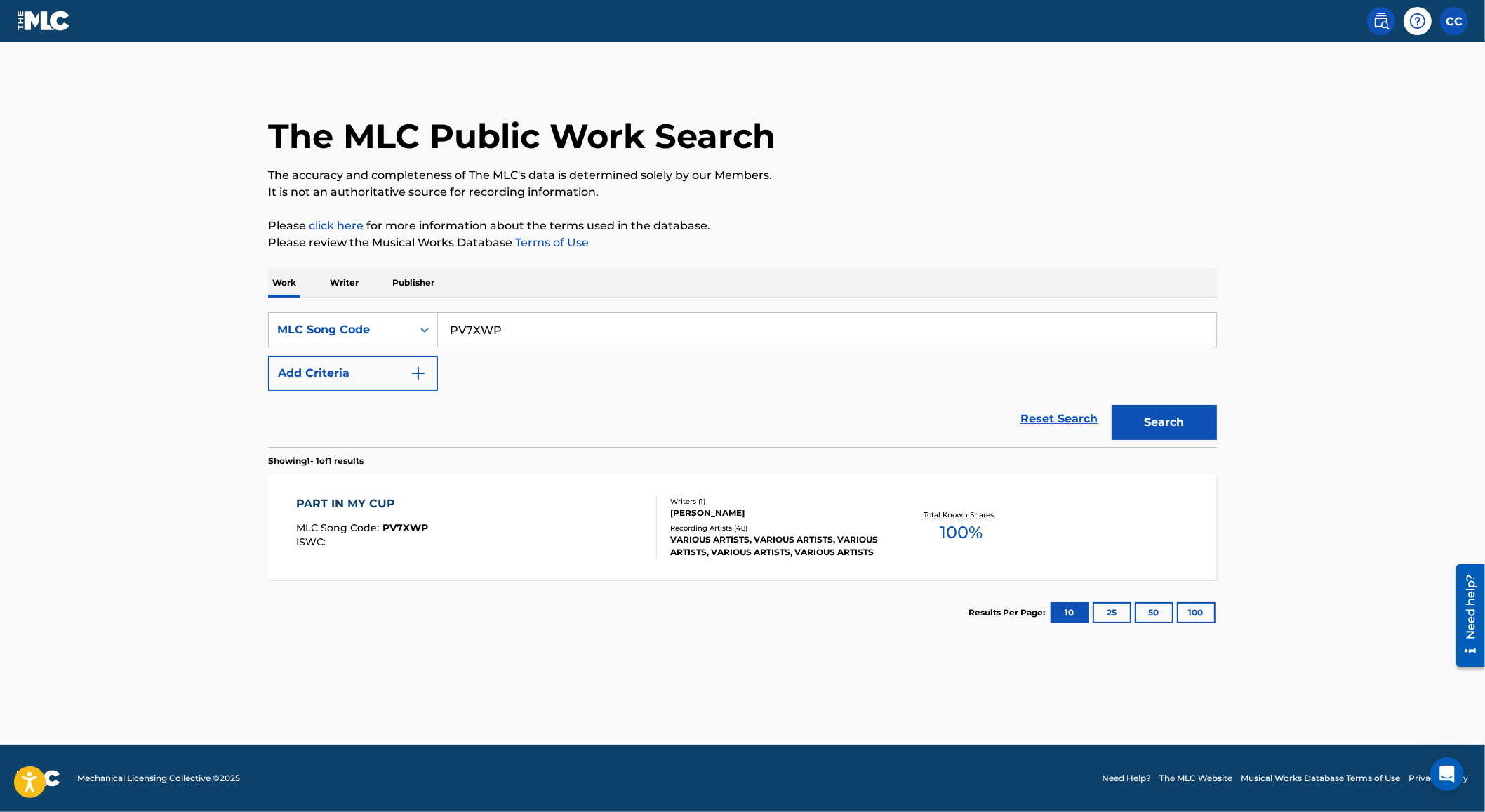 click on "PV7XWP" at bounding box center (827, 330) 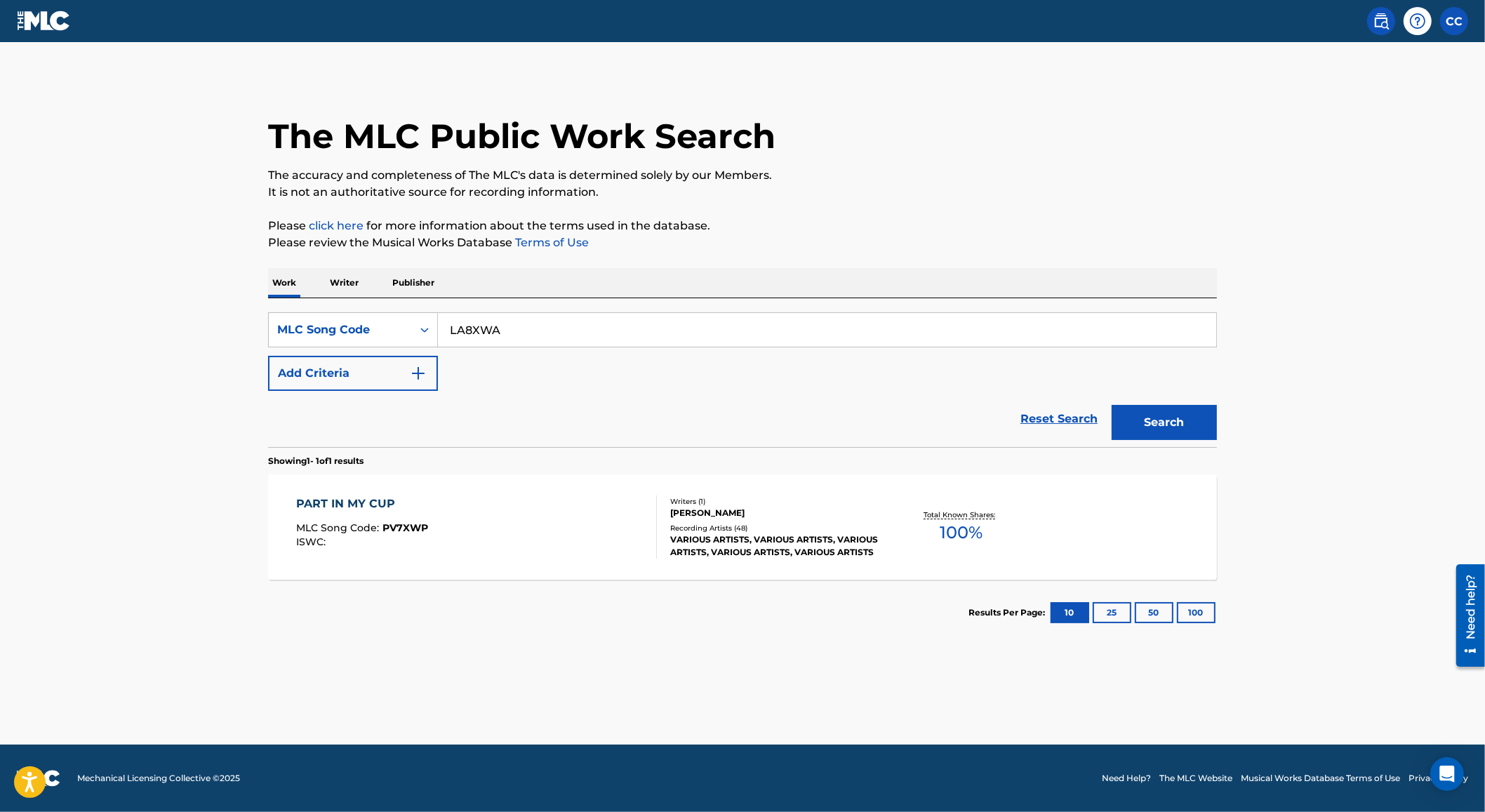 click on "Search" at bounding box center [1164, 422] 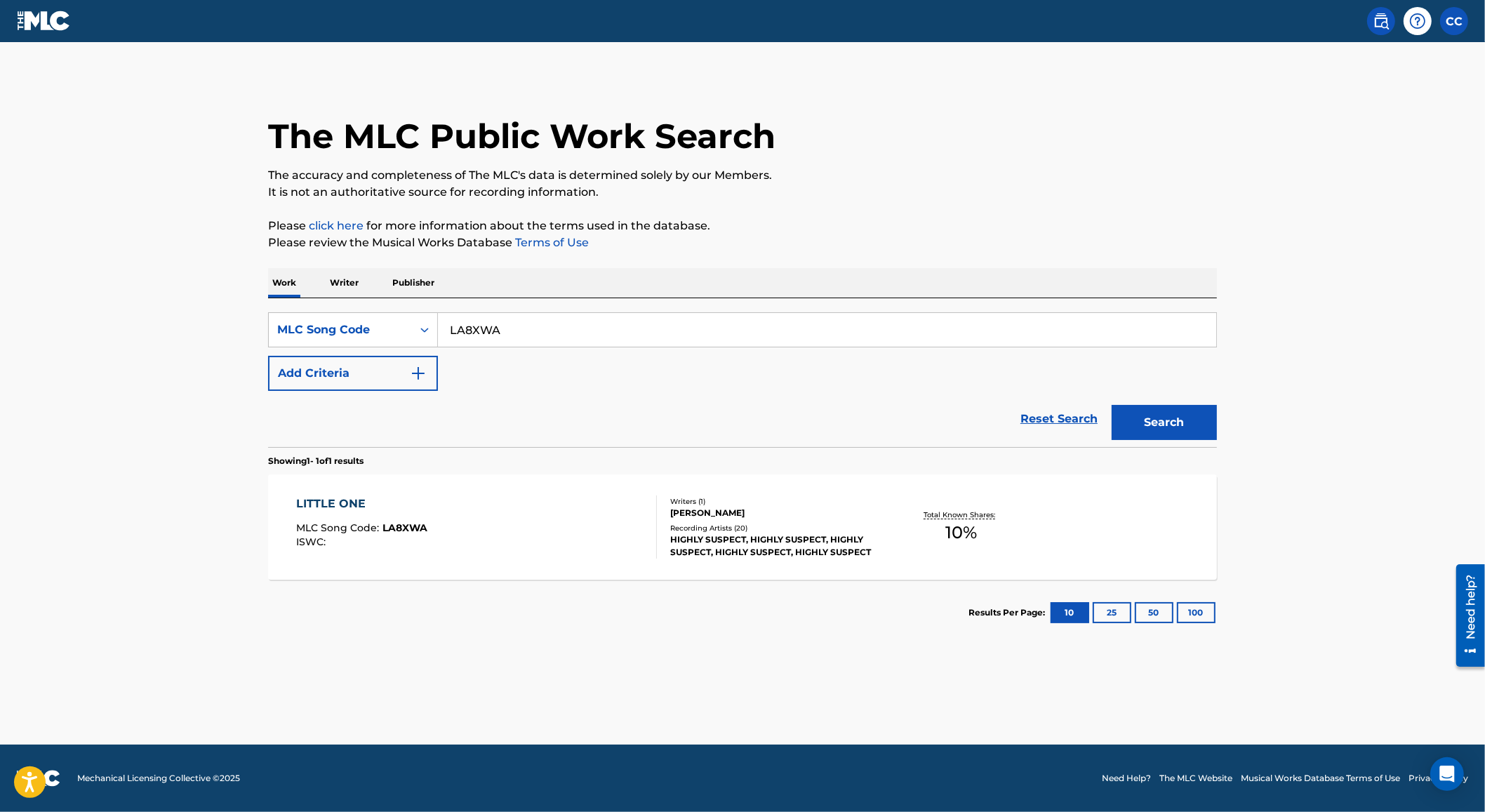 click on "SearchWithCriteria87c1769d-3633-452b-8824-b3700109551a MLC Song Code LA8XWA Add Criteria Reset Search Search" at bounding box center (742, 373) 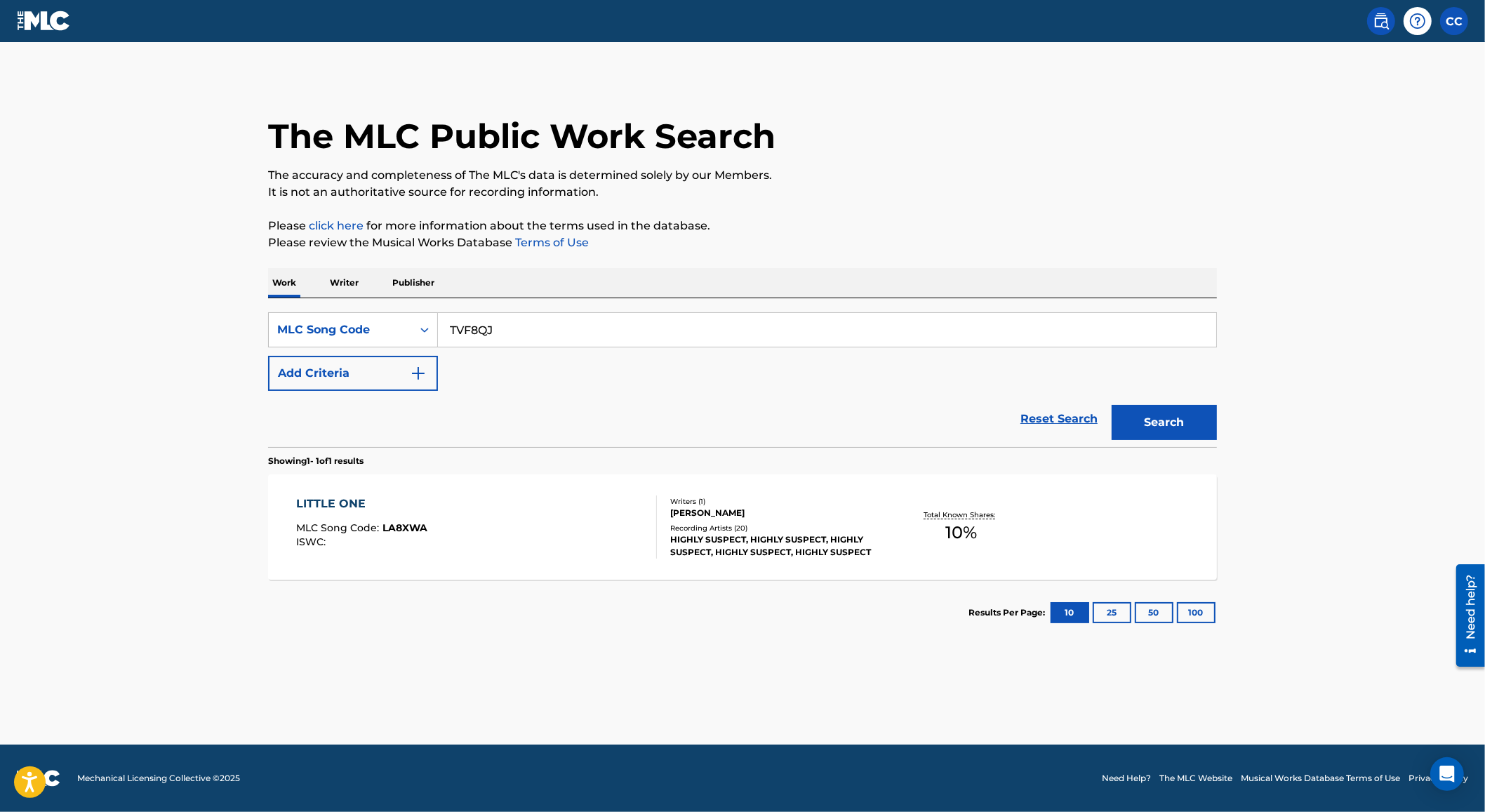 type on "TVF8QJ" 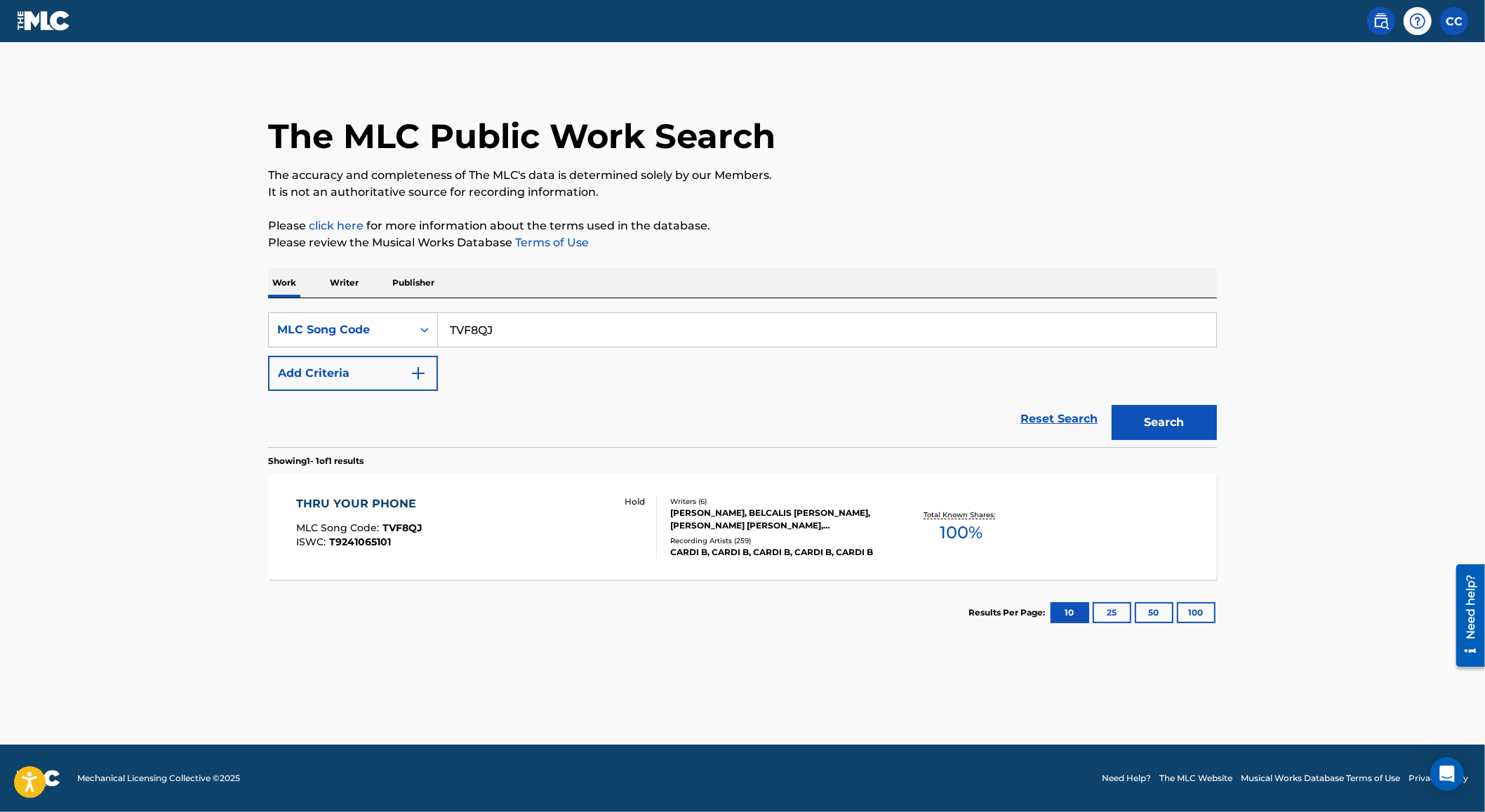 click on "Writers ( 6 )" at bounding box center (776, 501) 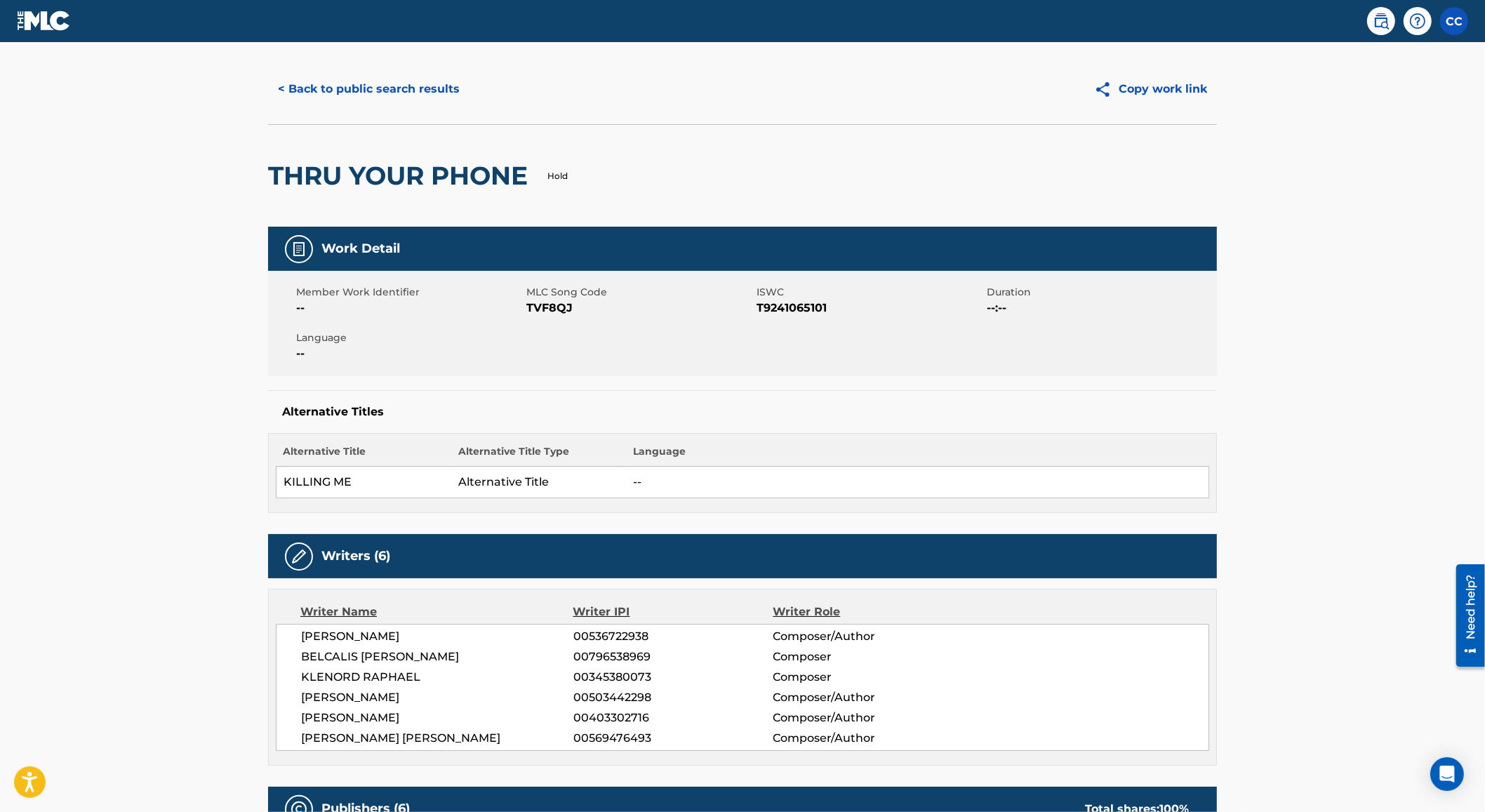 scroll, scrollTop: 0, scrollLeft: 0, axis: both 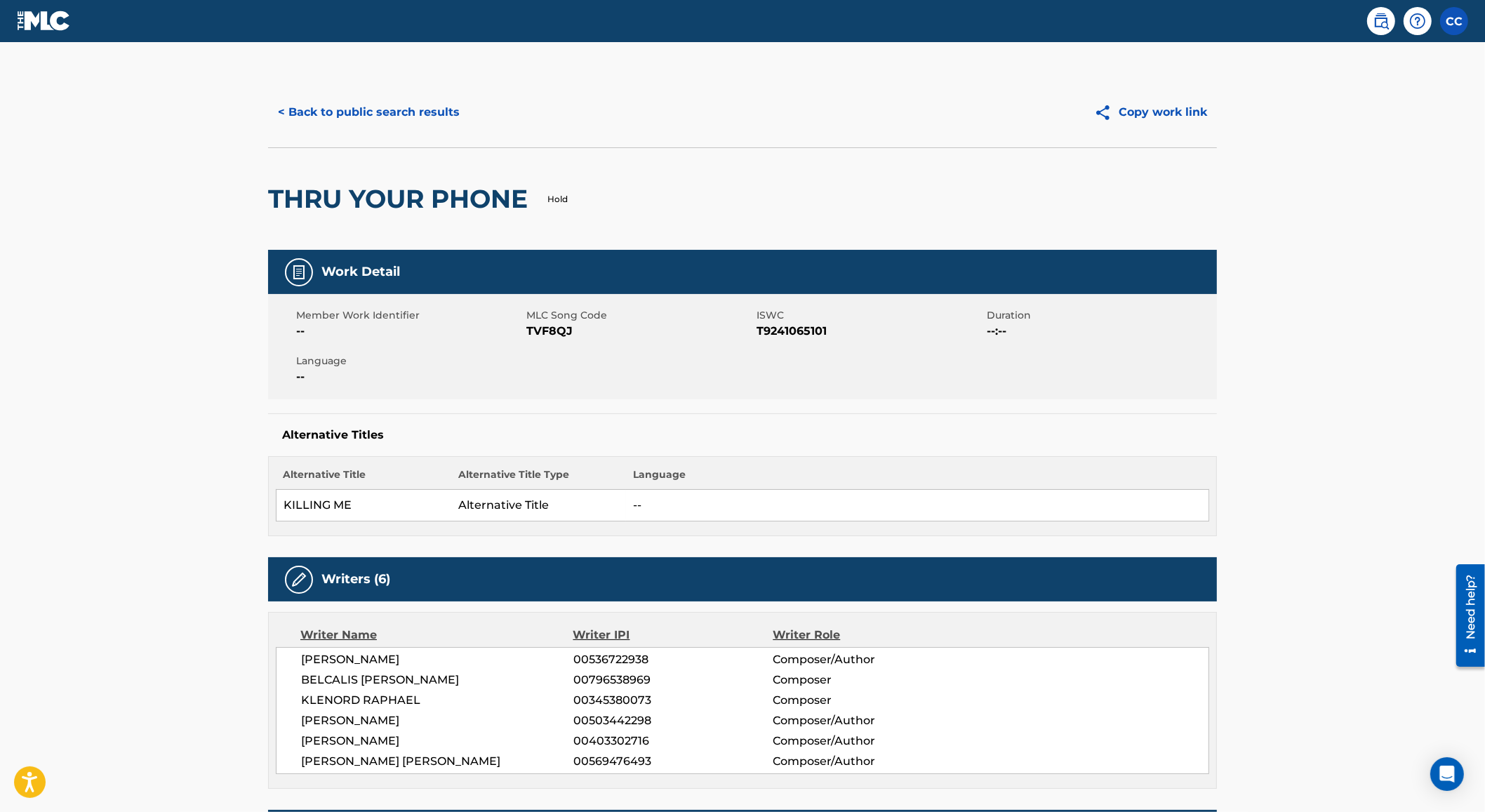 click on "< Back to public search results" at bounding box center (368, 112) 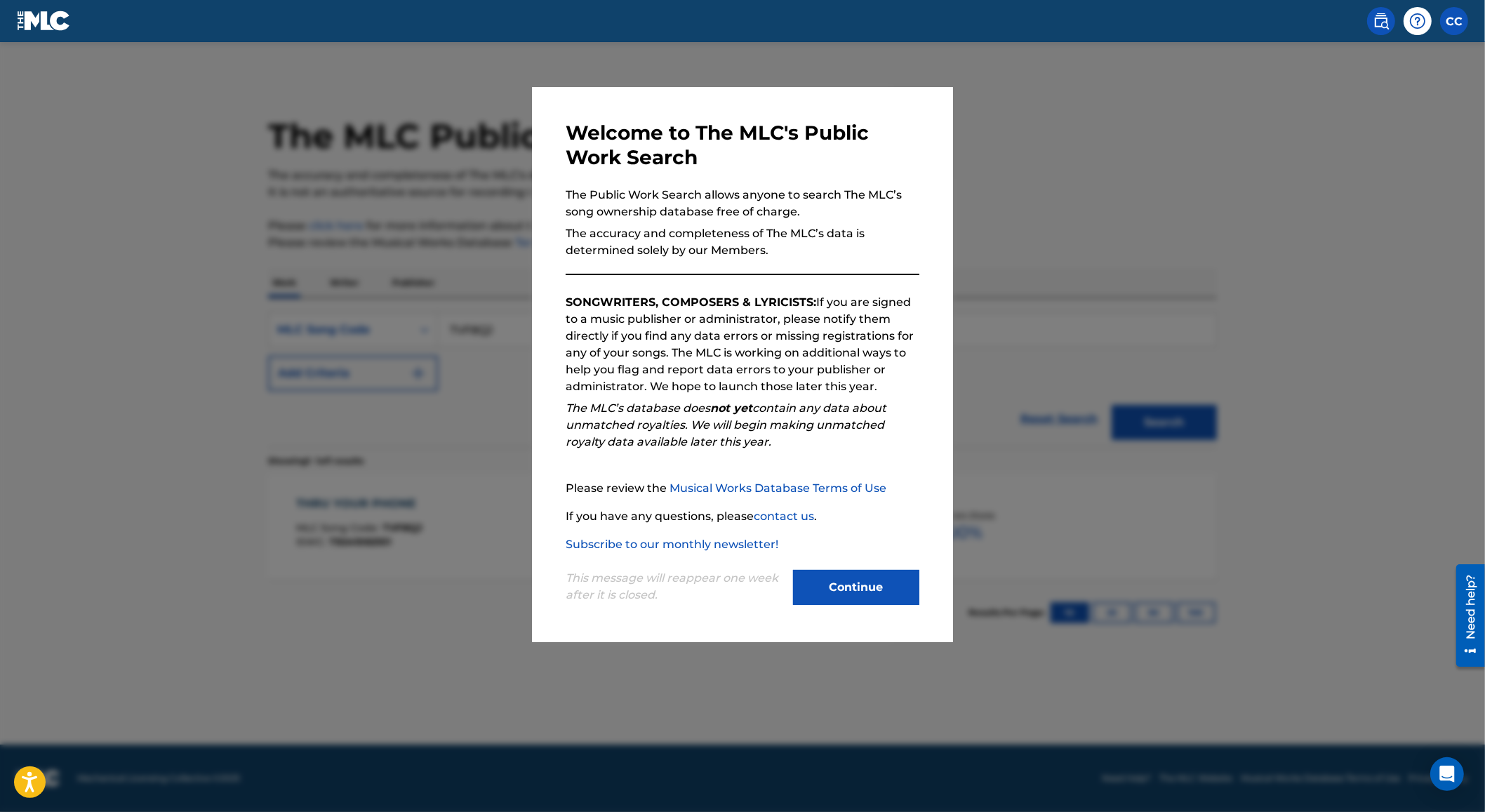 drag, startPoint x: 462, startPoint y: 149, endPoint x: 478, endPoint y: 176, distance: 31.38471 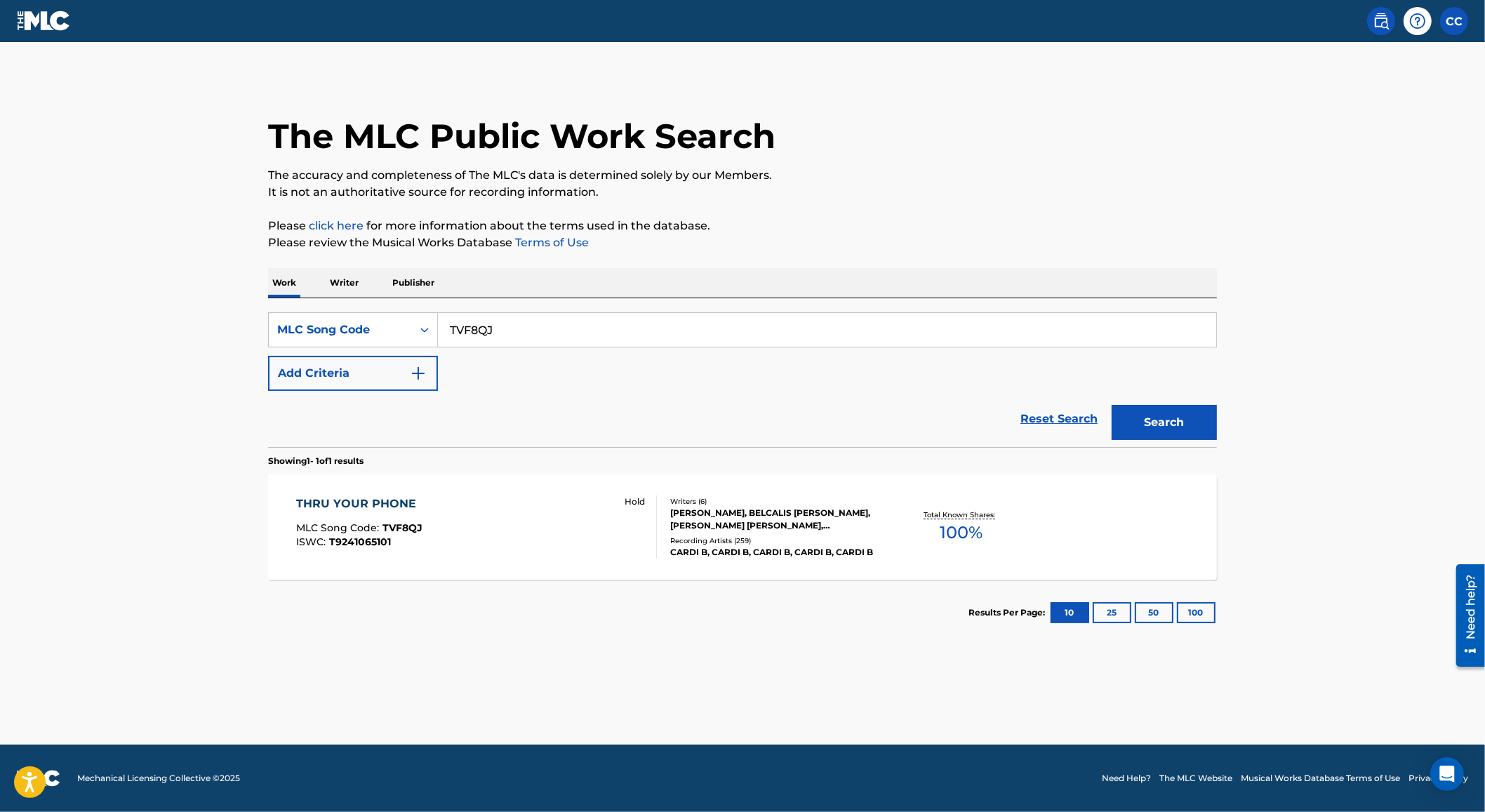 click on "The accuracy and completeness of The MLC's data is determined solely by our Members." at bounding box center [742, 175] 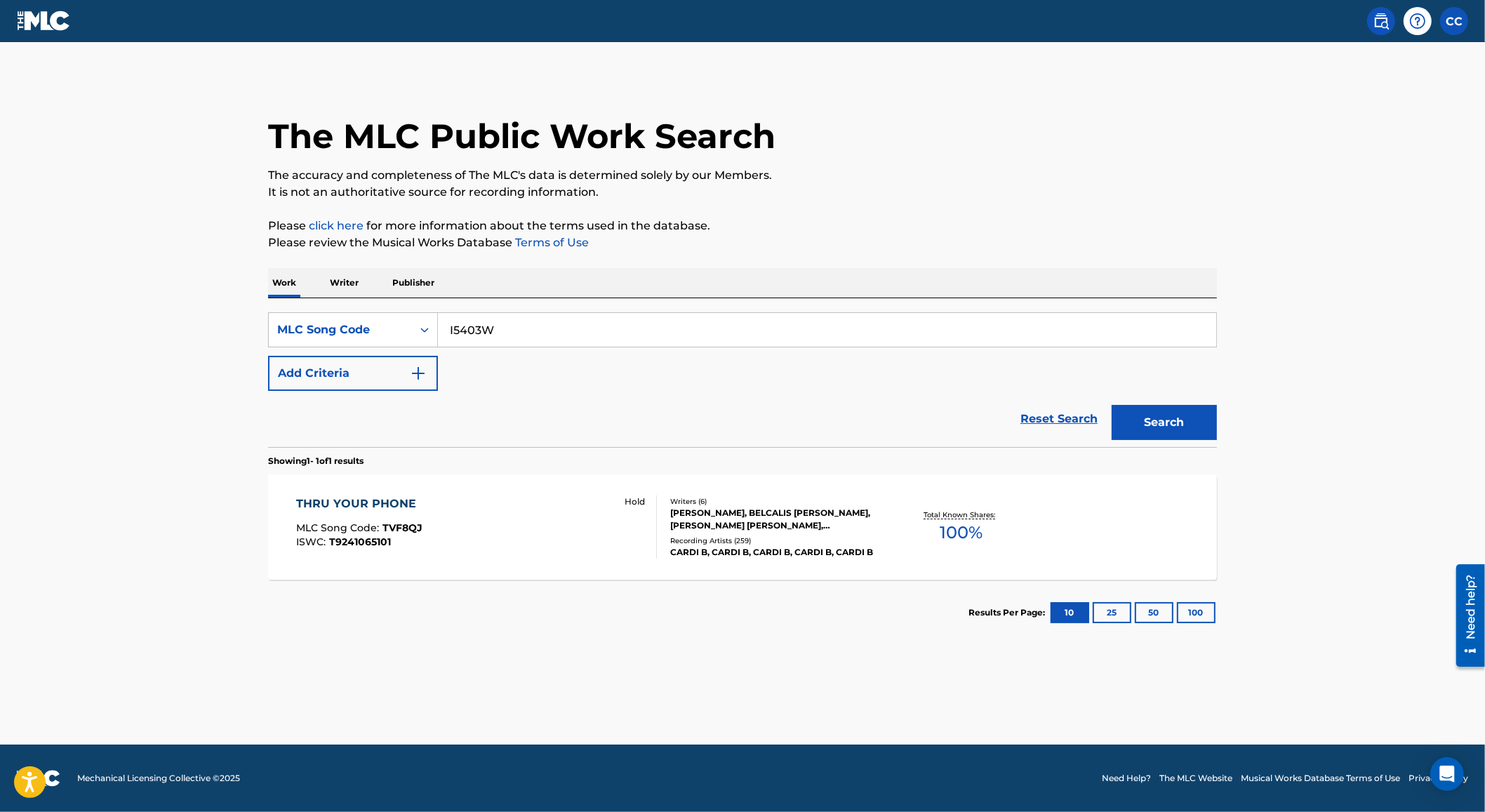 type on "I5403W" 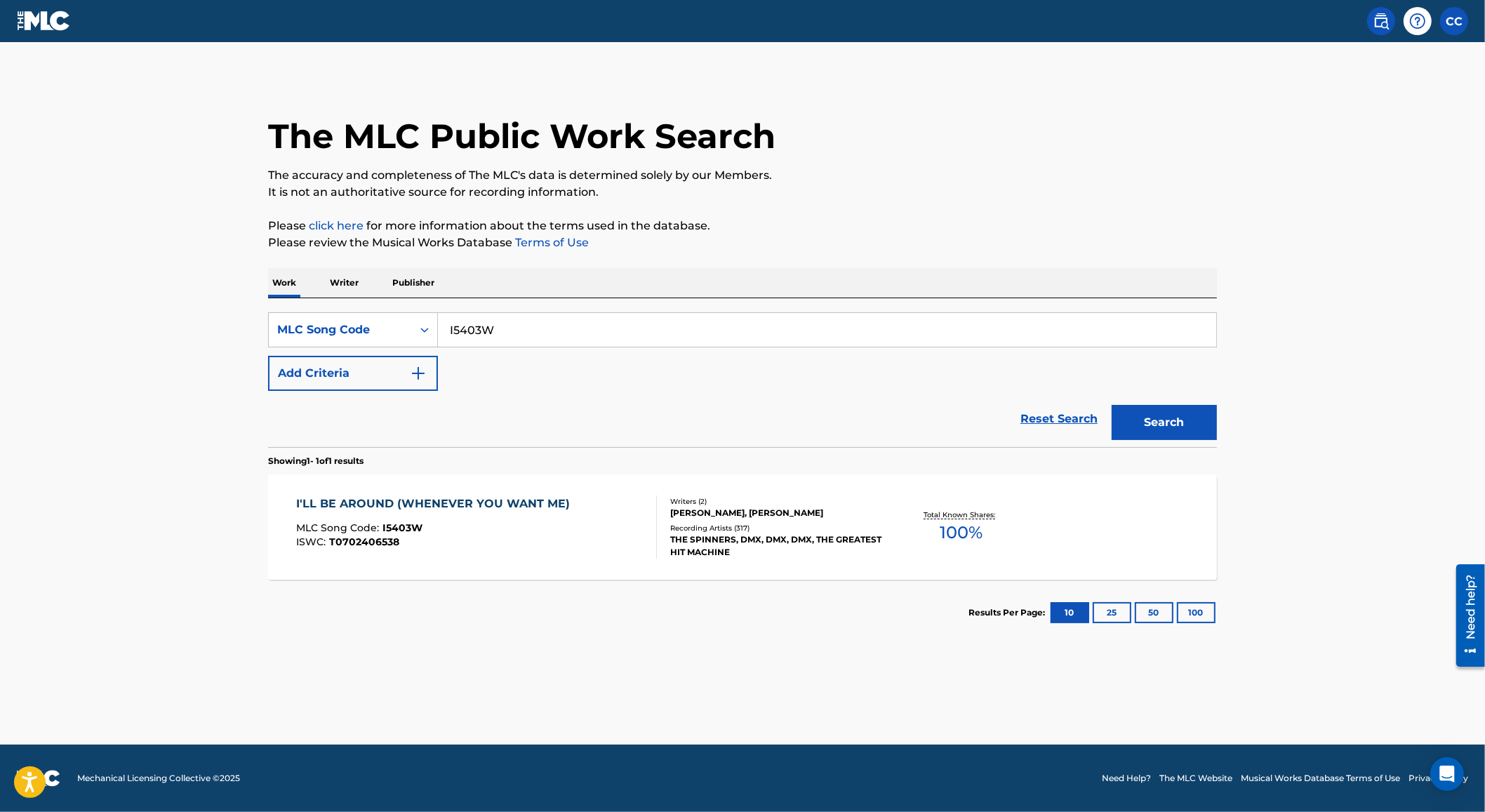 drag, startPoint x: 971, startPoint y: 183, endPoint x: 968, endPoint y: 191, distance: 8.544004 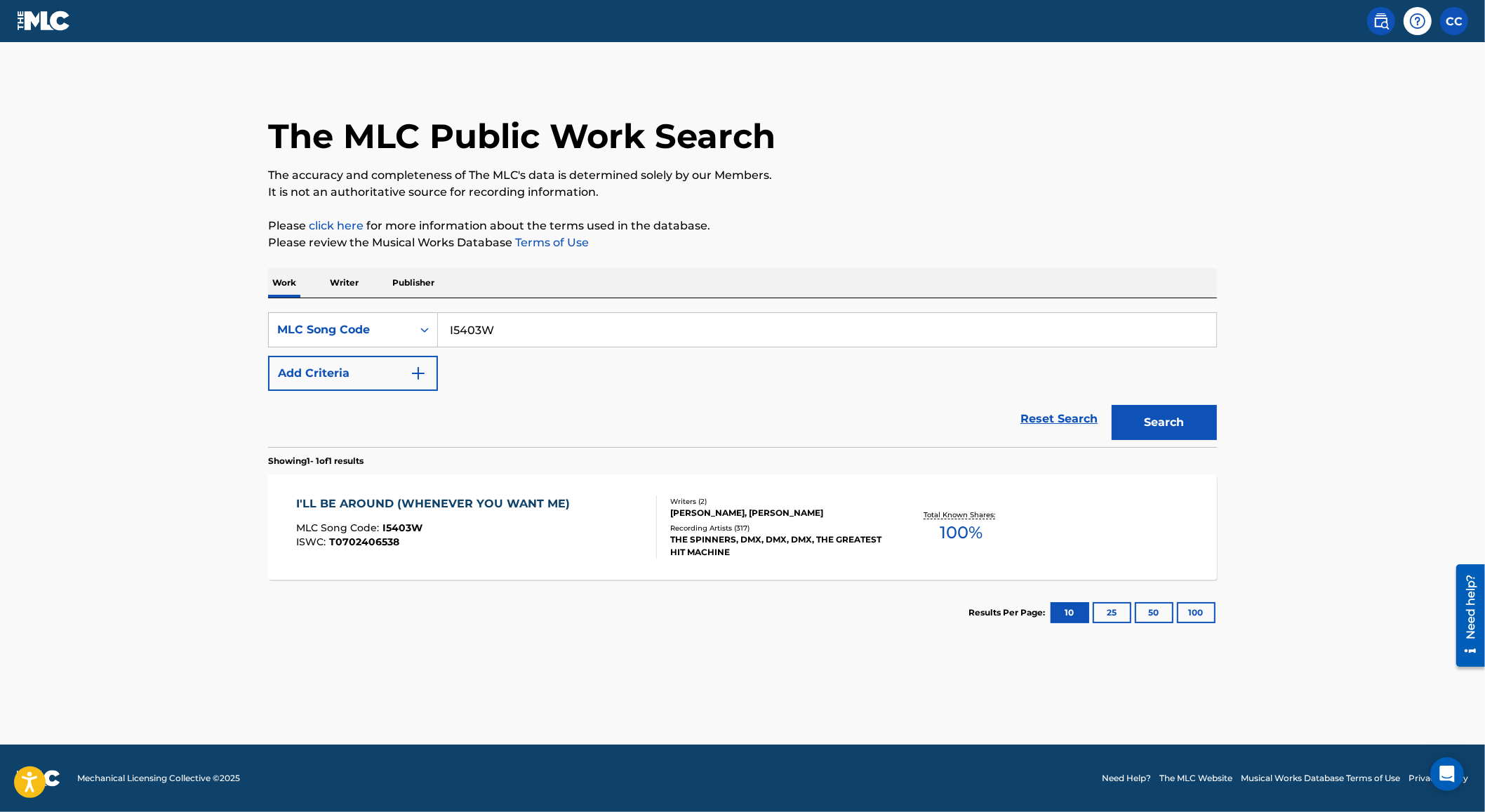 click on "I'LL BE AROUND     (WHENEVER YOU WANT ME) MLC Song Code : I5403W ISWC : T0702406538" at bounding box center (477, 527) 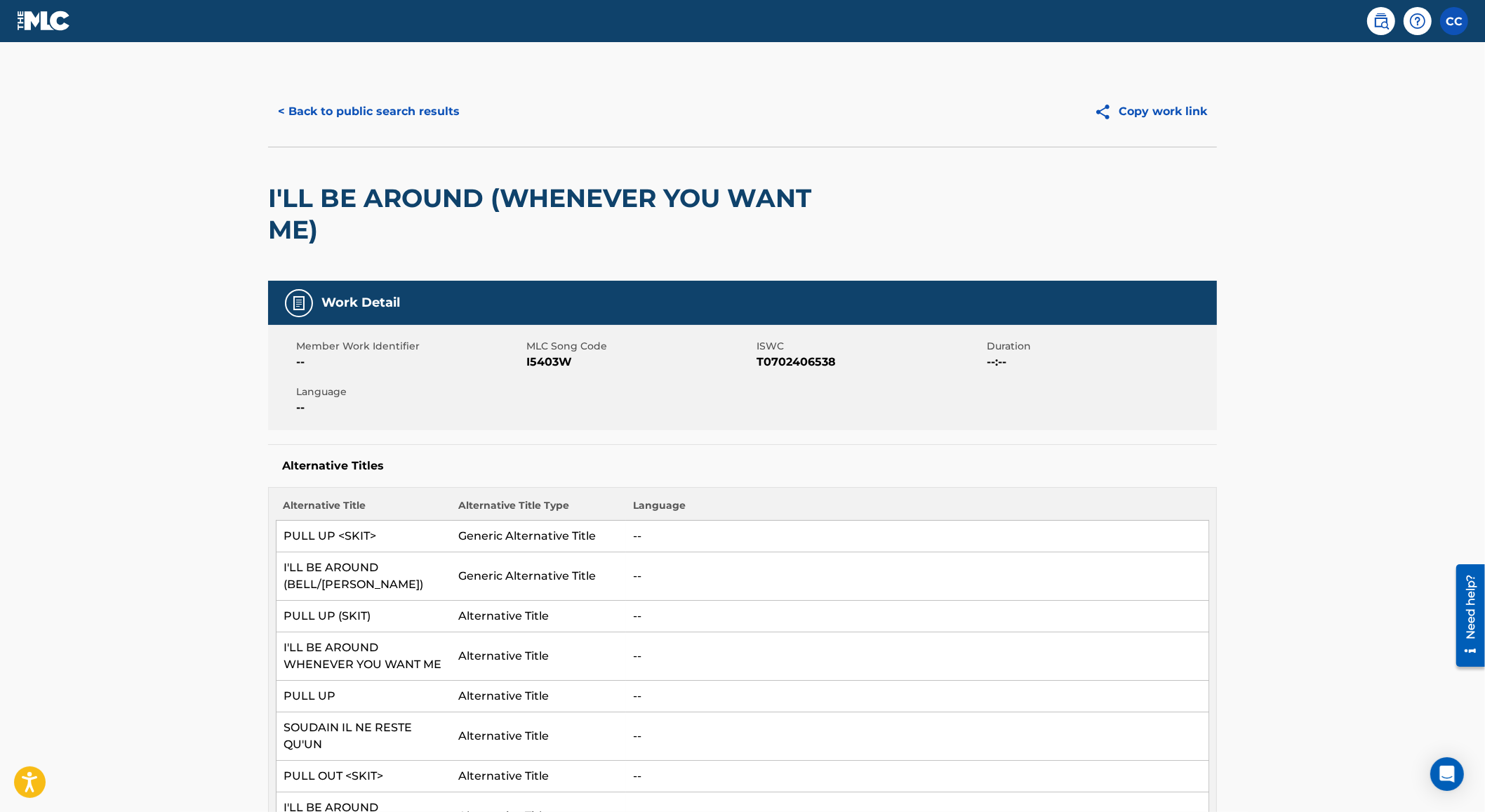 scroll, scrollTop: 0, scrollLeft: 0, axis: both 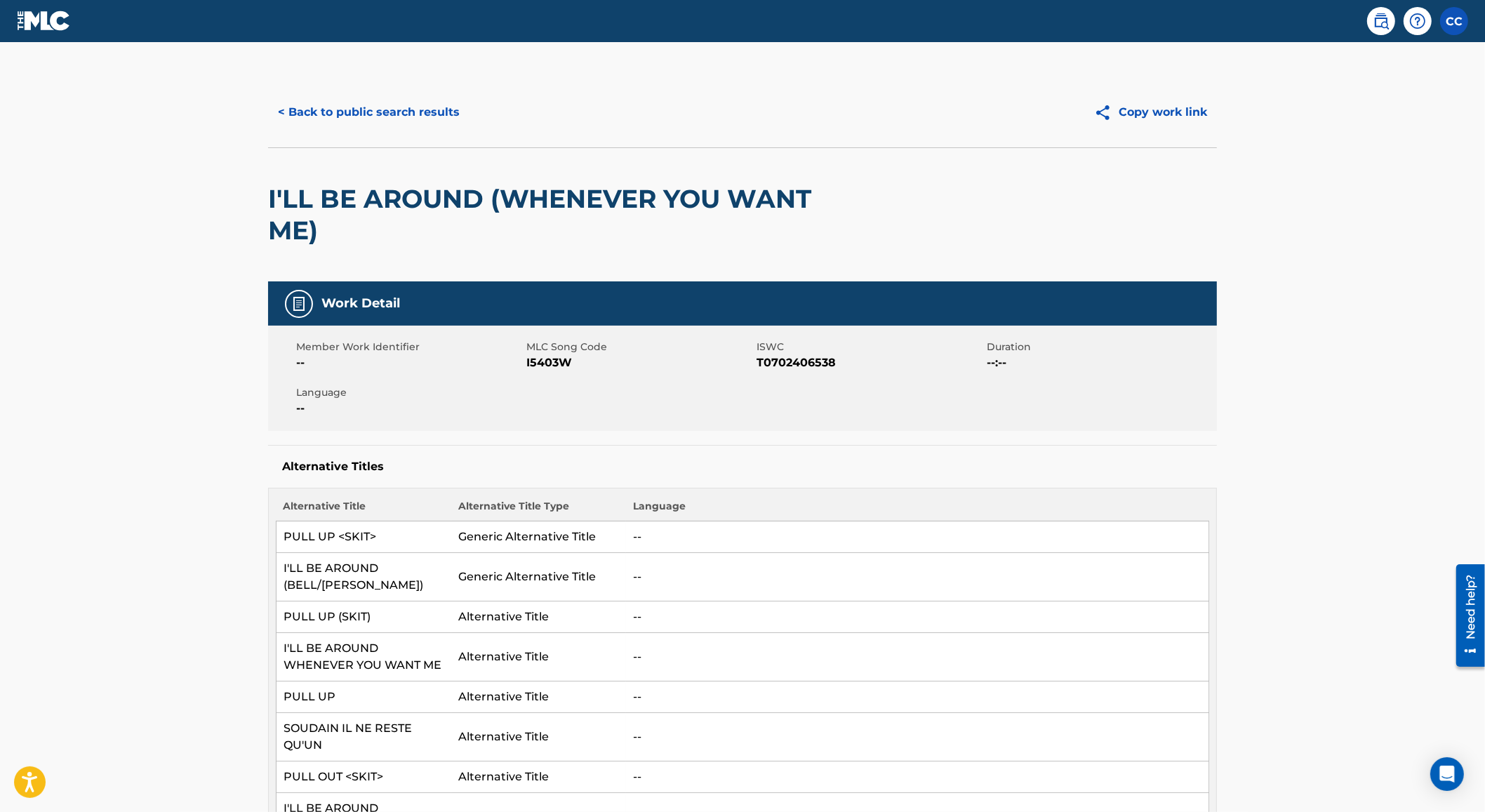 click on "I'LL BE AROUND     (WHENEVER YOU WANT ME)" at bounding box center [552, 215] 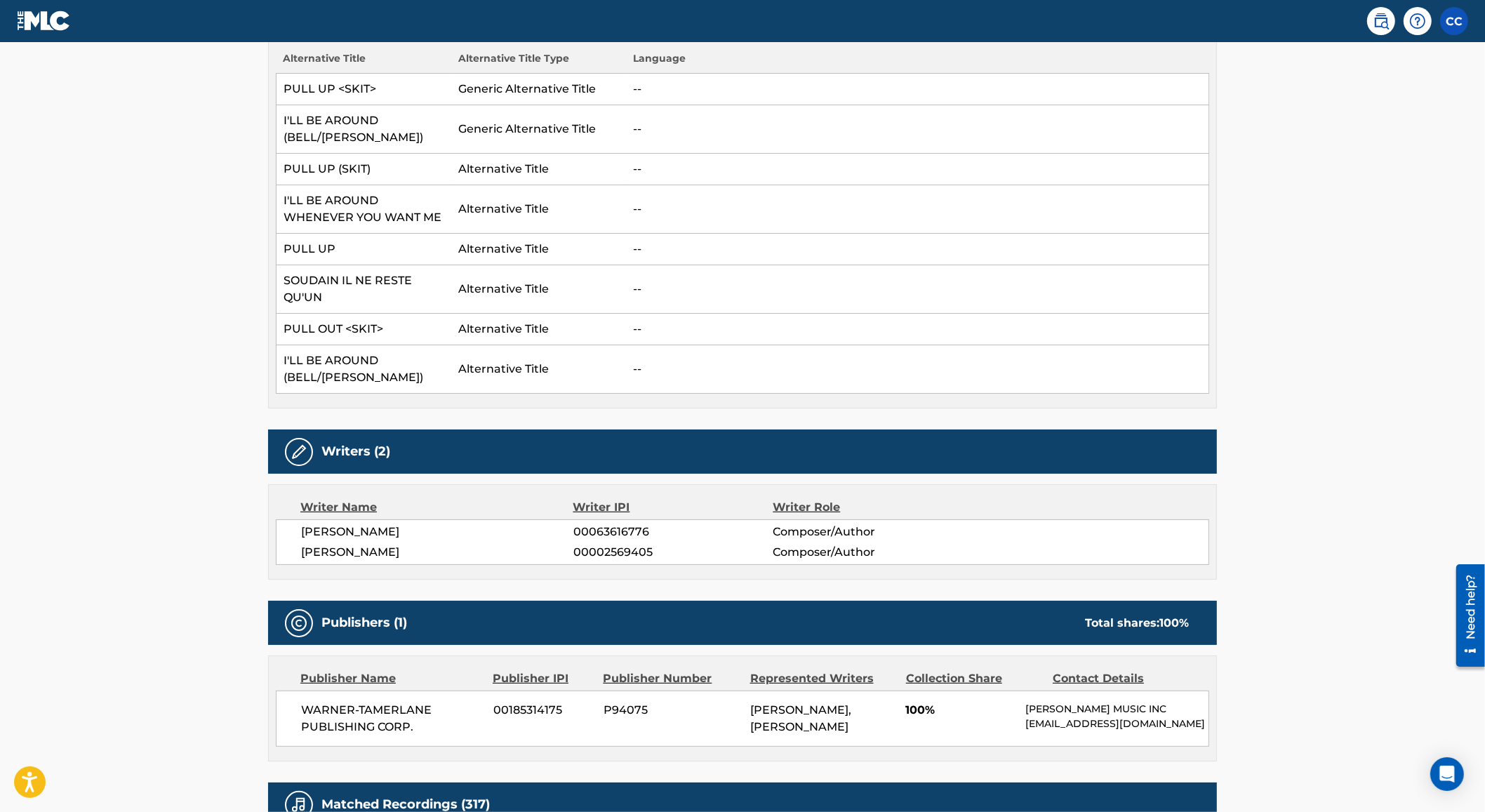 scroll, scrollTop: 702, scrollLeft: 0, axis: vertical 